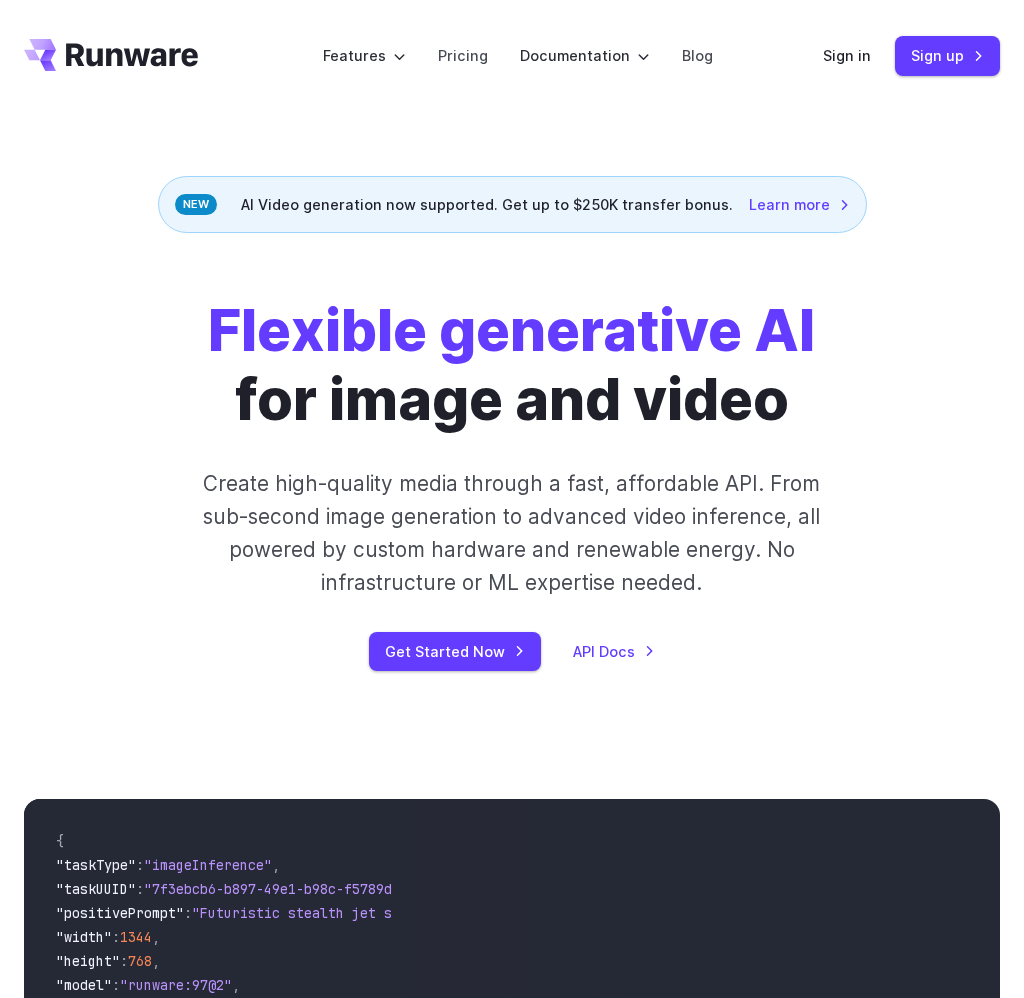 scroll, scrollTop: 0, scrollLeft: 0, axis: both 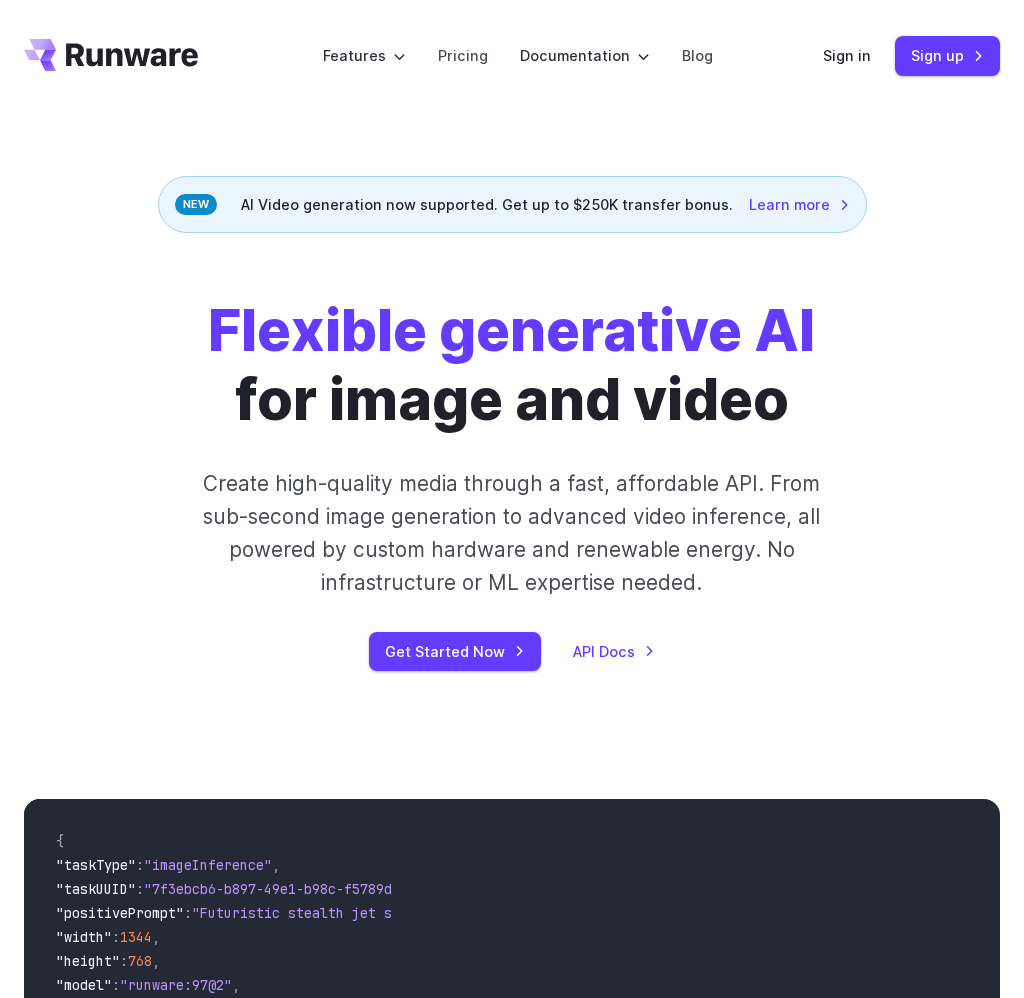 click on "Flexible generative AI for image and video    Create high-quality media through a fast, affordable API. From sub-second image generation to advanced video inference, all powered by custom hardware and renewable energy. No infrastructure or ML expertise needed.
Get Started Now
API Docs" at bounding box center (512, 484) 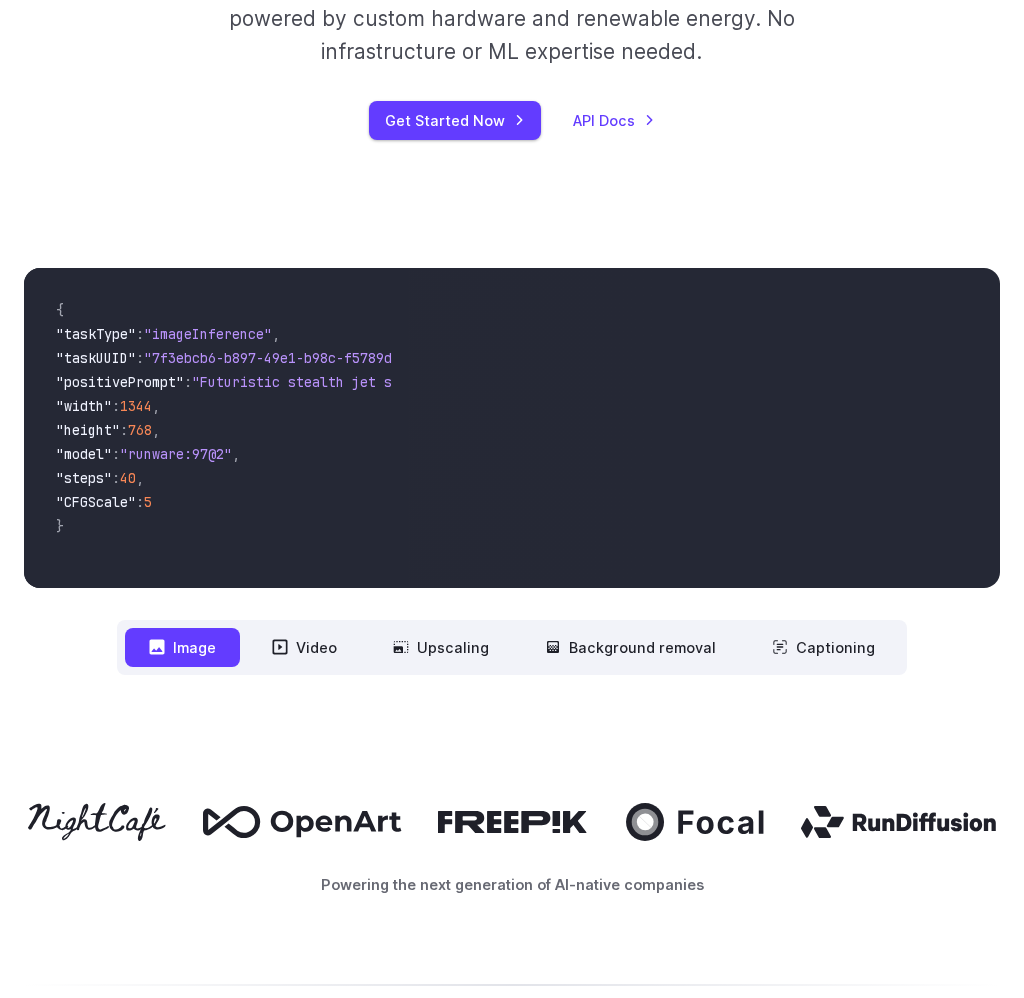 scroll, scrollTop: 281, scrollLeft: 0, axis: vertical 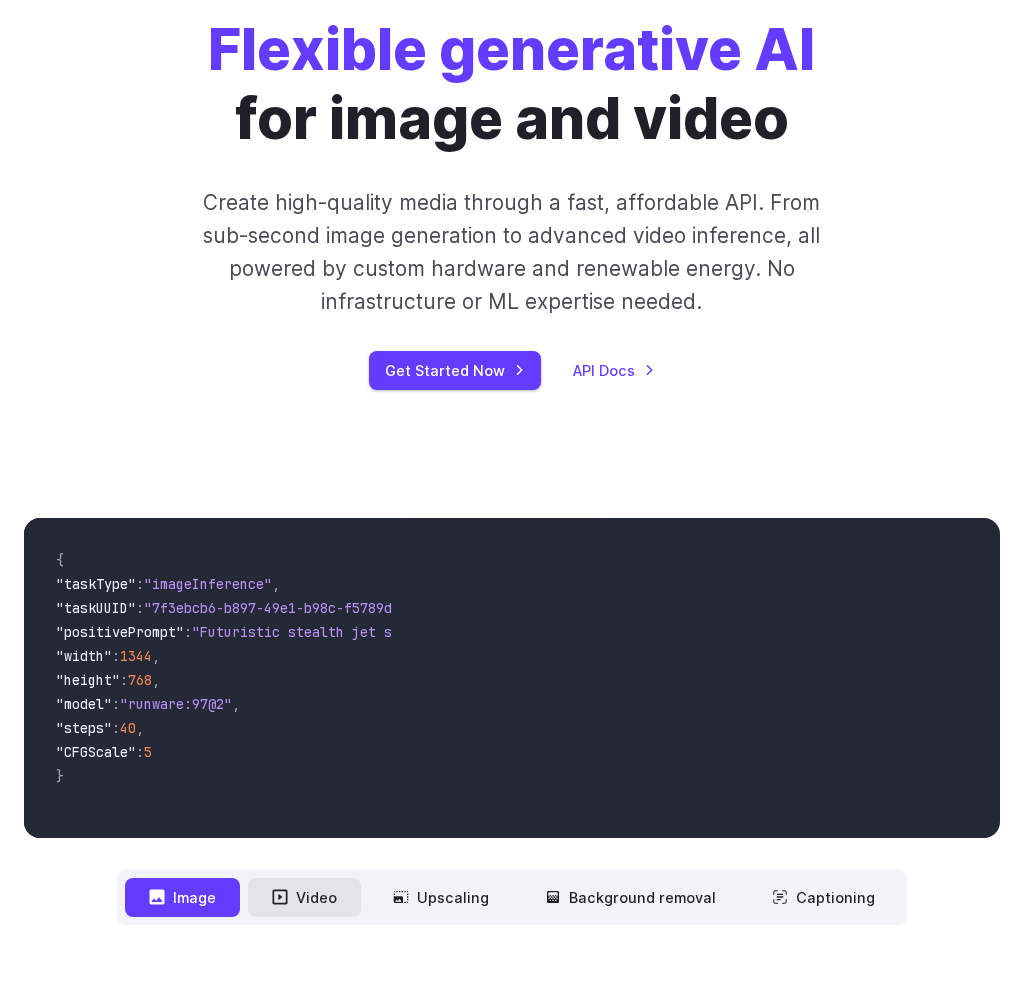 click on "Video" at bounding box center [304, 897] 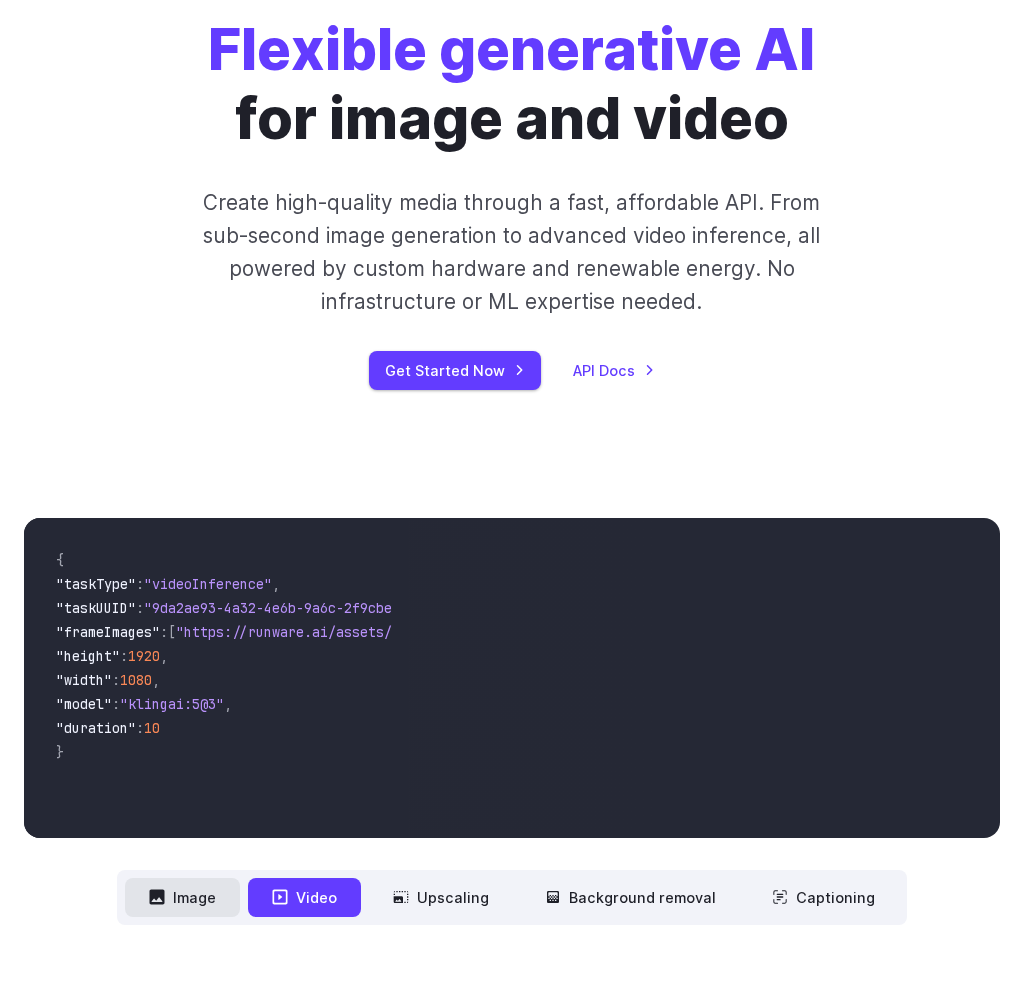 click on "Image" at bounding box center [182, 897] 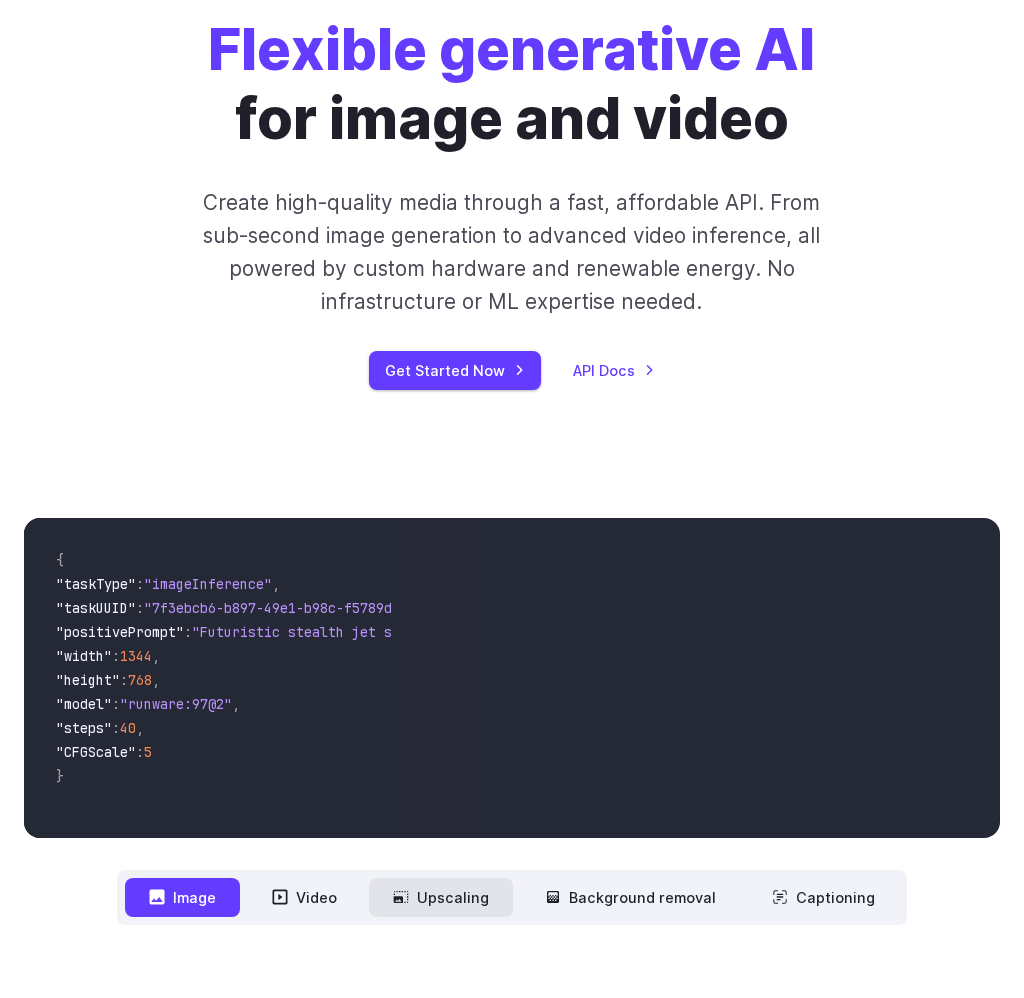 click on "Upscaling" at bounding box center (441, 897) 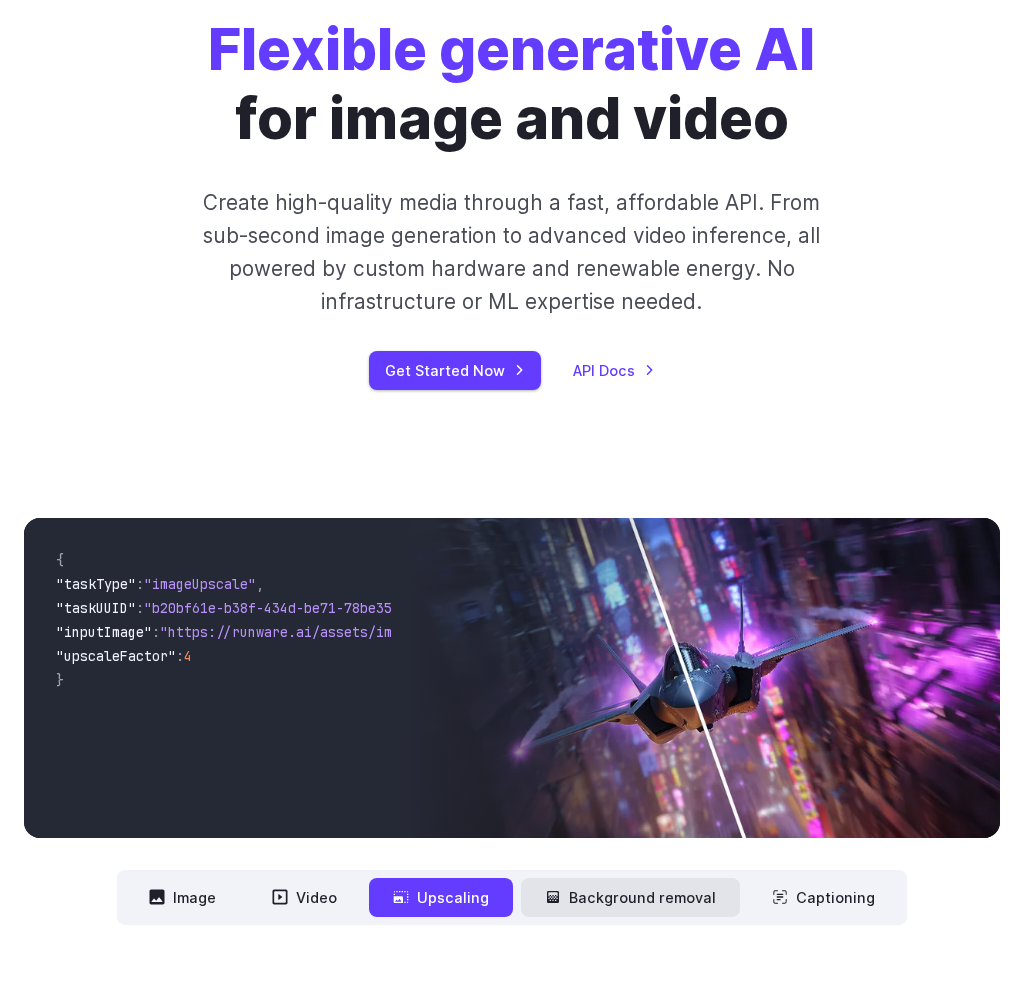 click on "Background removal" at bounding box center [630, 897] 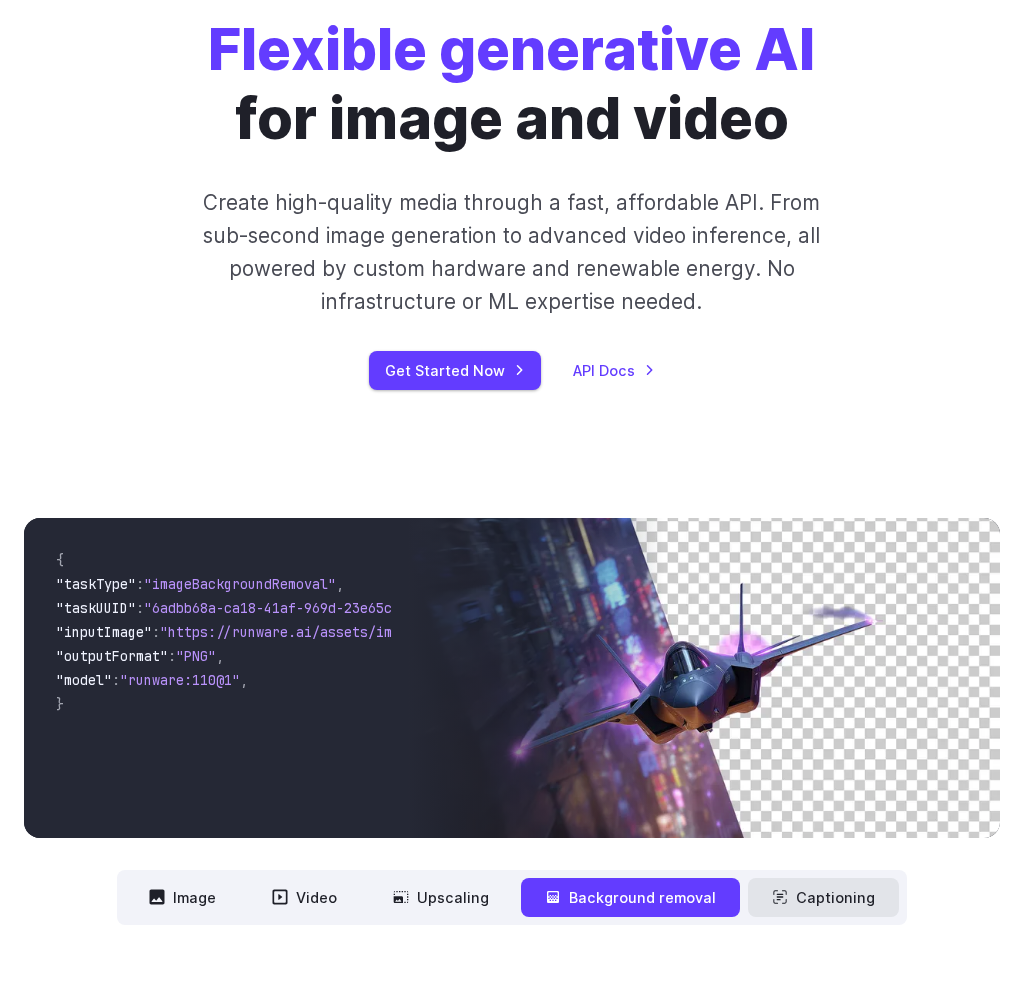 click on "Captioning" at bounding box center [823, 897] 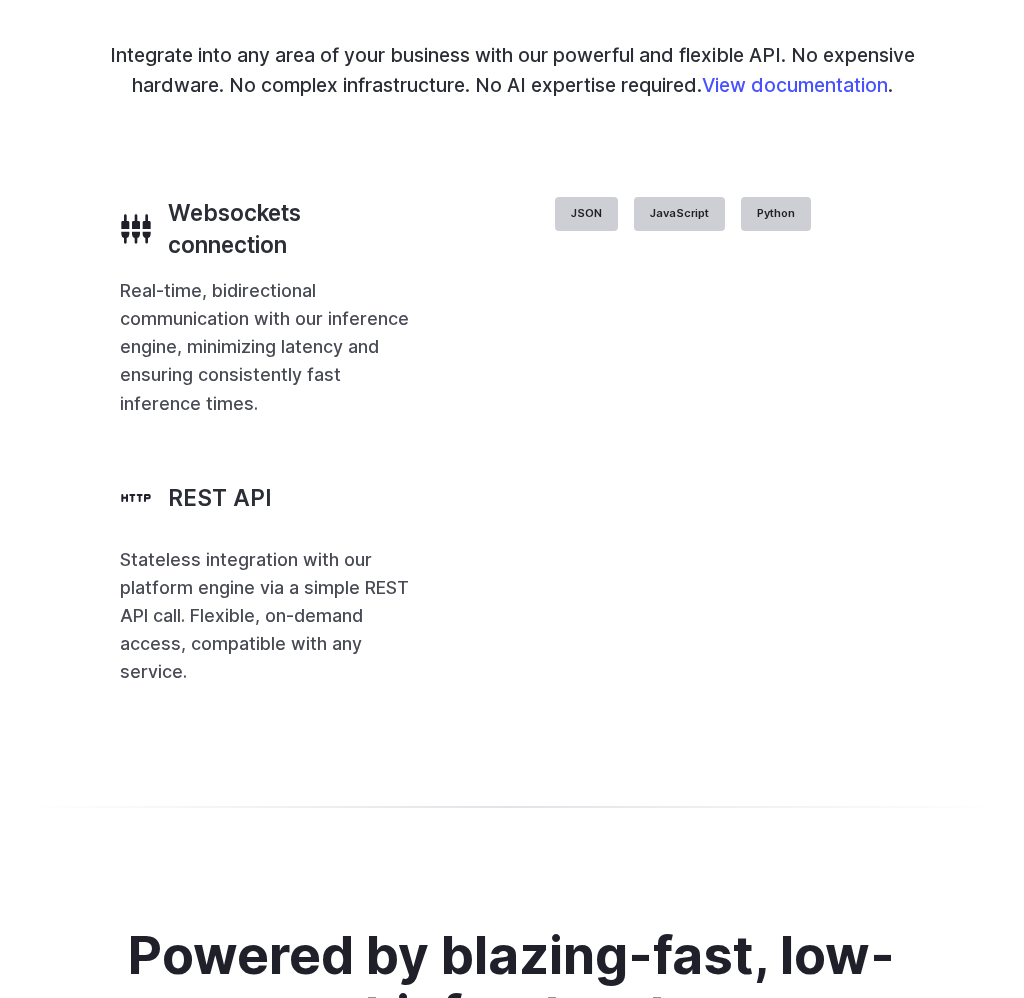 scroll, scrollTop: 4849, scrollLeft: 0, axis: vertical 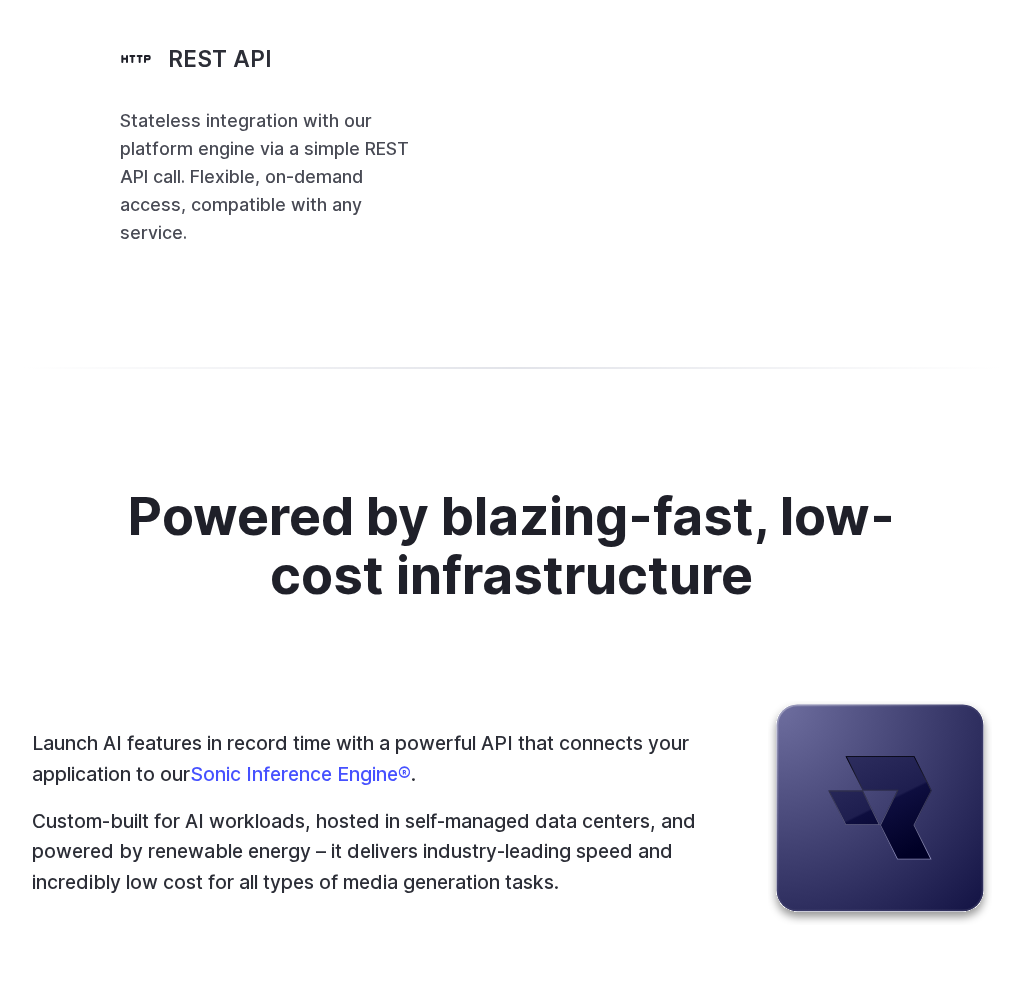 click on "REST API" at bounding box center (220, 59) 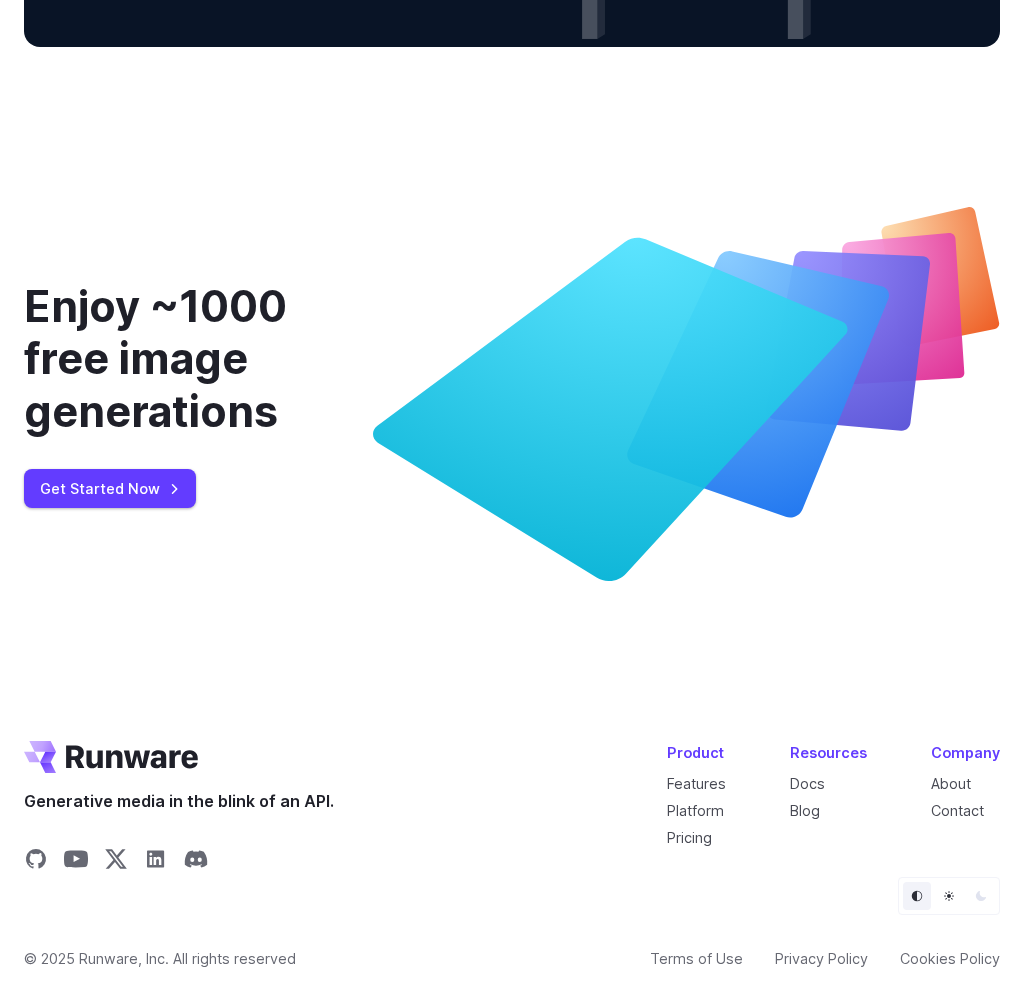 scroll, scrollTop: 7715, scrollLeft: 0, axis: vertical 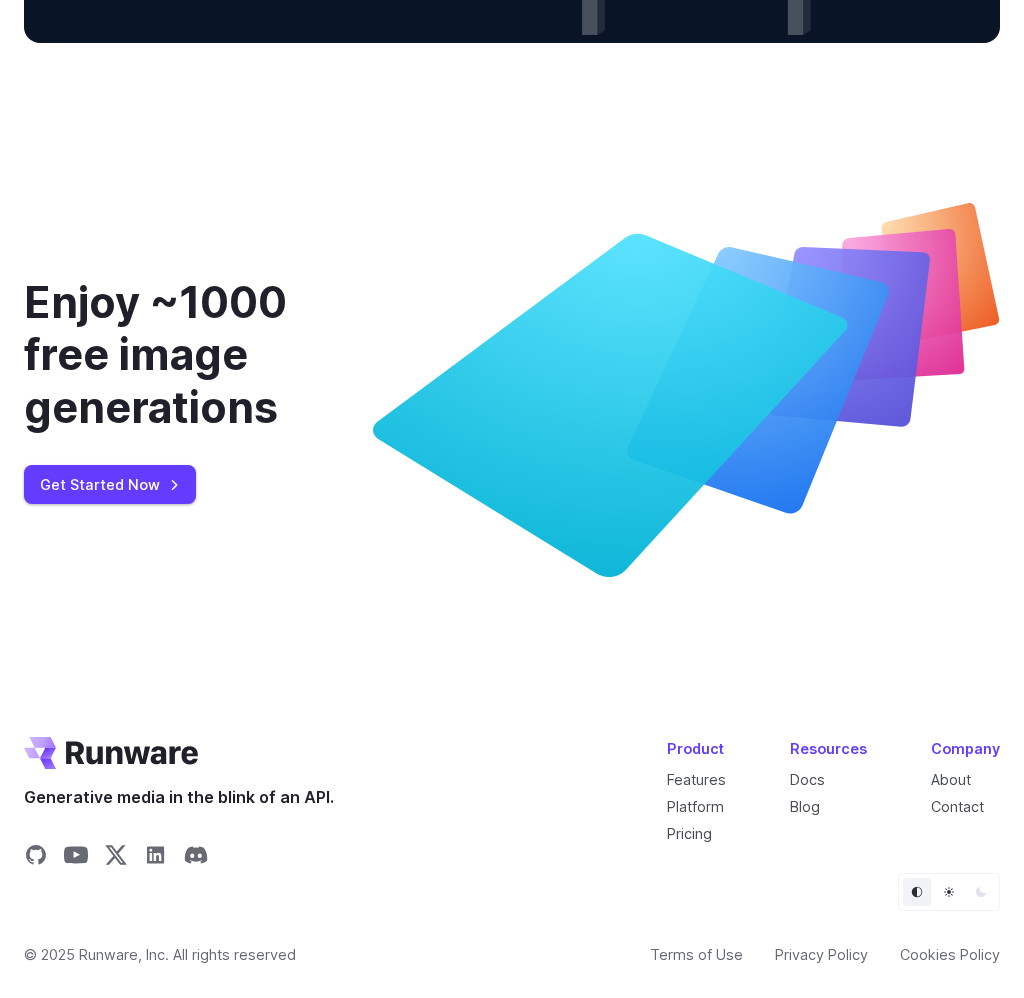 click 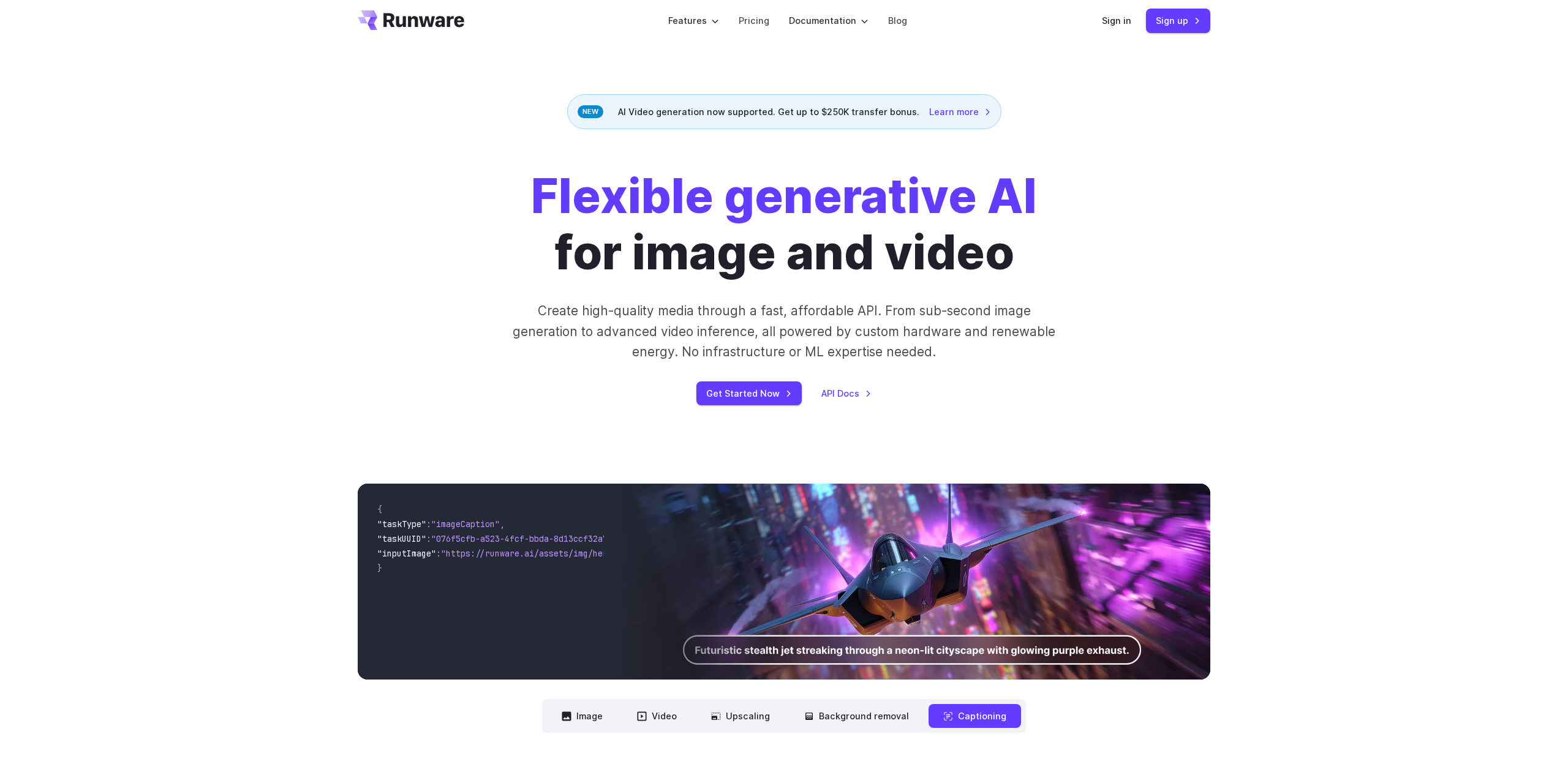 scroll, scrollTop: 0, scrollLeft: 0, axis: both 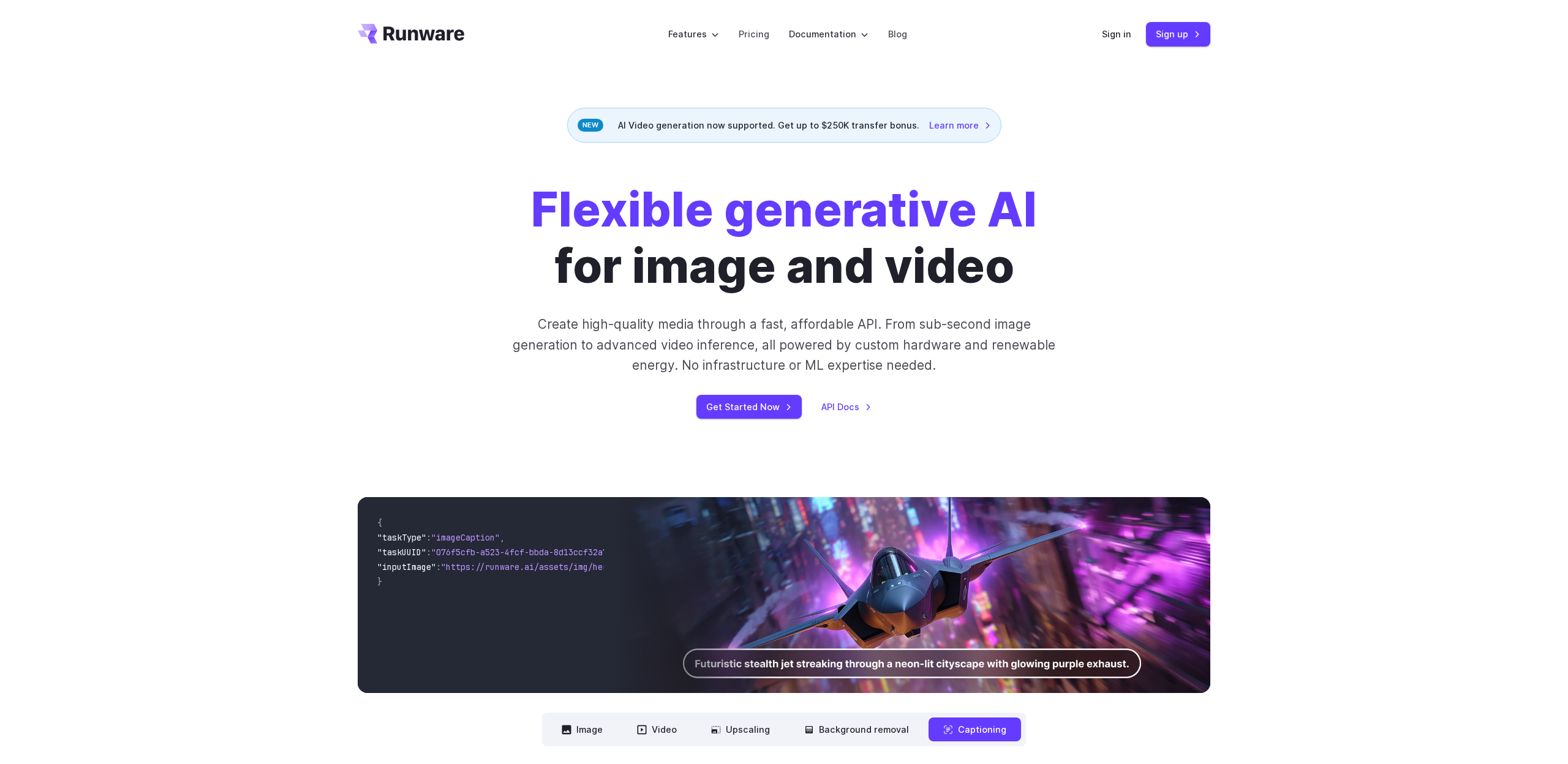 click on "Flexible generative AI for image and video    Create high-quality media through a fast, affordable API. From sub-second image generation to advanced video inference, all powered by custom hardware and renewable energy. No infrastructure or ML expertise needed.
Get Started Now
API Docs" at bounding box center [784, 300] 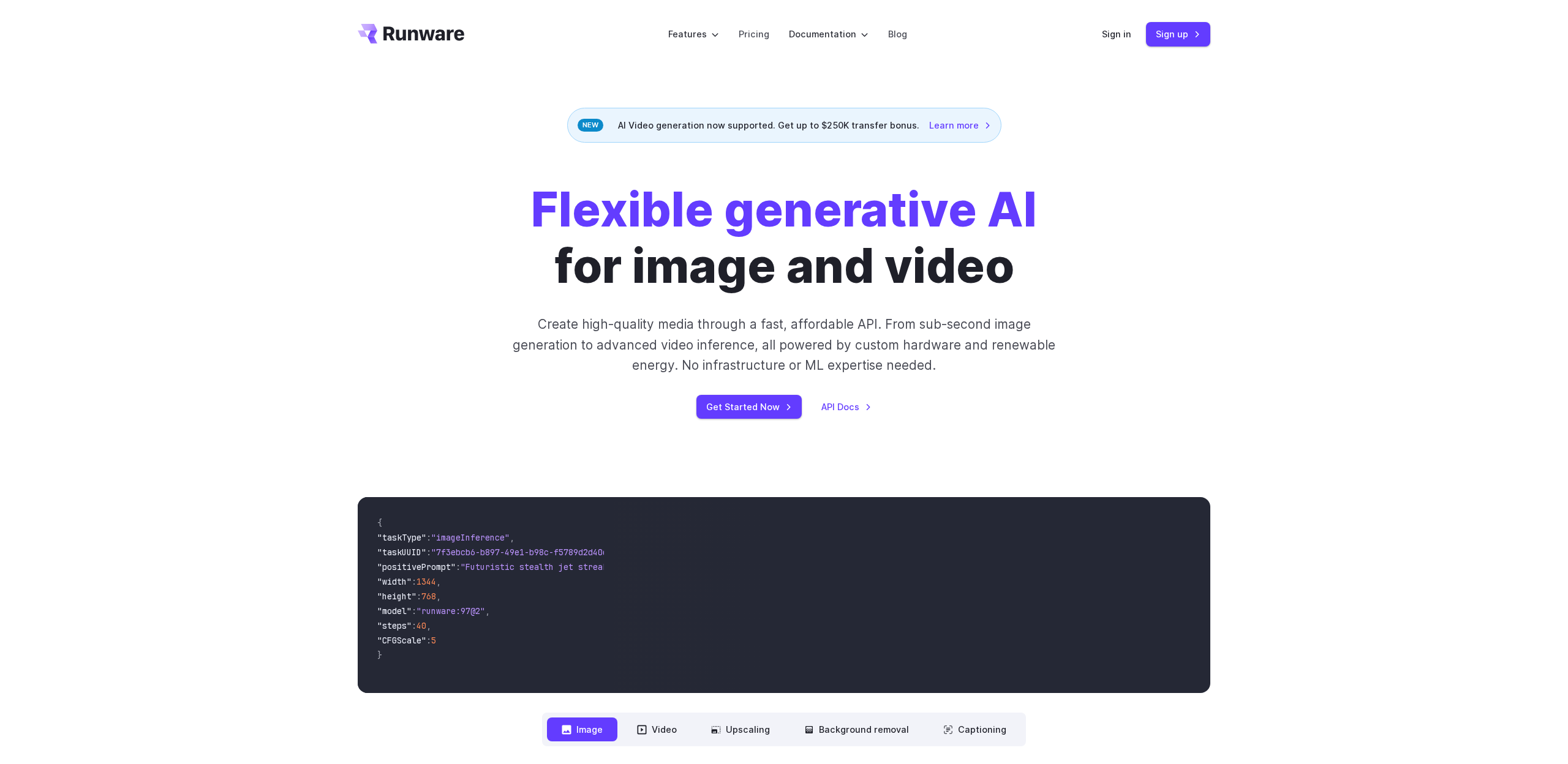 scroll, scrollTop: 0, scrollLeft: 0, axis: both 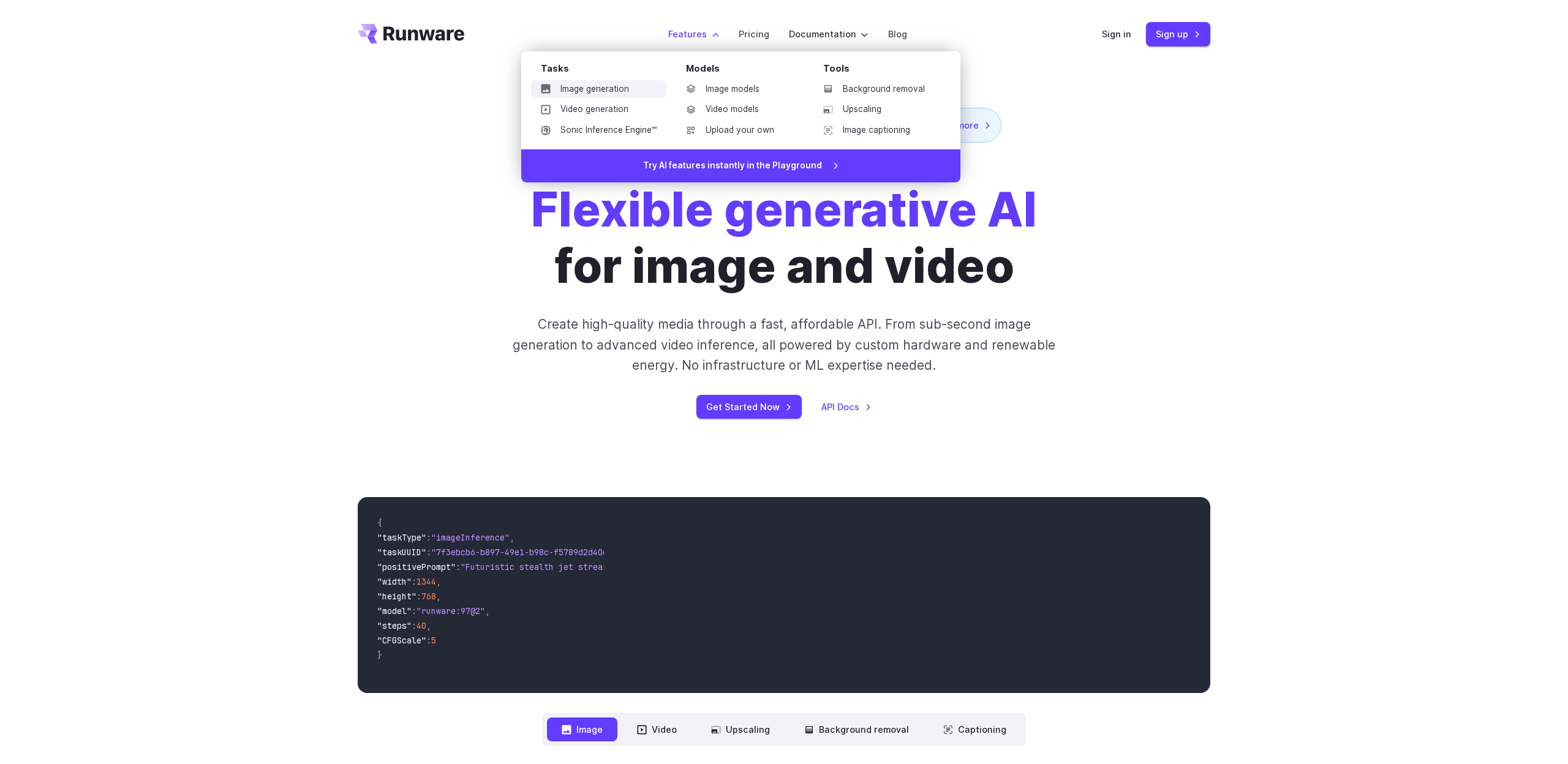 click on "Image generation" at bounding box center (598, 89) 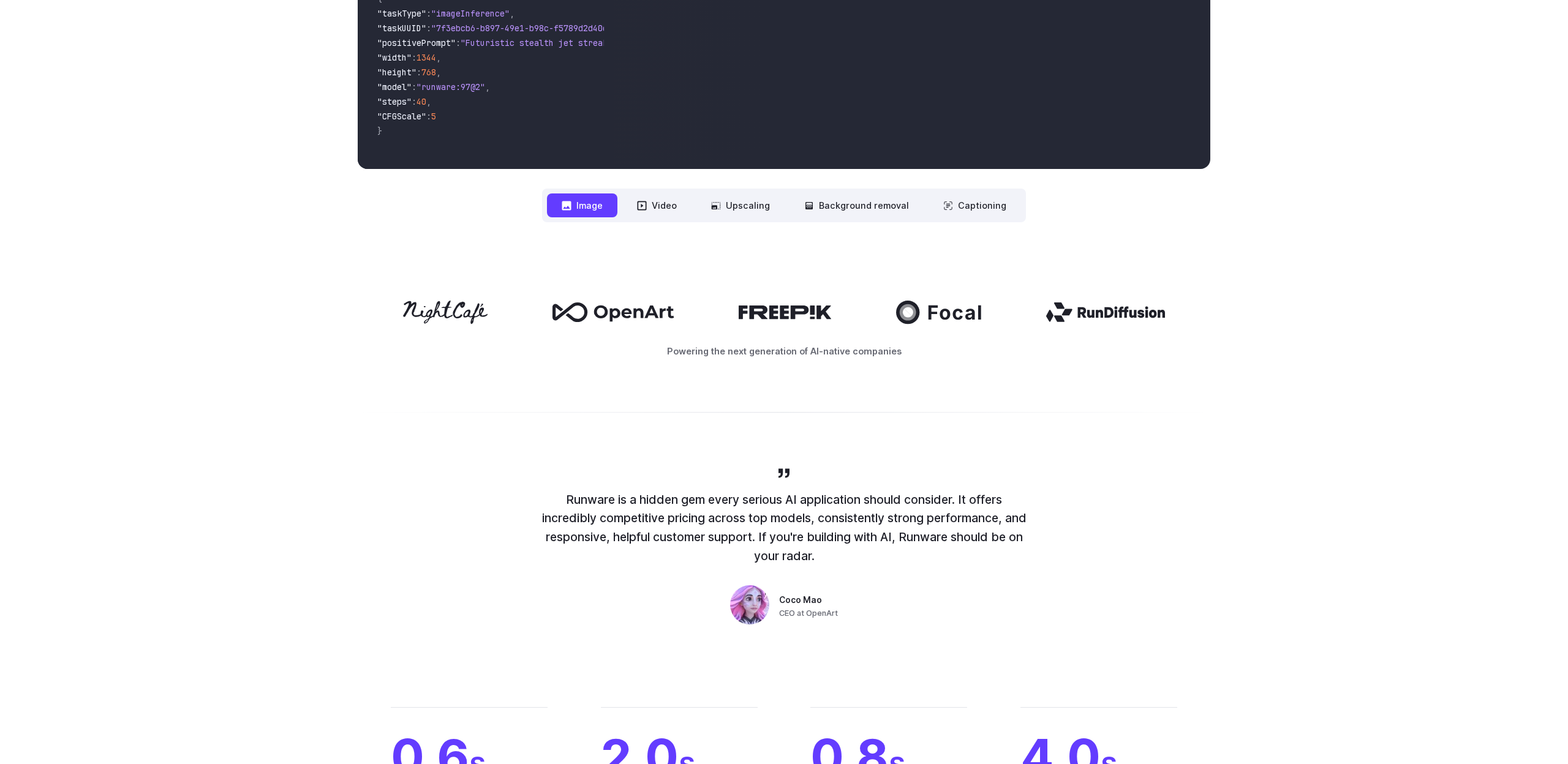 scroll, scrollTop: 0, scrollLeft: 0, axis: both 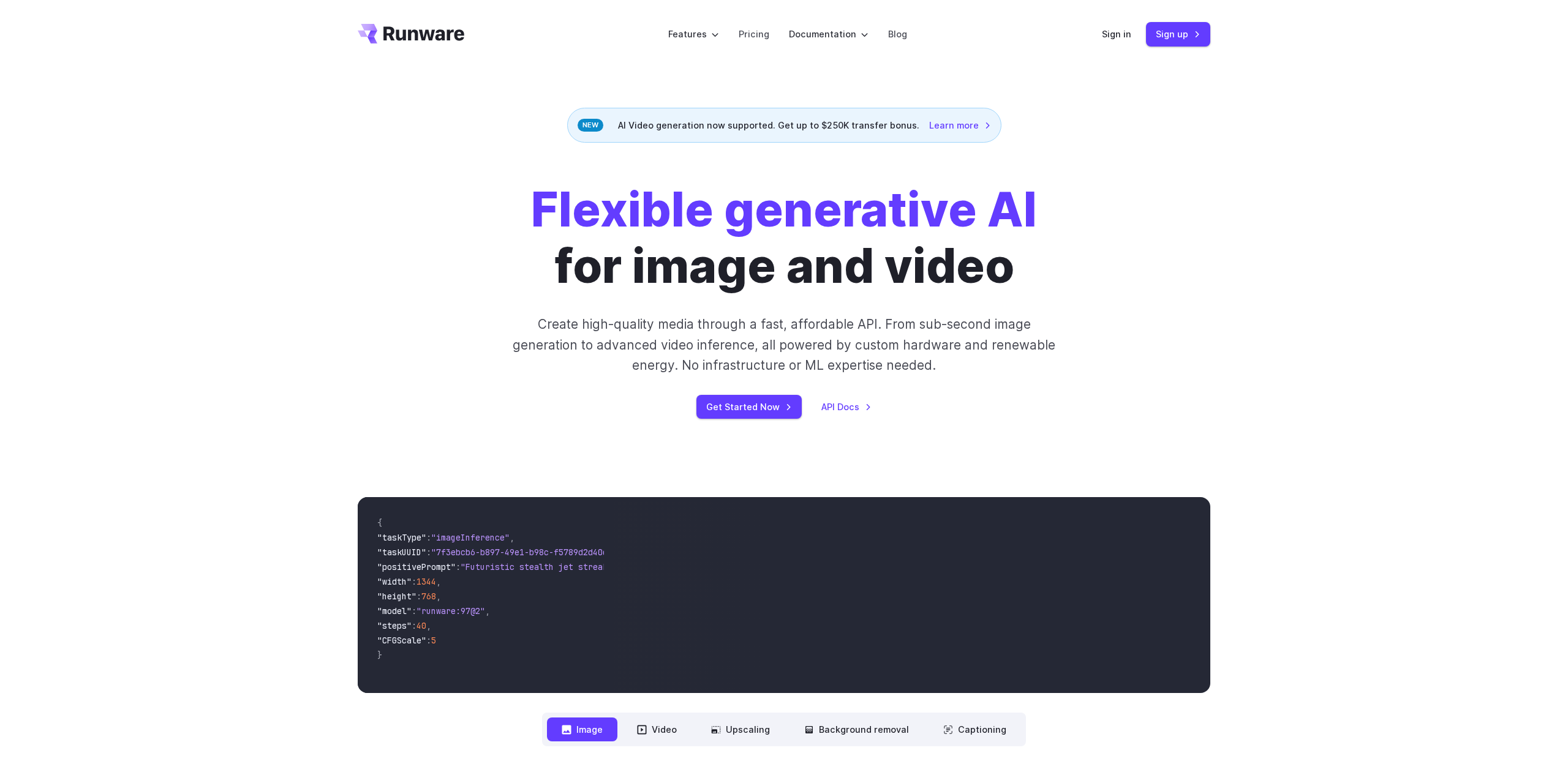 click on "Flexible generative AI for image and video    Create high-quality media through a fast, affordable API. From sub-second image generation to advanced video inference, all powered by custom hardware and renewable energy. No infrastructure or ML expertise needed.
Get Started Now
API Docs" at bounding box center (784, 300) 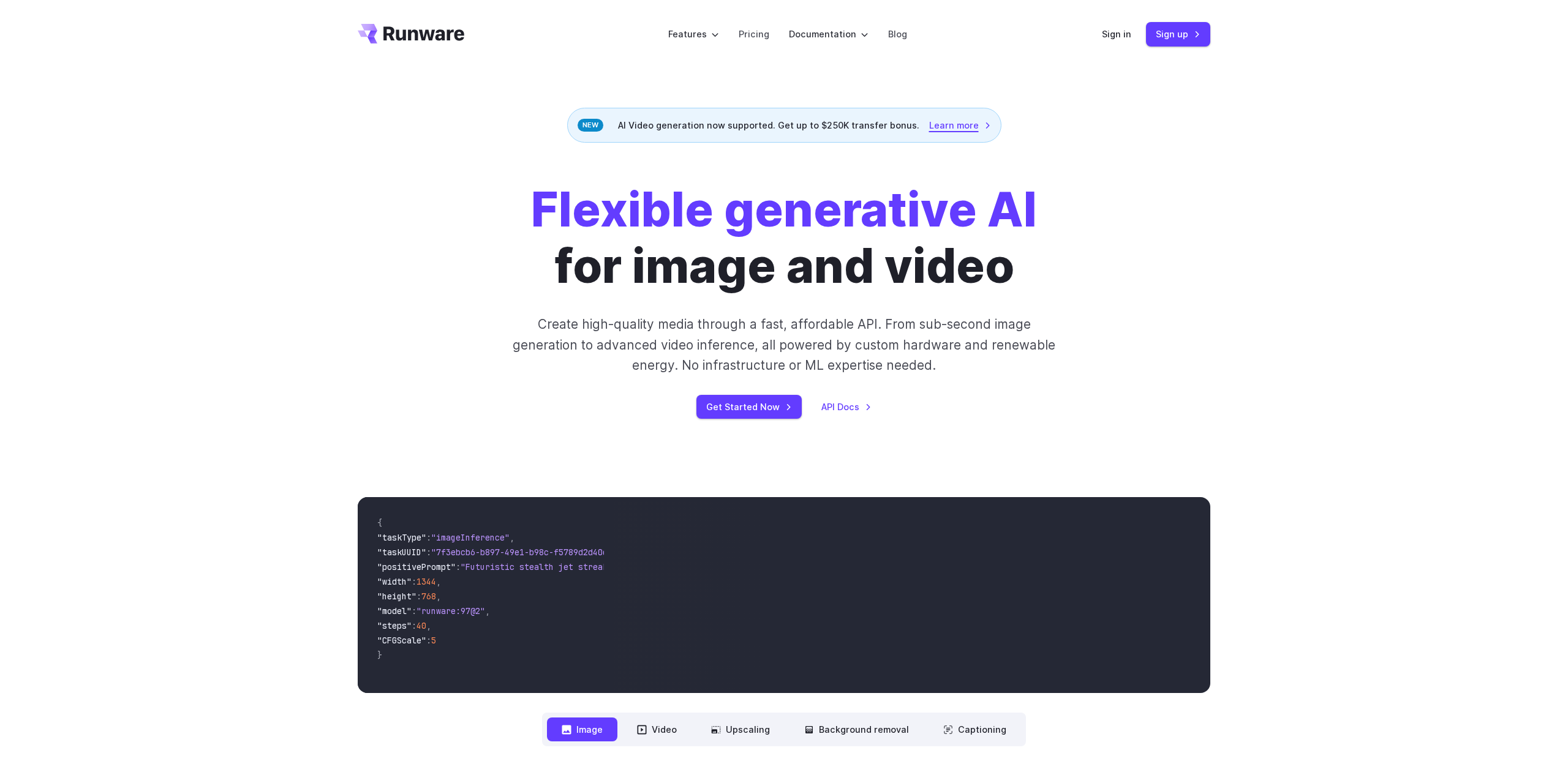 click on "Learn more" at bounding box center (960, 125) 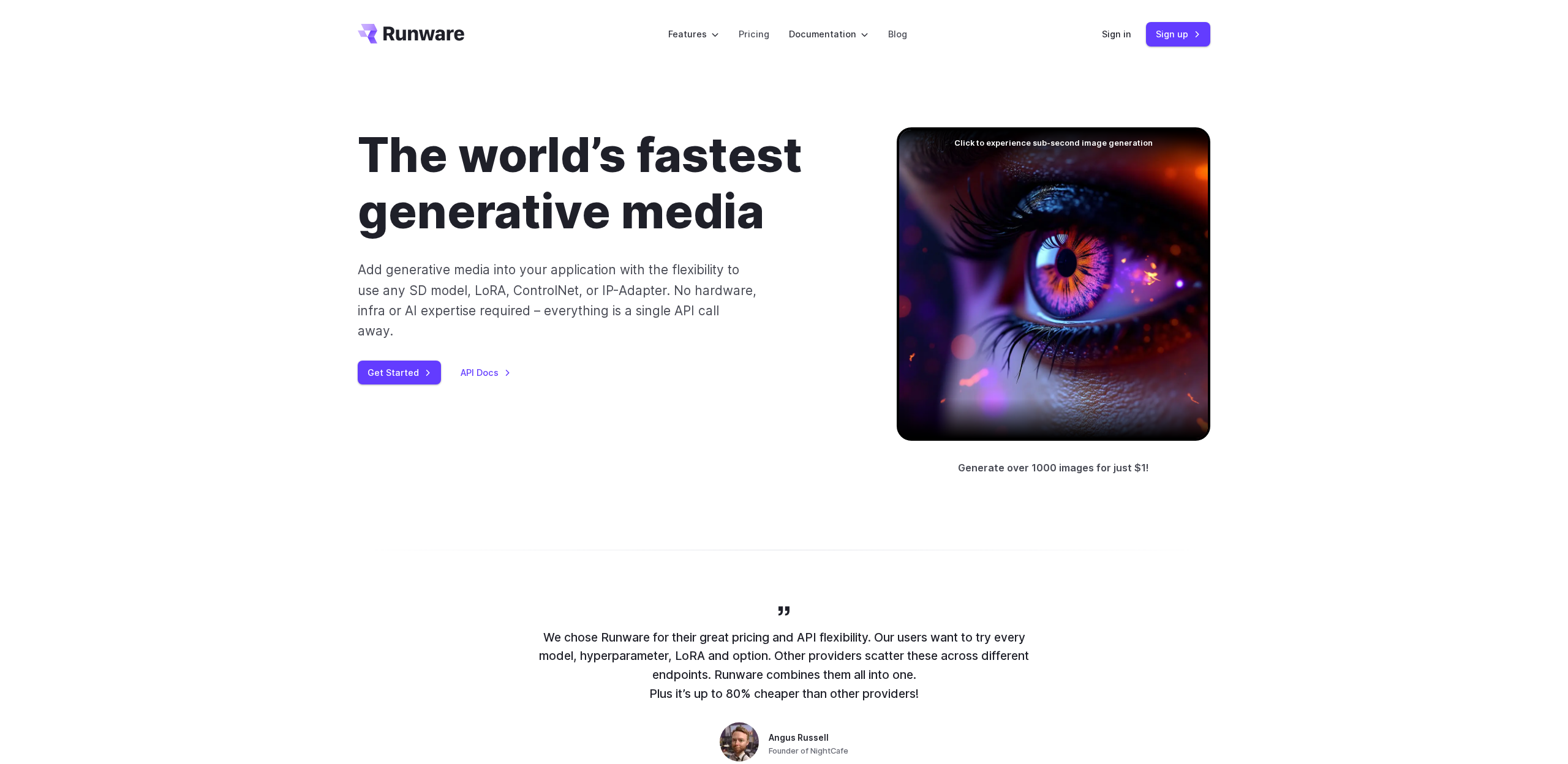 scroll, scrollTop: 0, scrollLeft: 0, axis: both 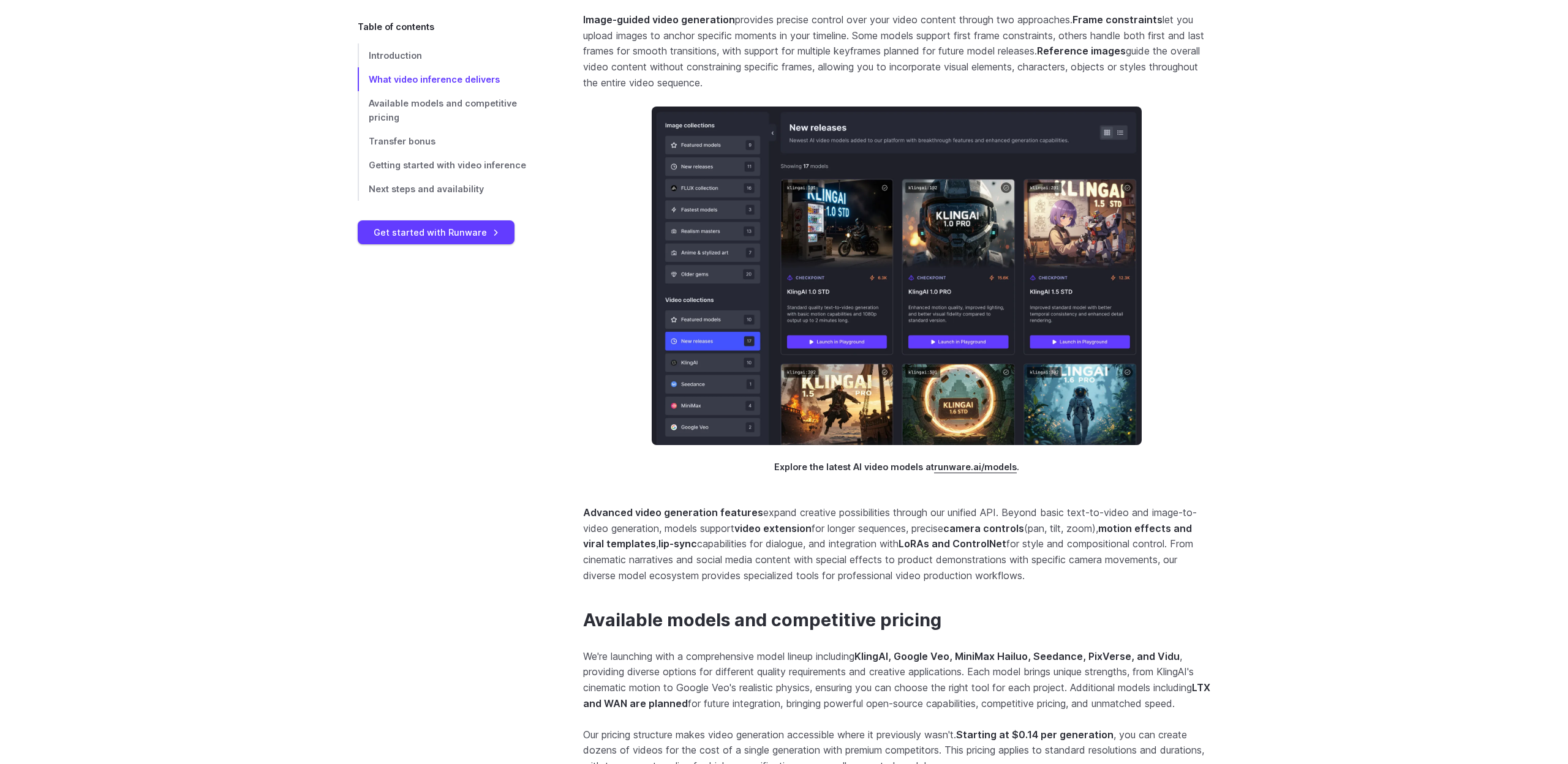 click on "runware.ai/models" at bounding box center [975, 466] 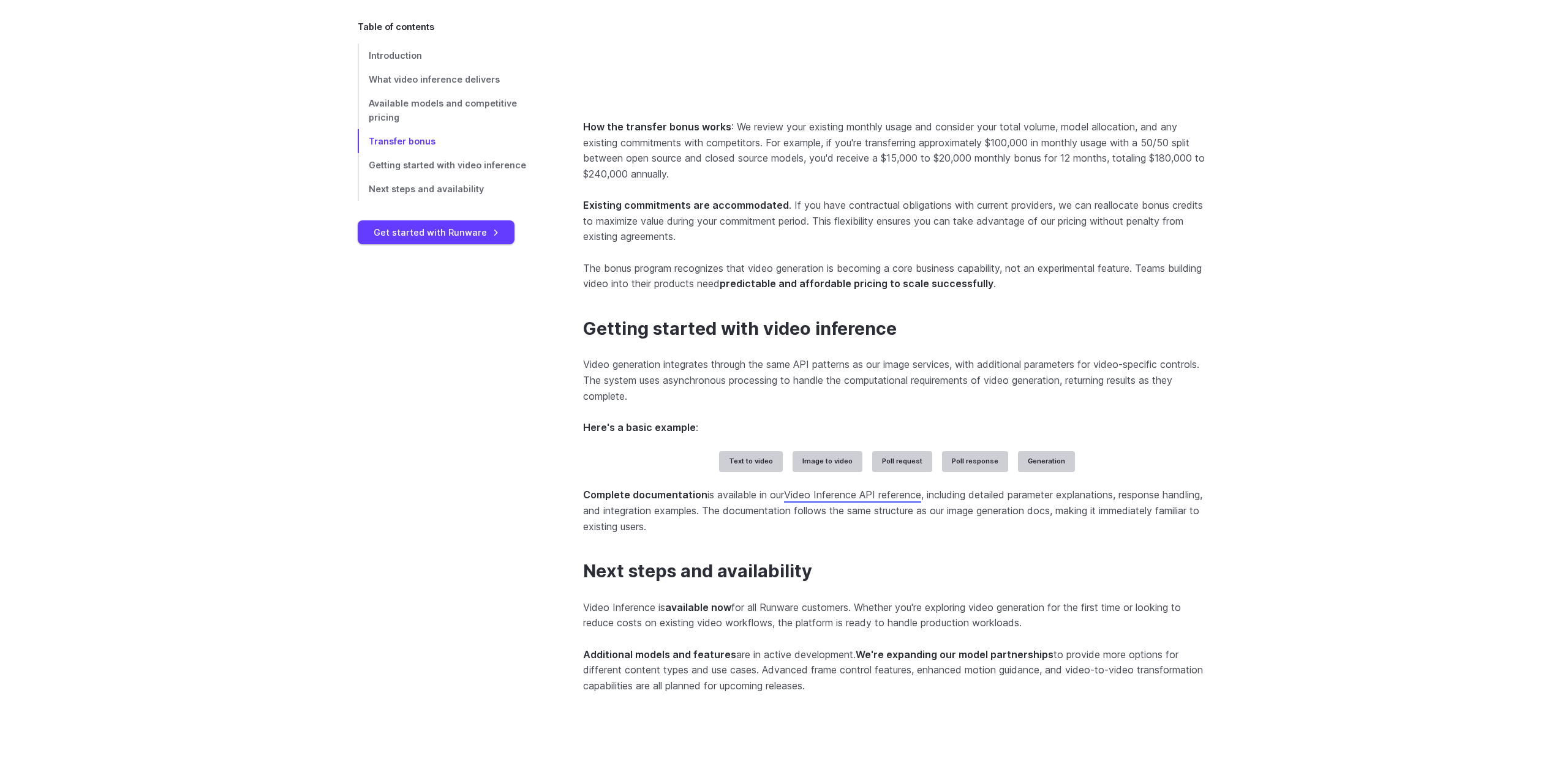 scroll, scrollTop: 2739, scrollLeft: 0, axis: vertical 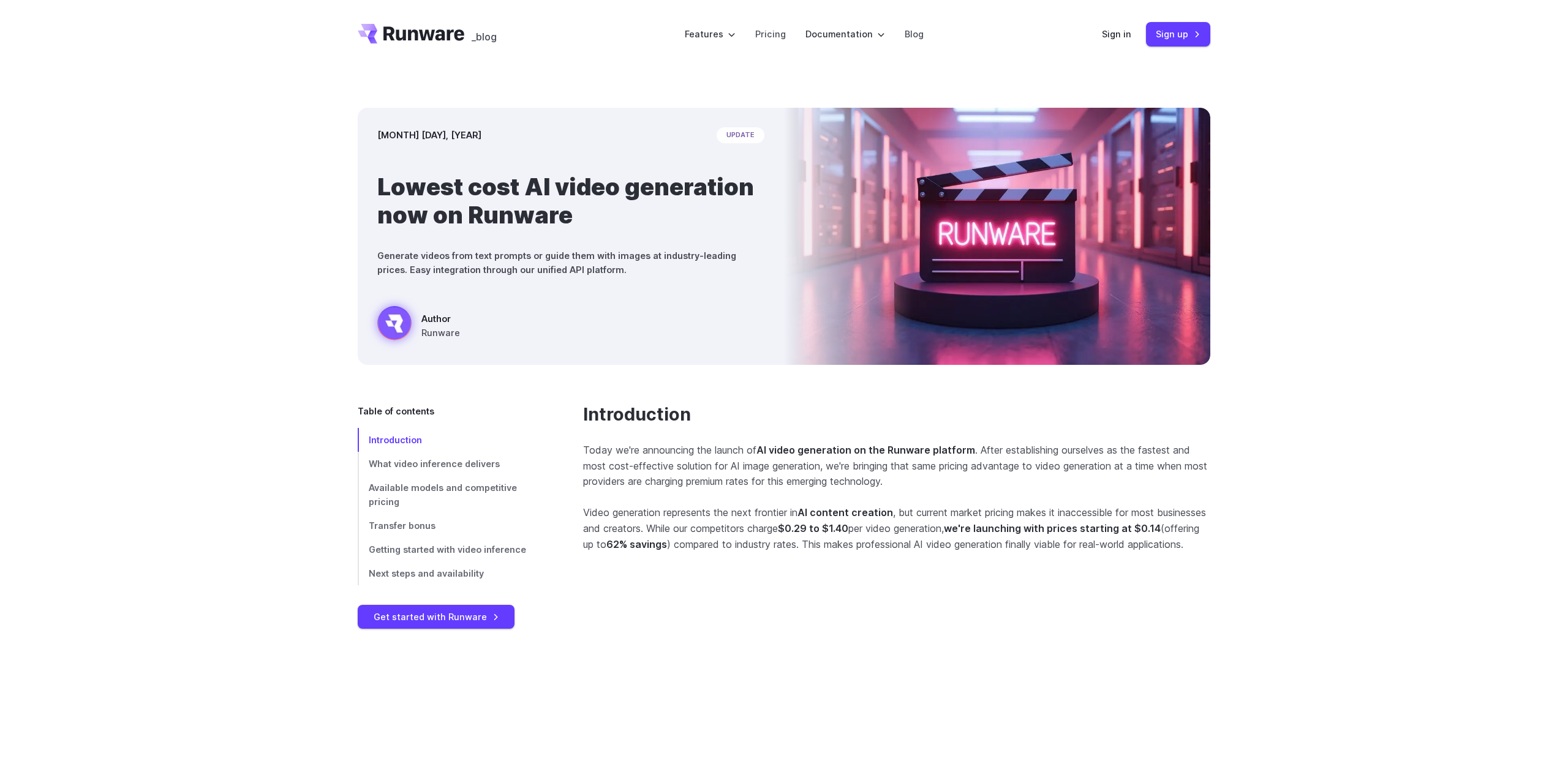 click 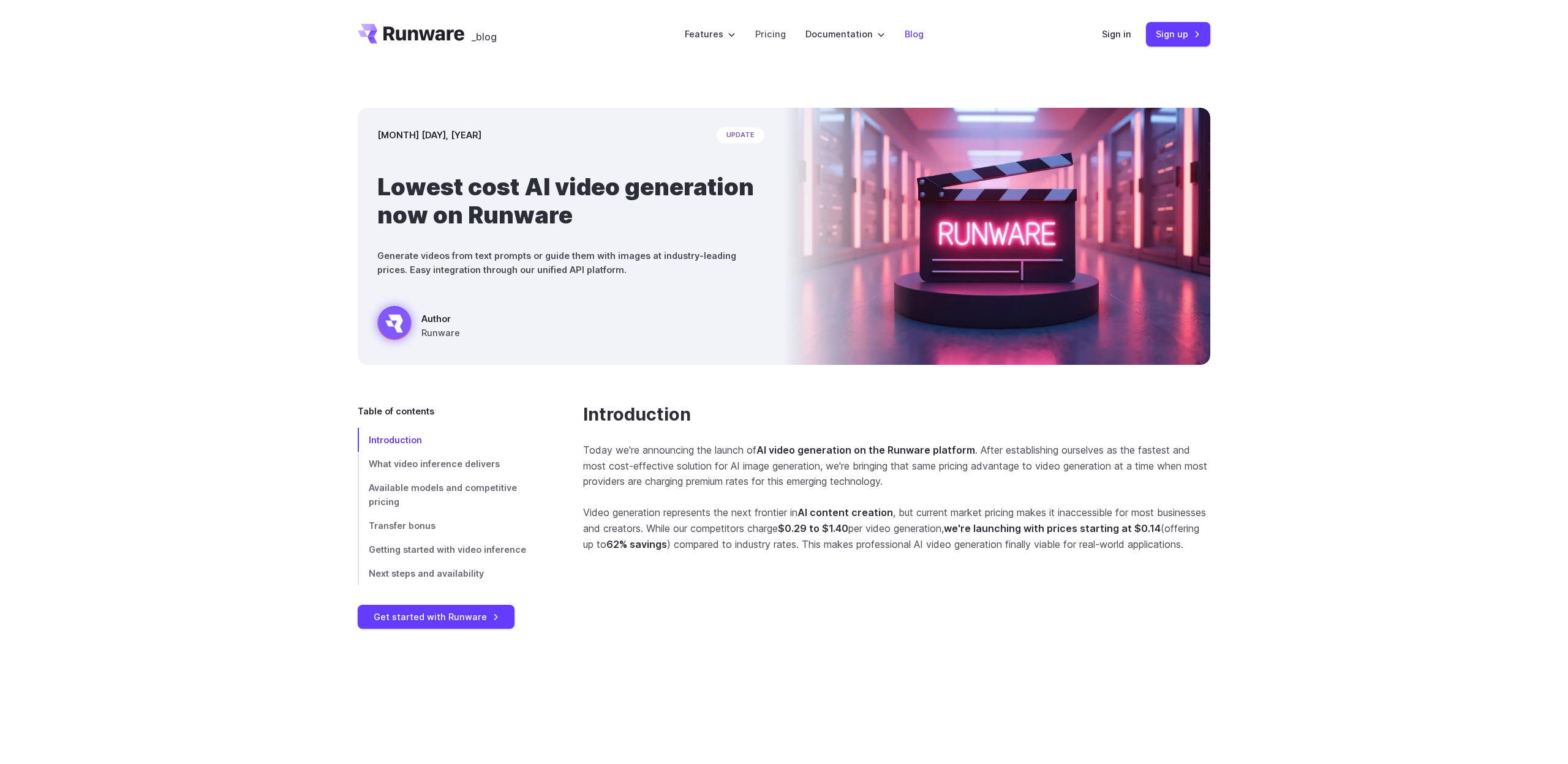 click on "Blog" at bounding box center (914, 34) 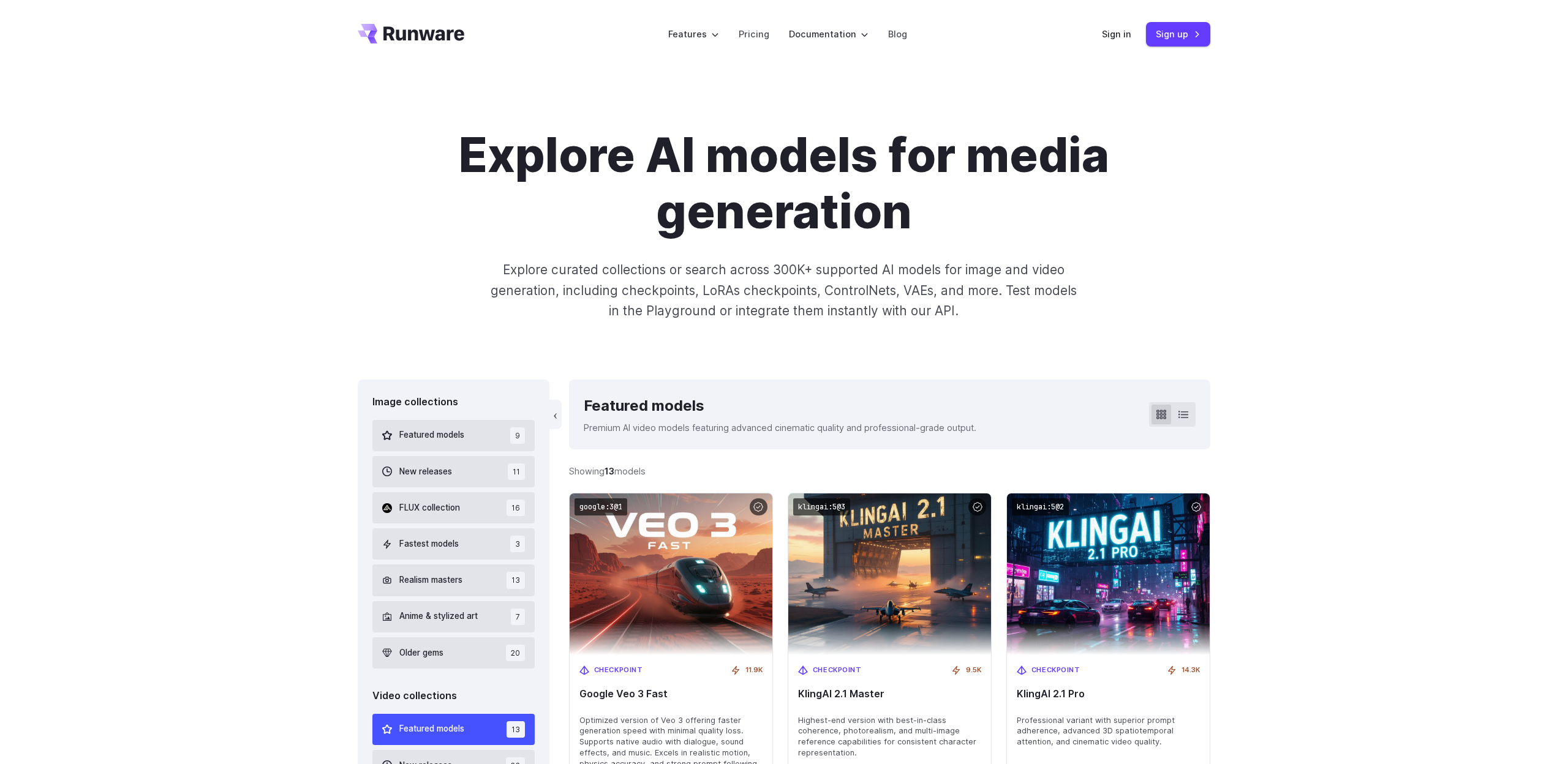 scroll, scrollTop: 0, scrollLeft: 0, axis: both 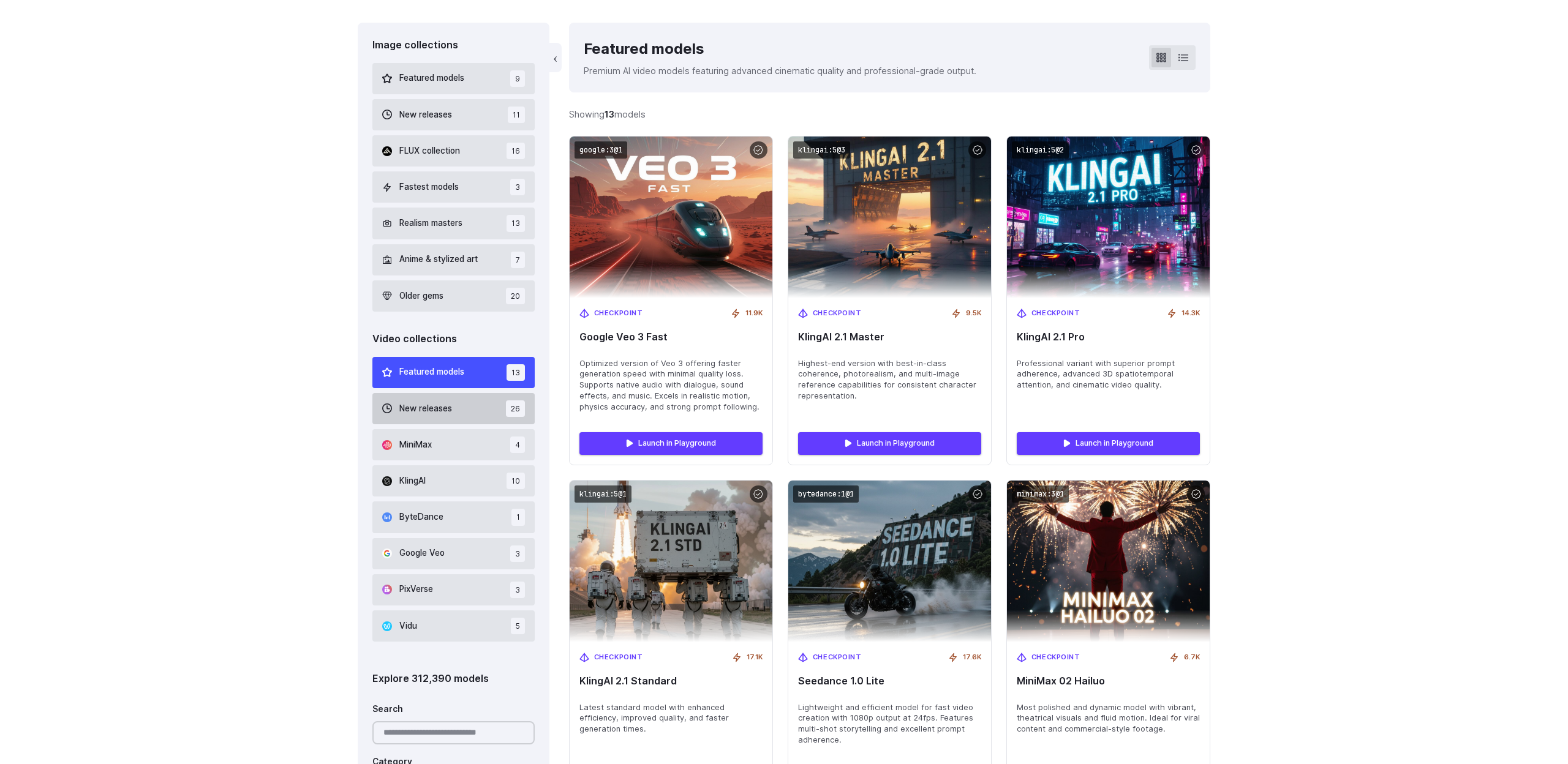 click on "New releases     26" at bounding box center [453, 408] 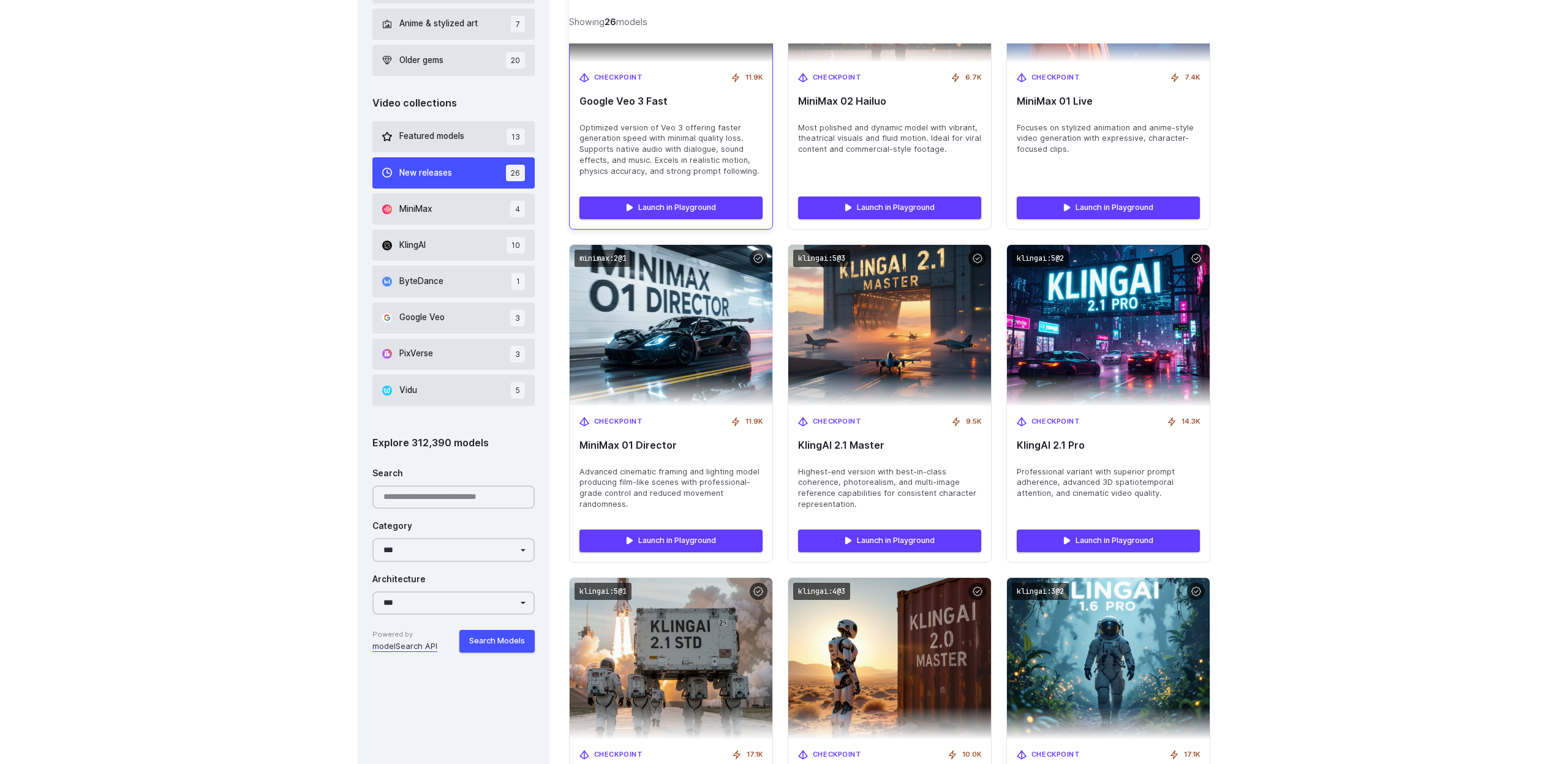 scroll, scrollTop: 0, scrollLeft: 0, axis: both 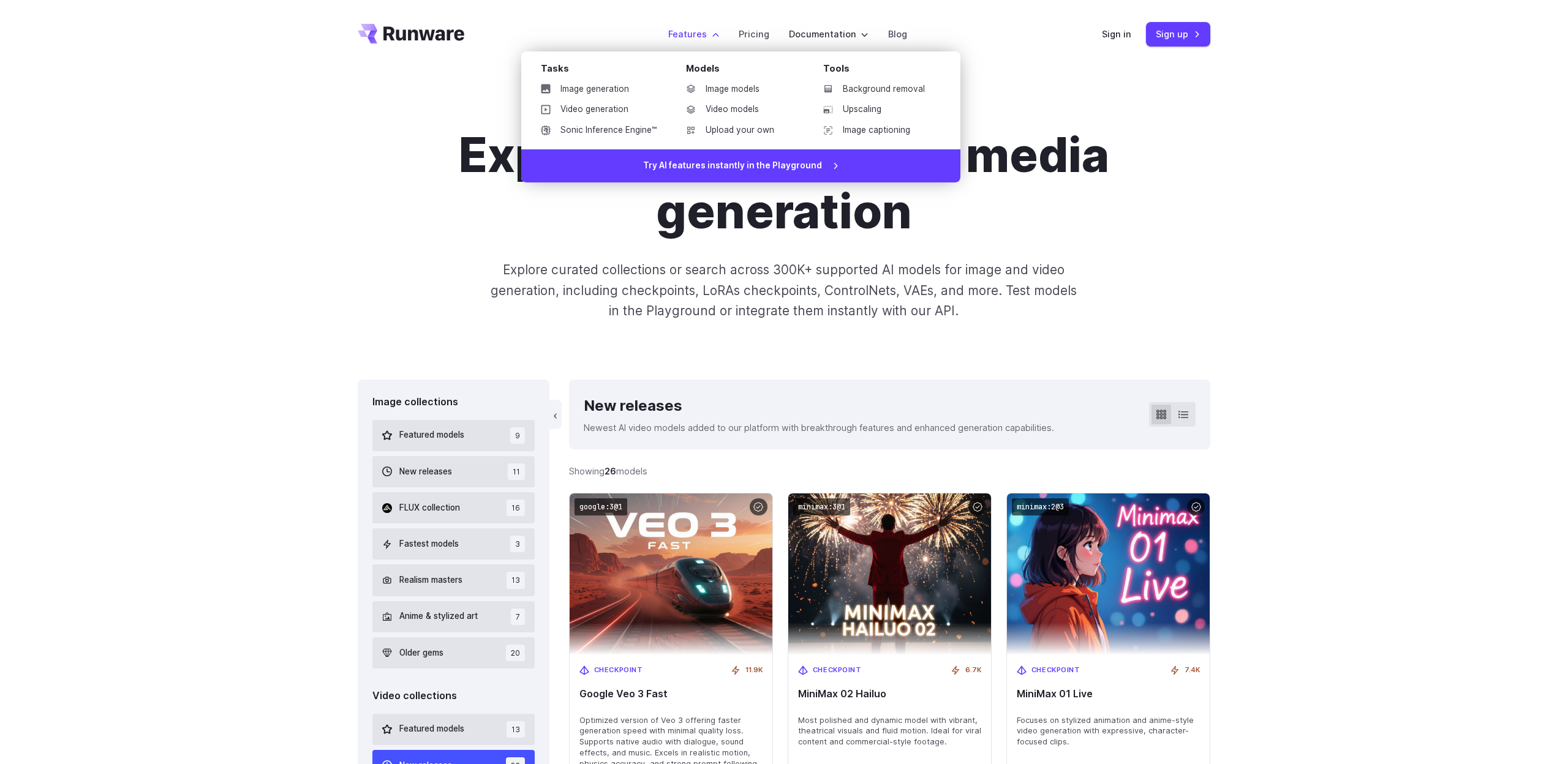 click on "Models" at bounding box center [745, 70] 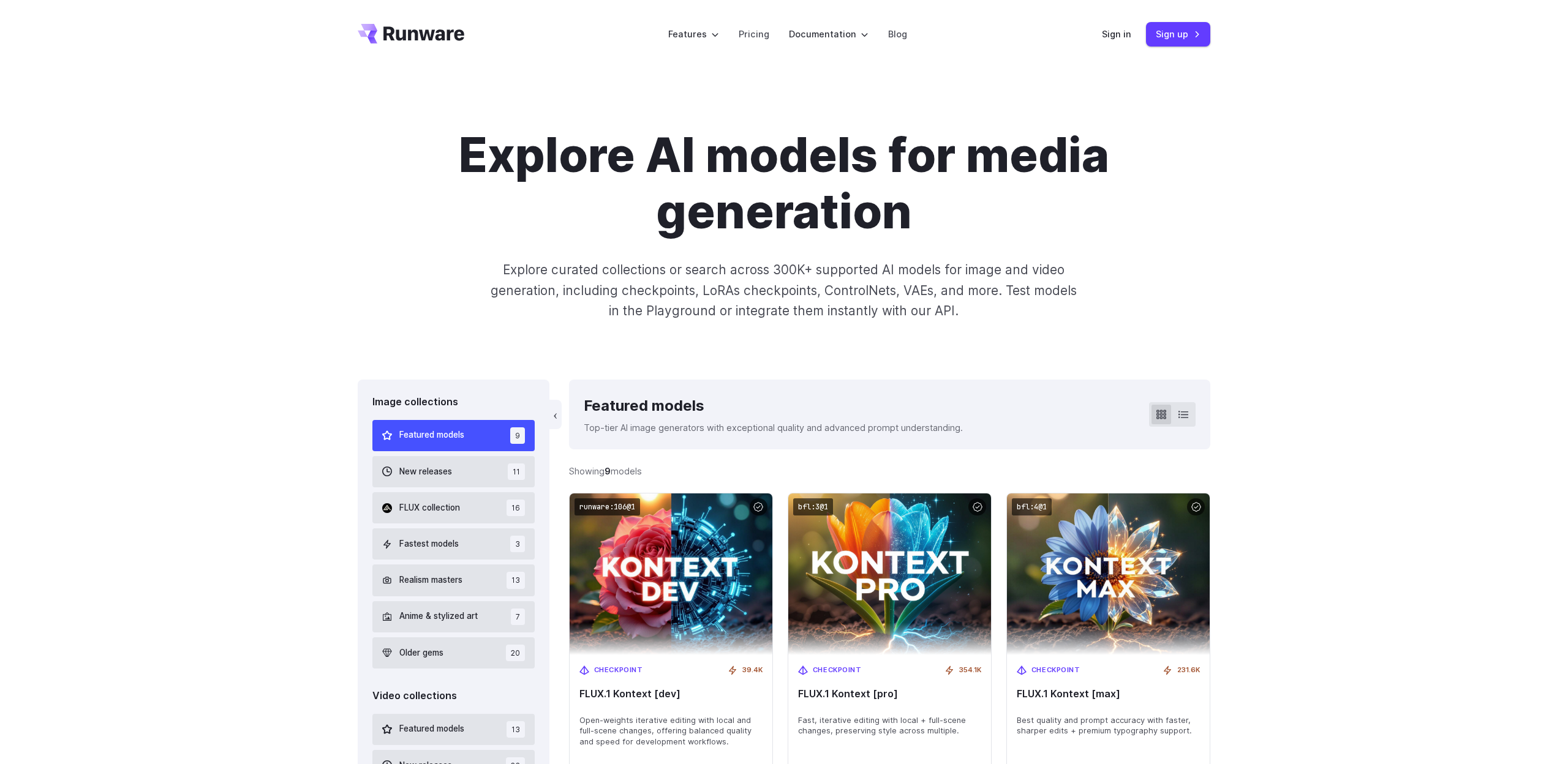 scroll, scrollTop: 0, scrollLeft: 0, axis: both 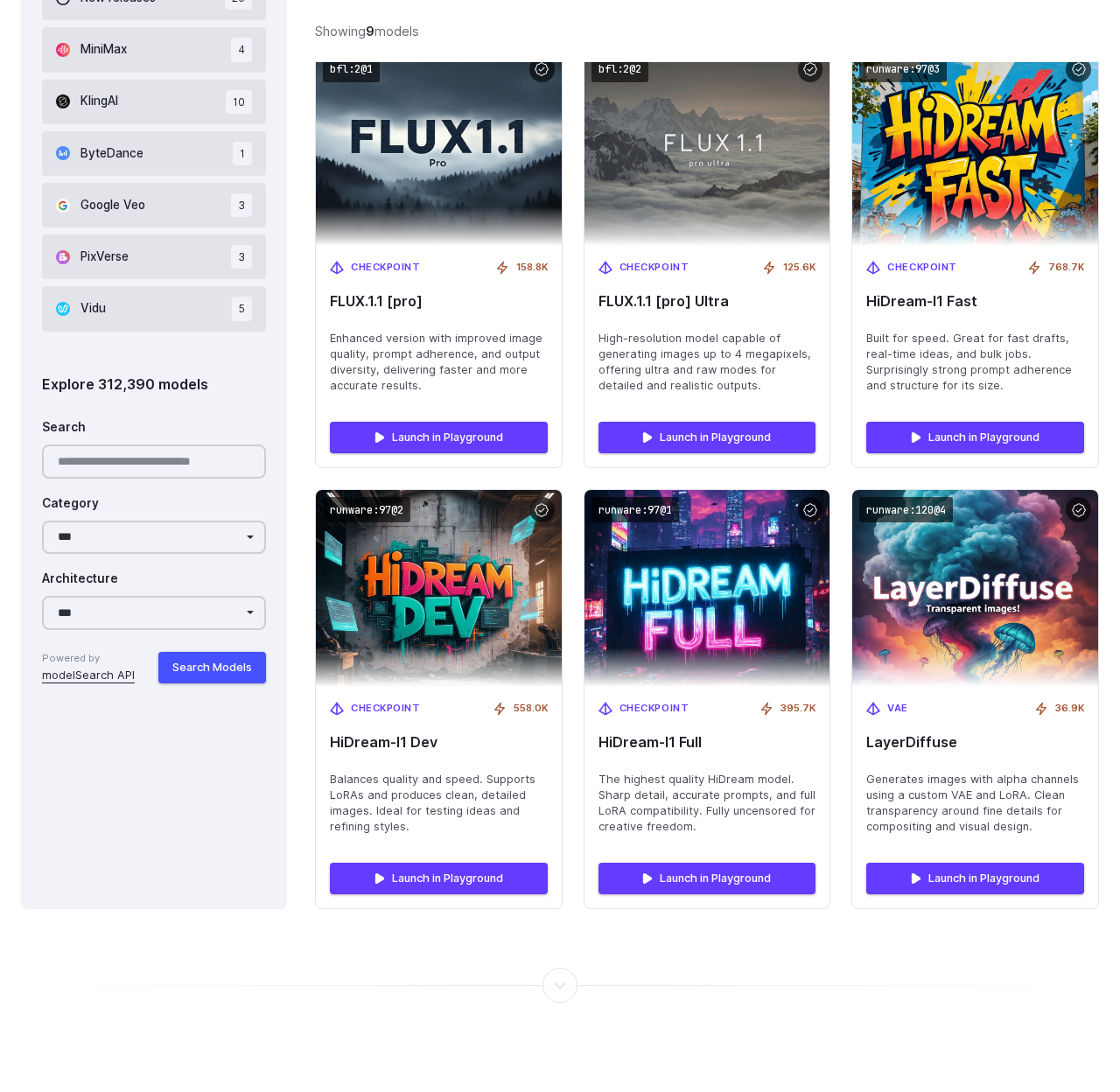 click on "modelSearch API" at bounding box center (88, 676) 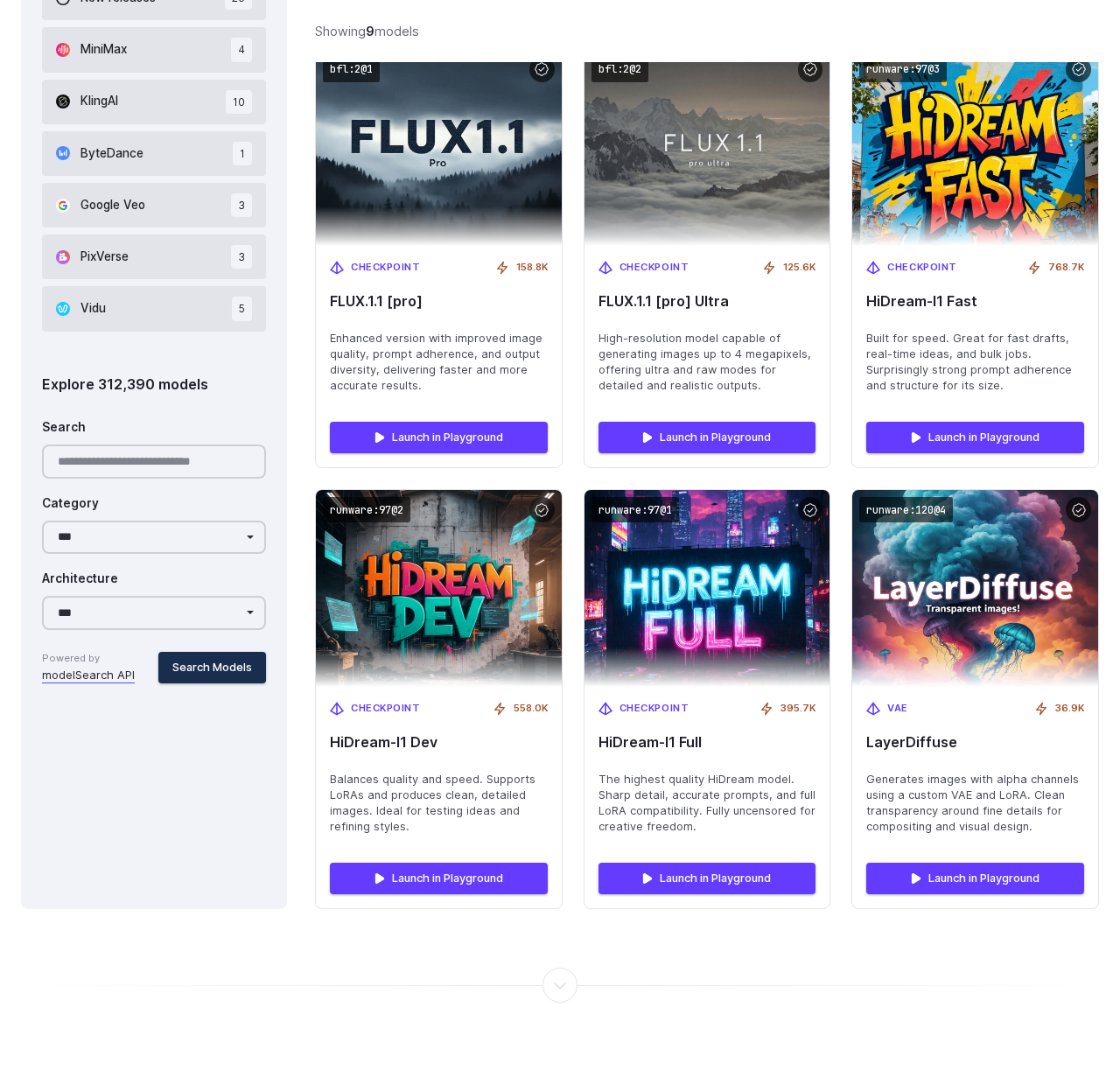 click on "Search Models" at bounding box center [212, 668] 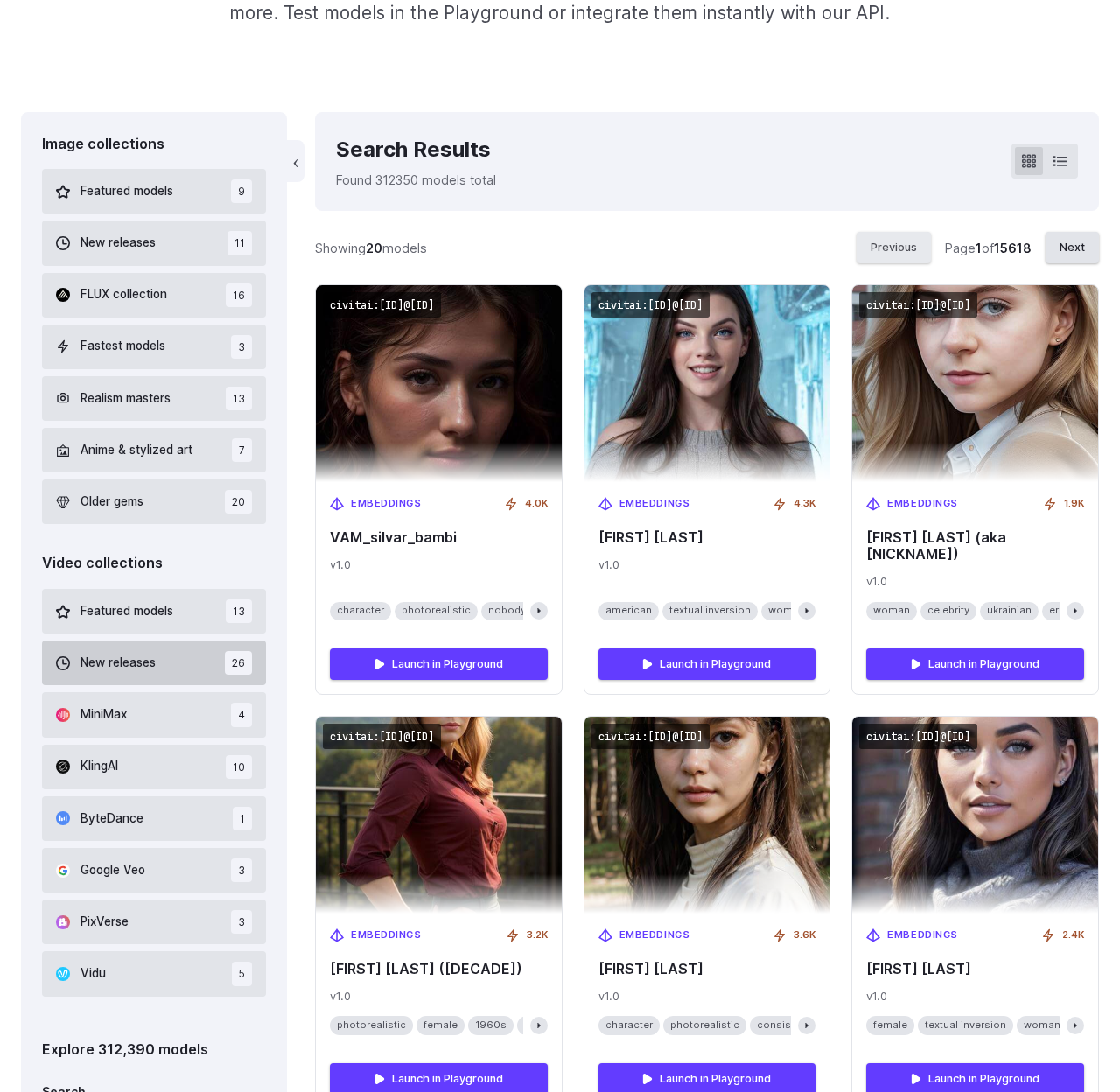 scroll, scrollTop: 400, scrollLeft: 0, axis: vertical 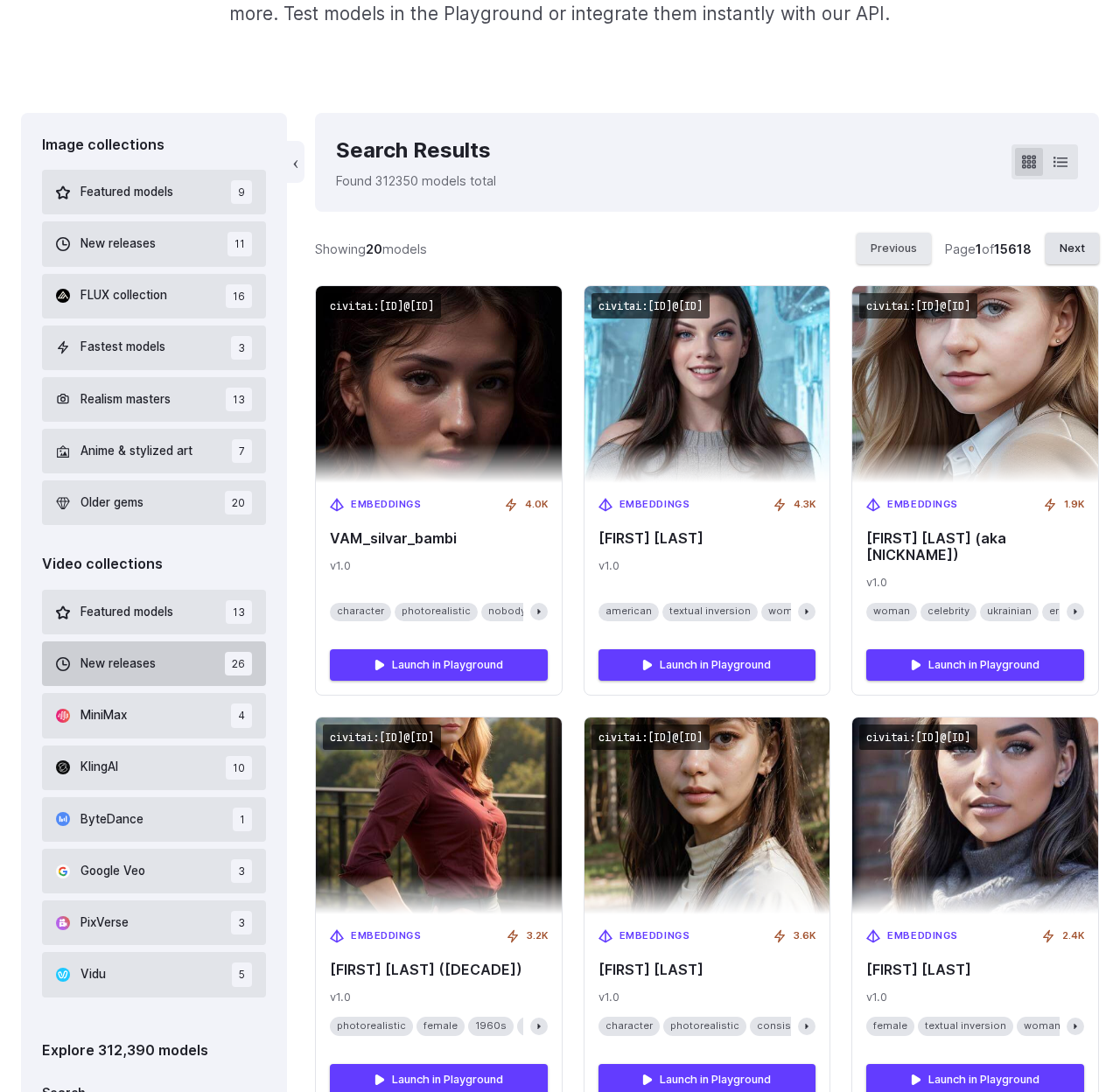 click on "New releases" at bounding box center [118, 664] 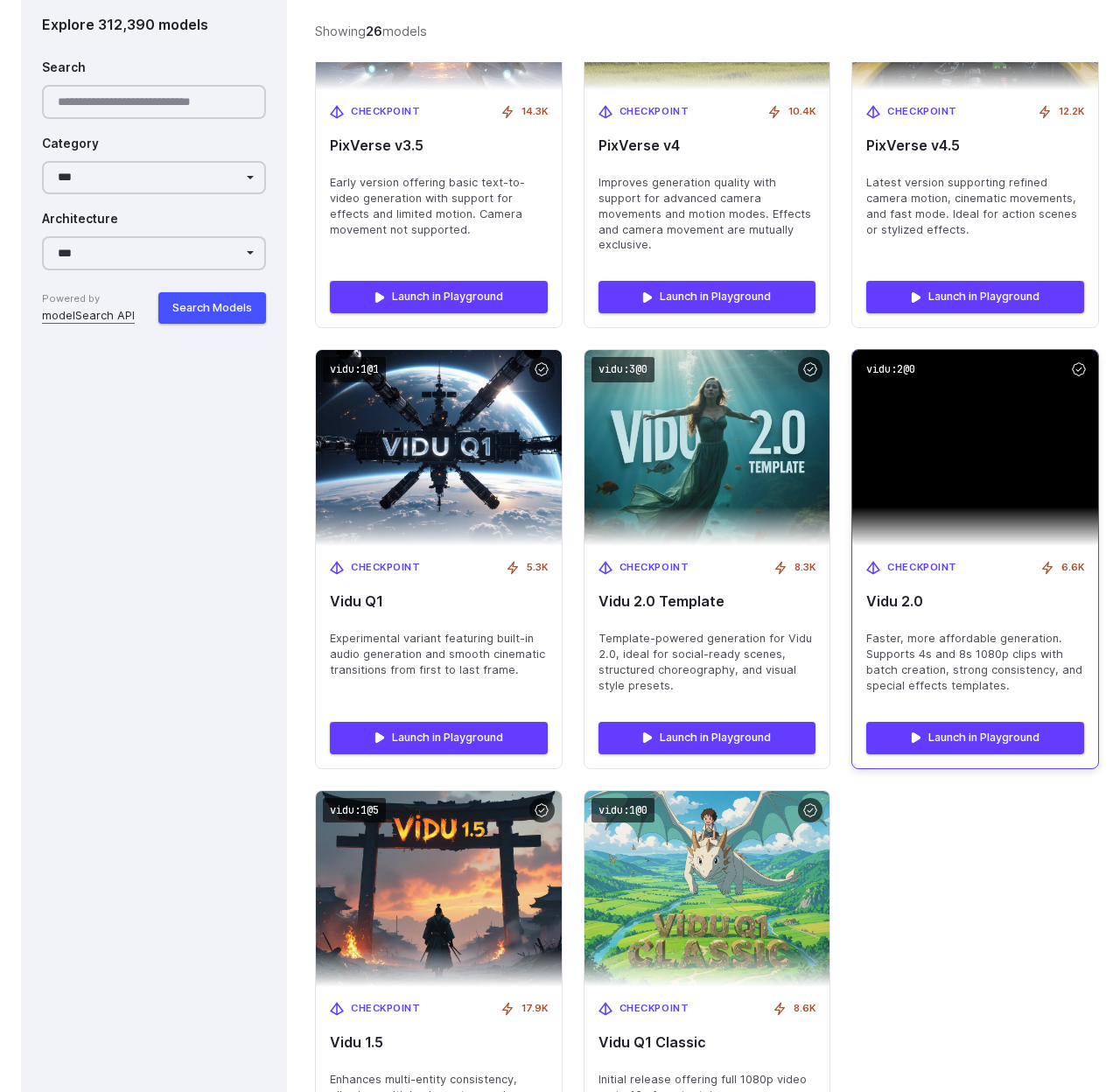 scroll, scrollTop: 3493, scrollLeft: 0, axis: vertical 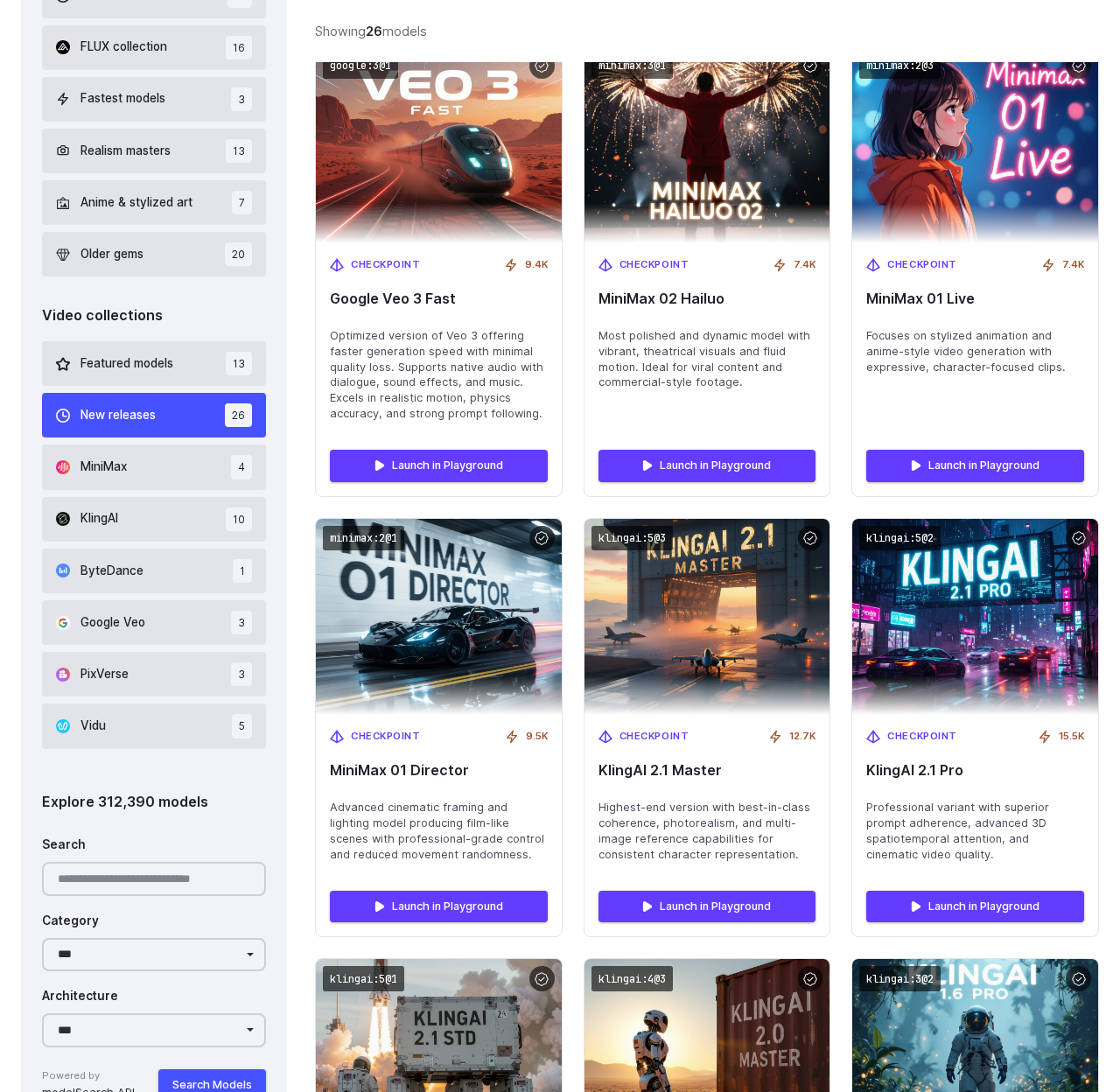 click on "Explore 312,390 models" at bounding box center (154, 802) 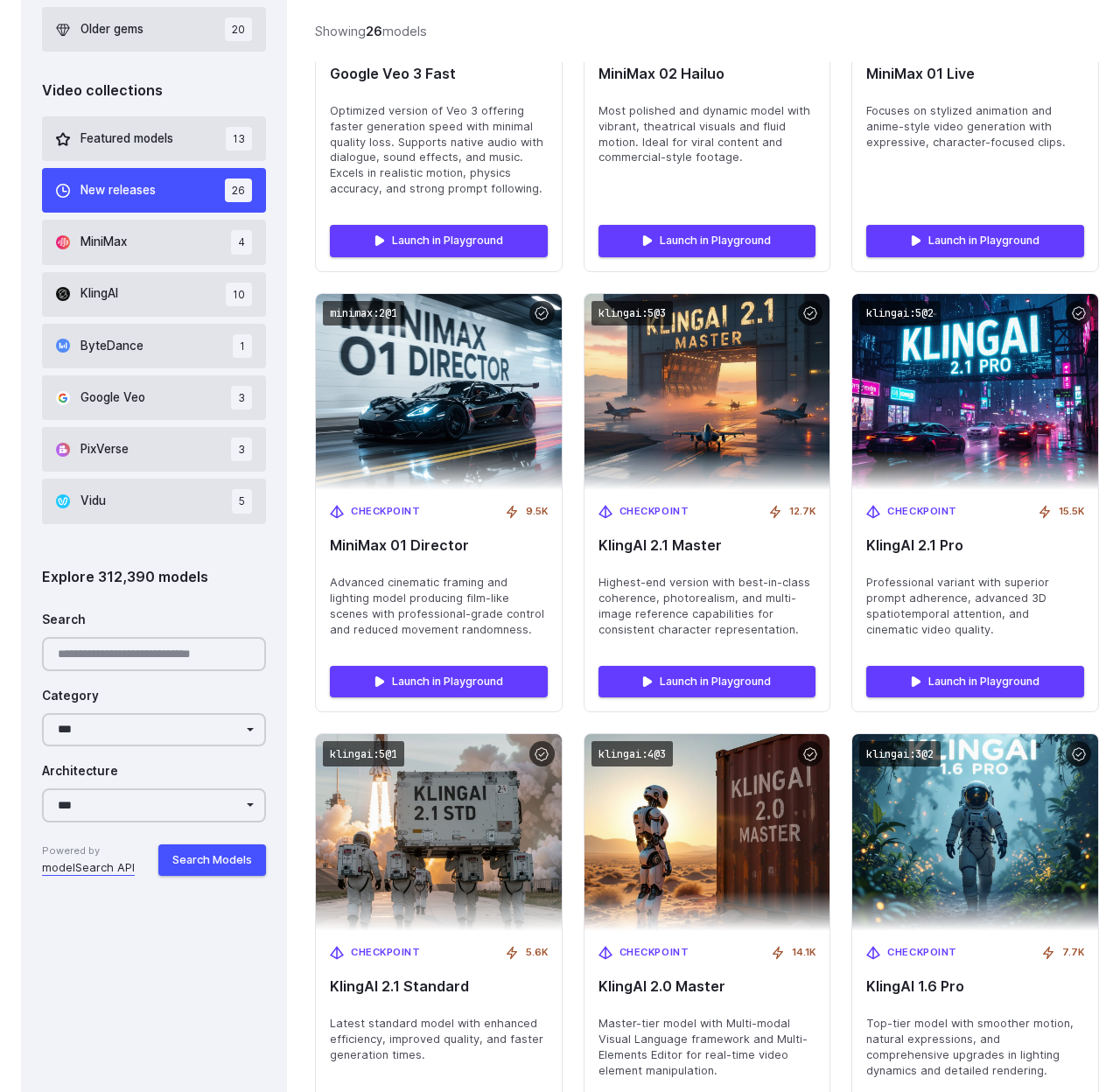 scroll, scrollTop: 874, scrollLeft: 0, axis: vertical 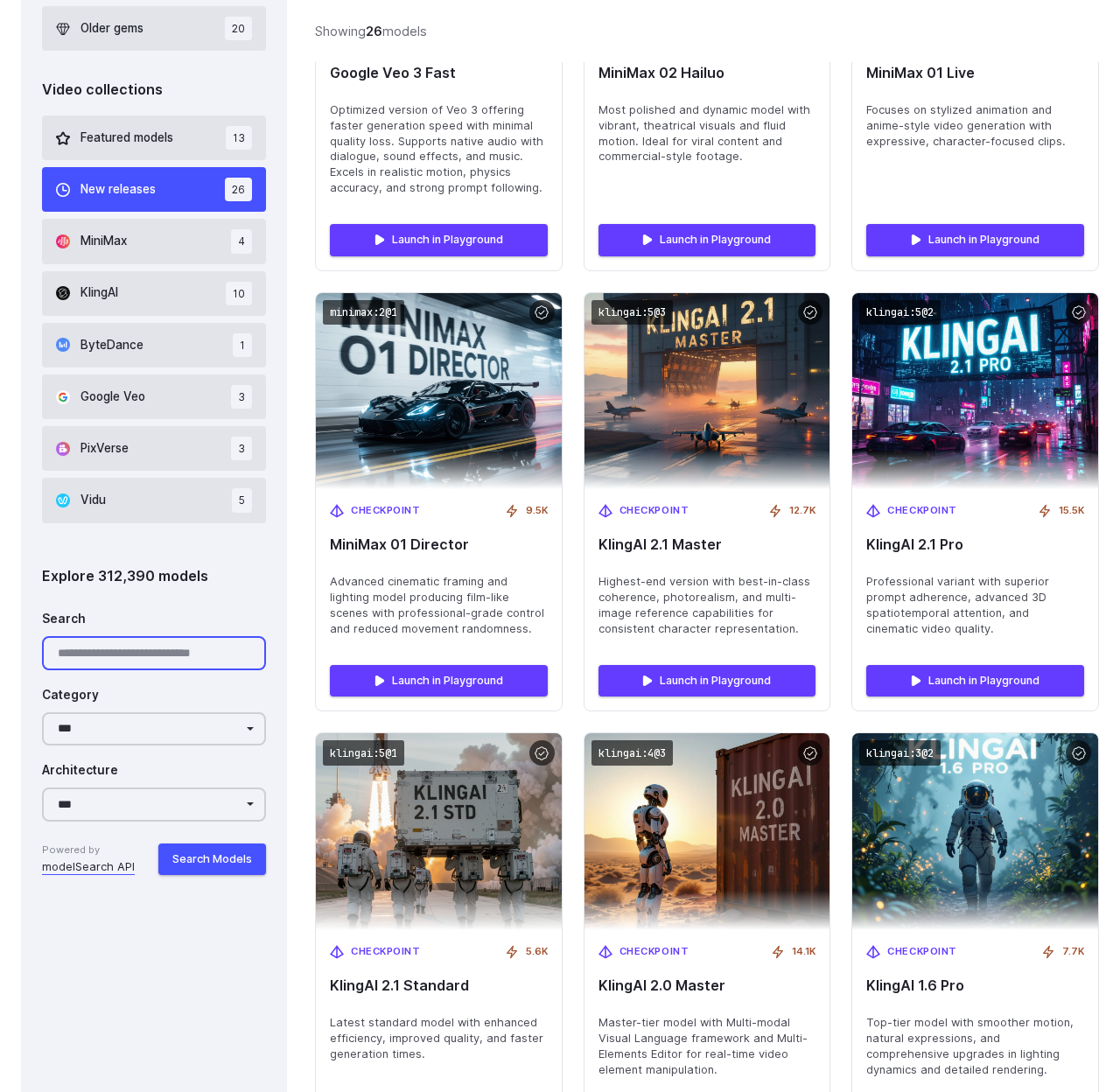 click on "Search" at bounding box center (154, 653) 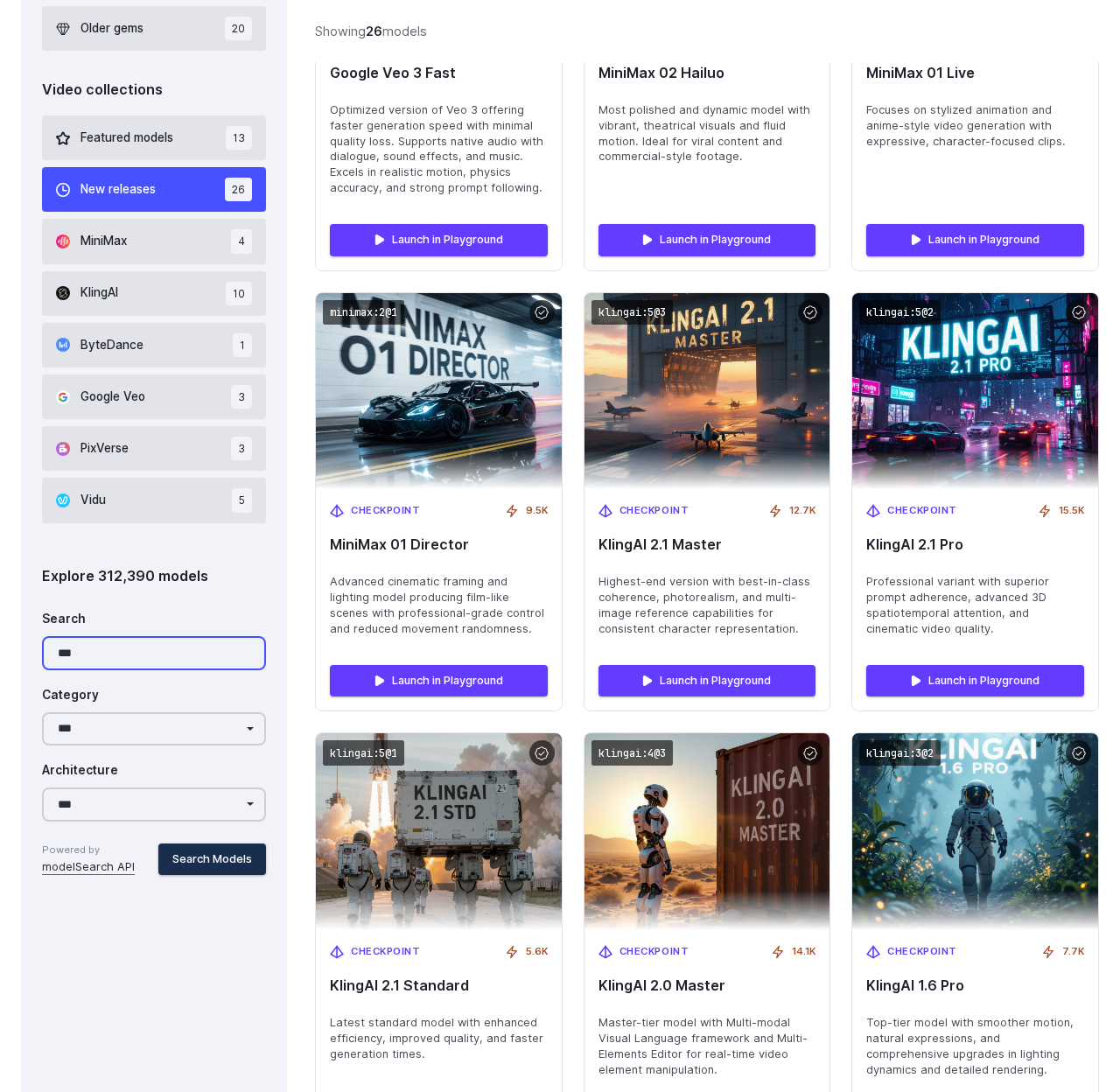 type on "***" 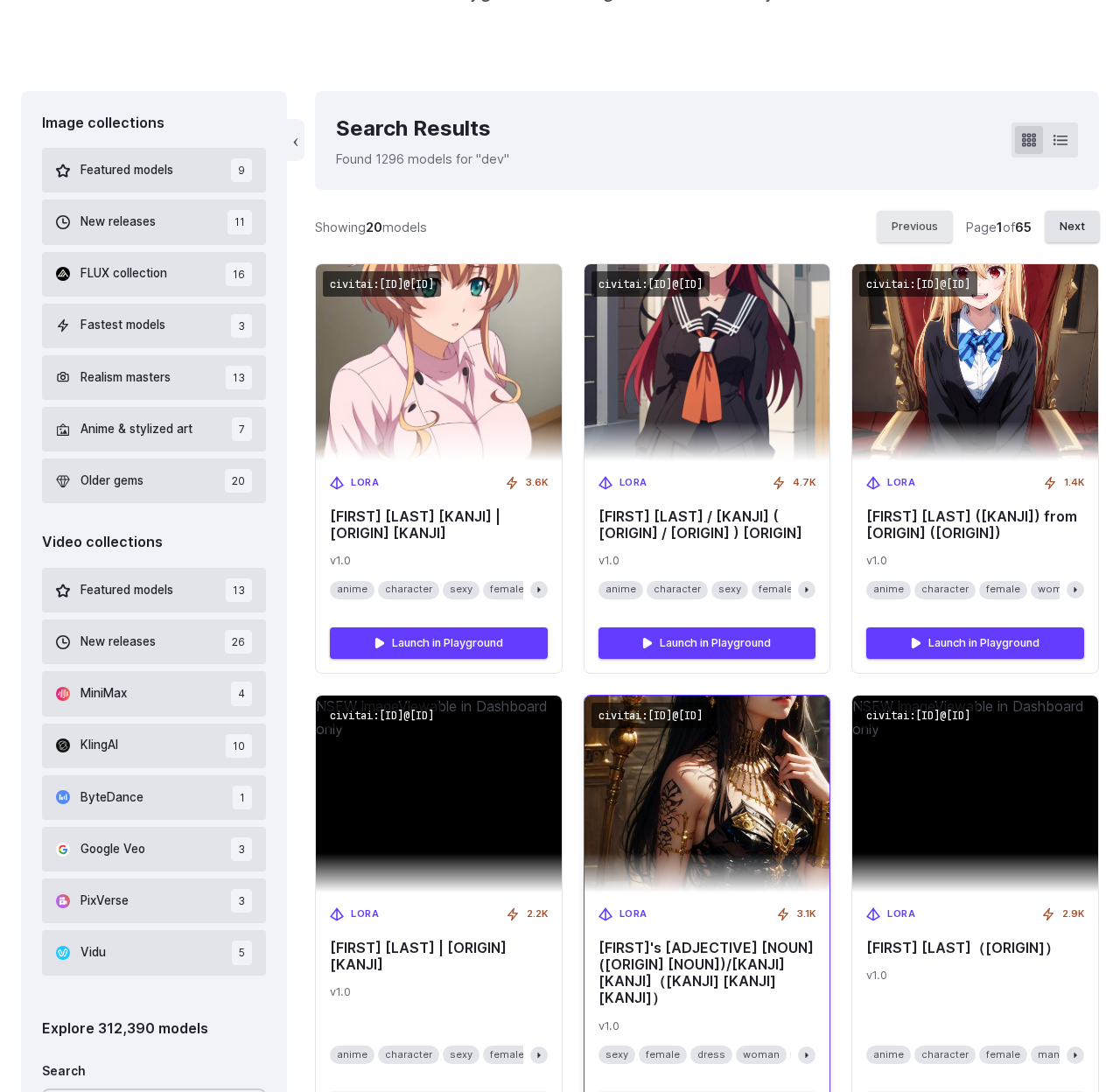 scroll, scrollTop: 400, scrollLeft: 0, axis: vertical 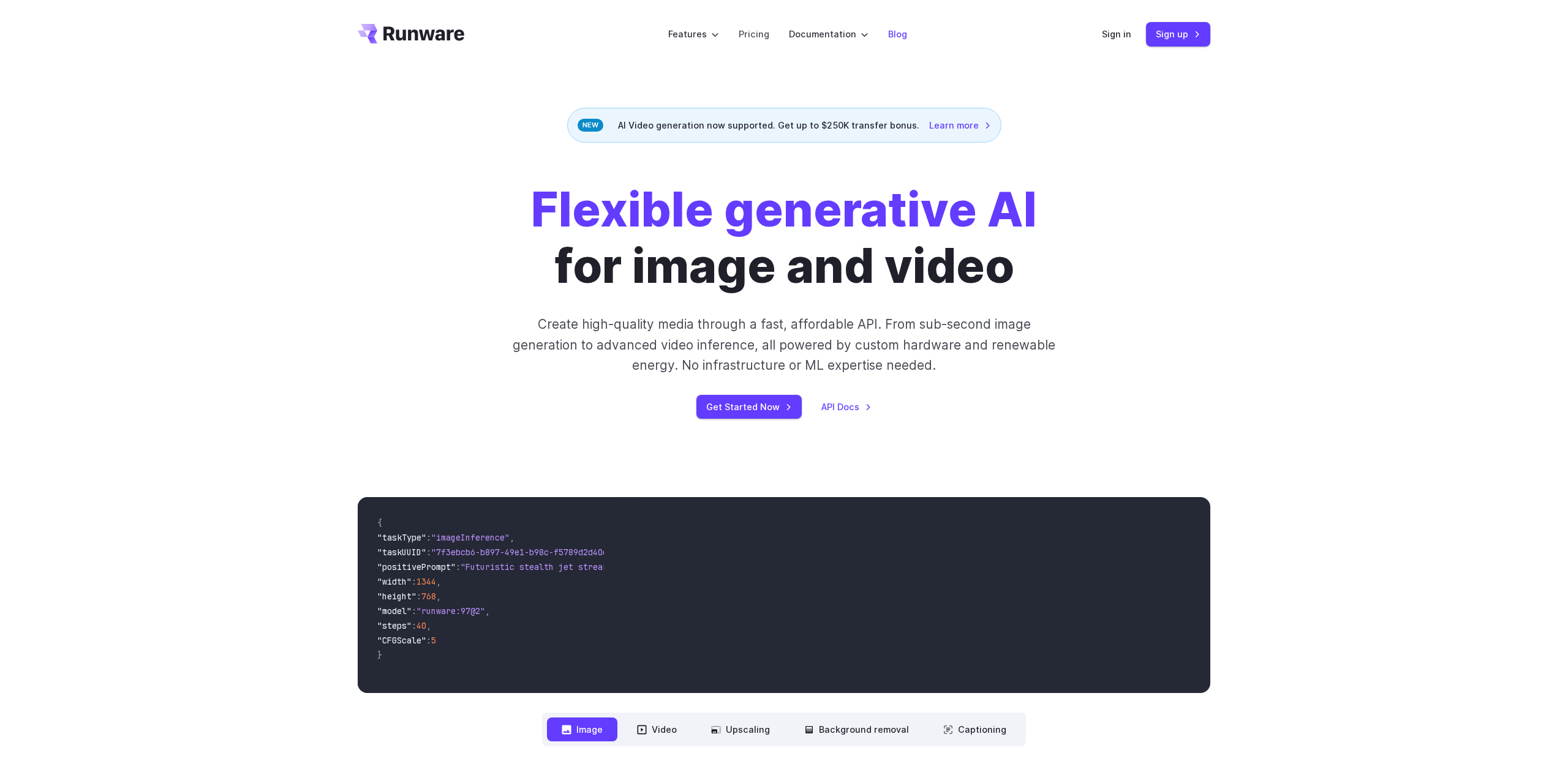 click on "Blog" at bounding box center (897, 34) 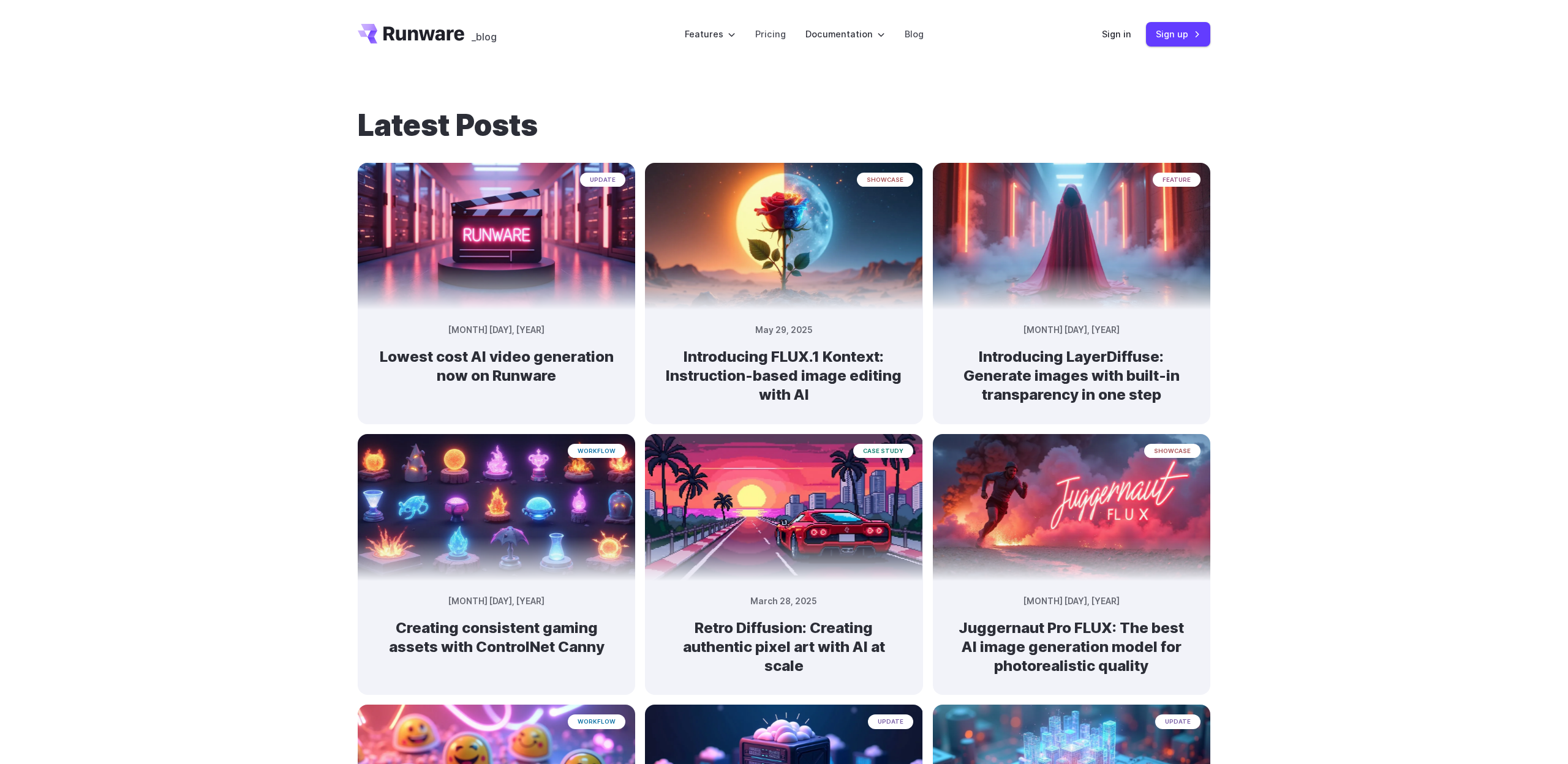 scroll, scrollTop: 0, scrollLeft: 0, axis: both 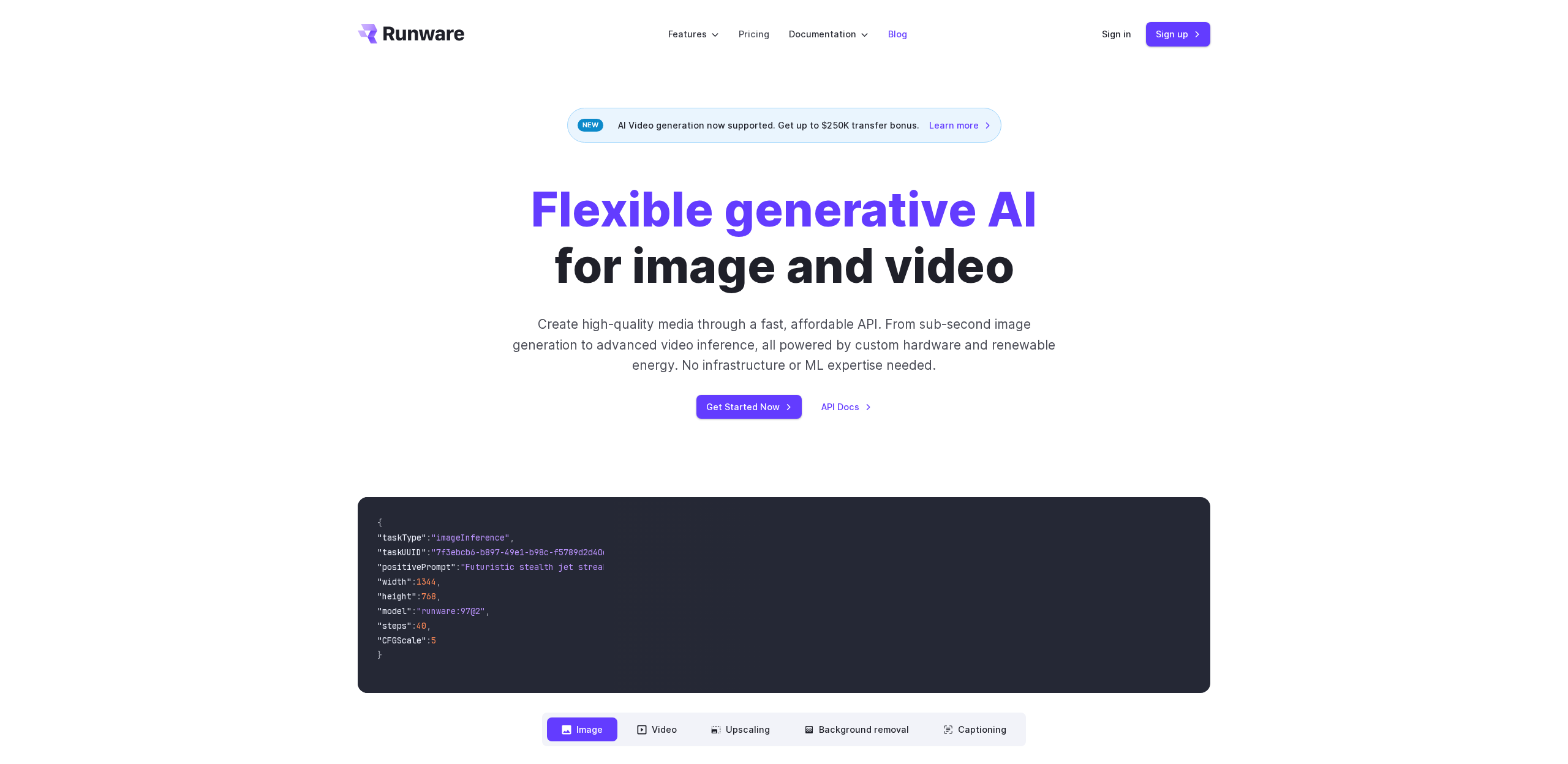 click on "Blog" at bounding box center (897, 34) 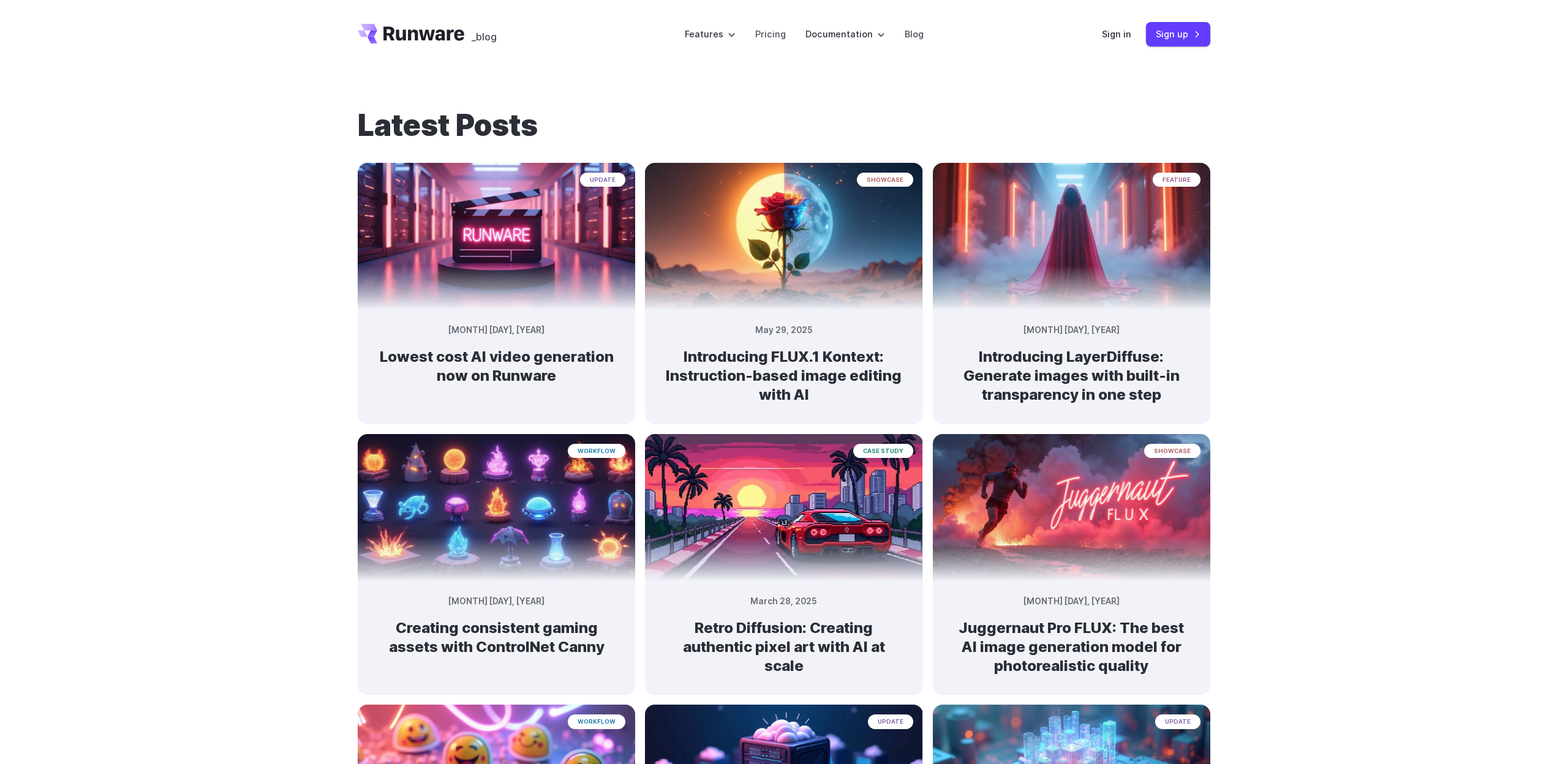 scroll, scrollTop: 0, scrollLeft: 0, axis: both 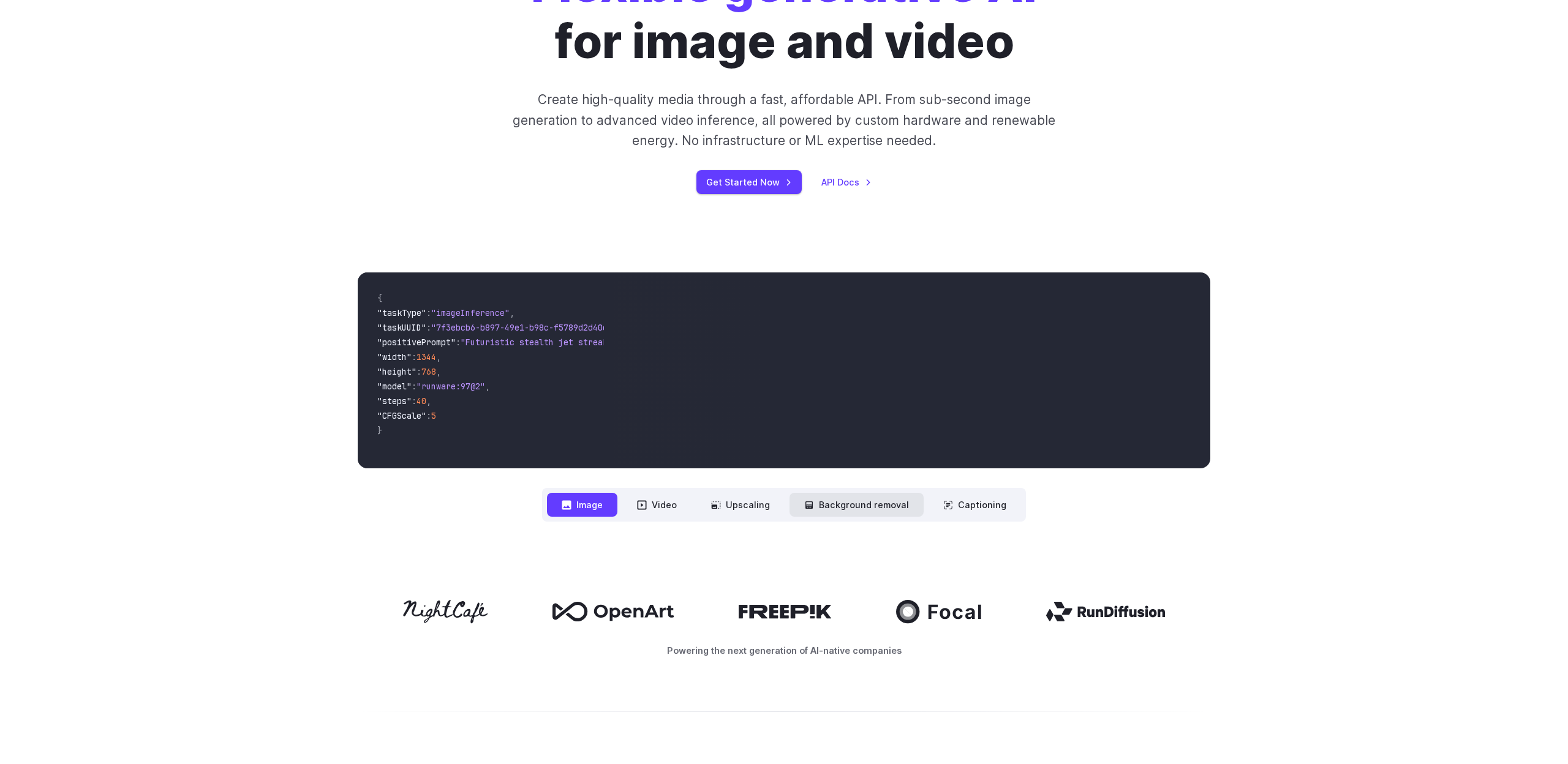 click on "Background removal" at bounding box center [856, 504] 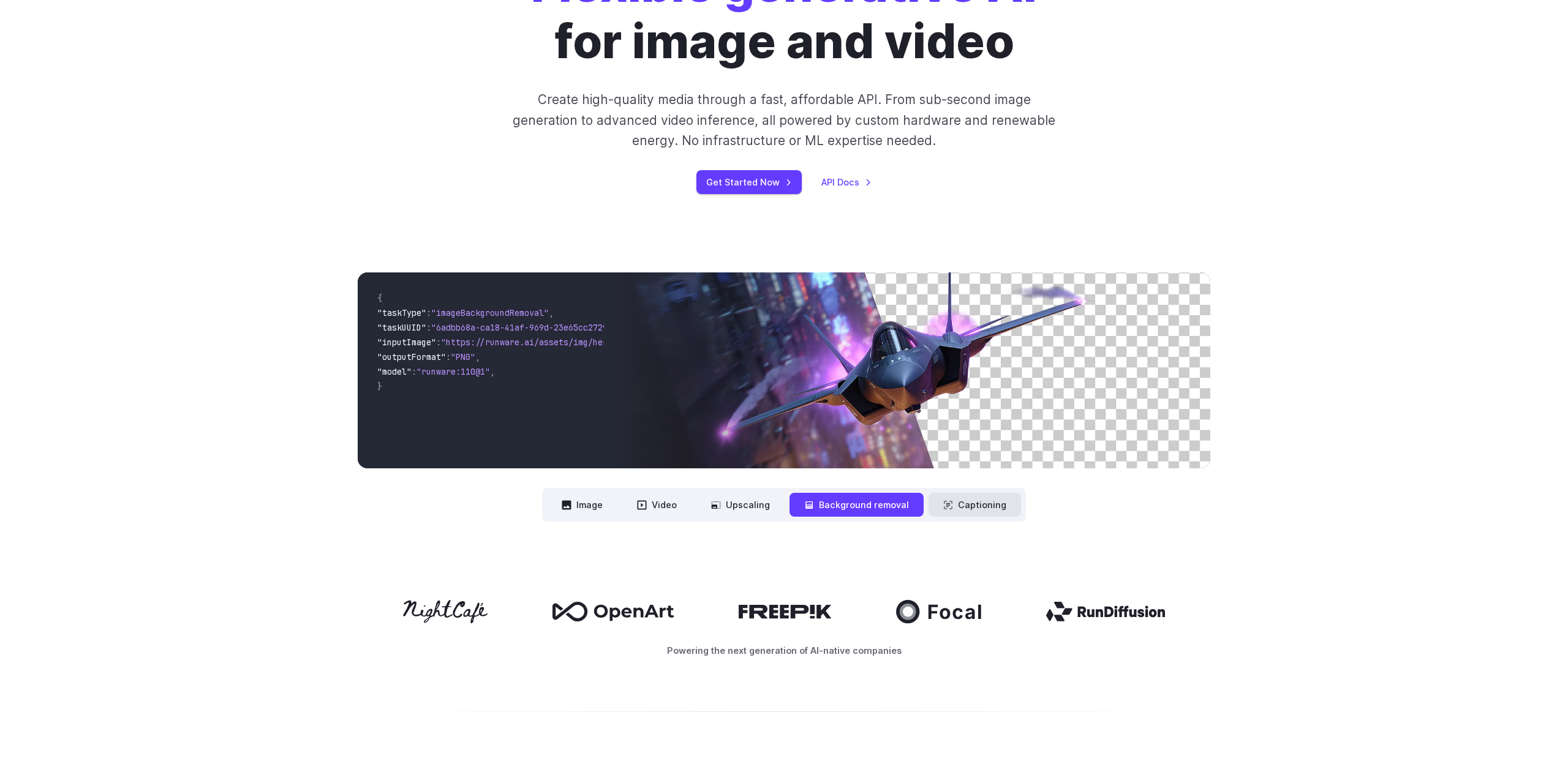 click 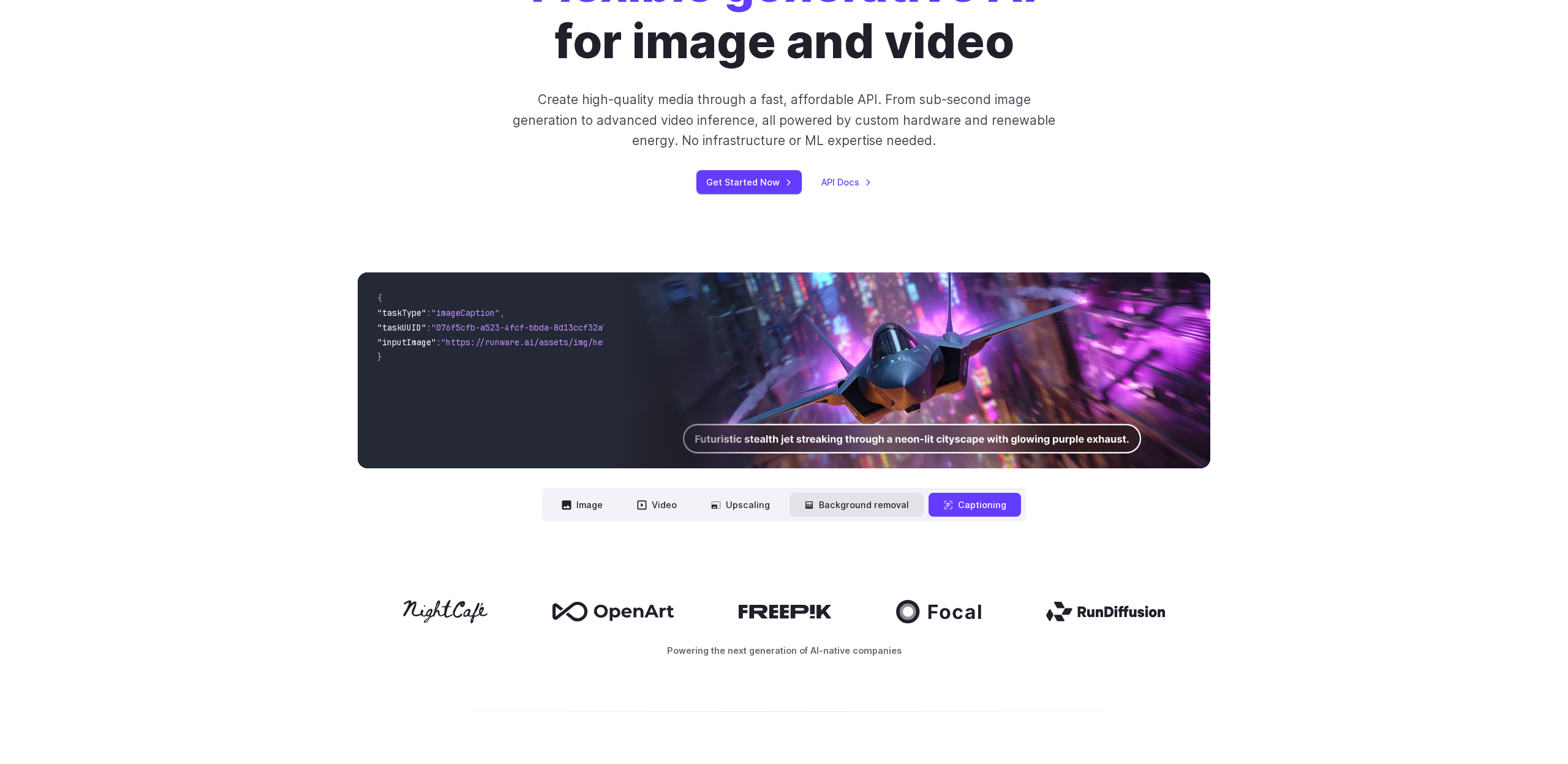 click on "Background removal" at bounding box center (856, 504) 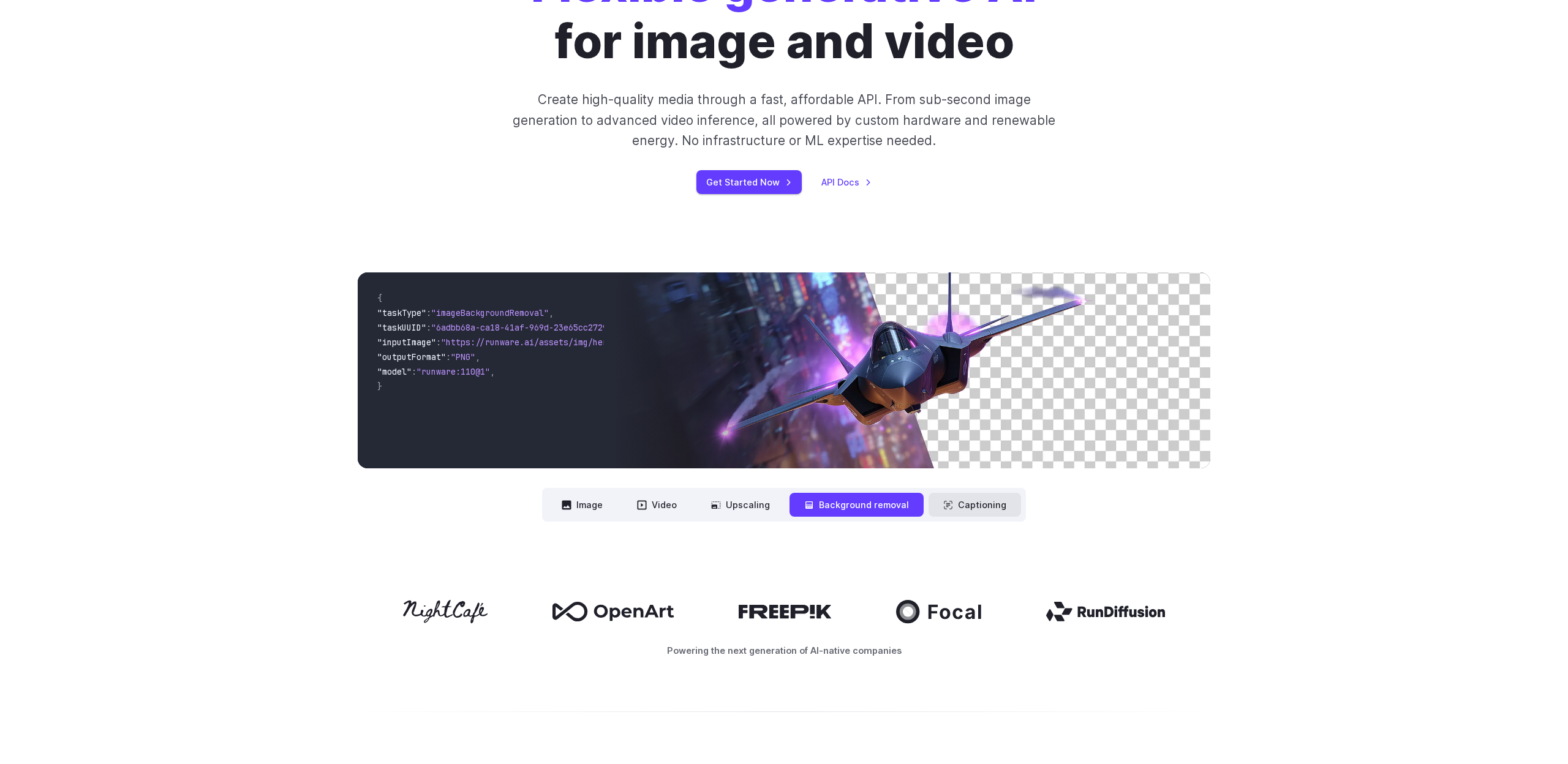 click on "Captioning" at bounding box center [974, 504] 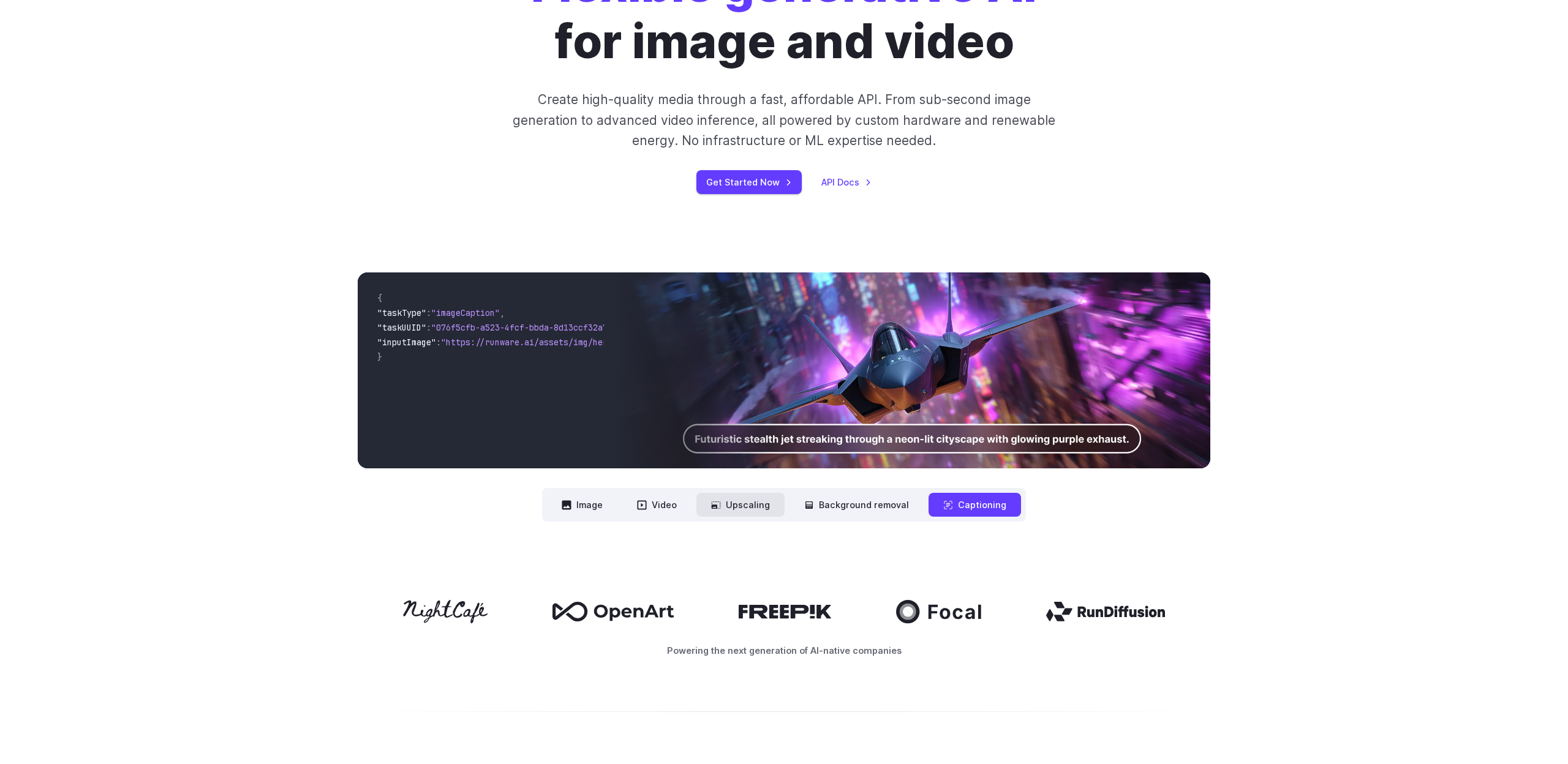 click on "Upscaling" at bounding box center [741, 504] 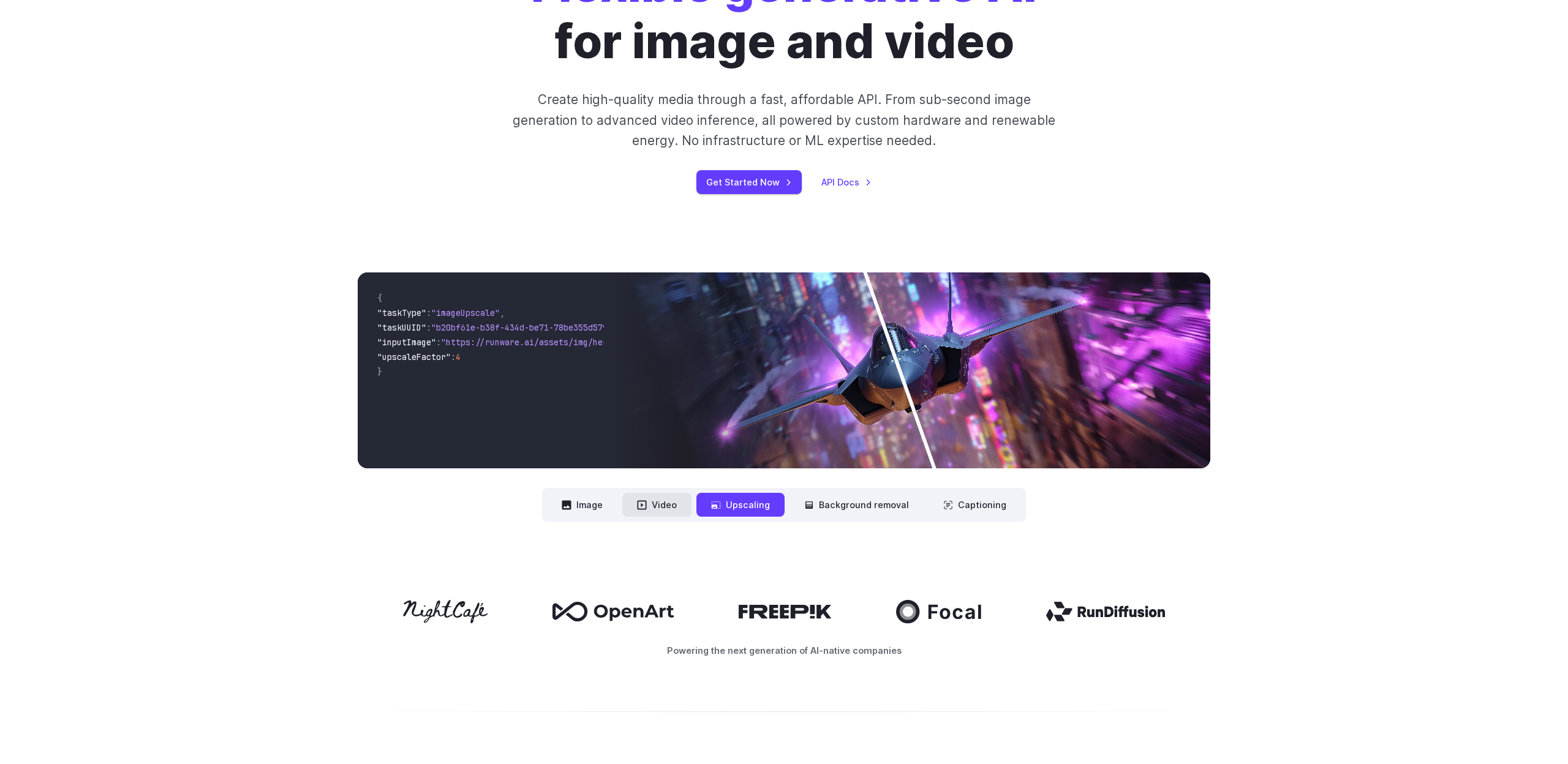 click on "Video" at bounding box center [657, 504] 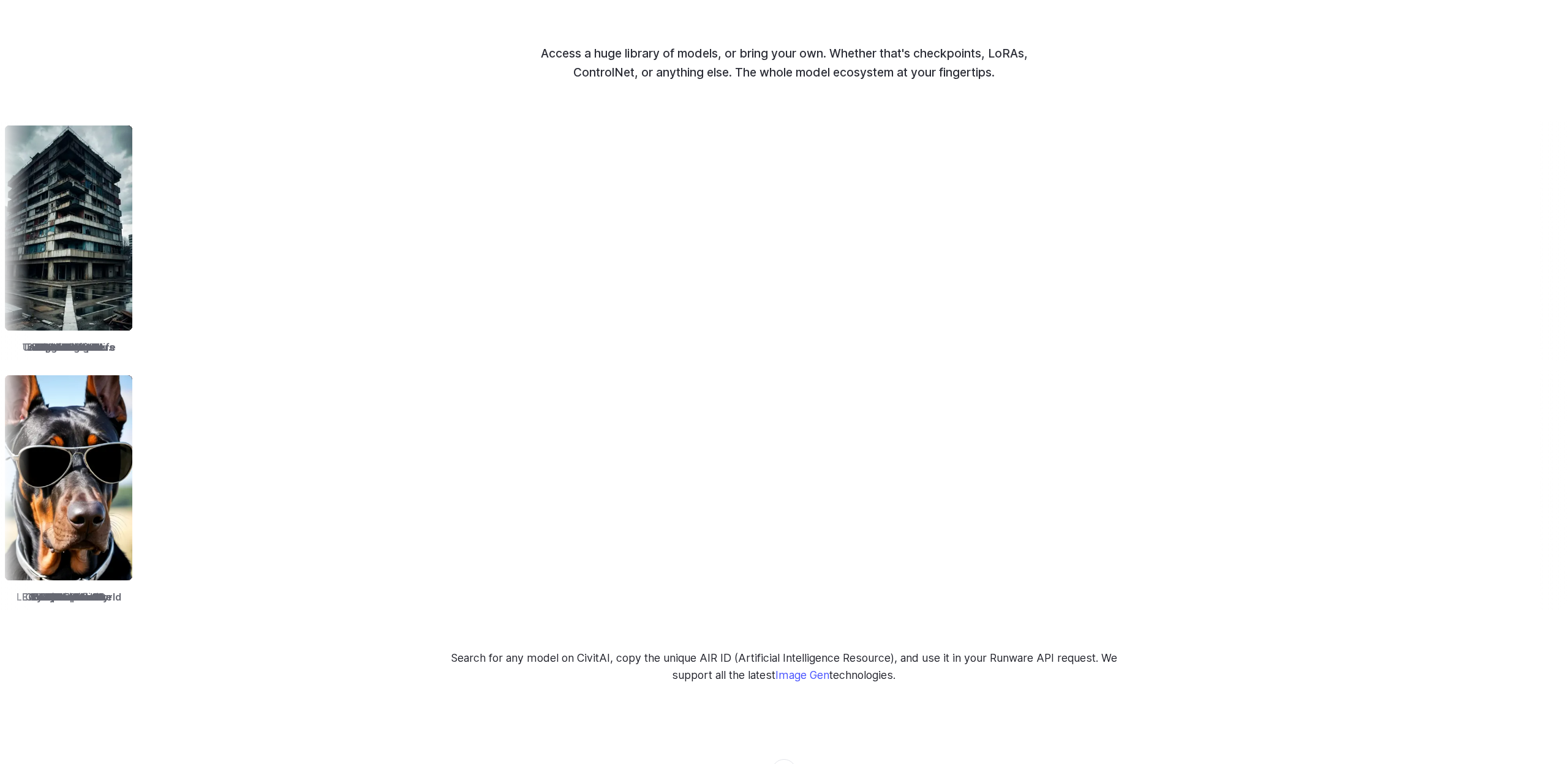 scroll, scrollTop: 1747, scrollLeft: 0, axis: vertical 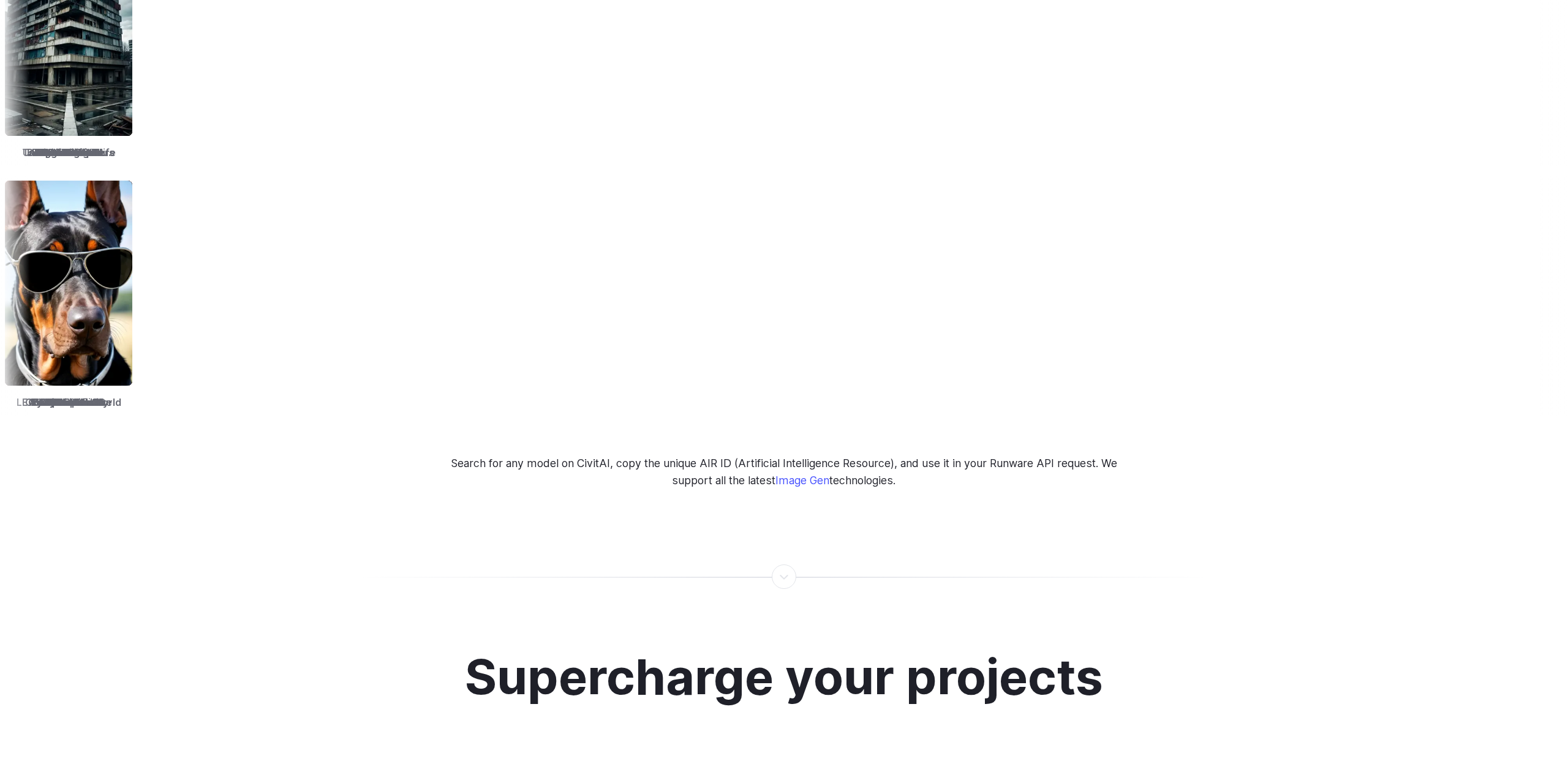click on "Search for any model on CivitAI, copy the unique AIR ID (Artificial Intelligence Resource), and use it in your Runware API request. We support all the latest  Image Gen  technologies." at bounding box center [784, 472] 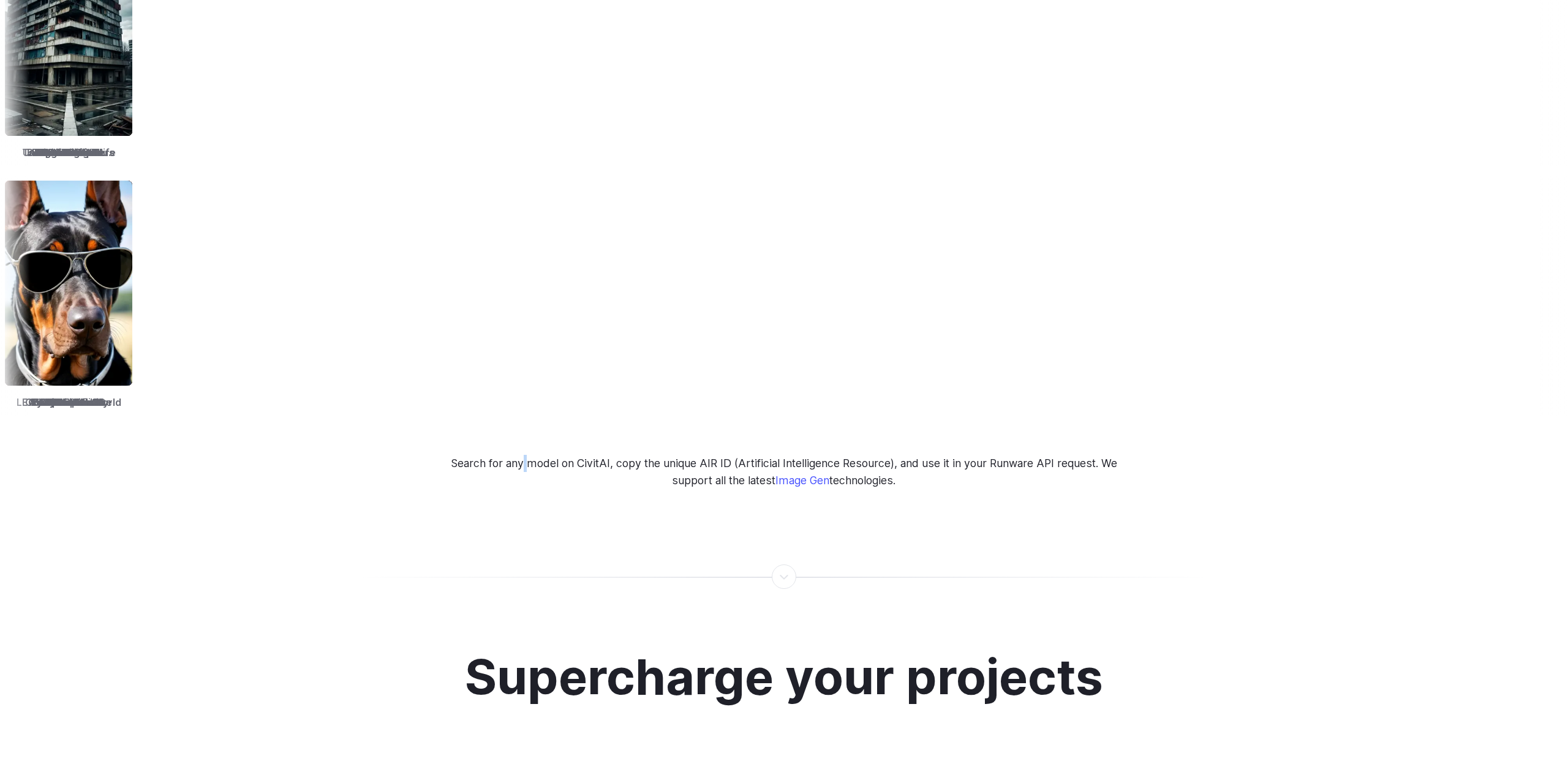 click on "Search for any model on CivitAI, copy the unique AIR ID (Artificial Intelligence Resource), and use it in your Runware API request. We support all the latest  Image Gen  technologies." at bounding box center (784, 472) 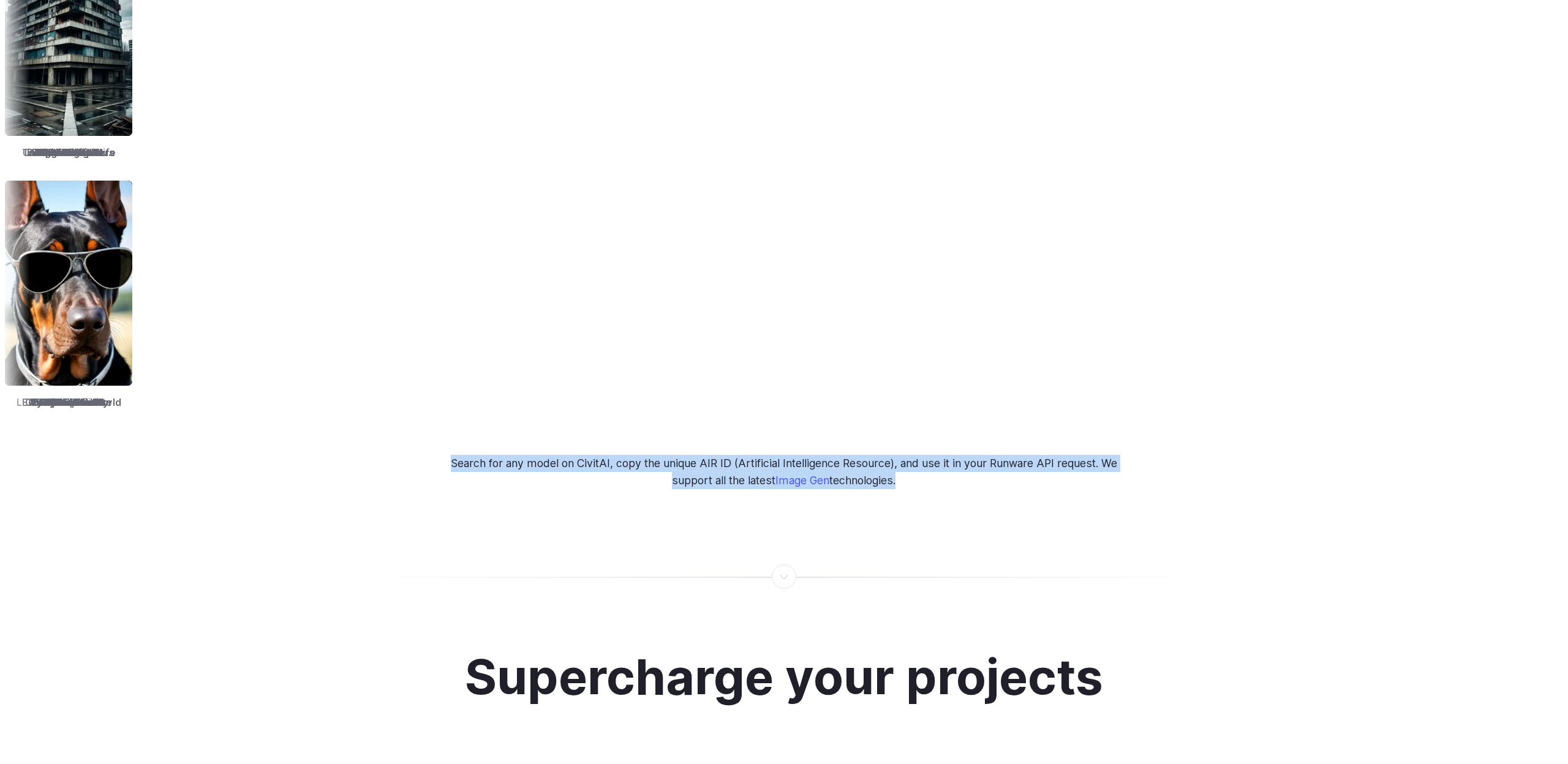 click on "Search for any model on CivitAI, copy the unique AIR ID (Artificial Intelligence Resource), and use it in your Runware API request. We support all the latest  Image Gen  technologies." at bounding box center (784, 472) 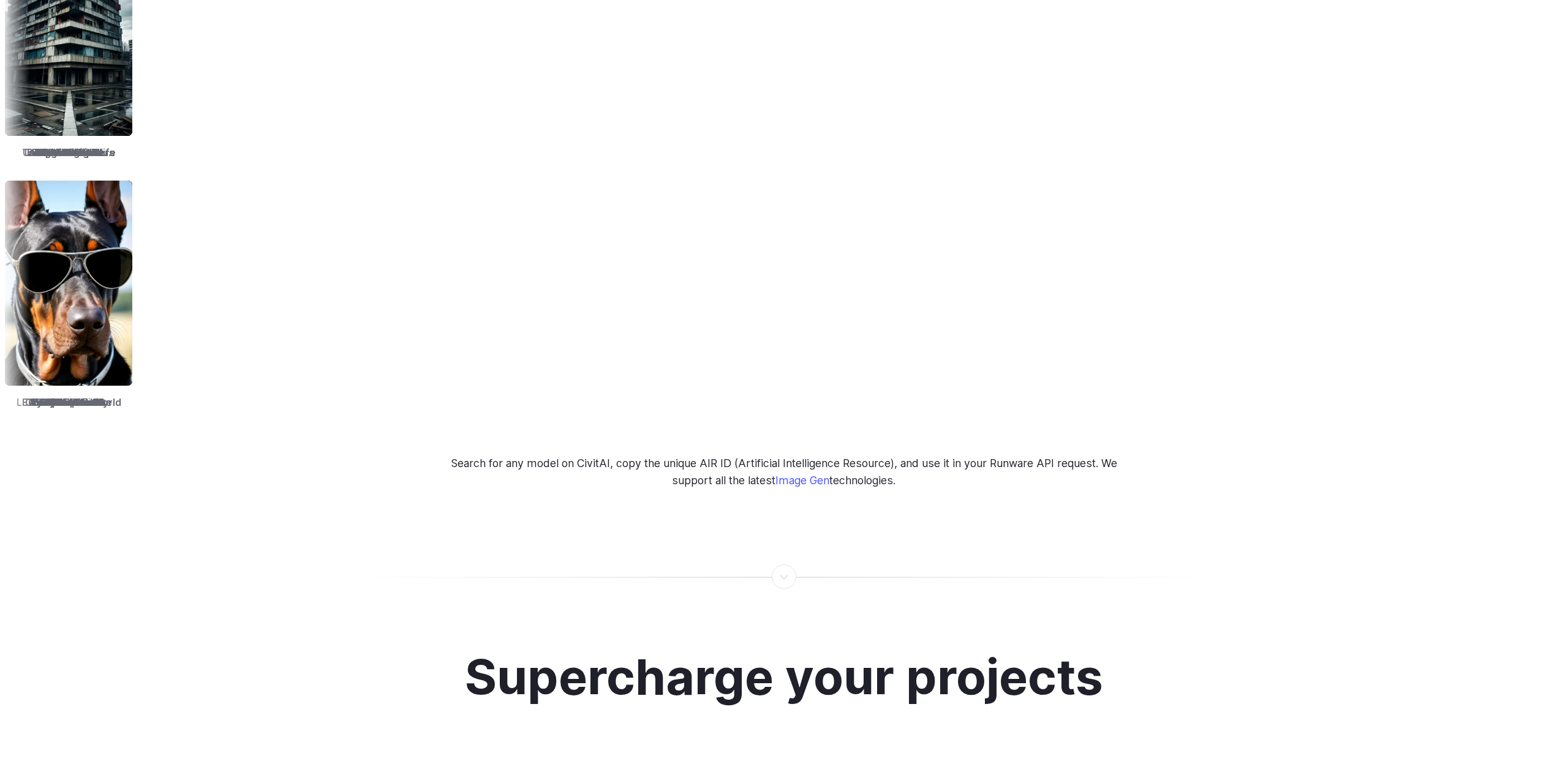 click on "Search for any model on CivitAI, copy the unique AIR ID (Artificial Intelligence Resource), and use it in your Runware API request. We support all the latest  Image Gen  technologies." at bounding box center [784, 472] 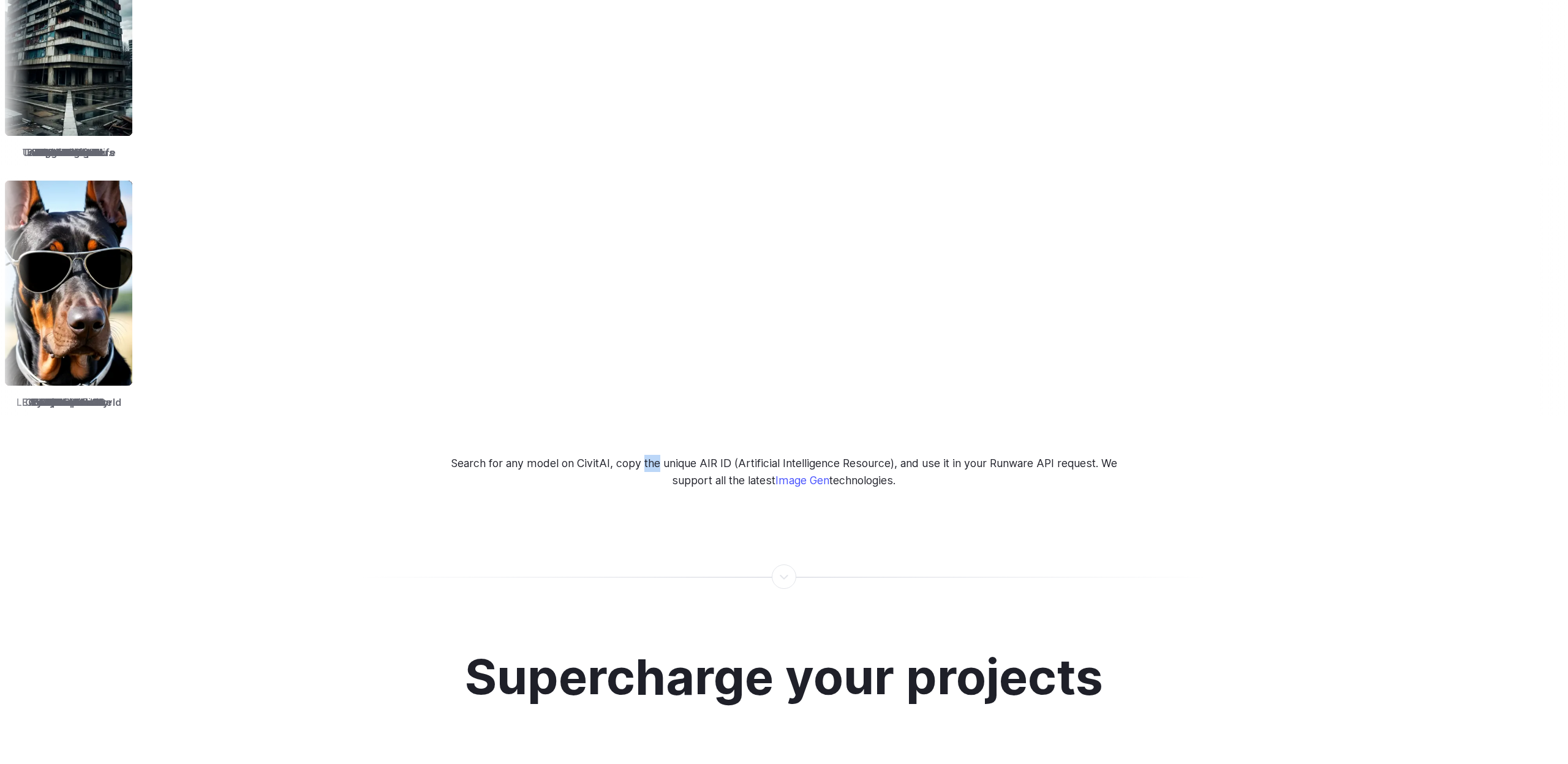 click on "Search for any model on CivitAI, copy the unique AIR ID (Artificial Intelligence Resource), and use it in your Runware API request. We support all the latest  Image Gen  technologies." at bounding box center [784, 472] 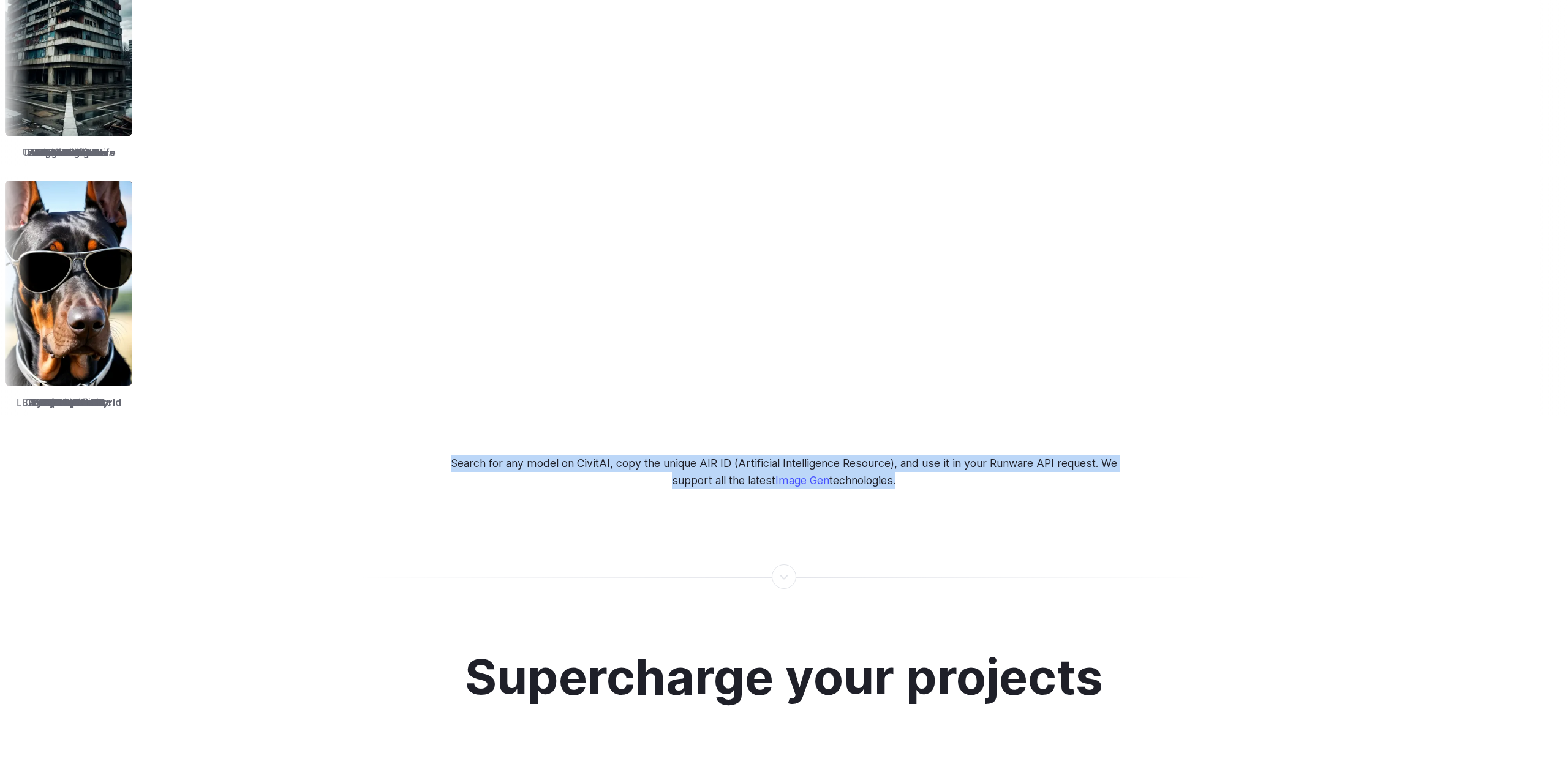 click on "Search for any model on CivitAI, copy the unique AIR ID (Artificial Intelligence Resource), and use it in your Runware API request. We support all the latest  Image Gen  technologies." at bounding box center [784, 472] 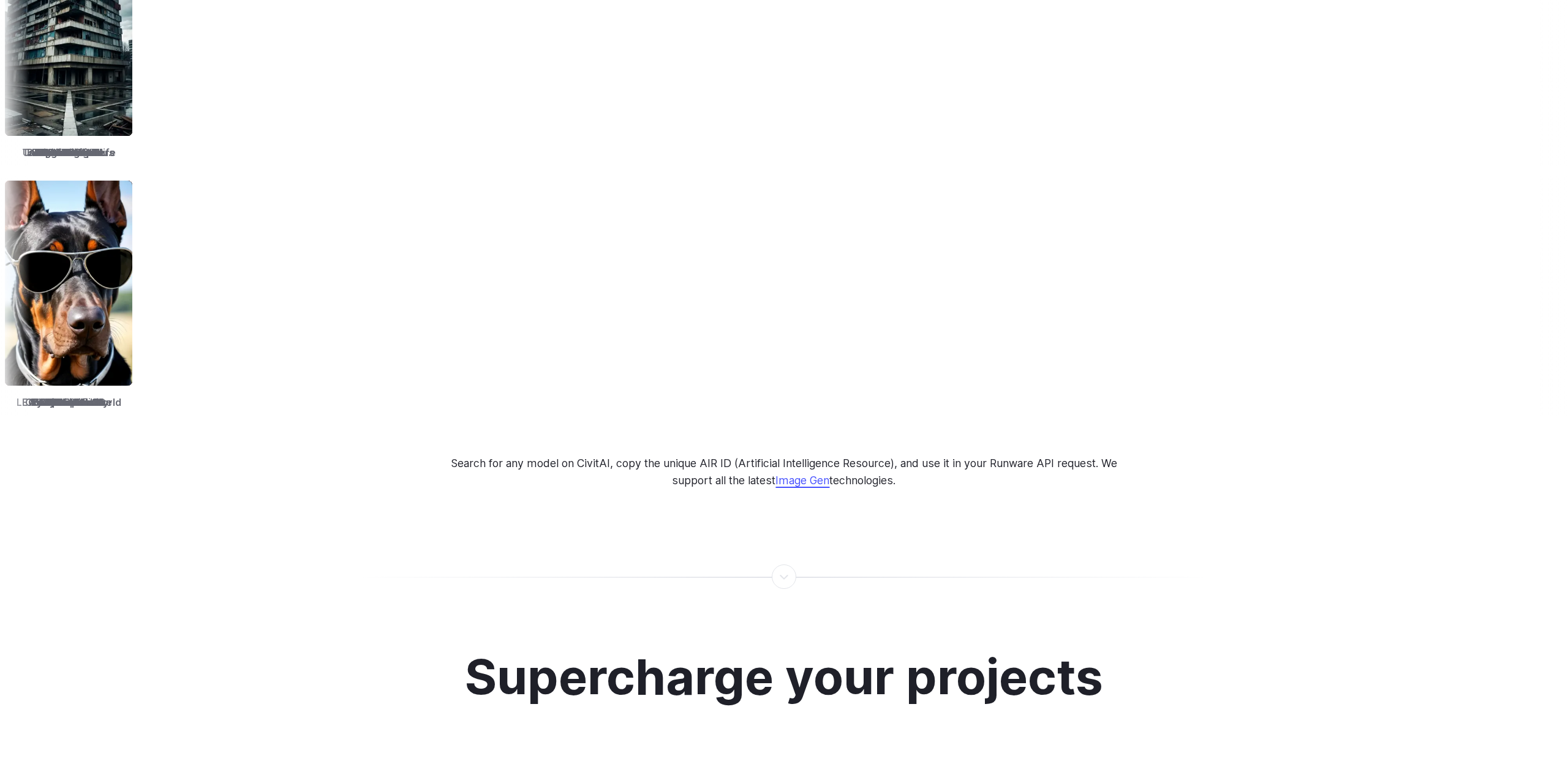 click on "Image Gen" at bounding box center (802, 480) 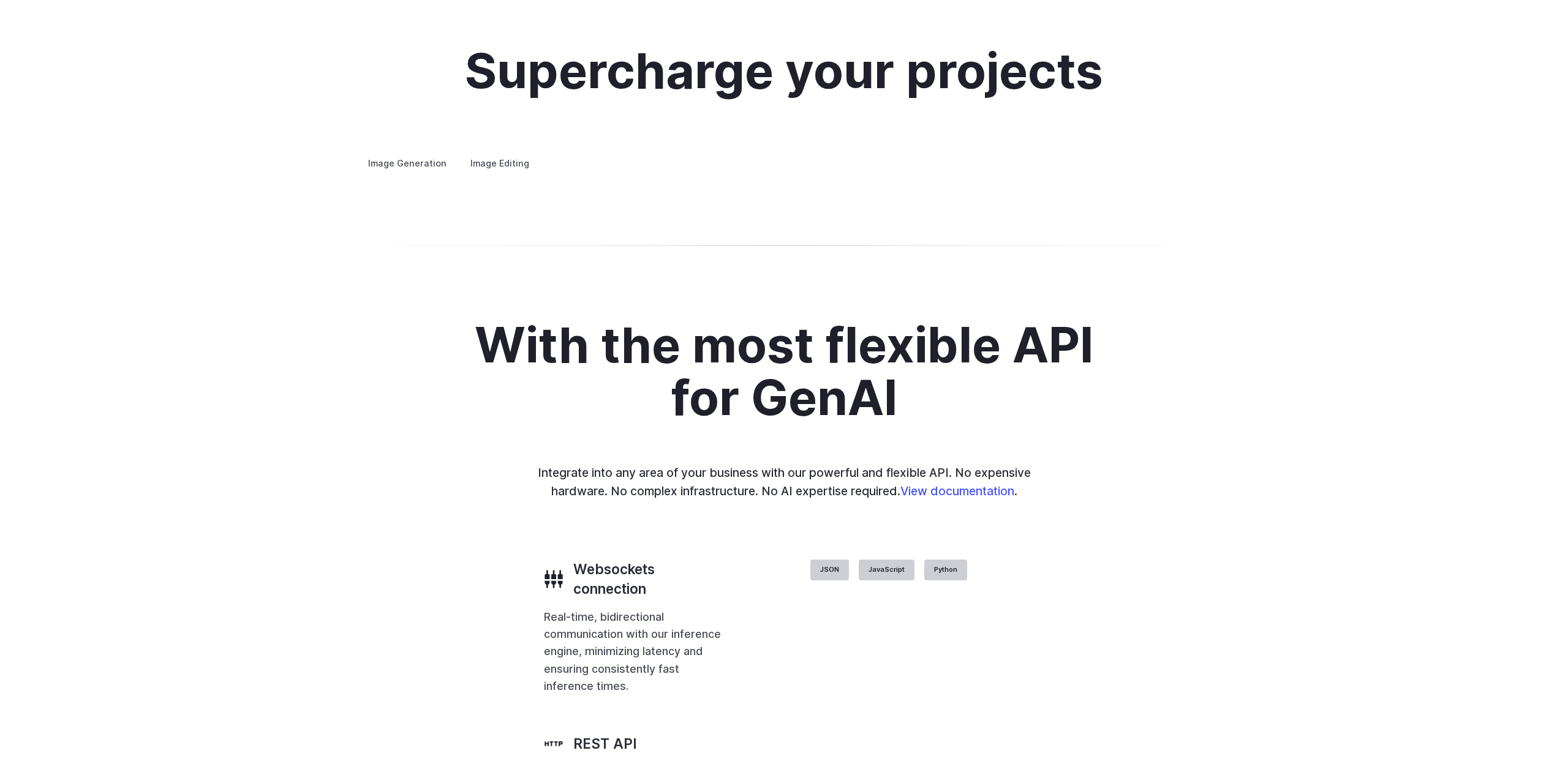 scroll, scrollTop: 2534, scrollLeft: 0, axis: vertical 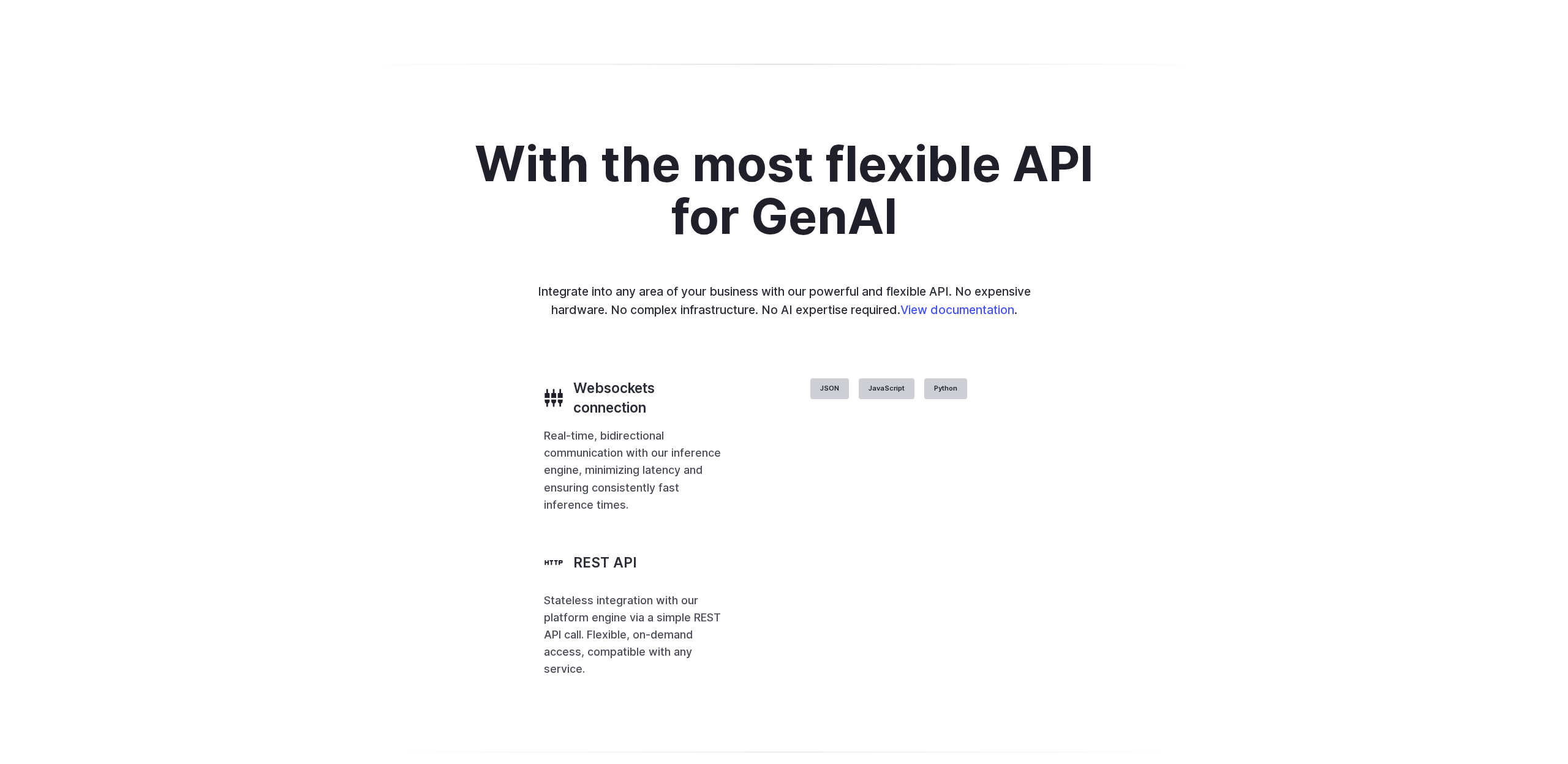 click on "Concept design   Quickly ideate and polish new concepts, from character design, to logos and more." at bounding box center [0, 0] 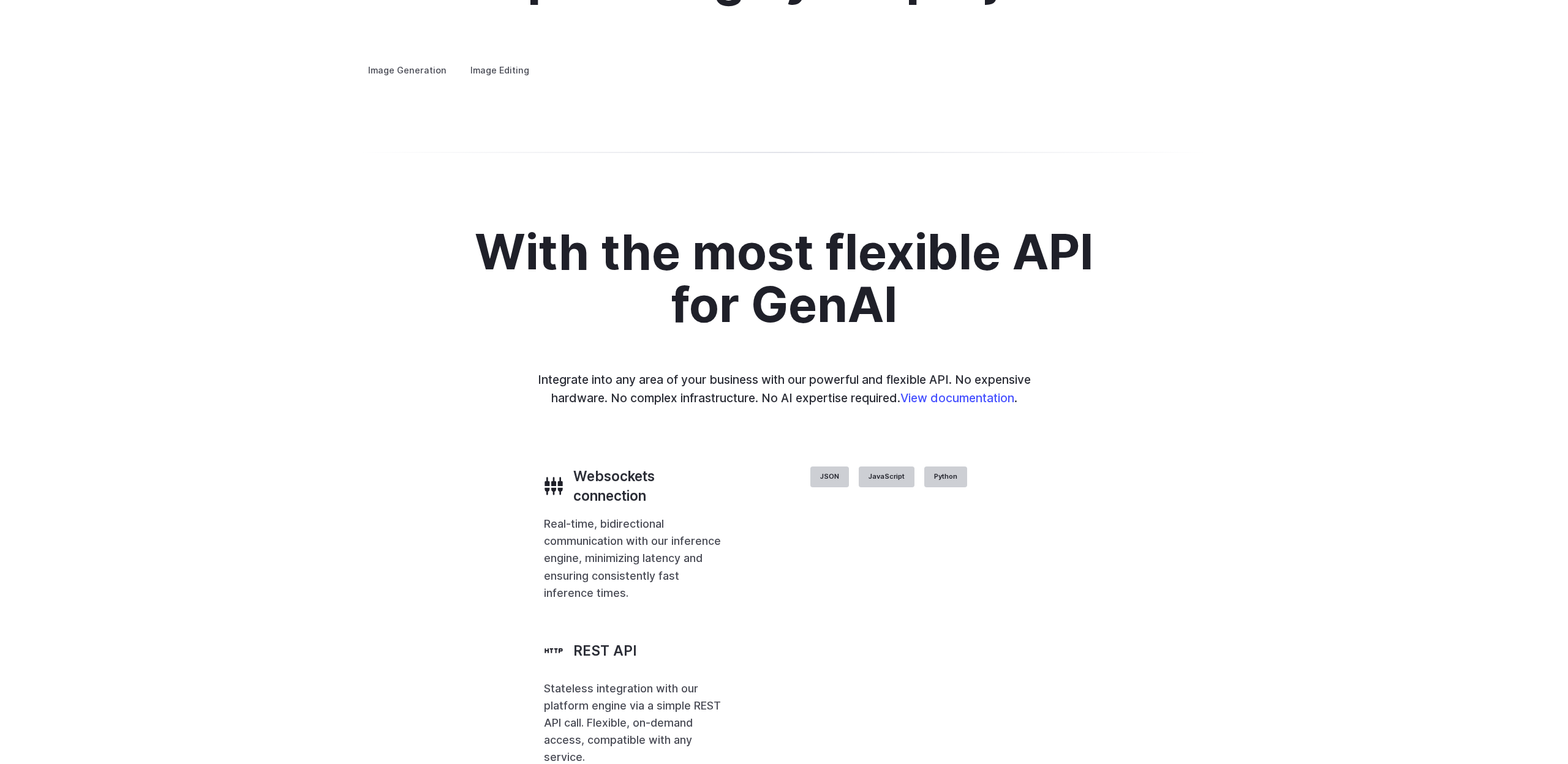 scroll, scrollTop: 2446, scrollLeft: 0, axis: vertical 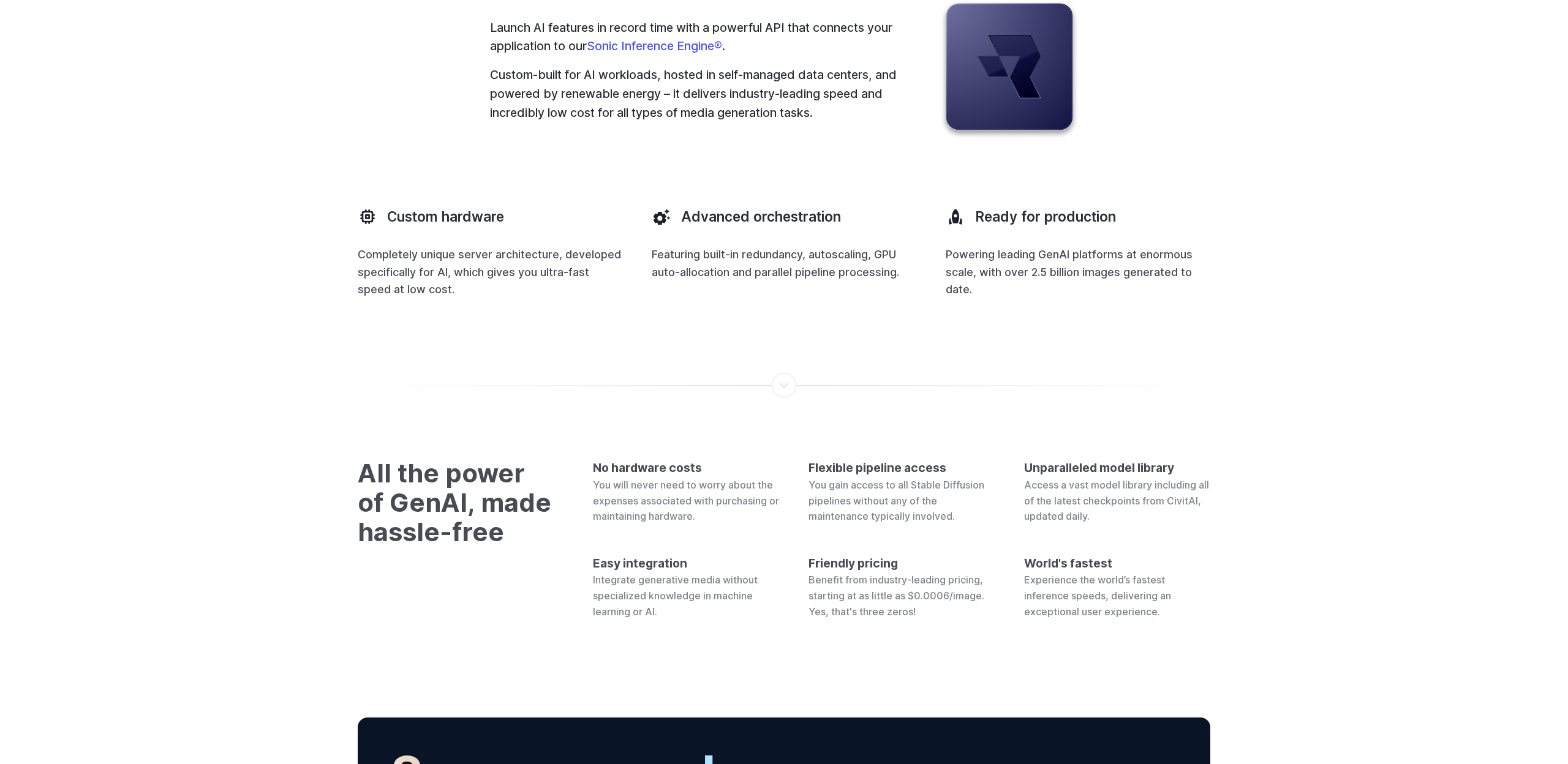 click on "Launch AI features in record time with a powerful API that connects your application to our  Sonic Inference Engine® .    Custom-built for AI workloads, hosted in self-managed data centers, and powered by renewable energy – it delivers industry-leading speed and incredibly low cost for all types of media generation tasks." at bounding box center [784, 70] 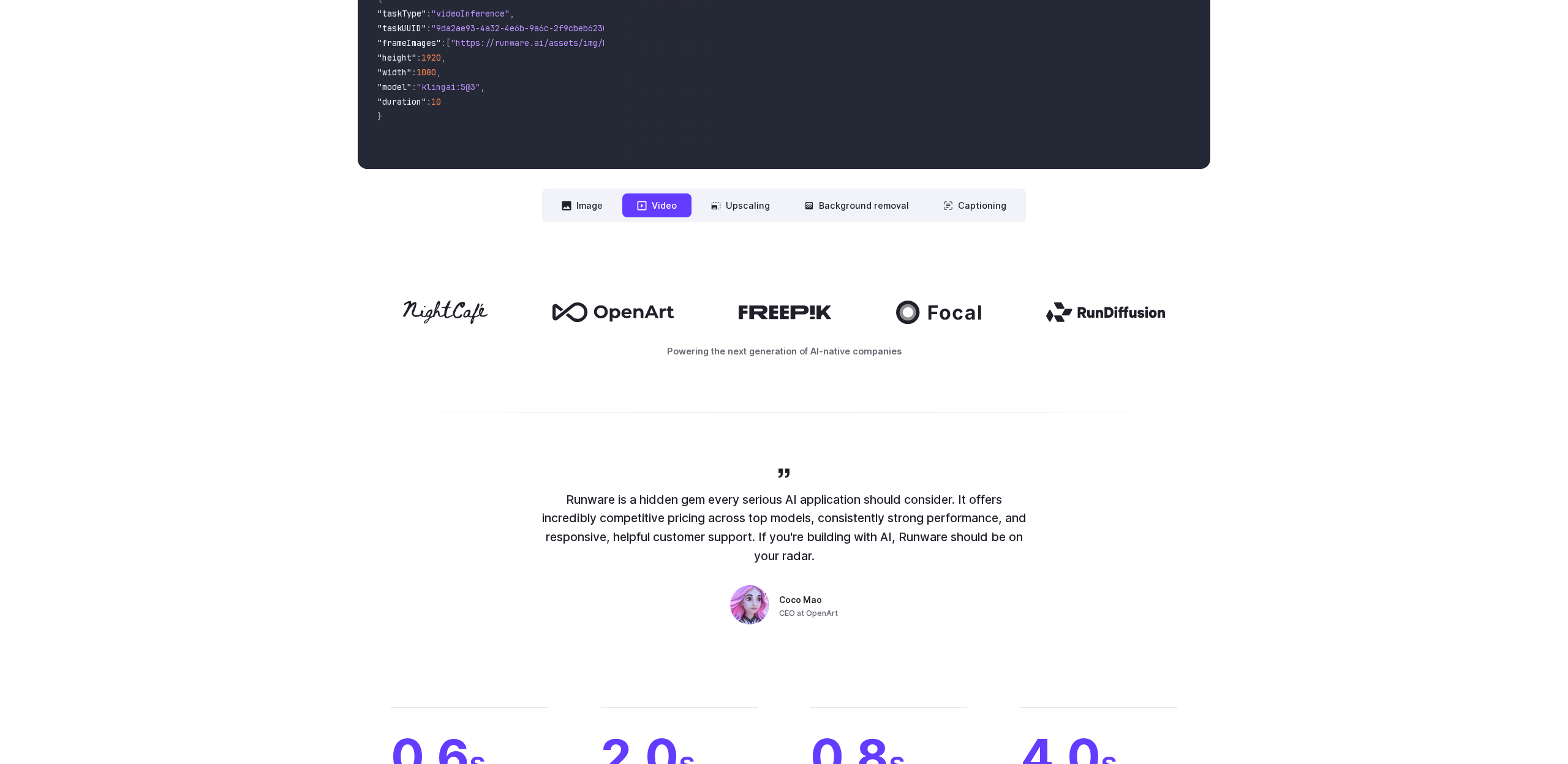 scroll, scrollTop: 0, scrollLeft: 0, axis: both 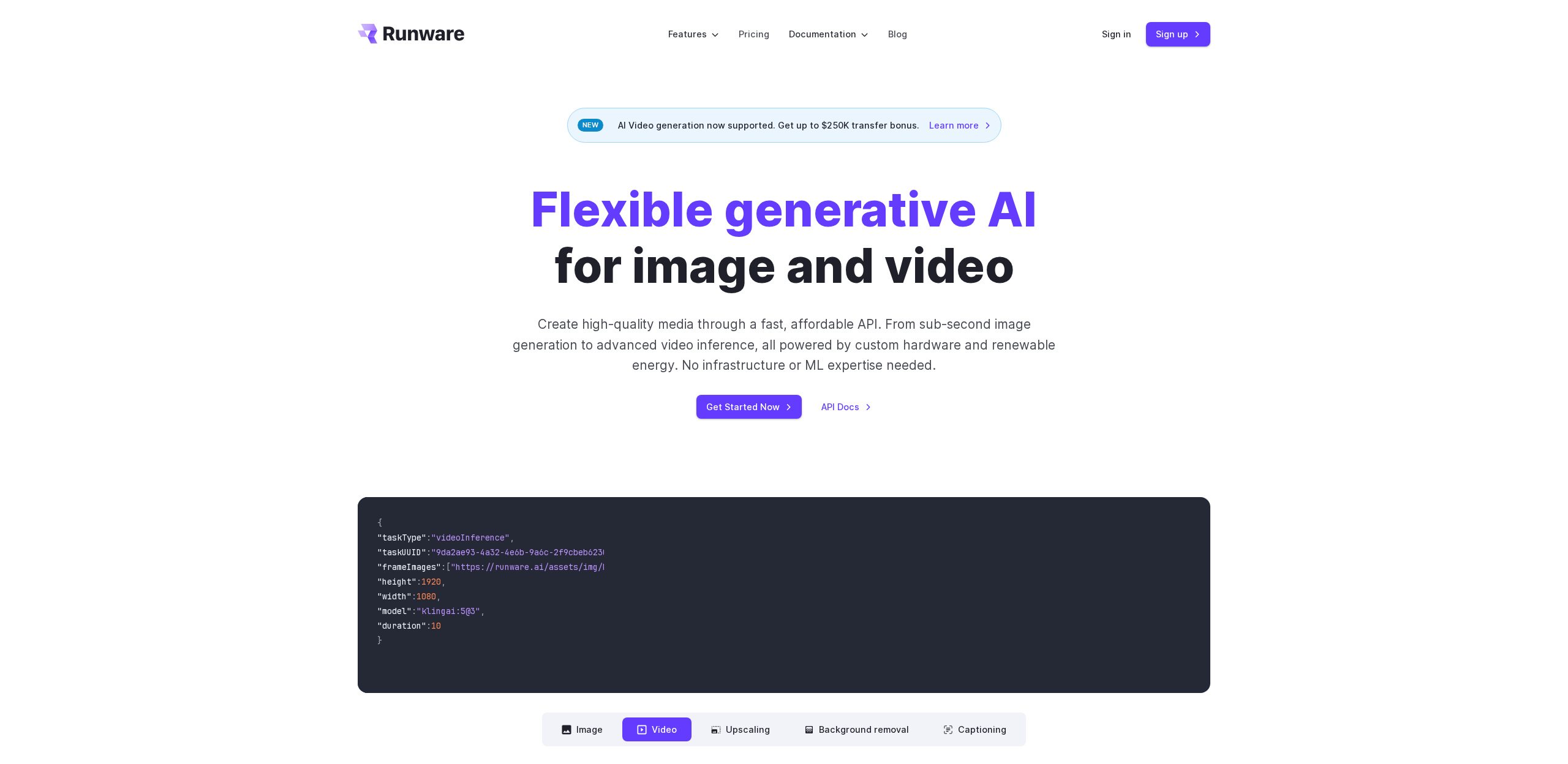 click 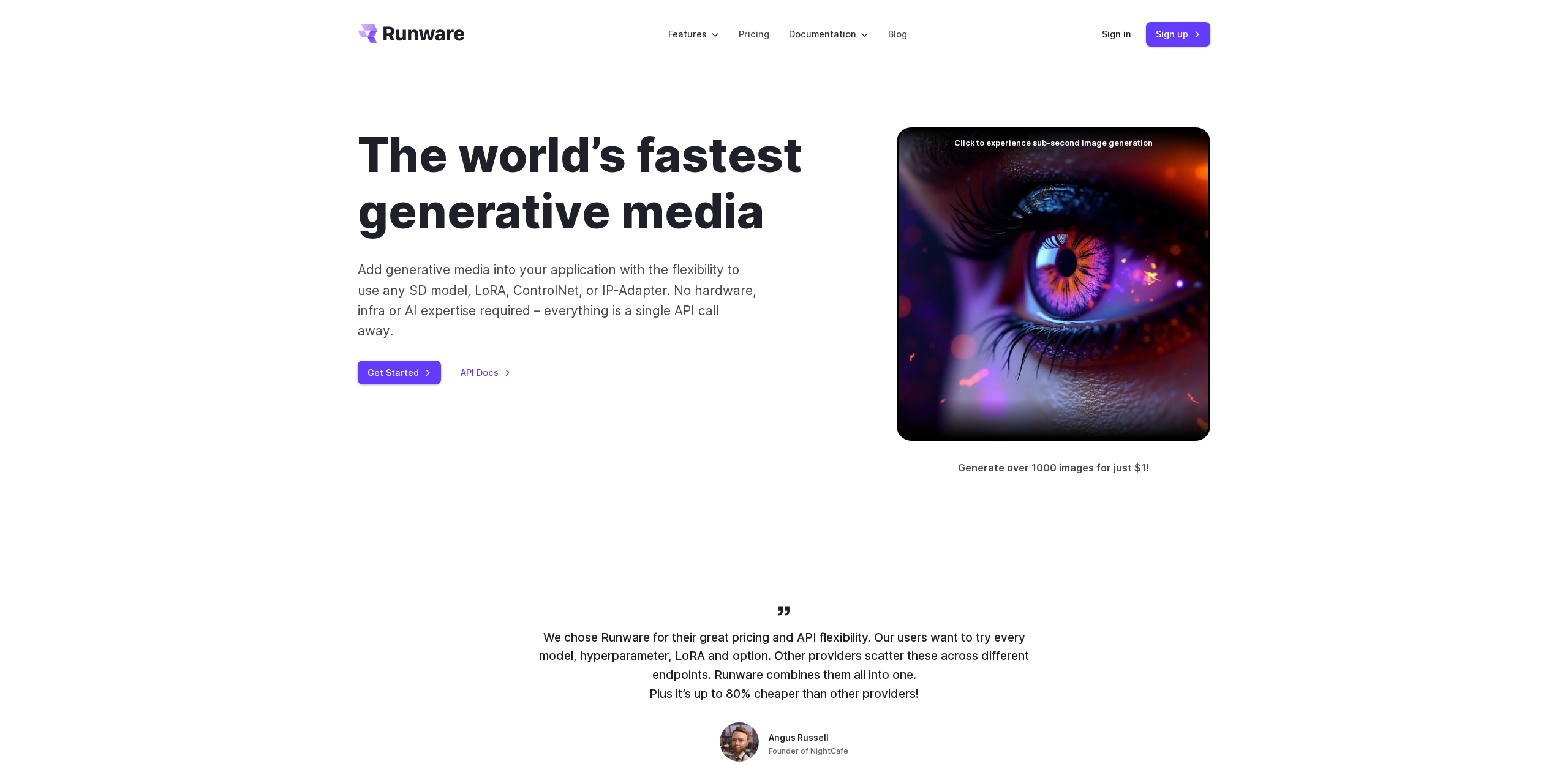 scroll, scrollTop: 0, scrollLeft: 0, axis: both 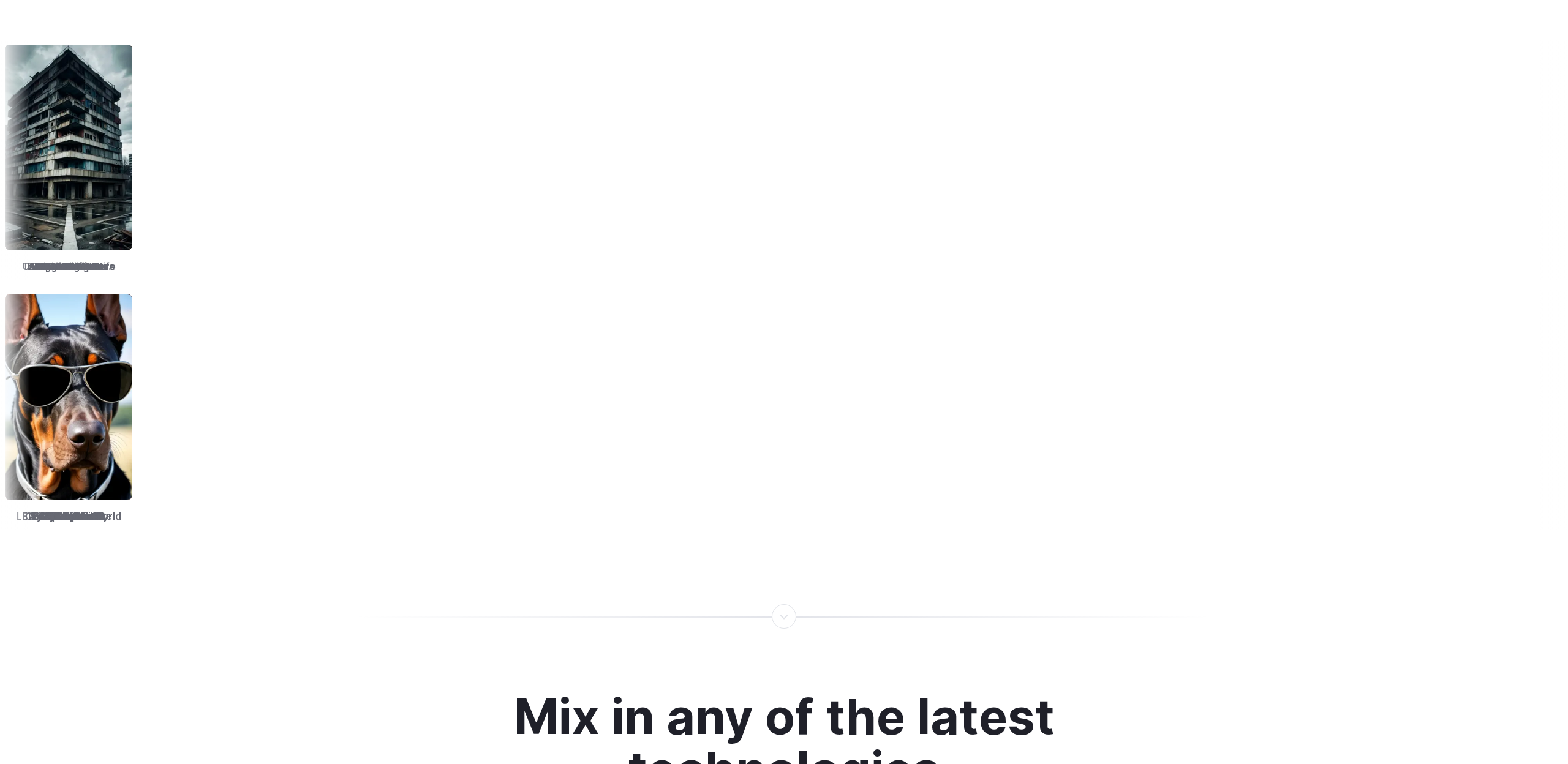 click at bounding box center [782, 397] 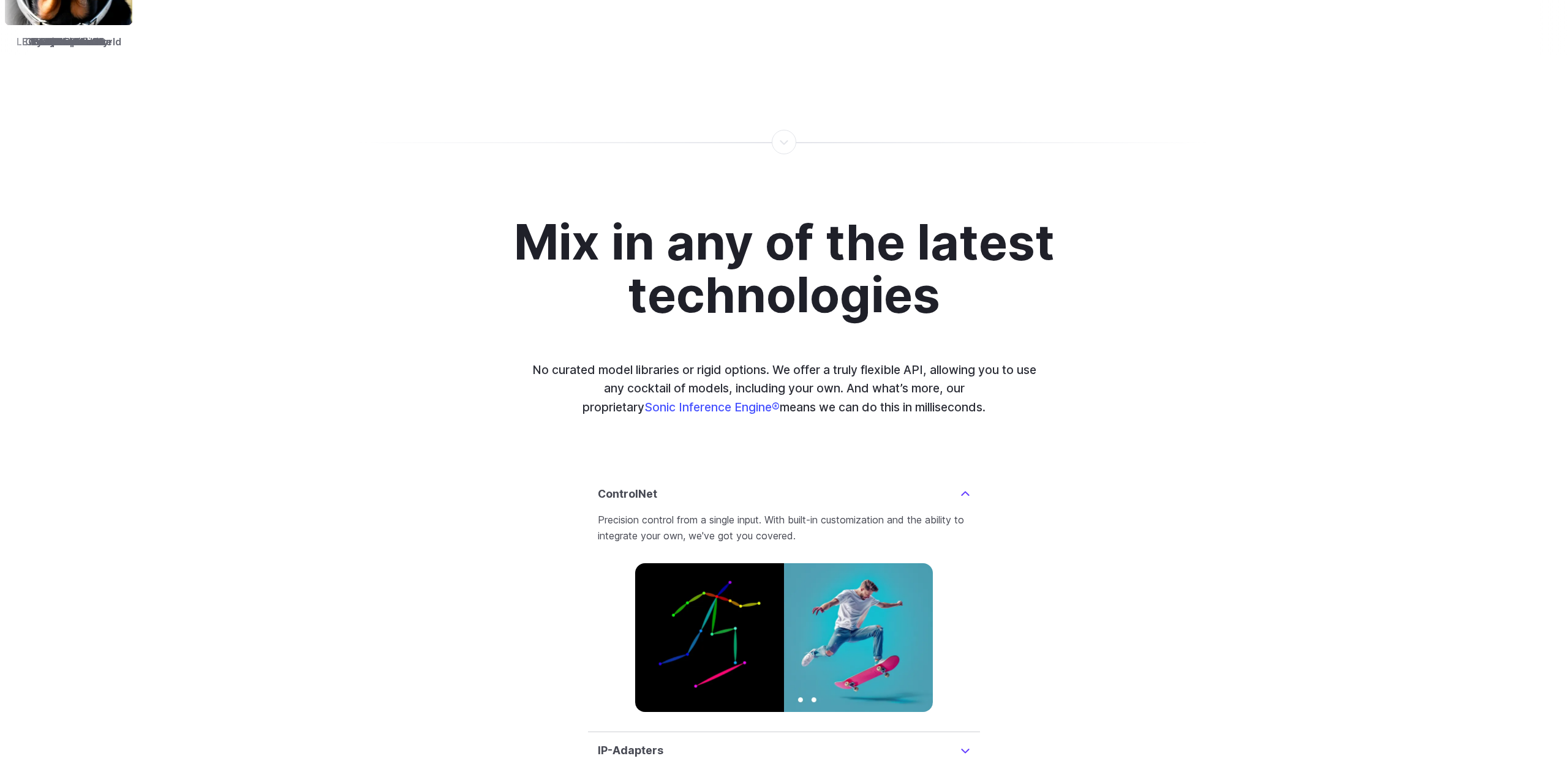 scroll, scrollTop: 2724, scrollLeft: 0, axis: vertical 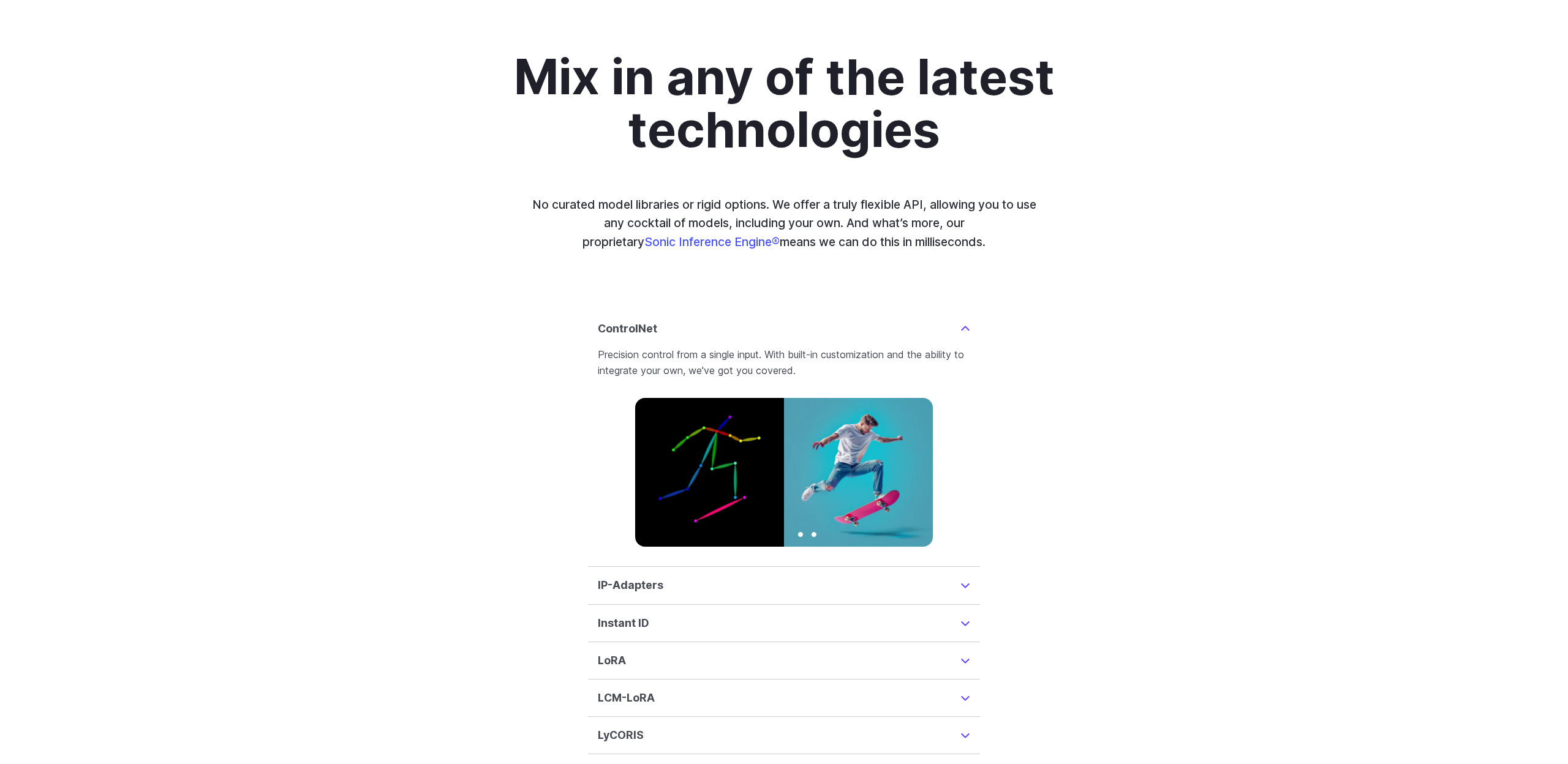click at bounding box center (784, 472) 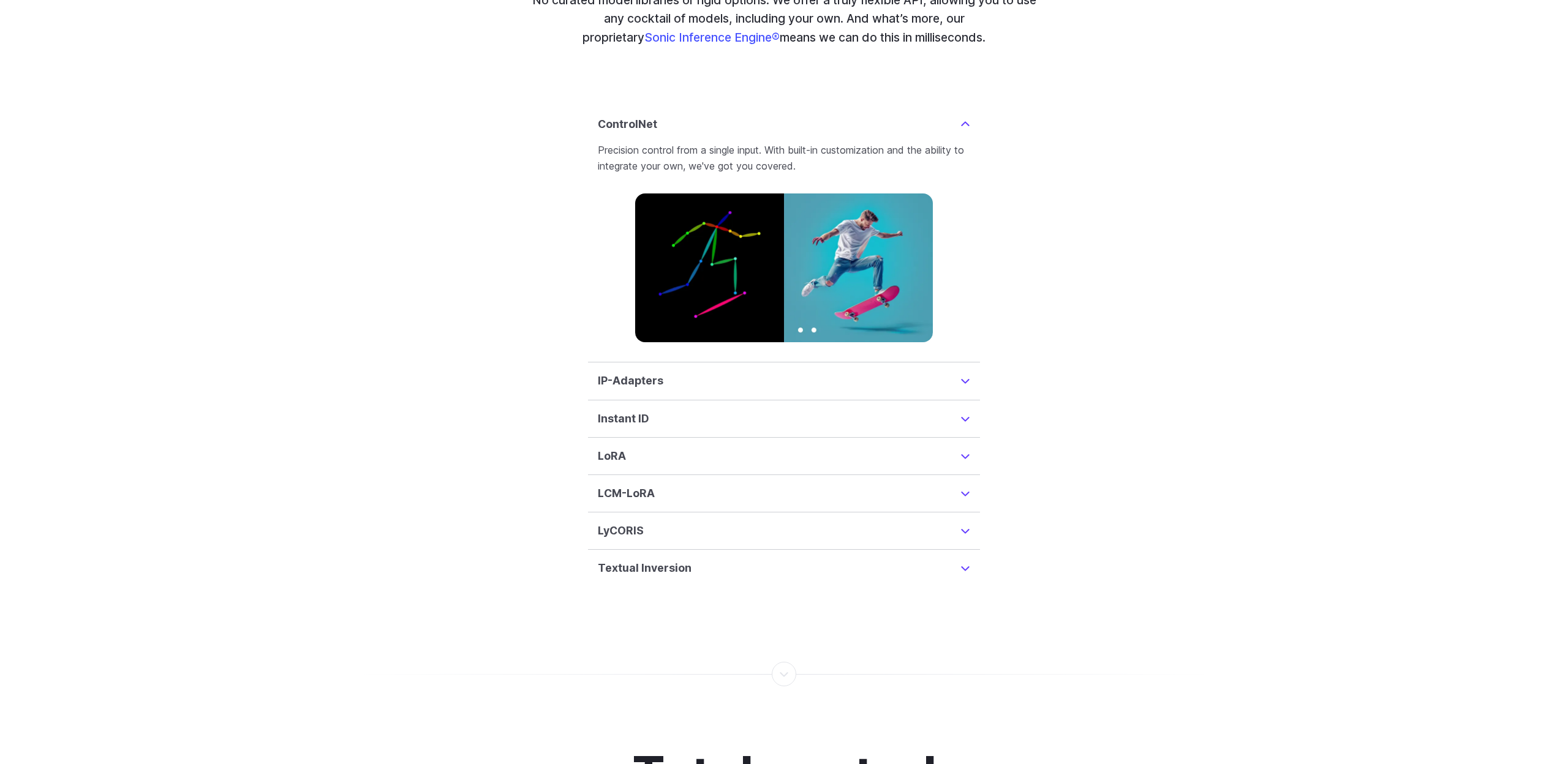 click on "IP-Adapters" at bounding box center [784, 381] 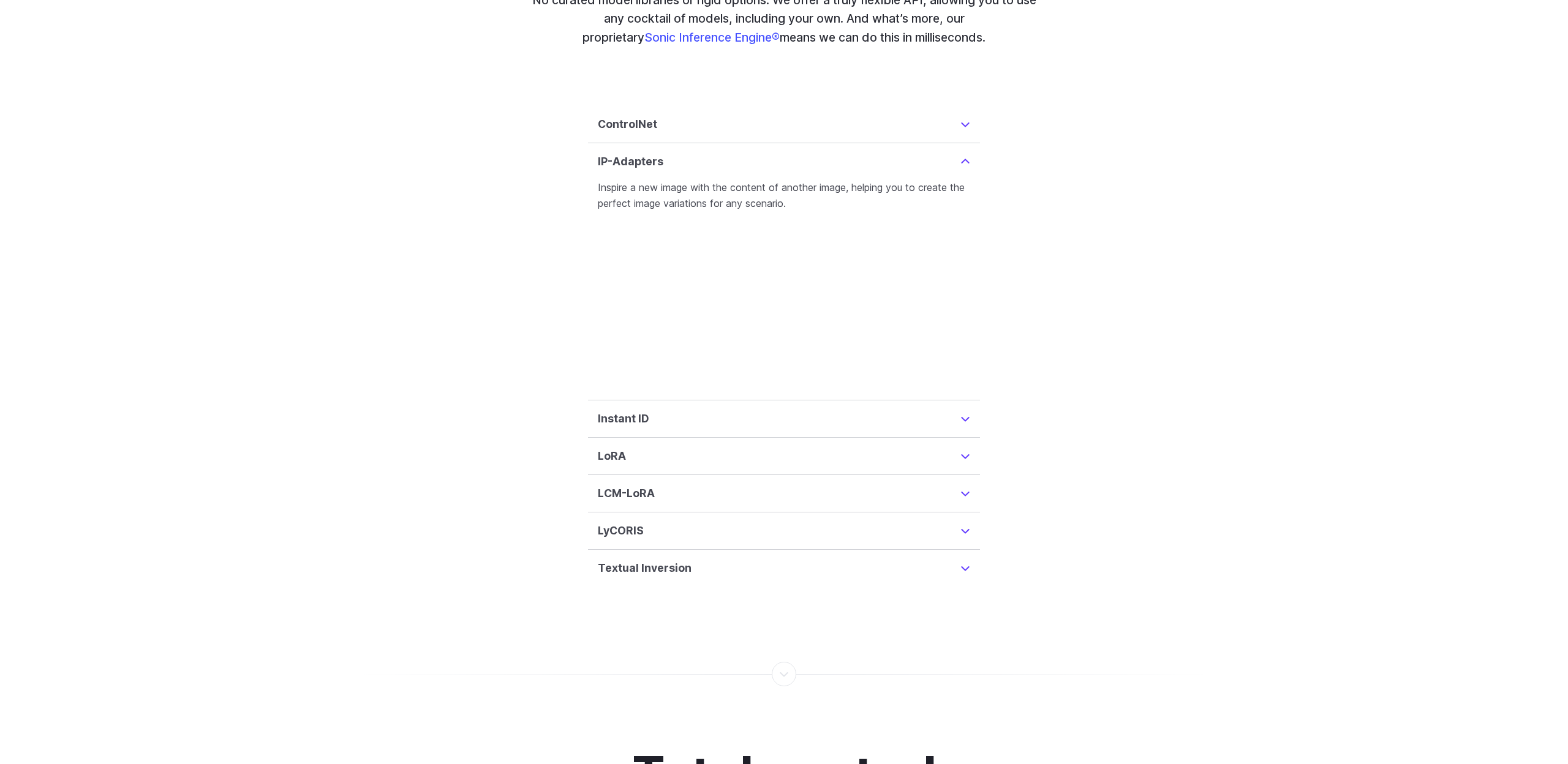 scroll, scrollTop: 2992, scrollLeft: 0, axis: vertical 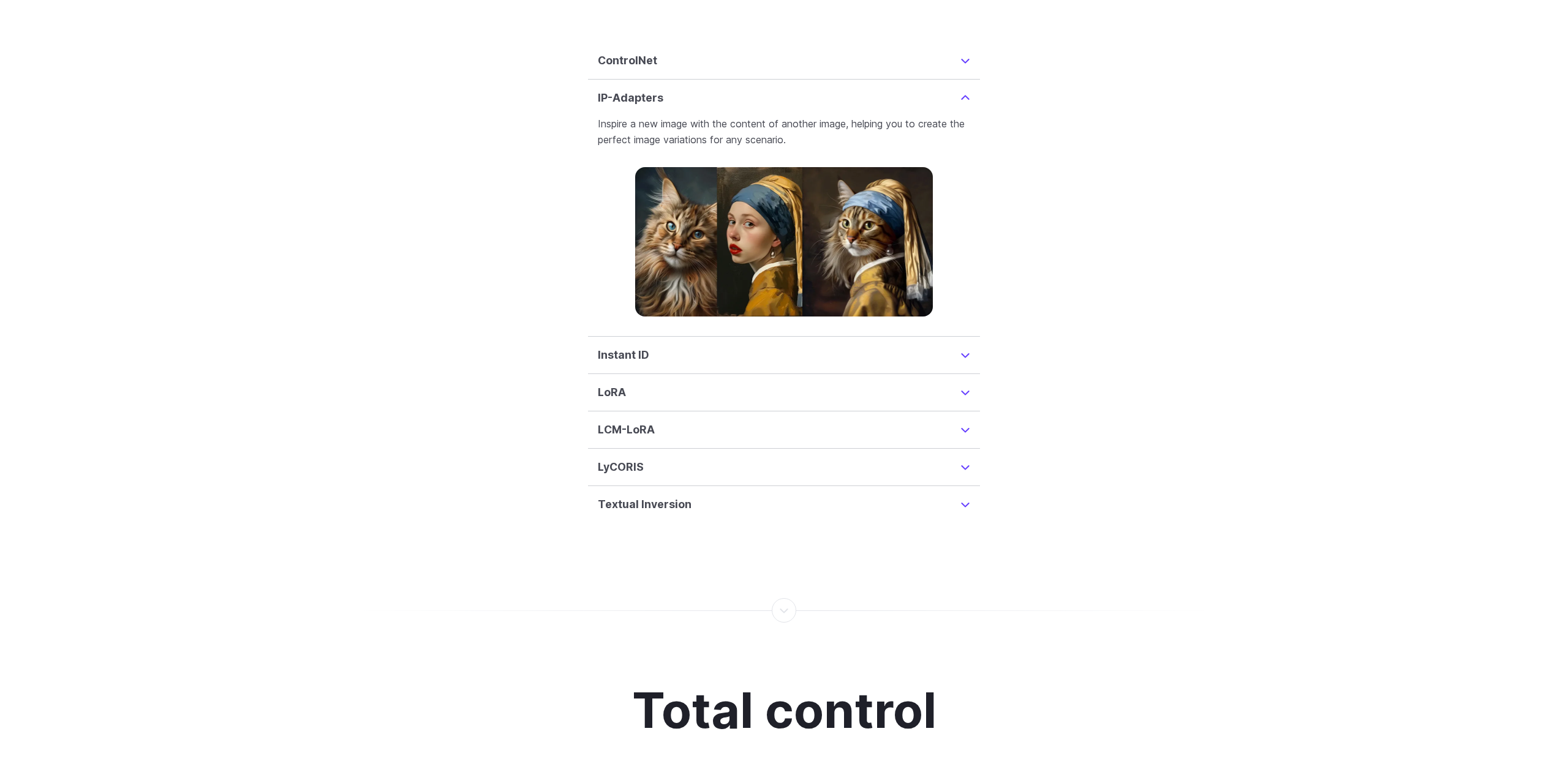click on "Instant ID" at bounding box center [784, 355] 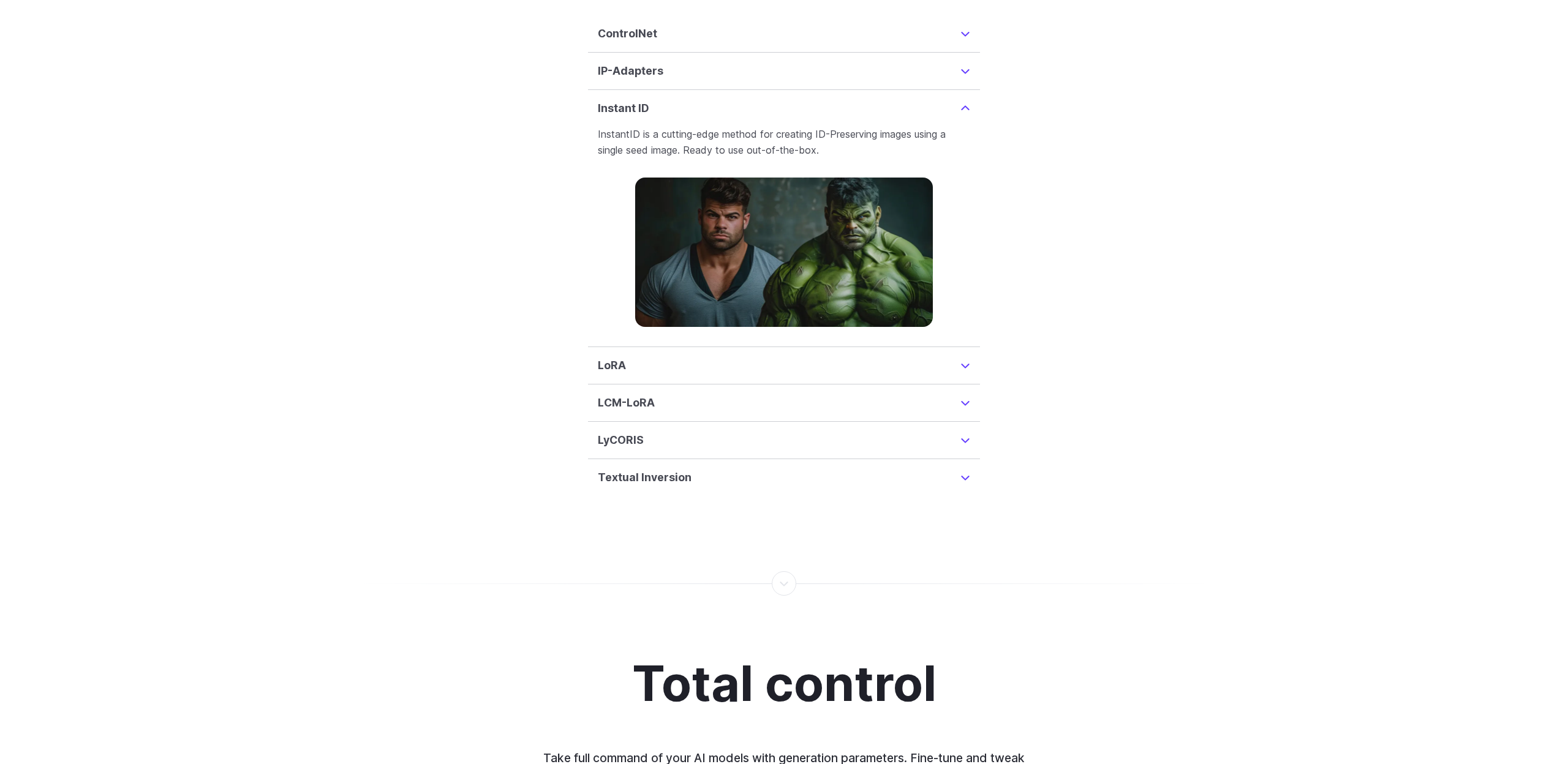 scroll, scrollTop: 3030, scrollLeft: 0, axis: vertical 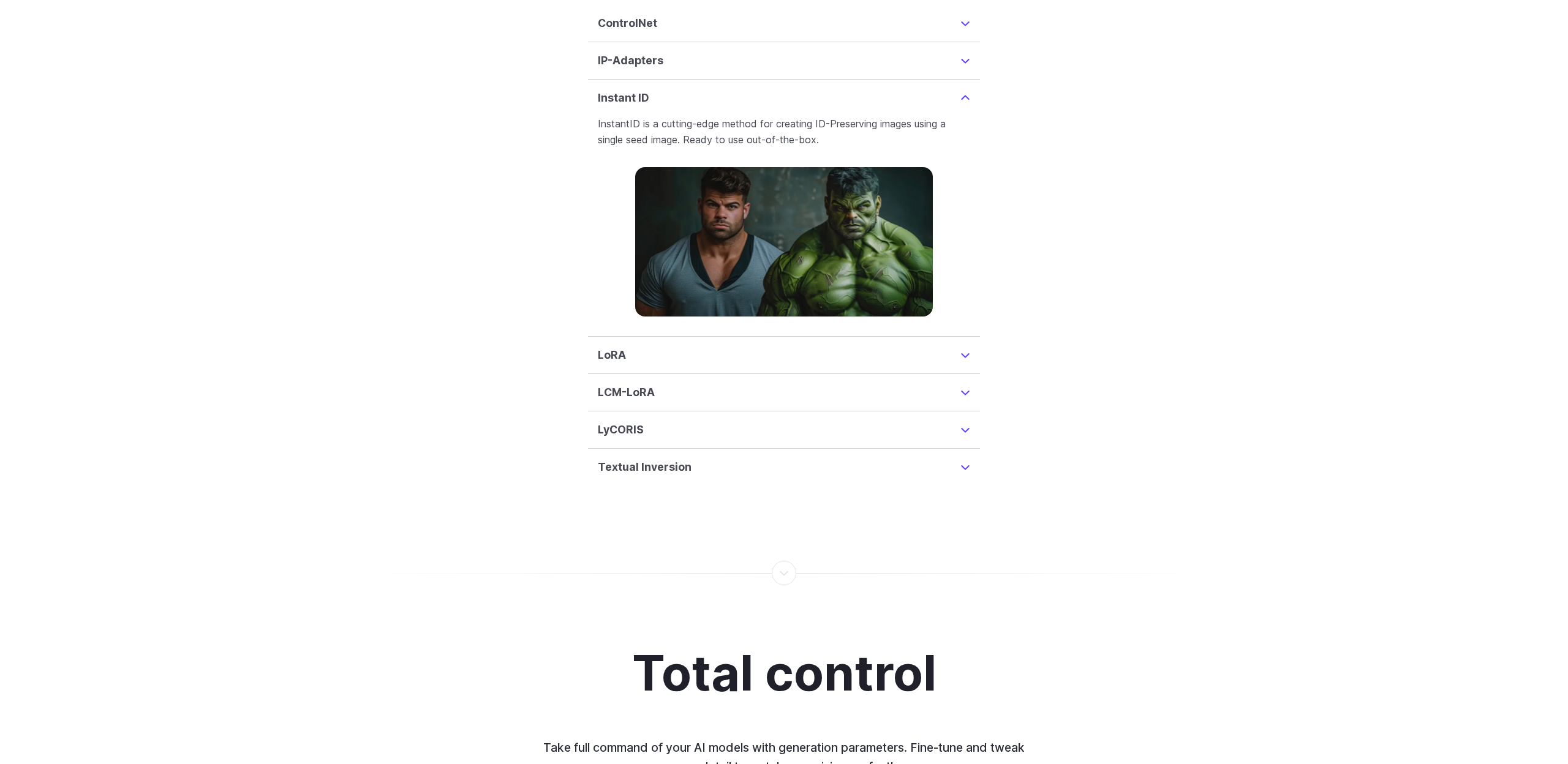 click on "LoRA" at bounding box center (784, 355) 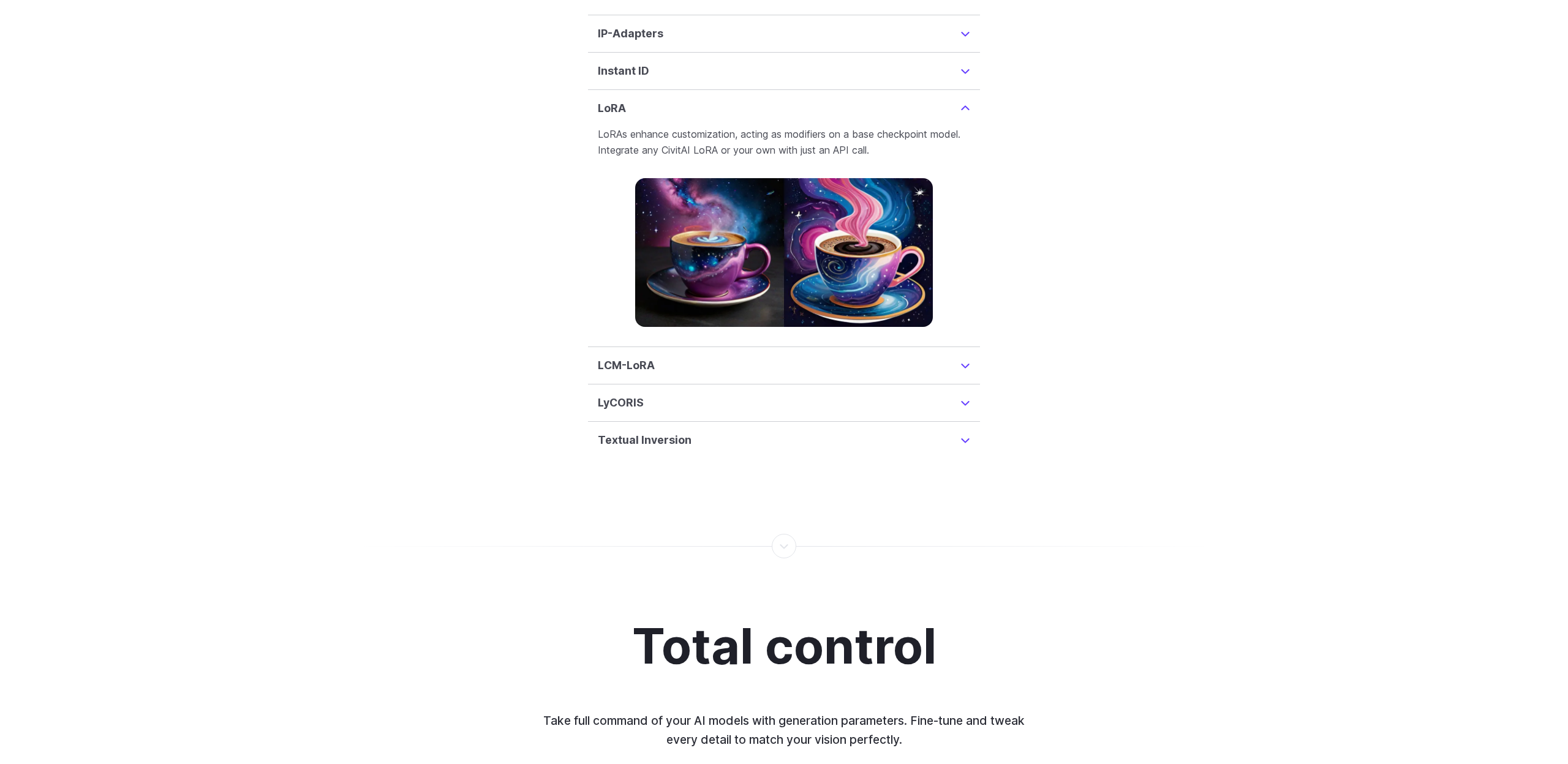 scroll, scrollTop: 3068, scrollLeft: 0, axis: vertical 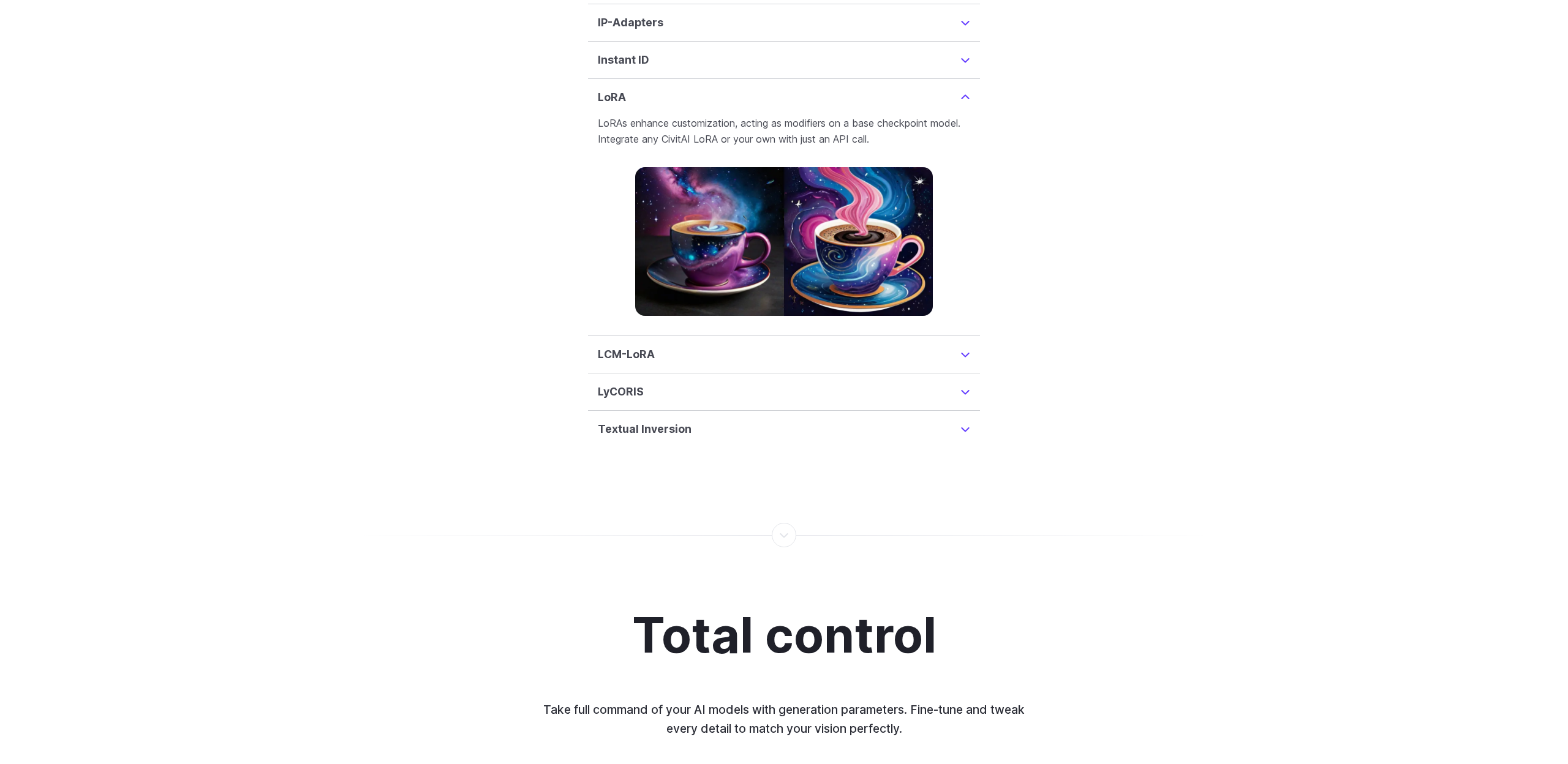 click on "LCM-LoRA" at bounding box center (784, 354) 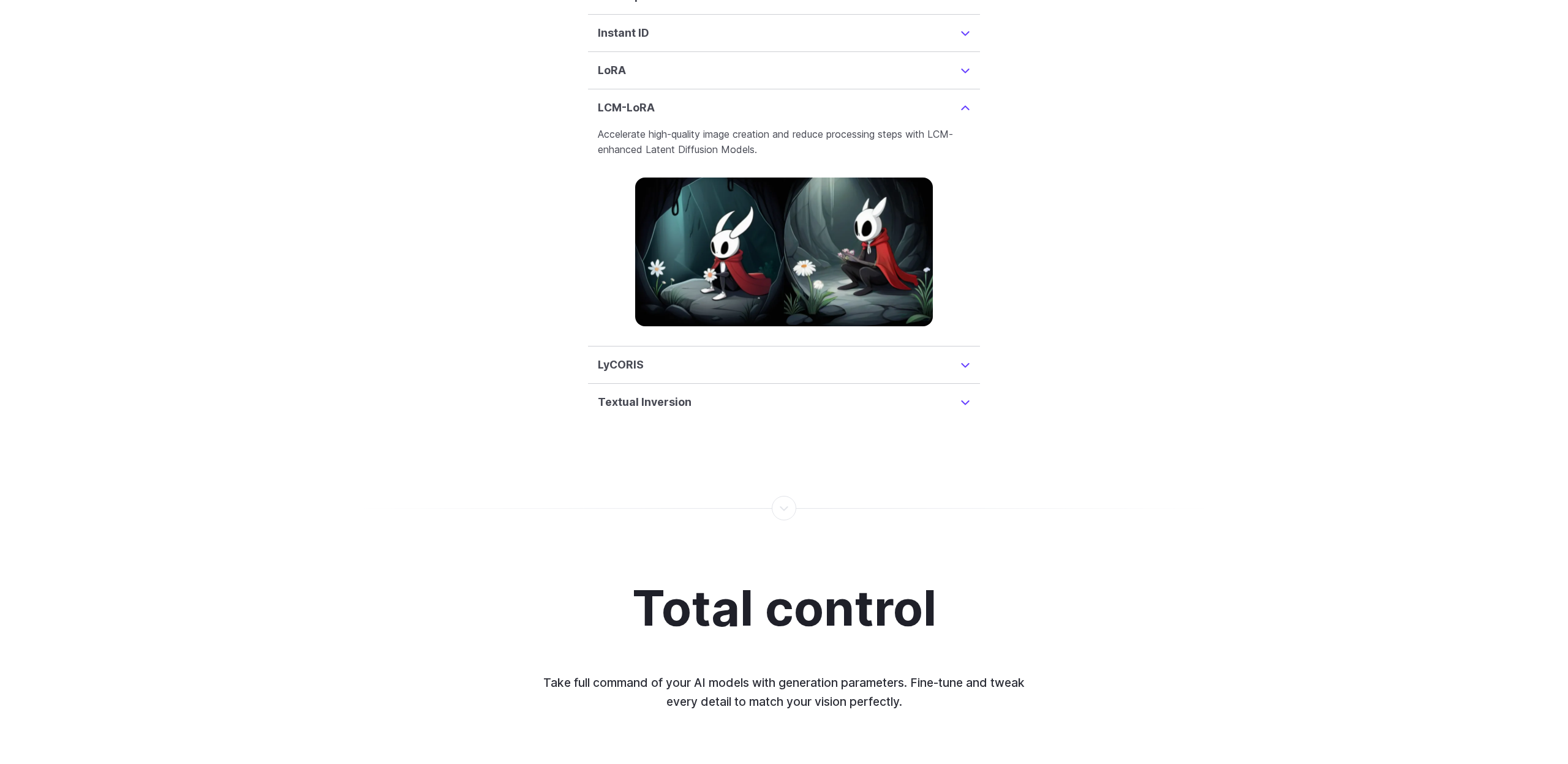 scroll, scrollTop: 3106, scrollLeft: 0, axis: vertical 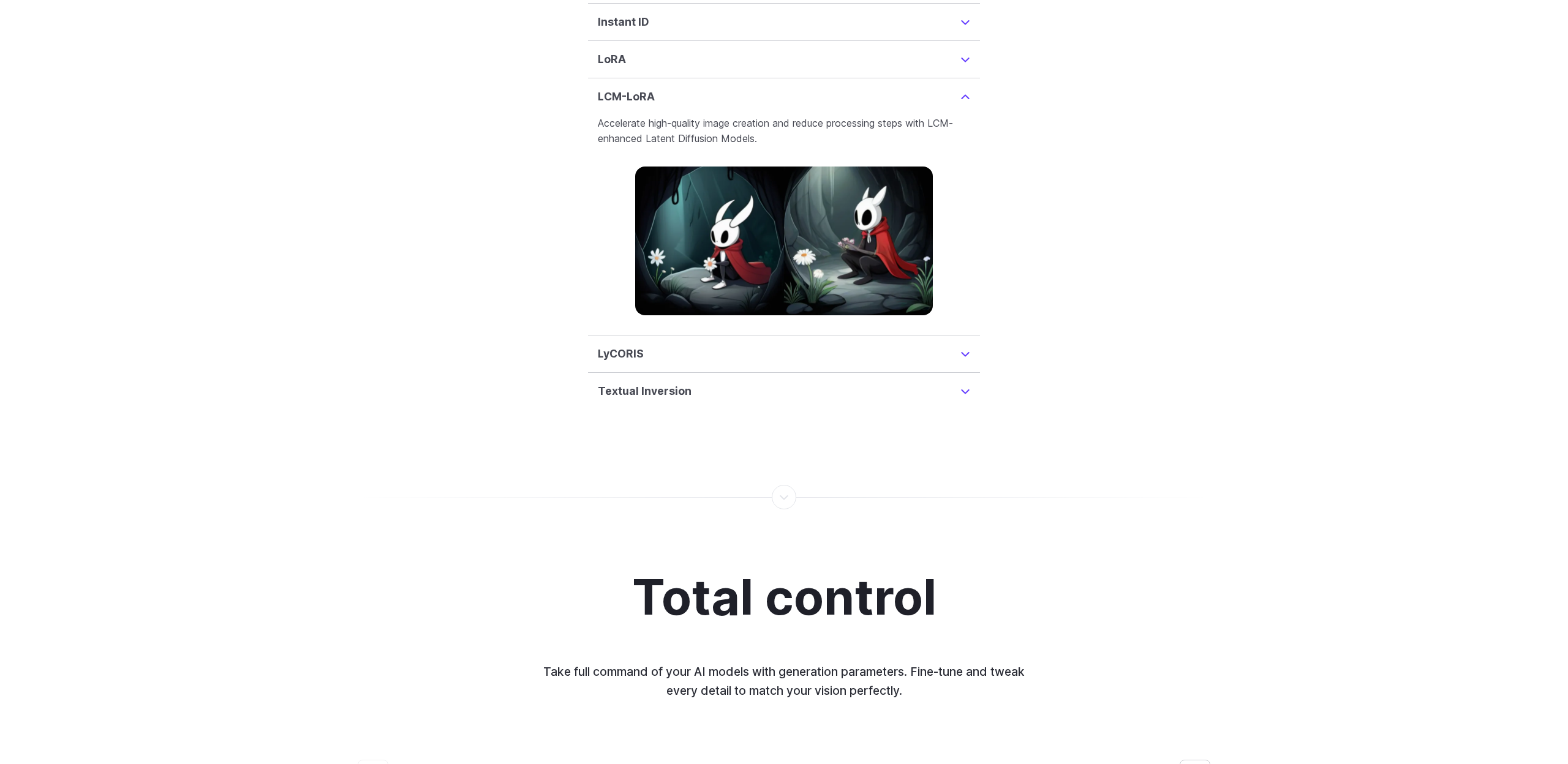 click on "LyCORIS" at bounding box center (784, 354) 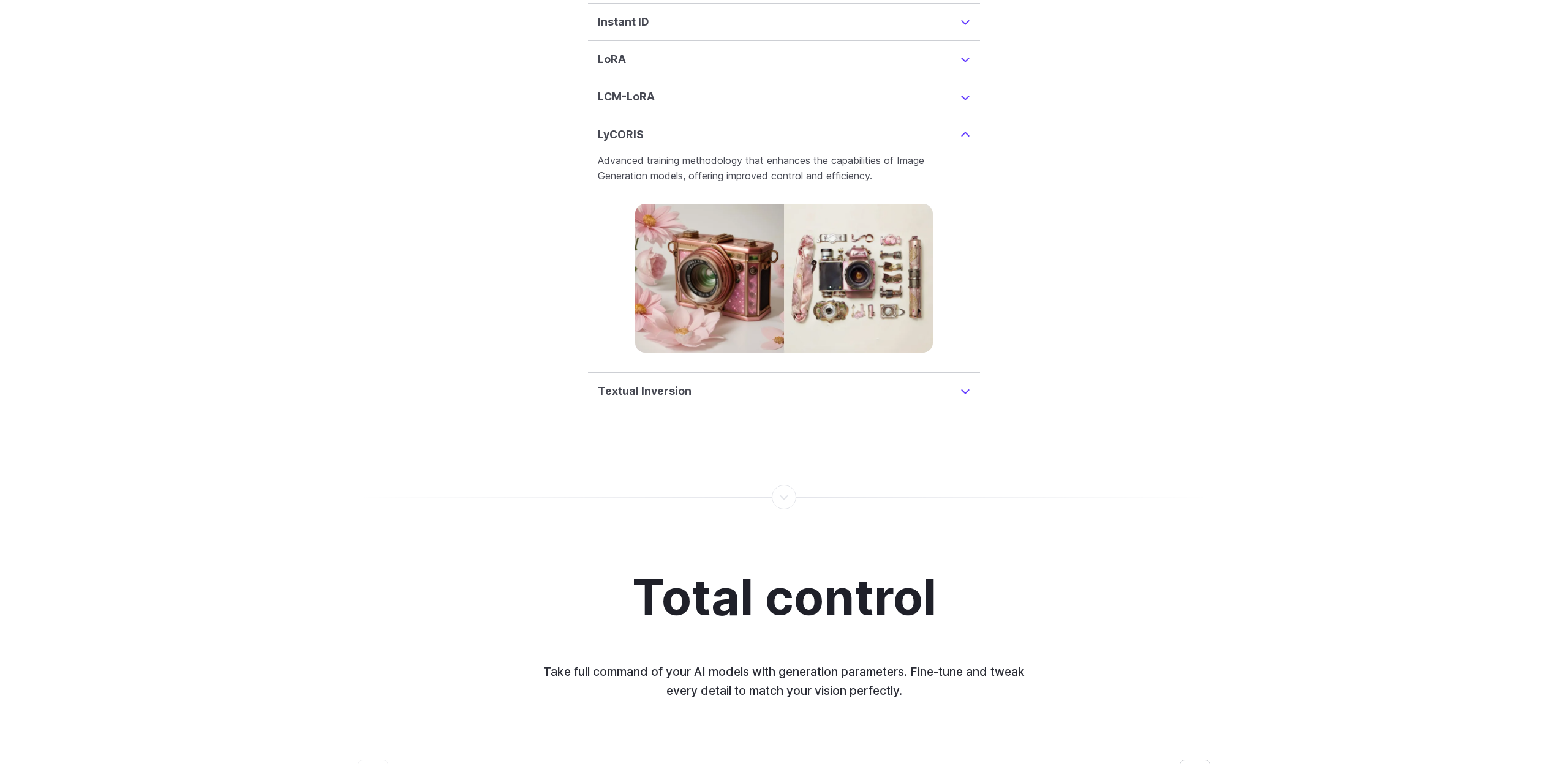 scroll, scrollTop: 3143, scrollLeft: 0, axis: vertical 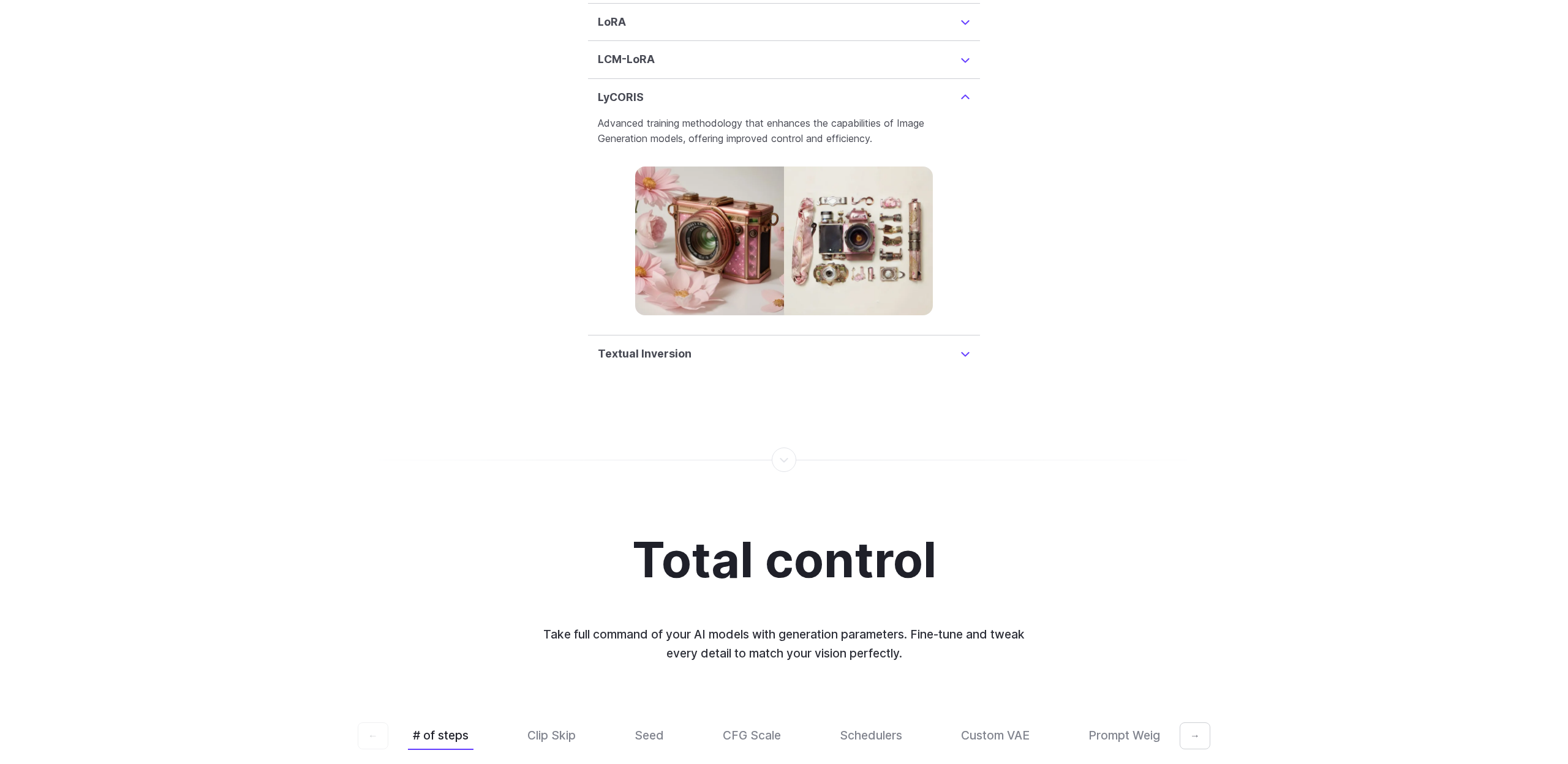 click on "LyCORIS   Advanced training methodology that enhances the capabilities of Image Generation models, offering improved control and efficiency." at bounding box center [784, 208] 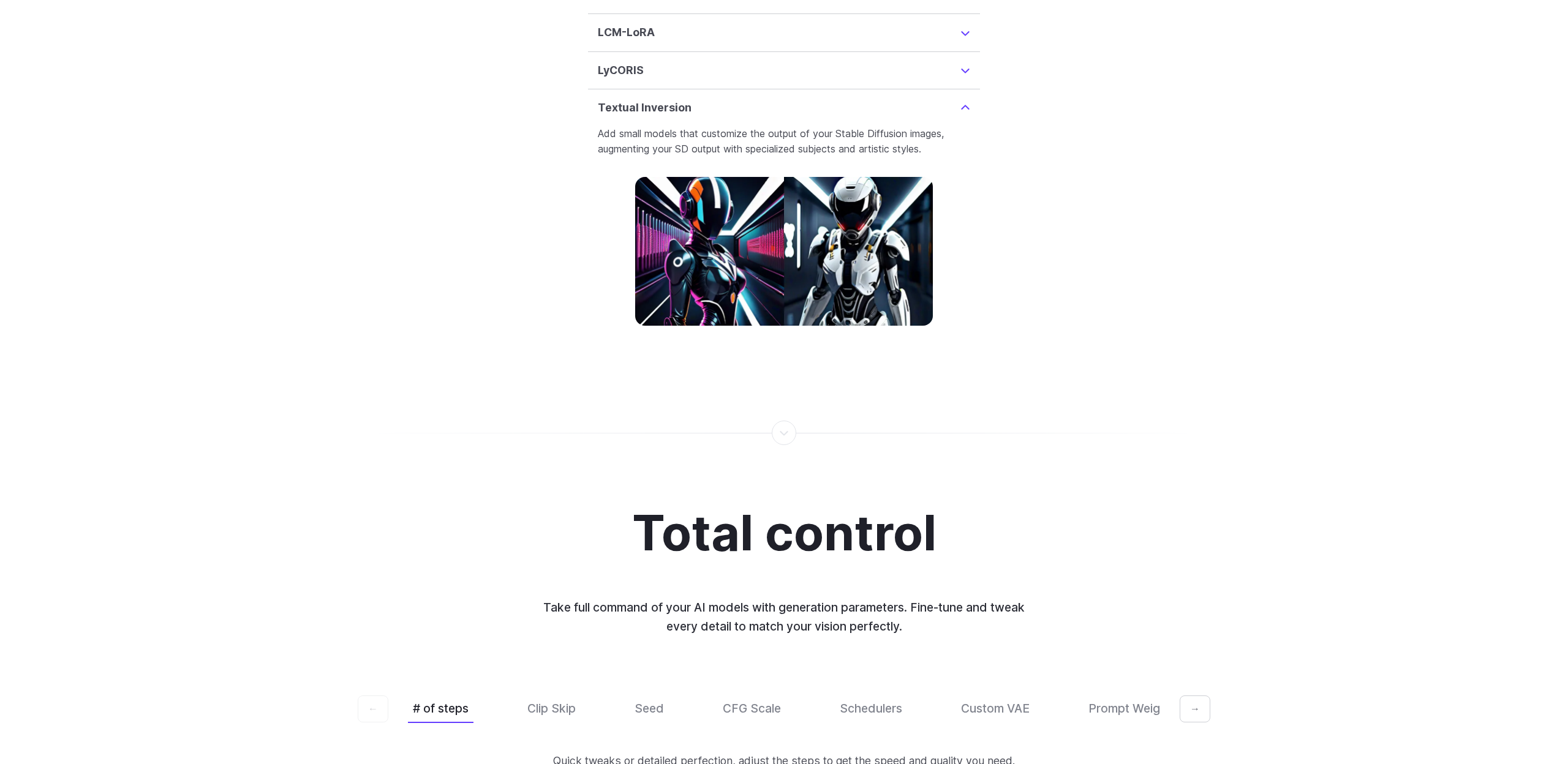 scroll, scrollTop: 3181, scrollLeft: 0, axis: vertical 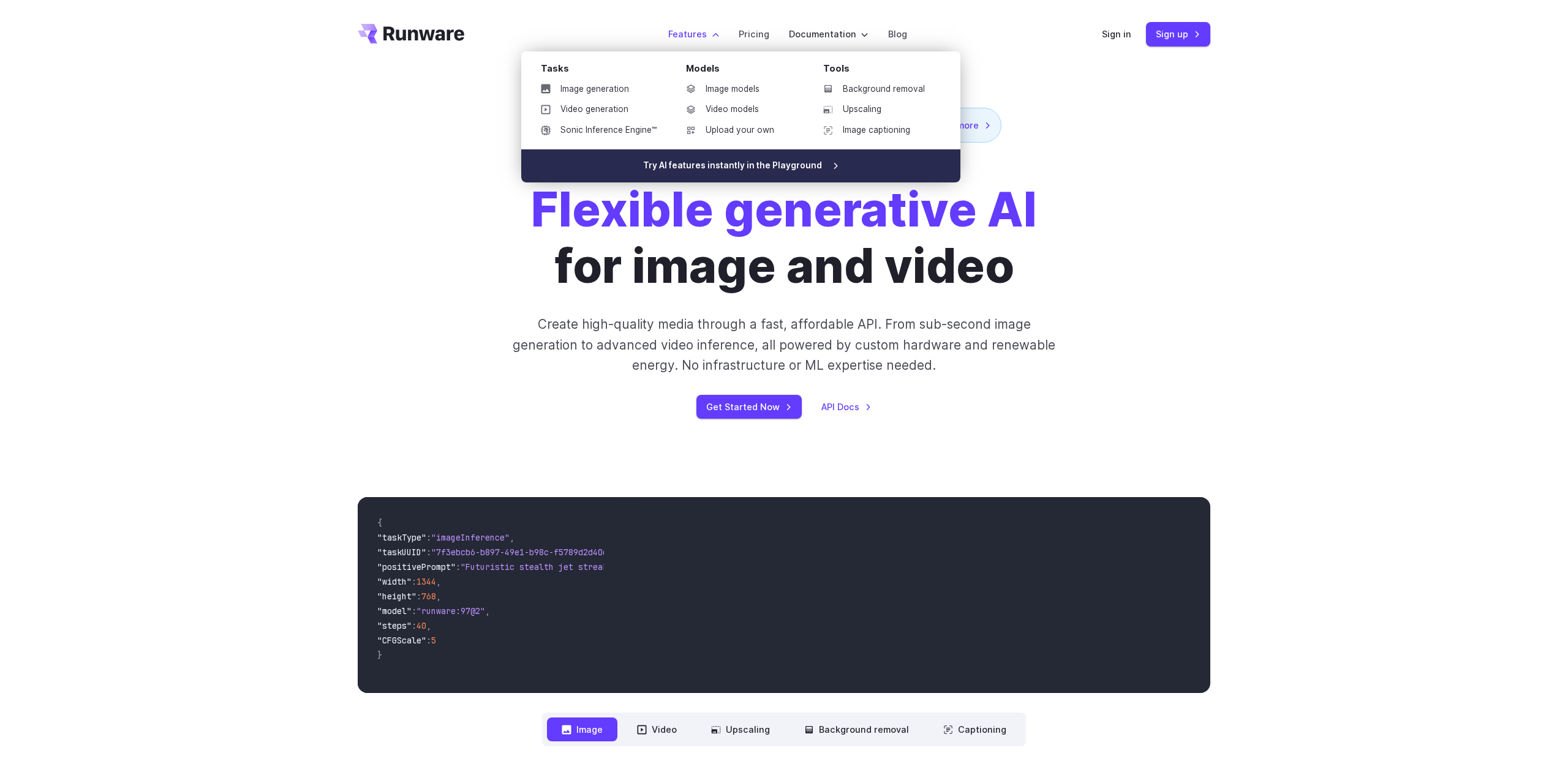 click on "Try AI features instantly in the Playground" at bounding box center (741, 166) 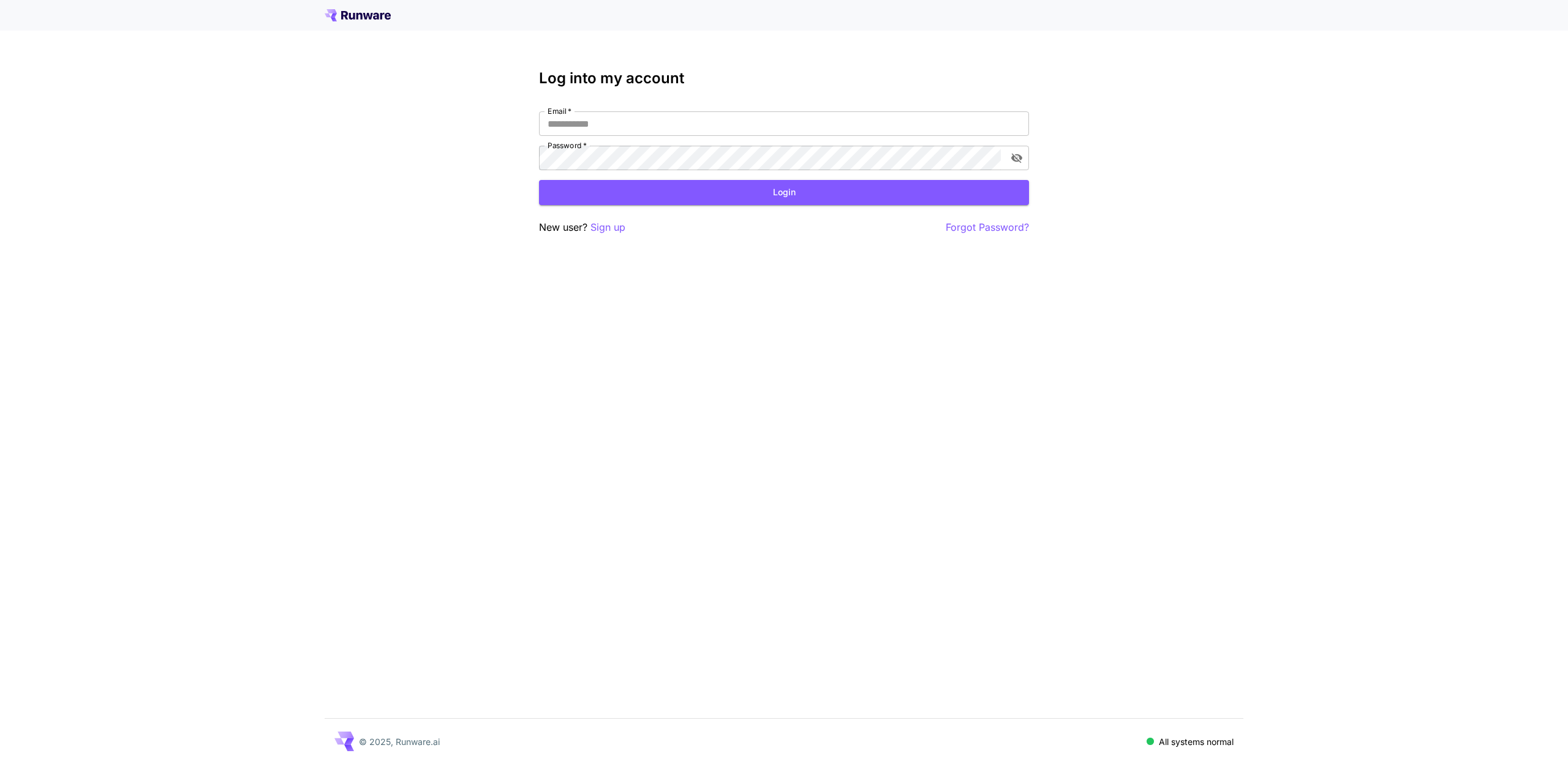 scroll, scrollTop: 0, scrollLeft: 0, axis: both 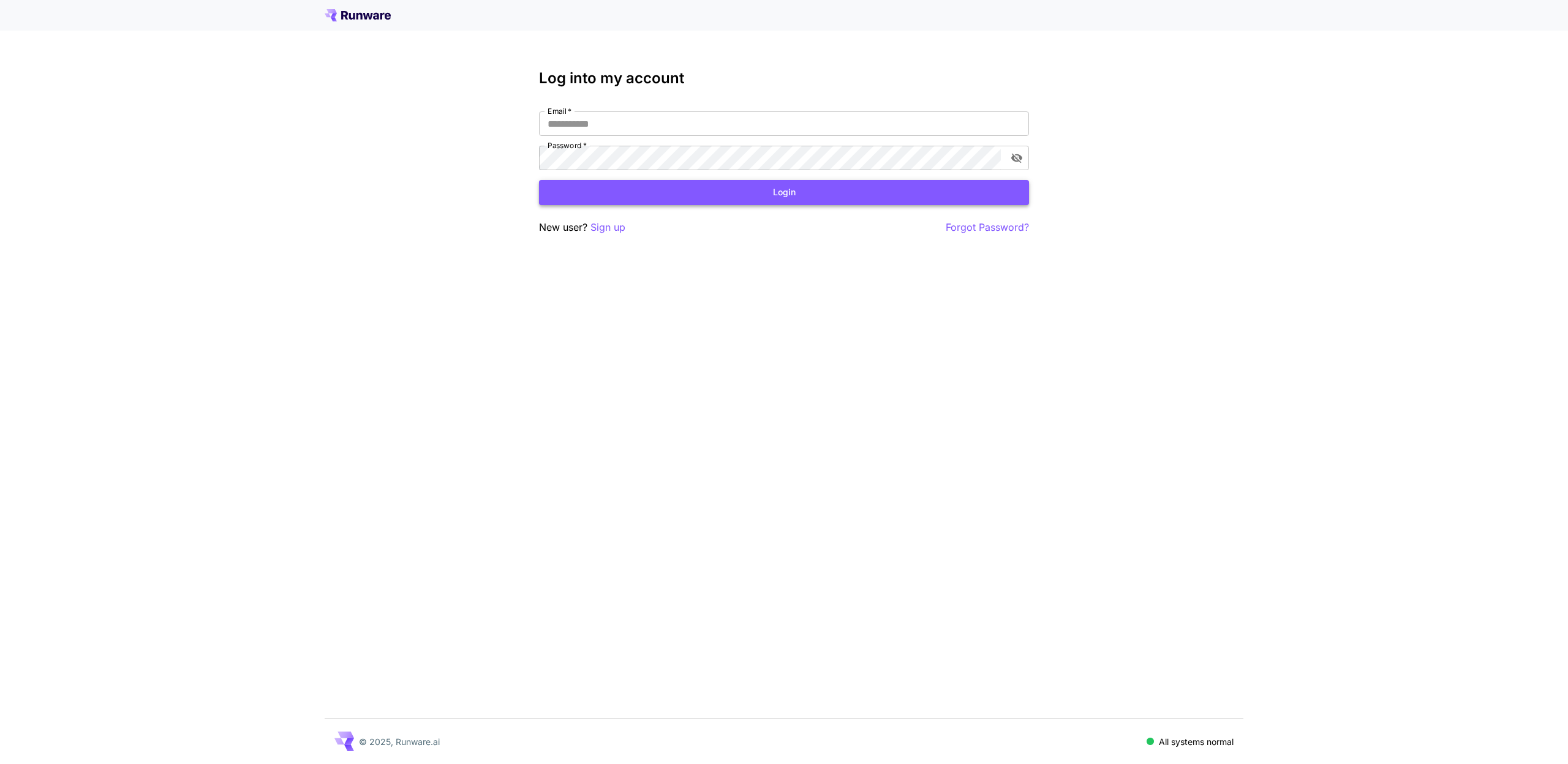 type on "**********" 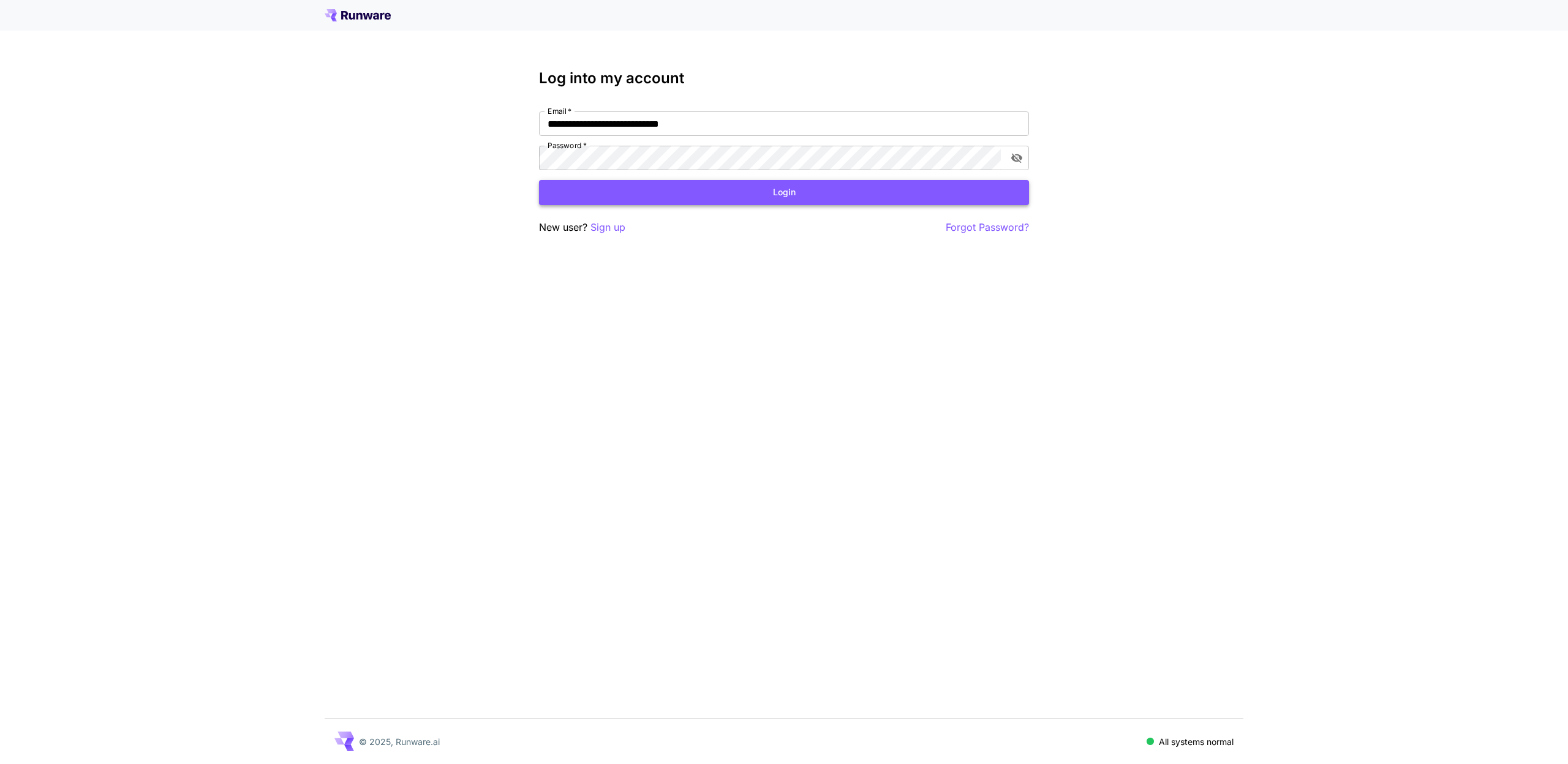 click on "Login" at bounding box center (784, 192) 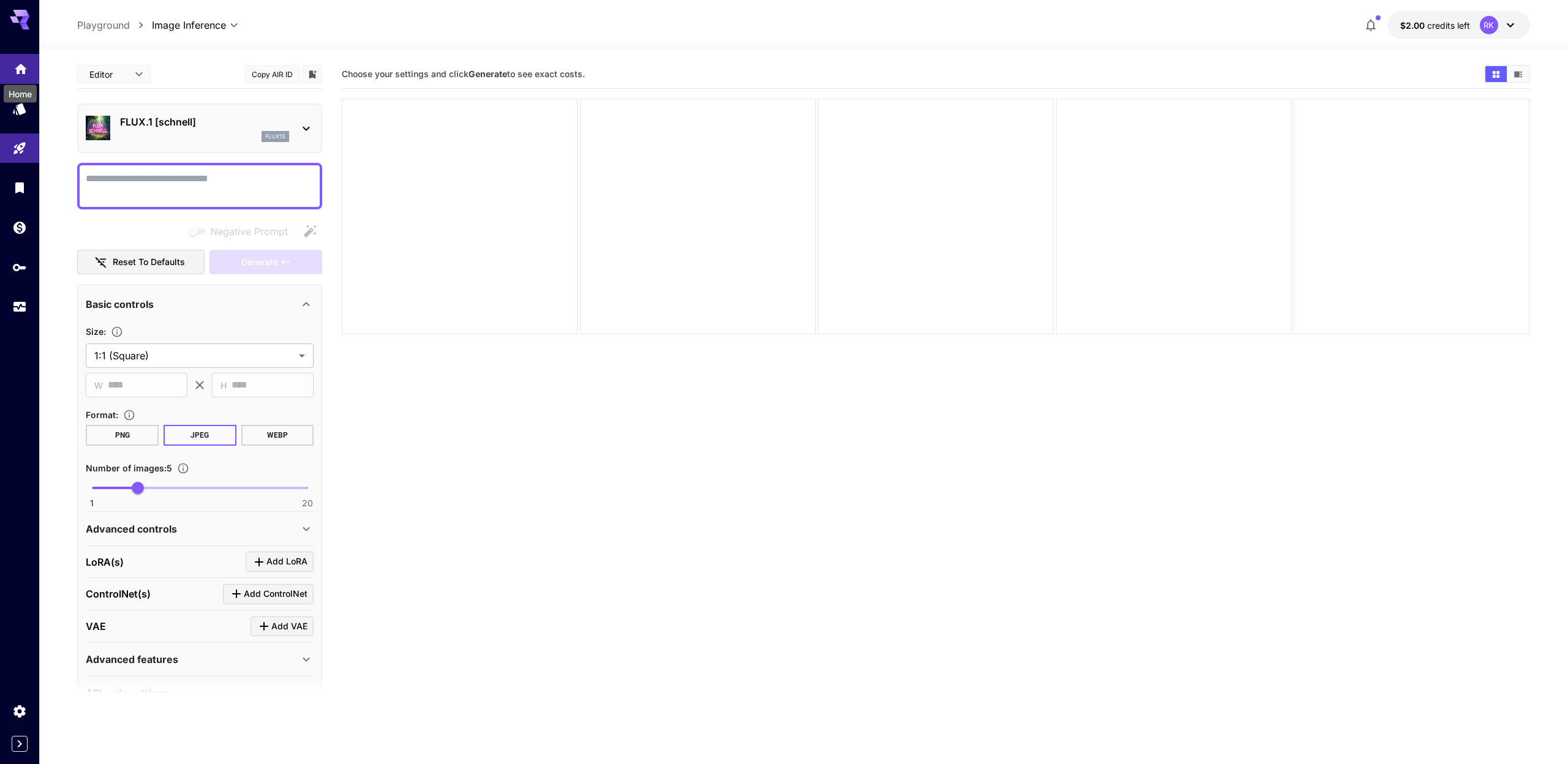 click 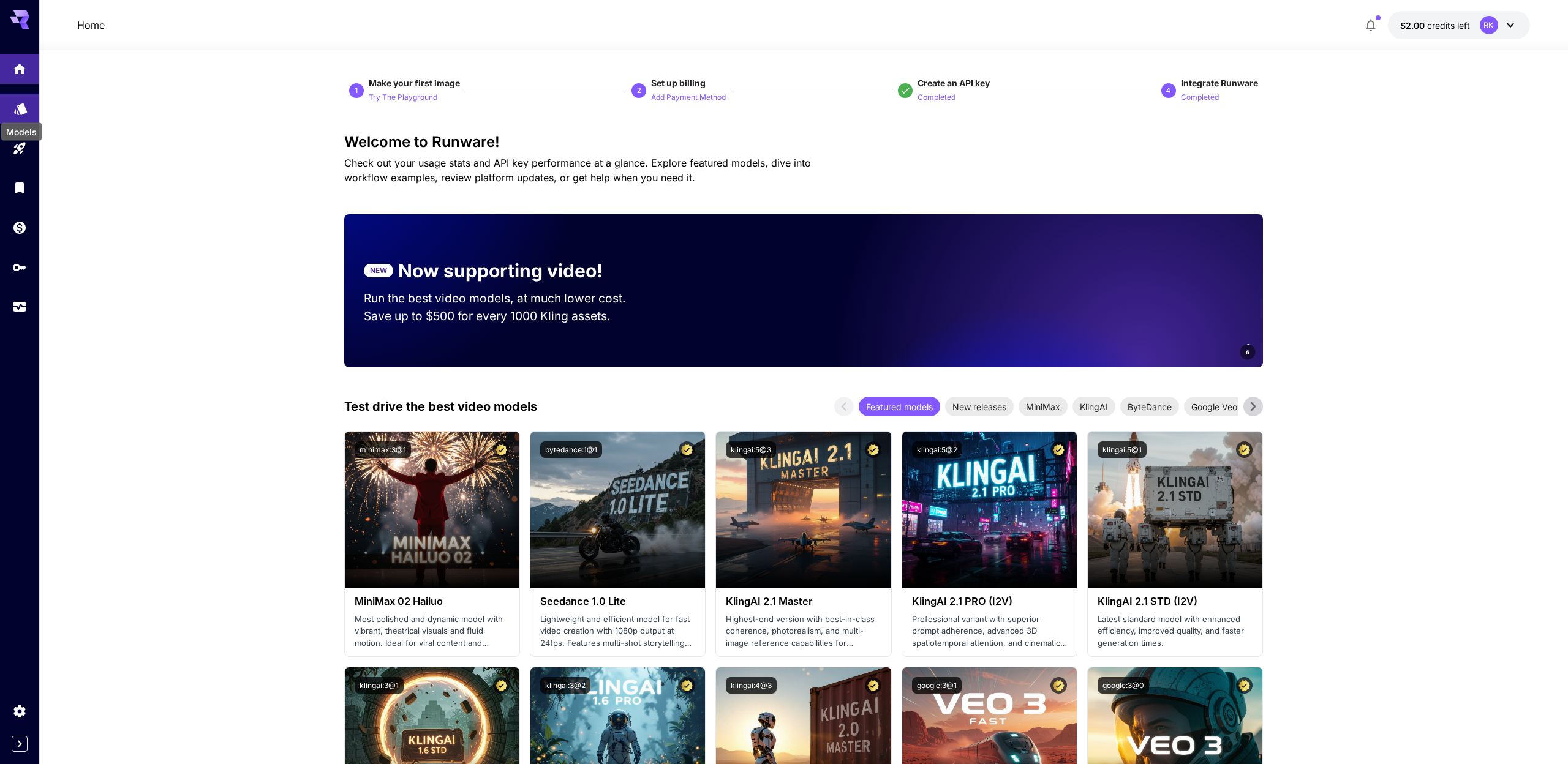 click 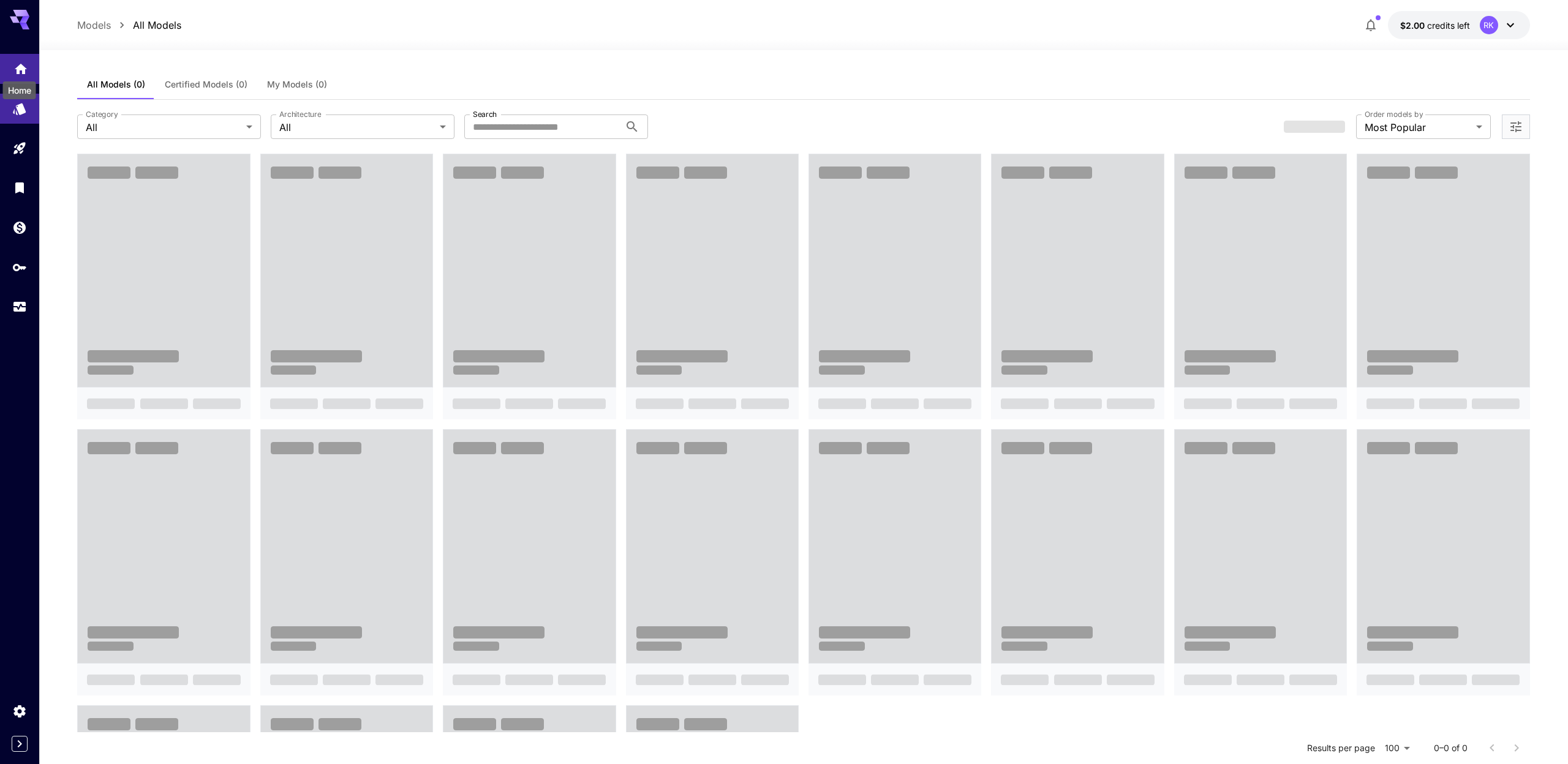 click 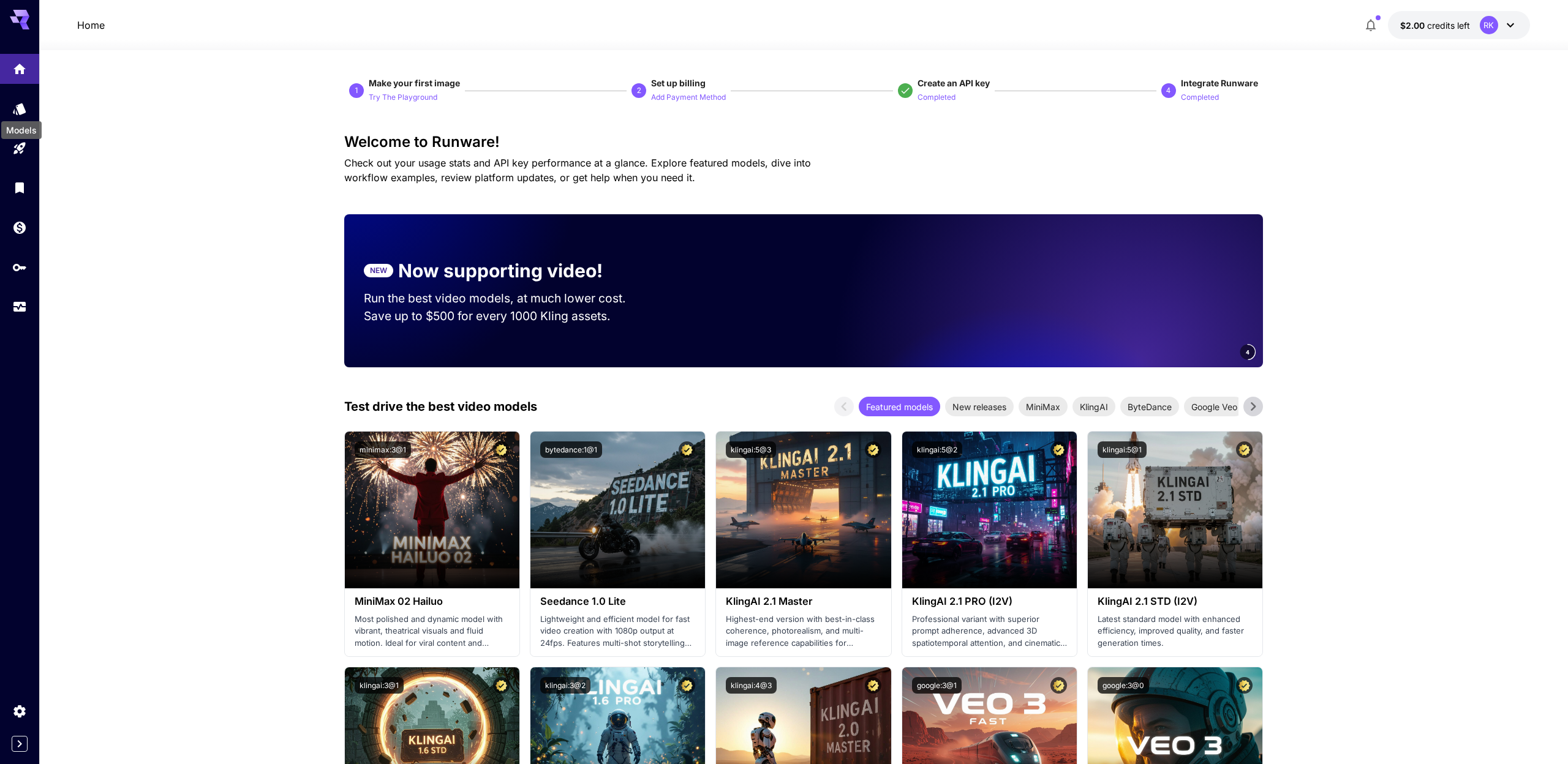 click on "Models" at bounding box center (21, 126) 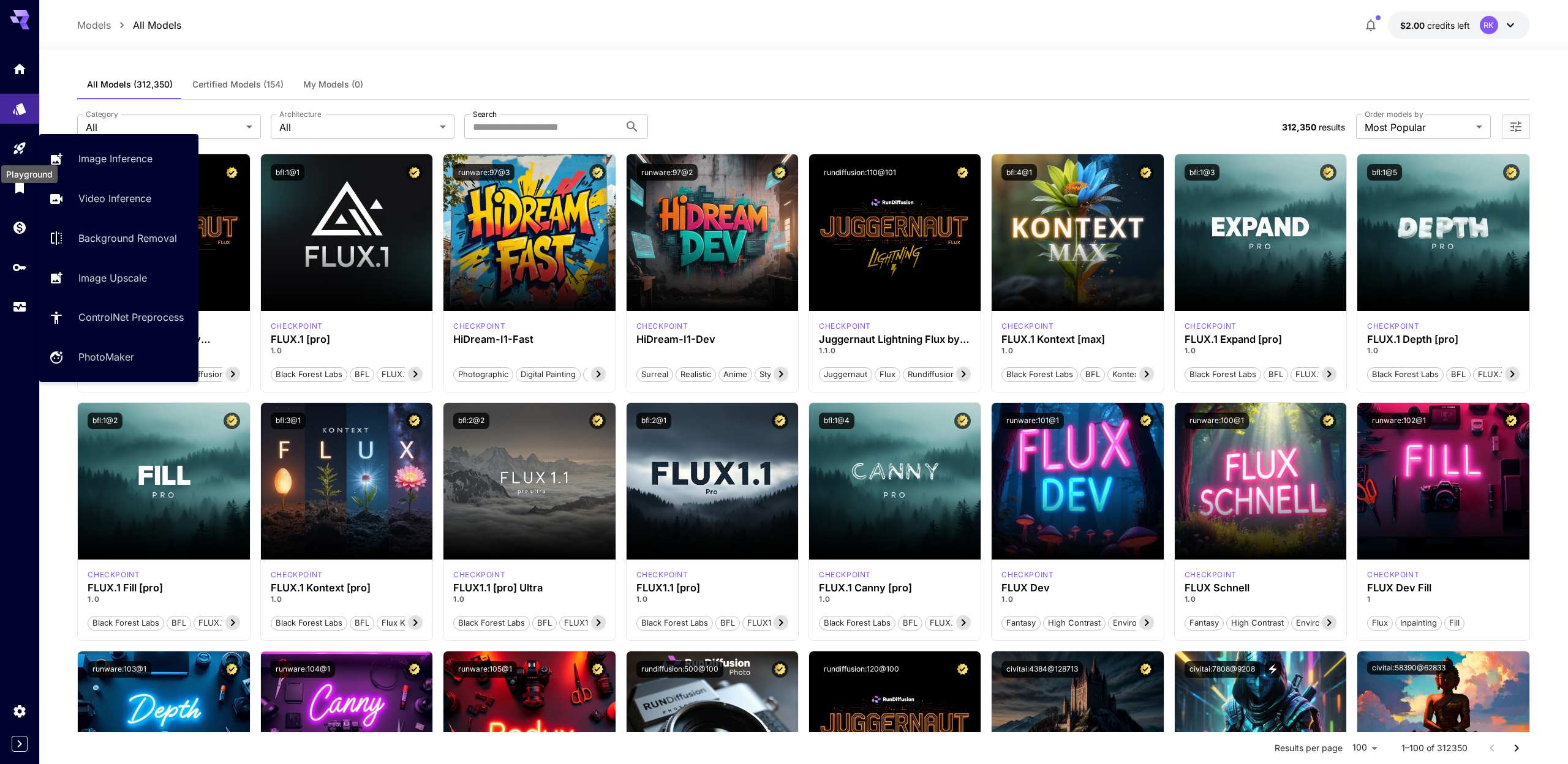 click at bounding box center (20, 148) 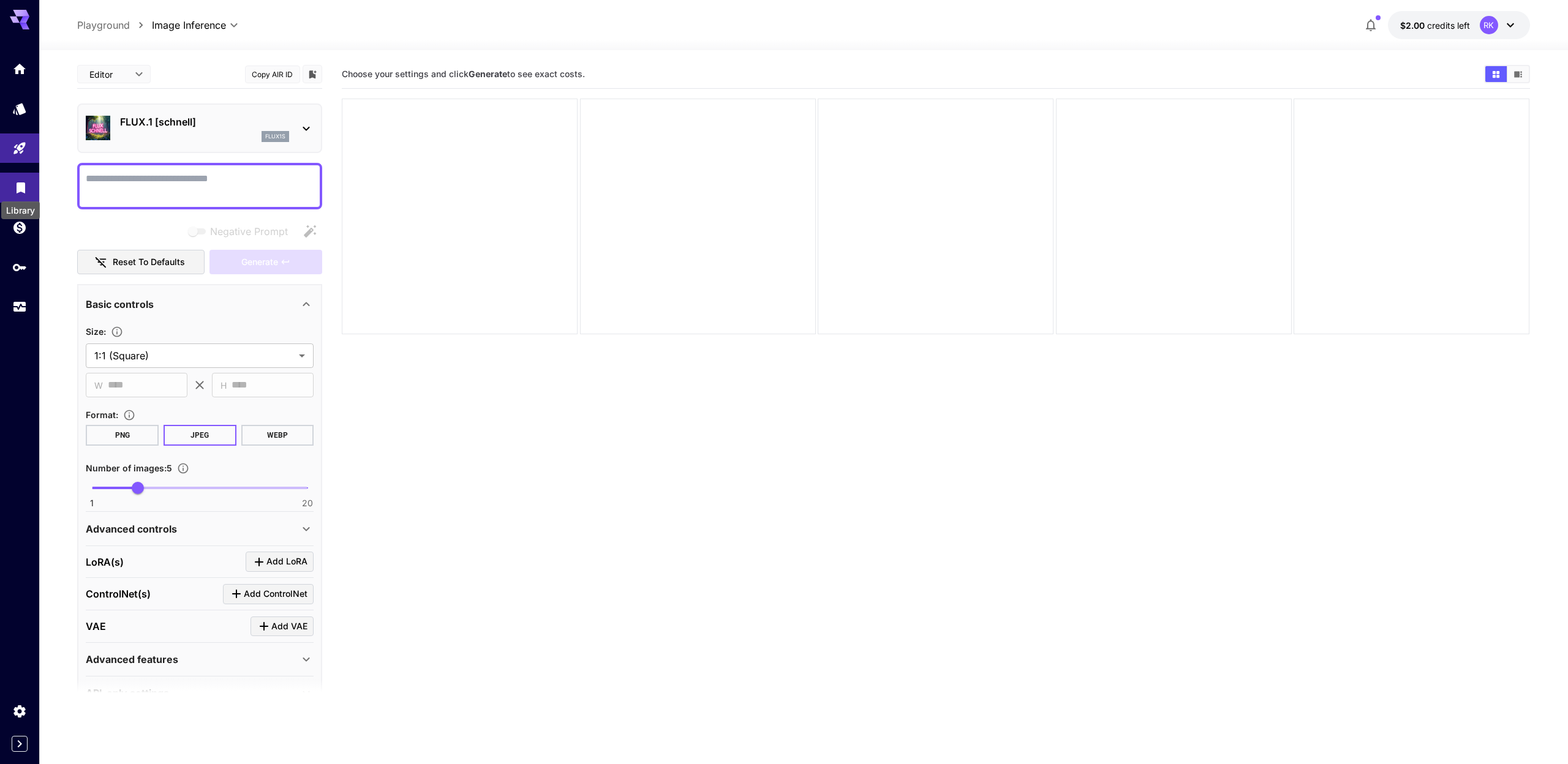 click 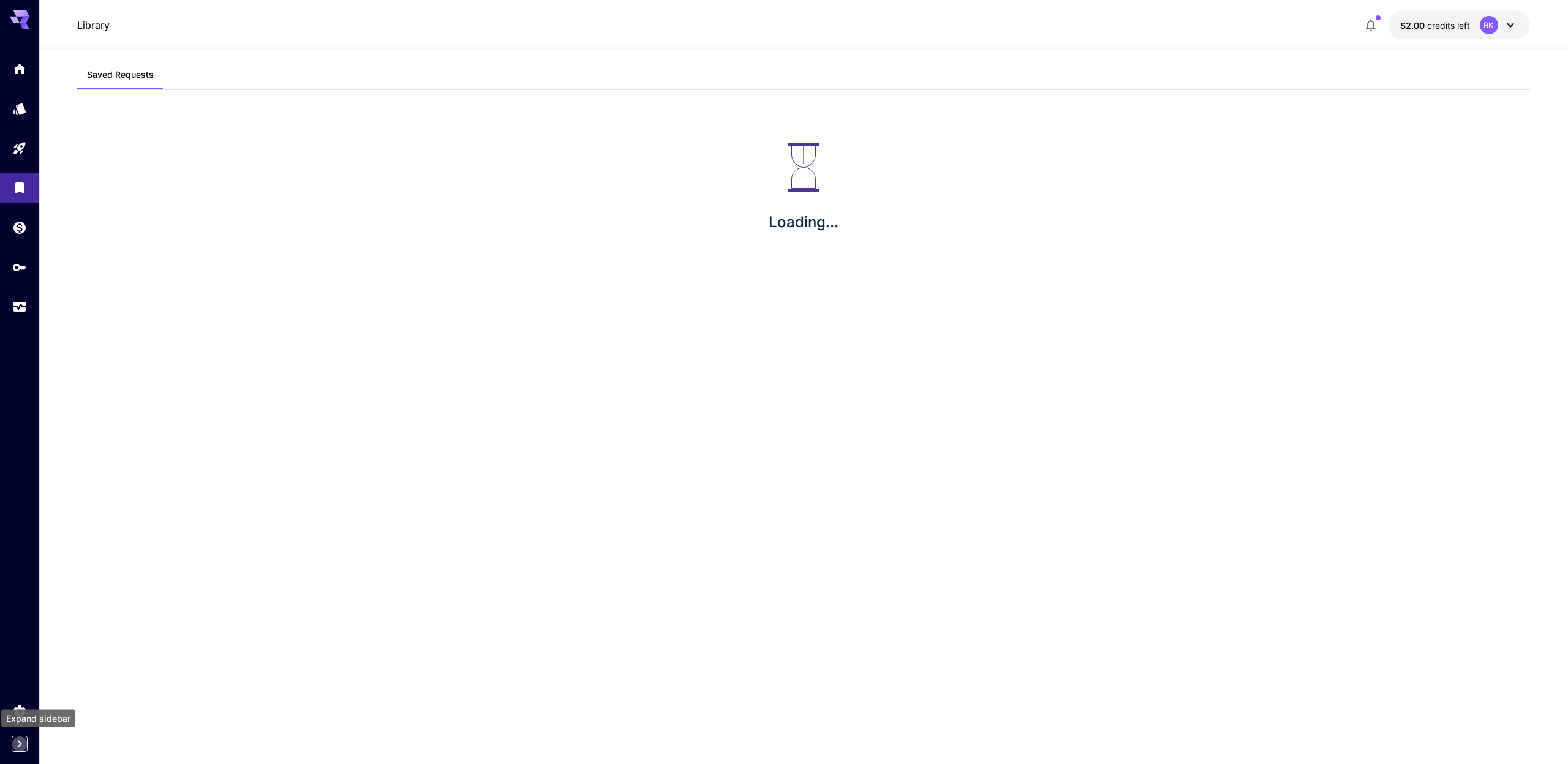 click 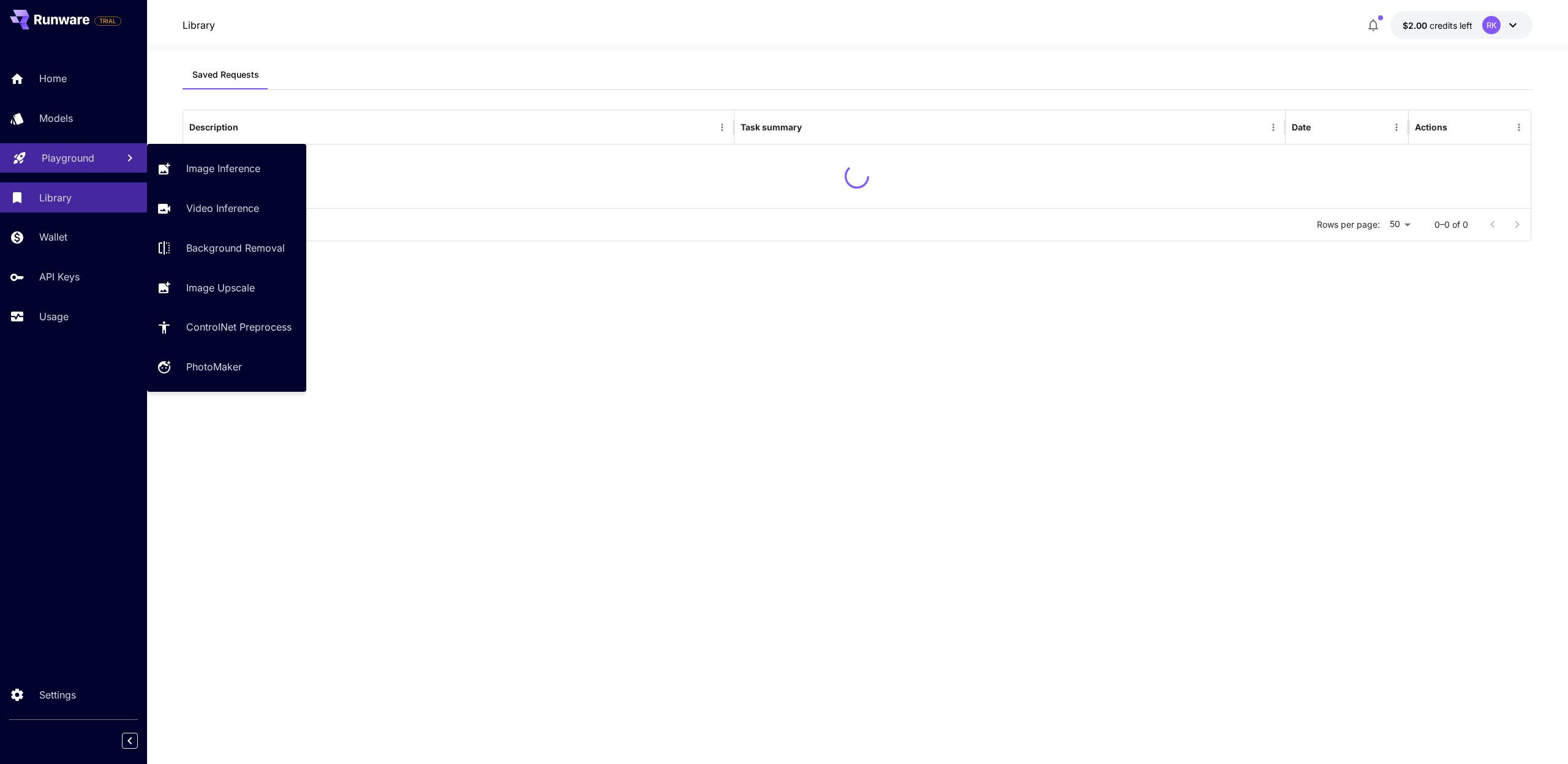 click on "Playground" at bounding box center (74, 158) 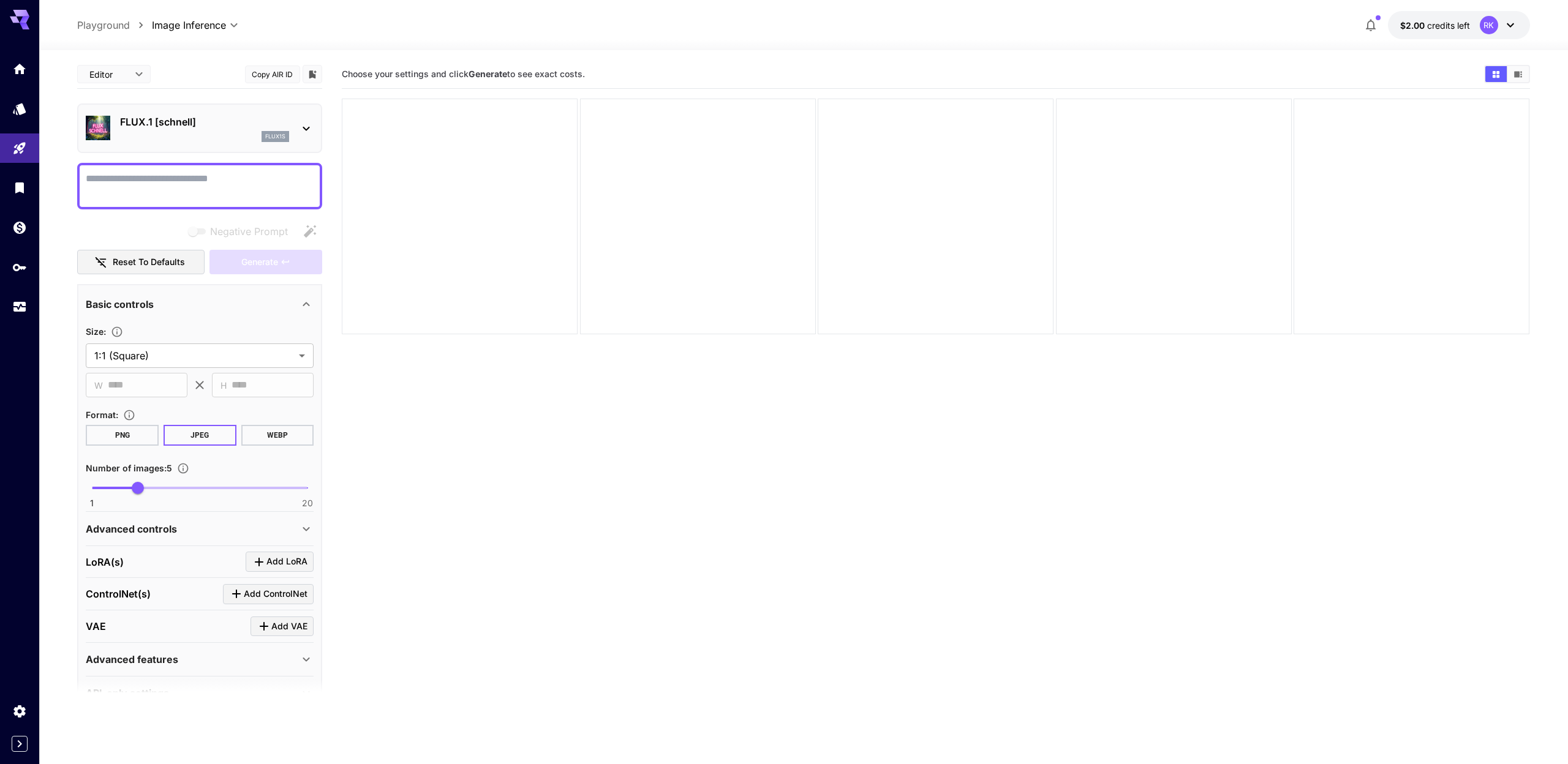 click on "Negative Prompt" at bounding box center [200, 186] 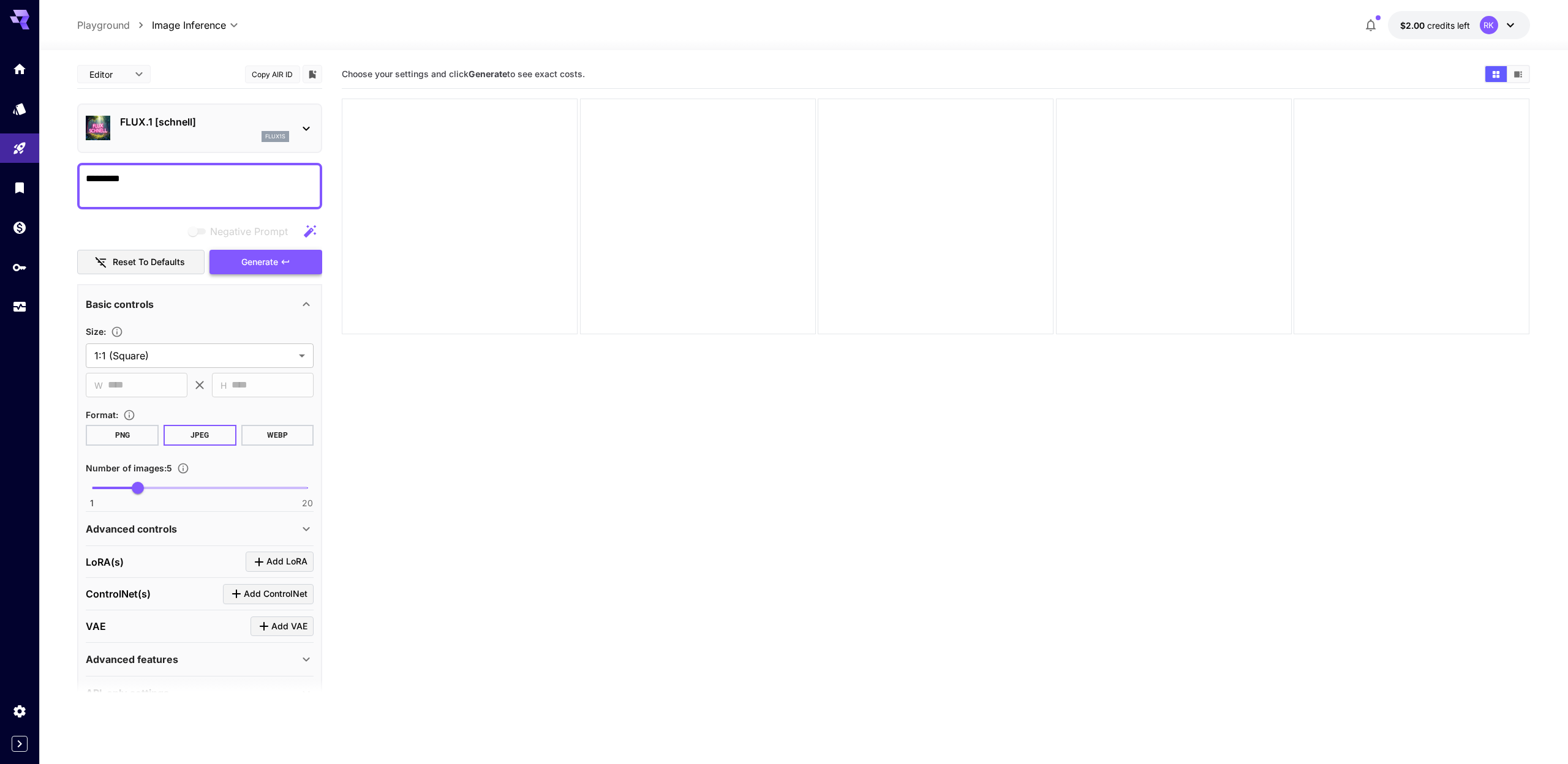 type on "*********" 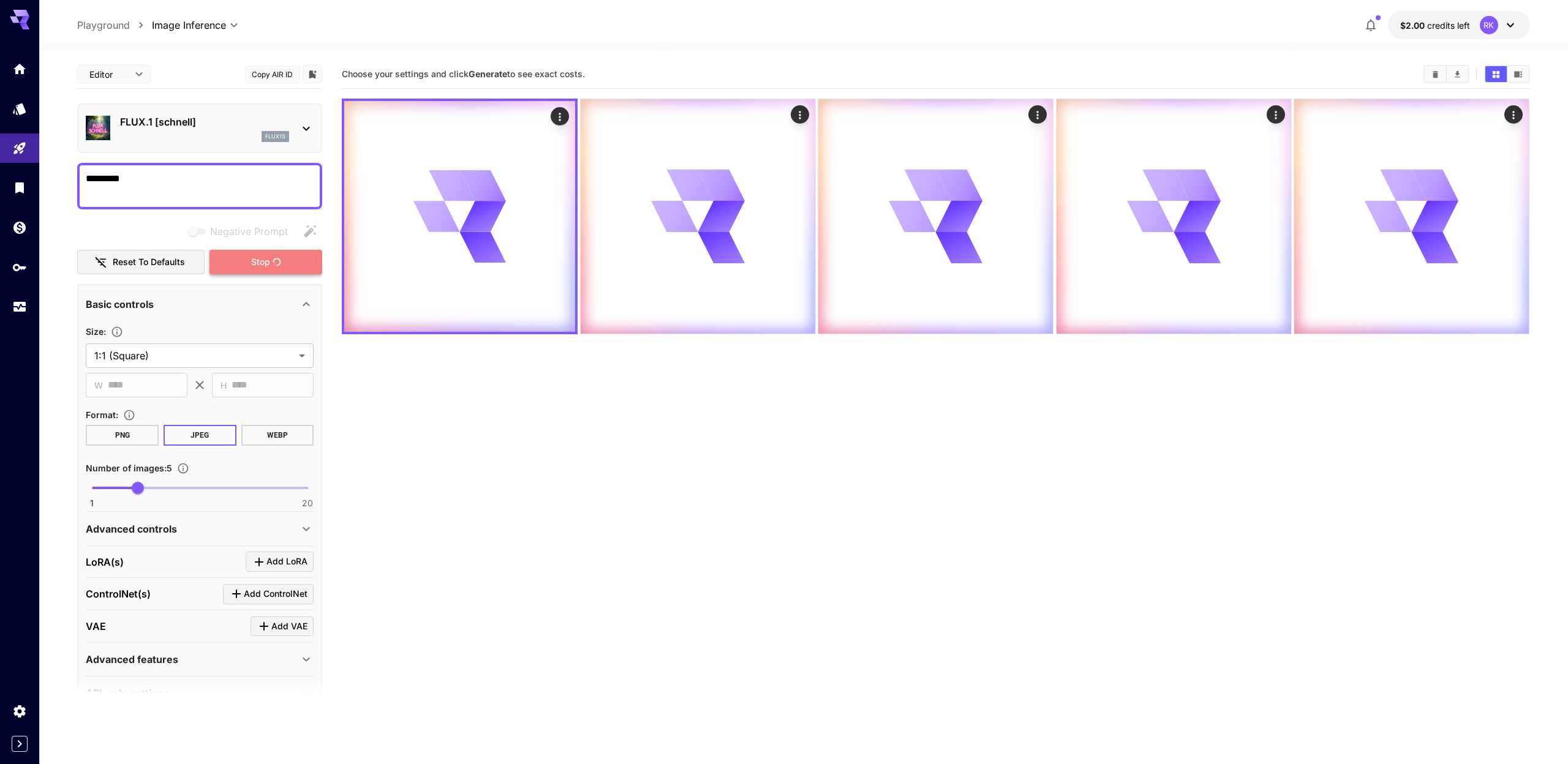 click on "Stop" at bounding box center (266, 262) 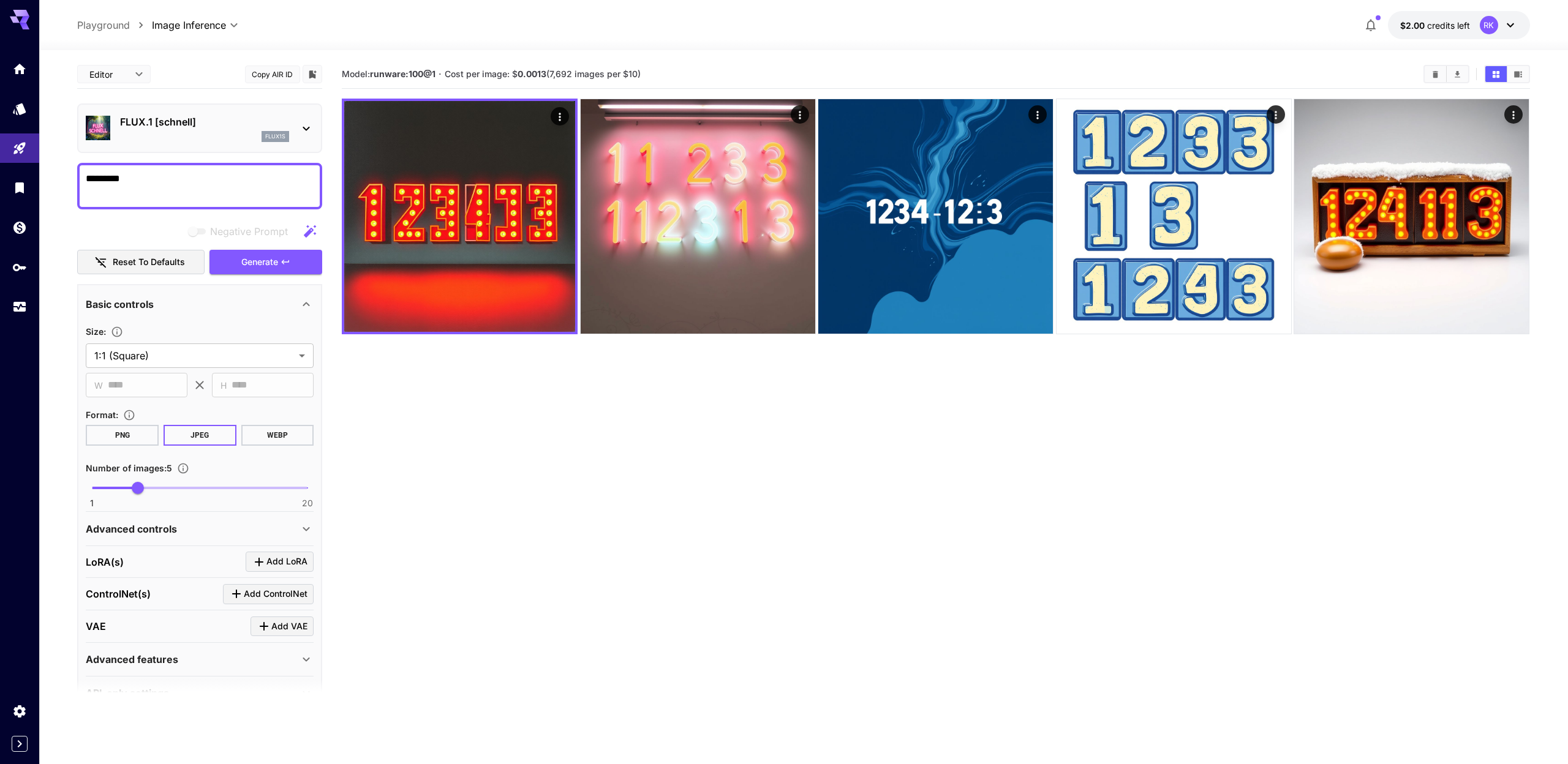 scroll, scrollTop: 7, scrollLeft: 0, axis: vertical 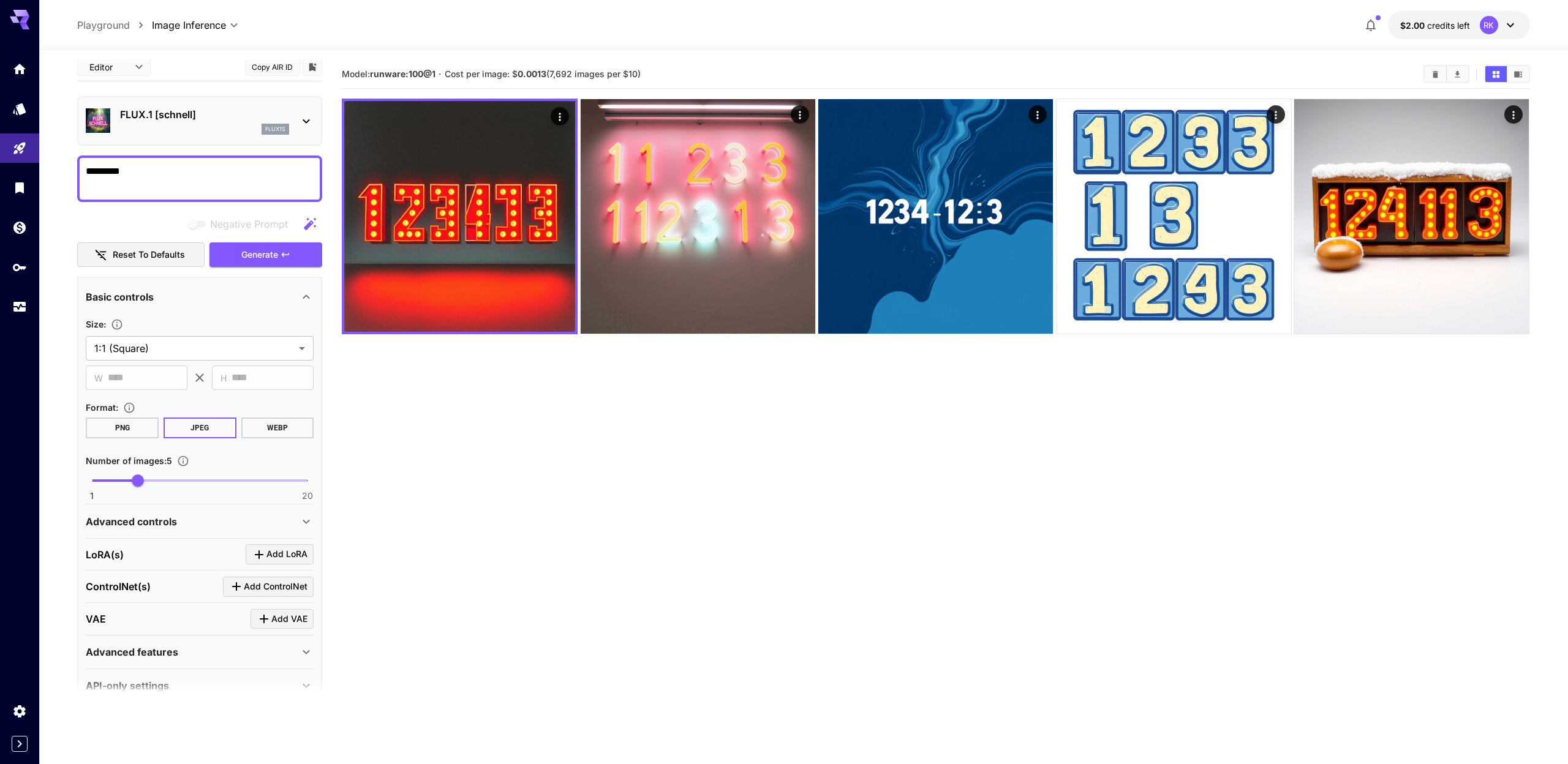 click on "Advanced controls" at bounding box center [192, 522] 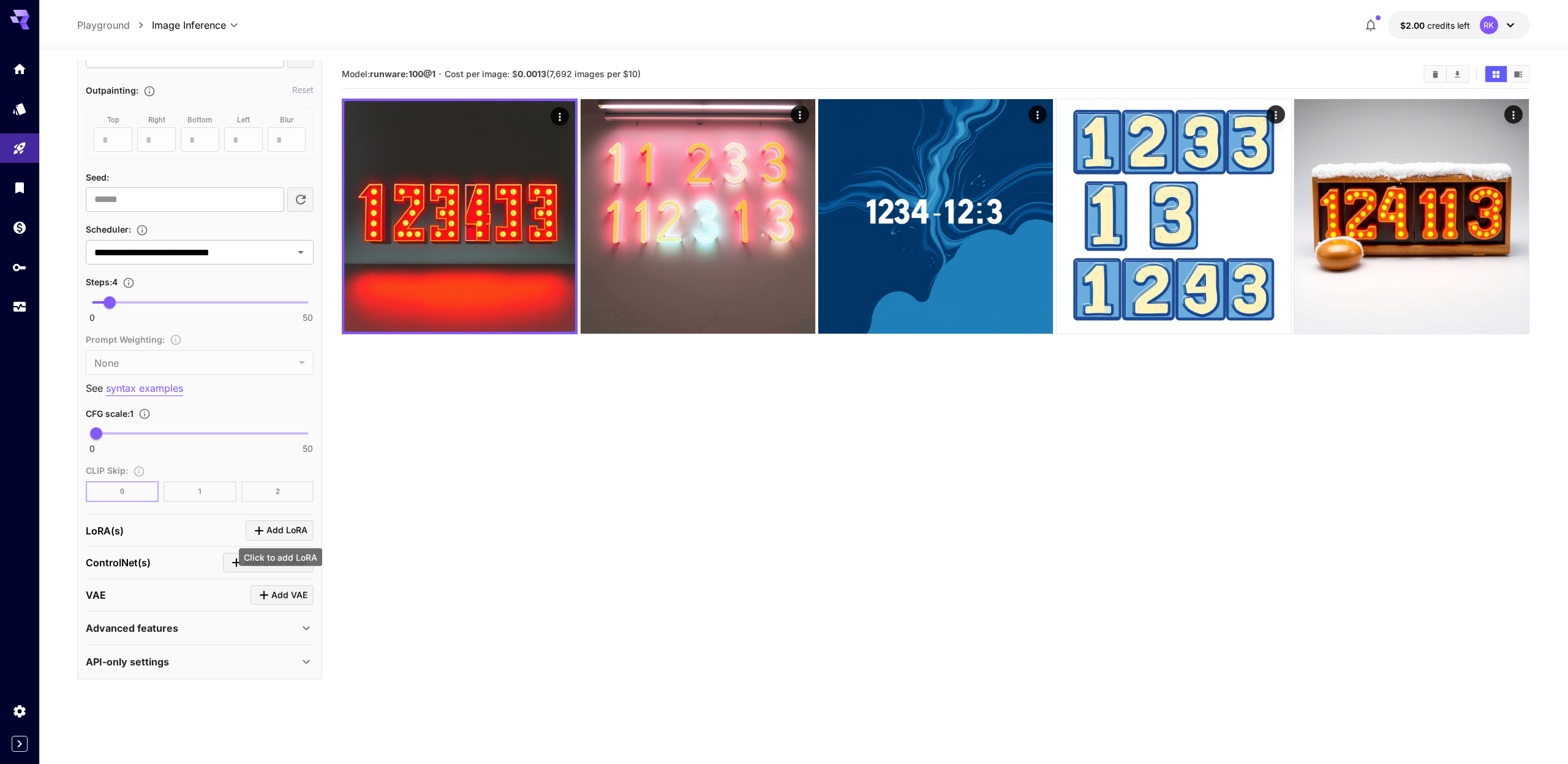 scroll, scrollTop: 165, scrollLeft: 0, axis: vertical 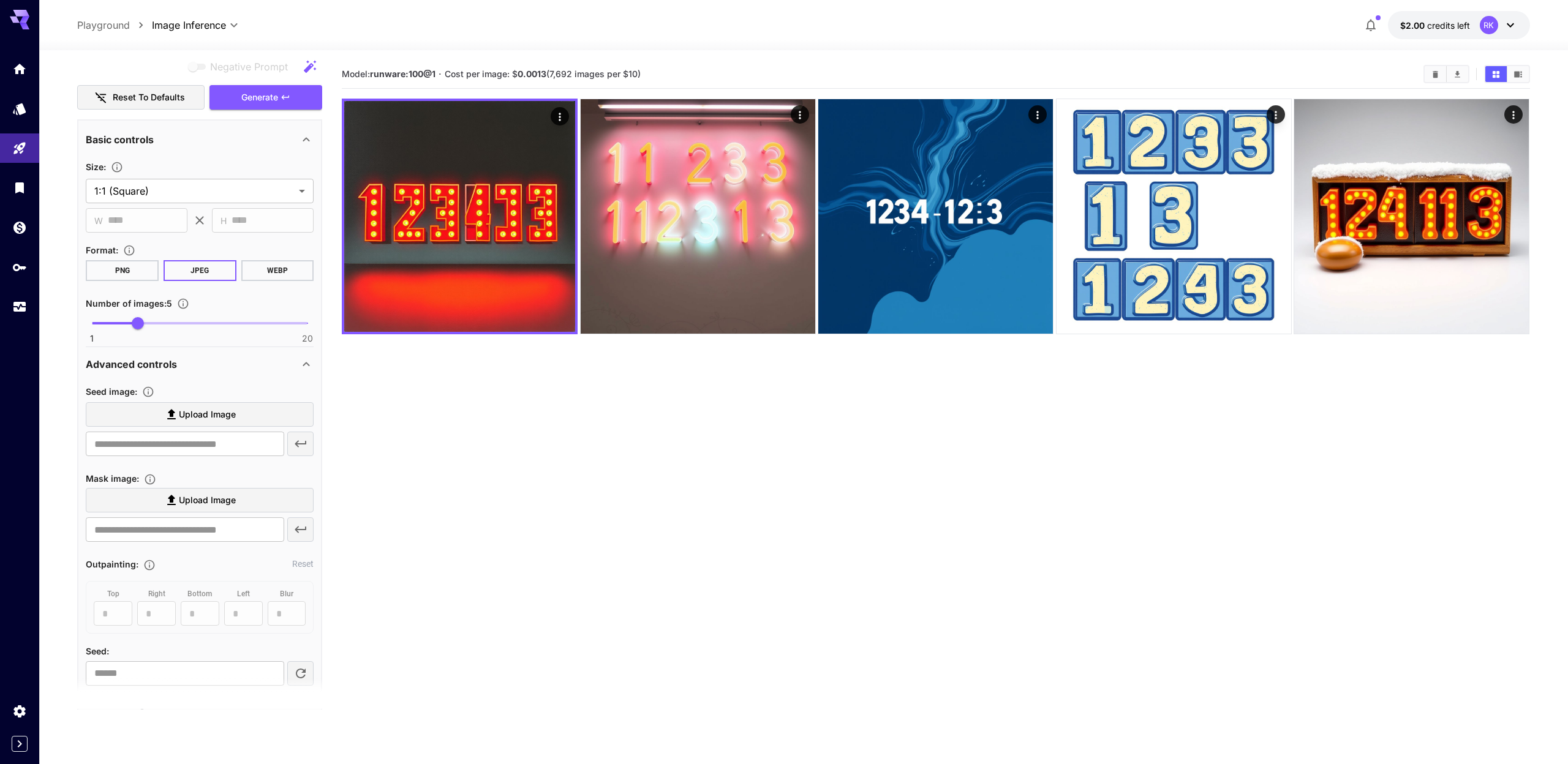 click on "Advanced controls" at bounding box center (192, 364) 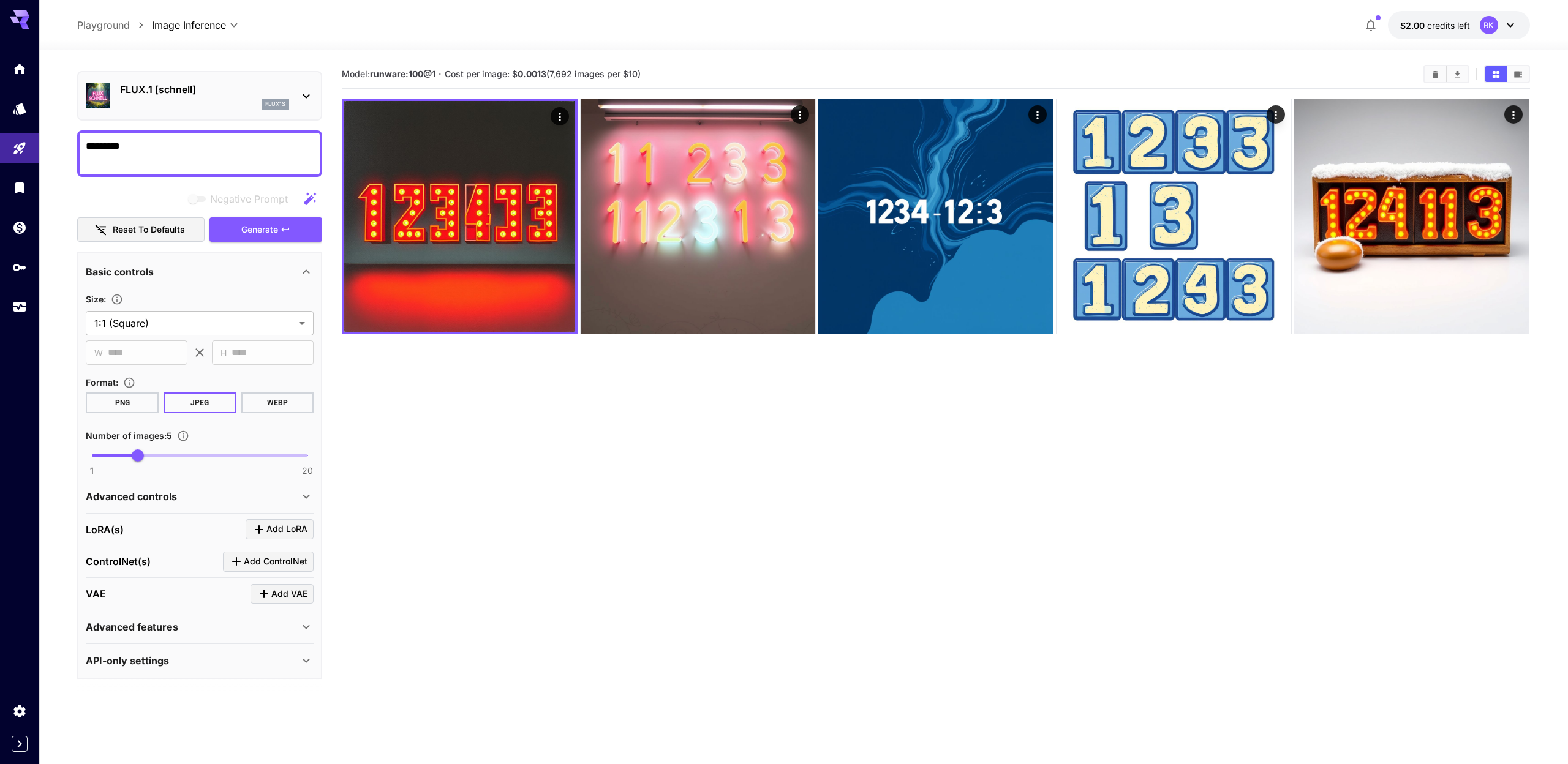 scroll, scrollTop: 32, scrollLeft: 0, axis: vertical 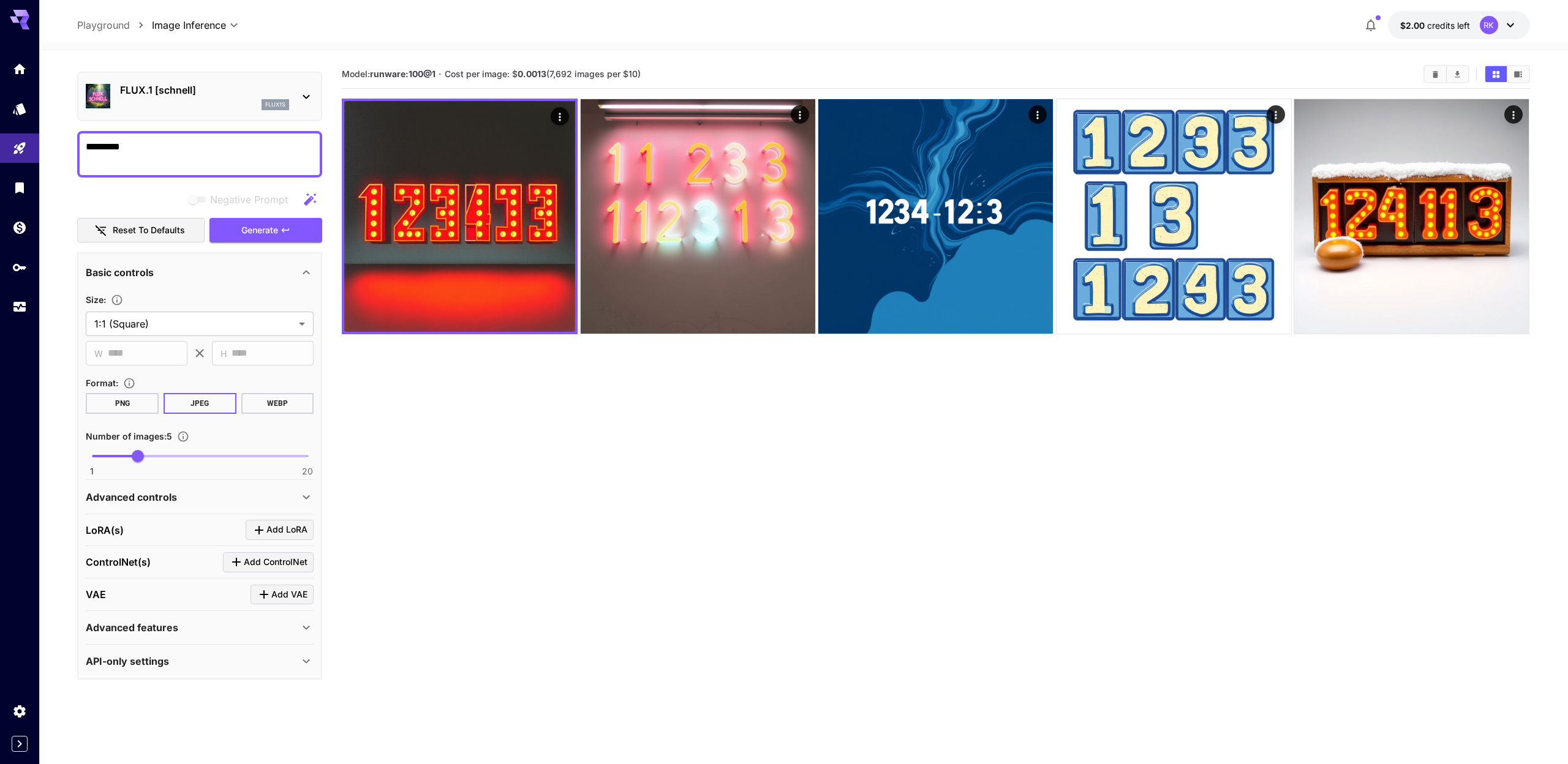 click on "Advanced features" at bounding box center (200, 627) 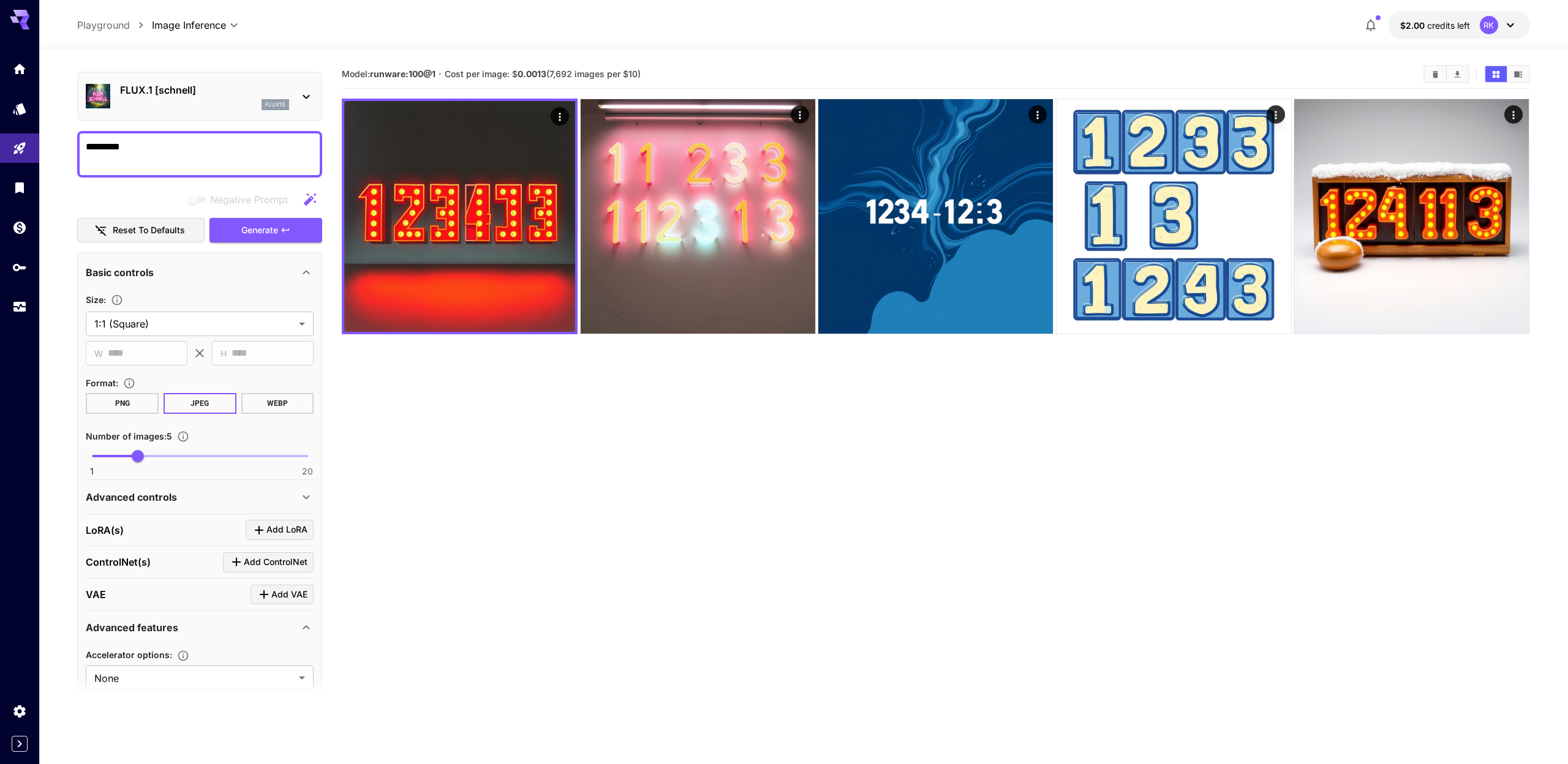 scroll, scrollTop: 133, scrollLeft: 0, axis: vertical 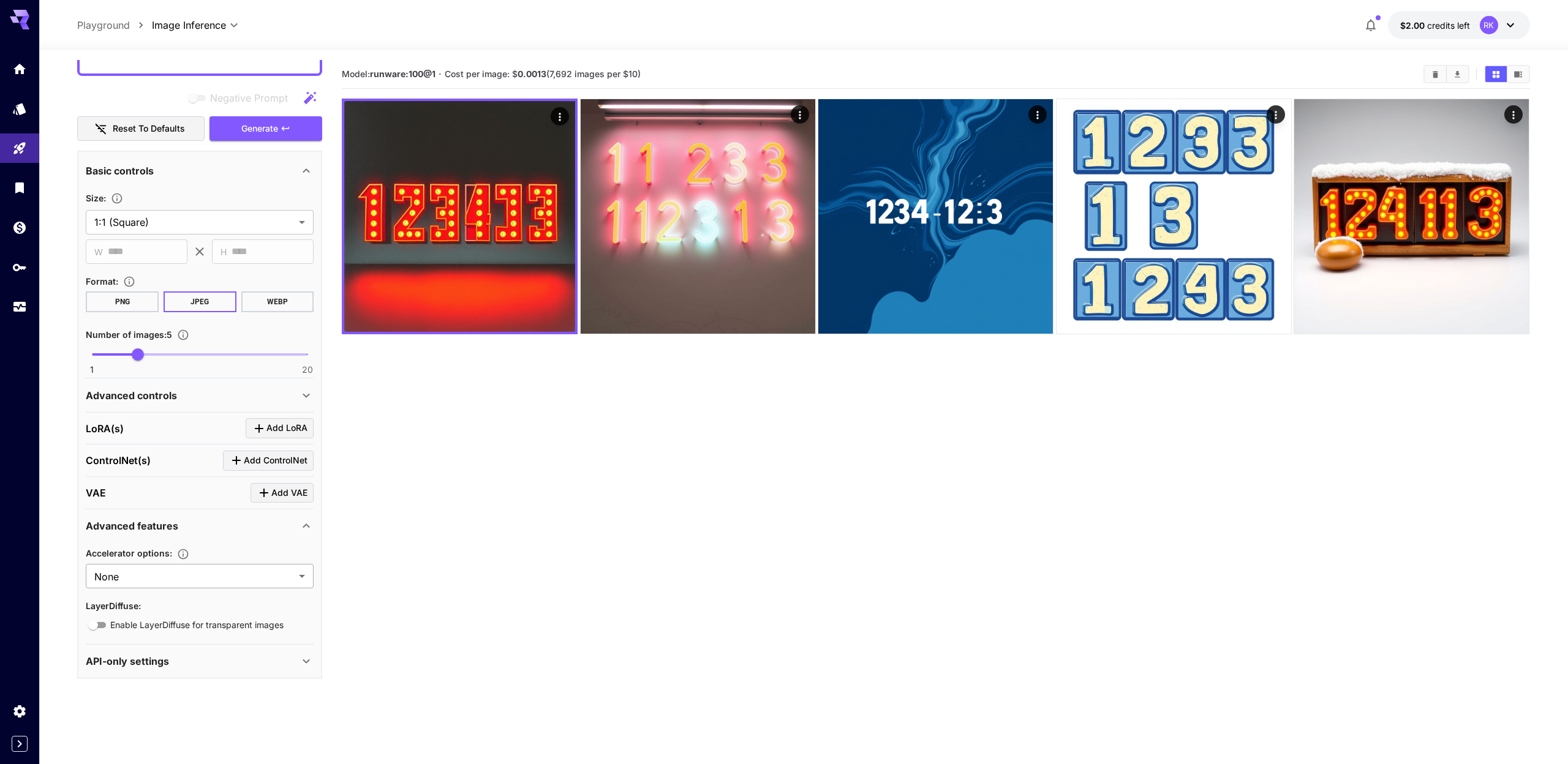 click on "**********" at bounding box center (784, 430) 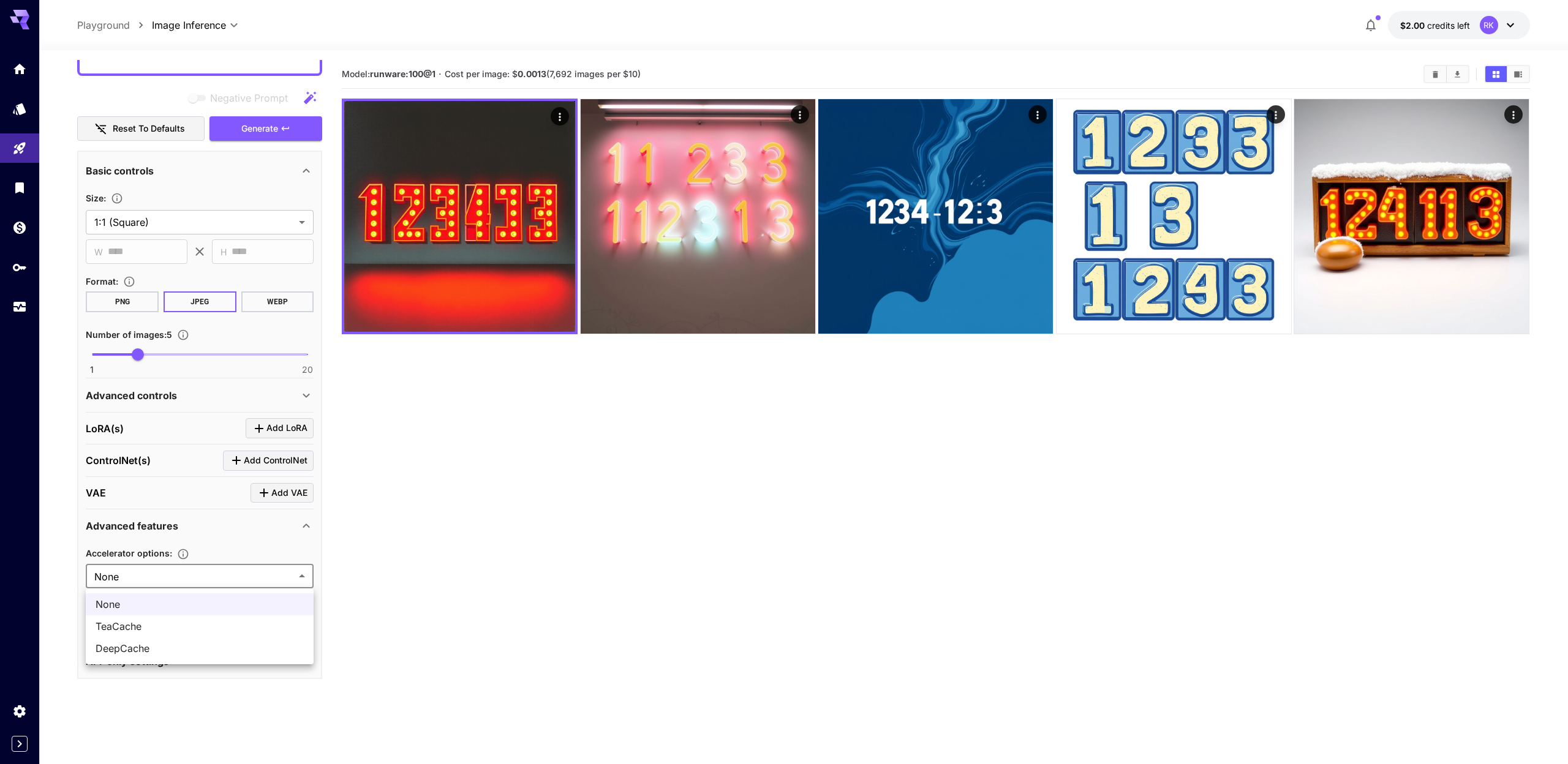 click at bounding box center (784, 382) 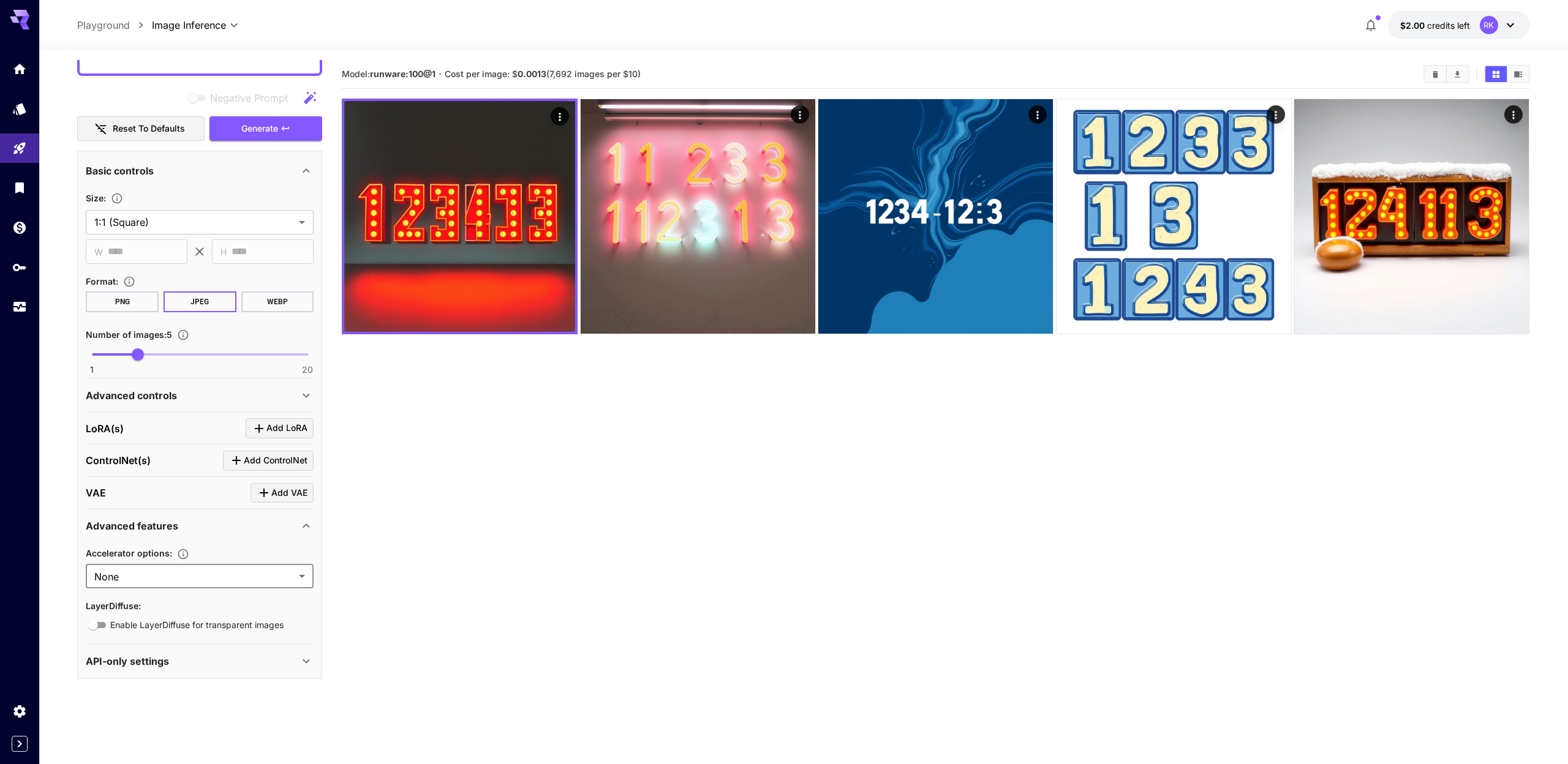 scroll, scrollTop: 80, scrollLeft: 0, axis: vertical 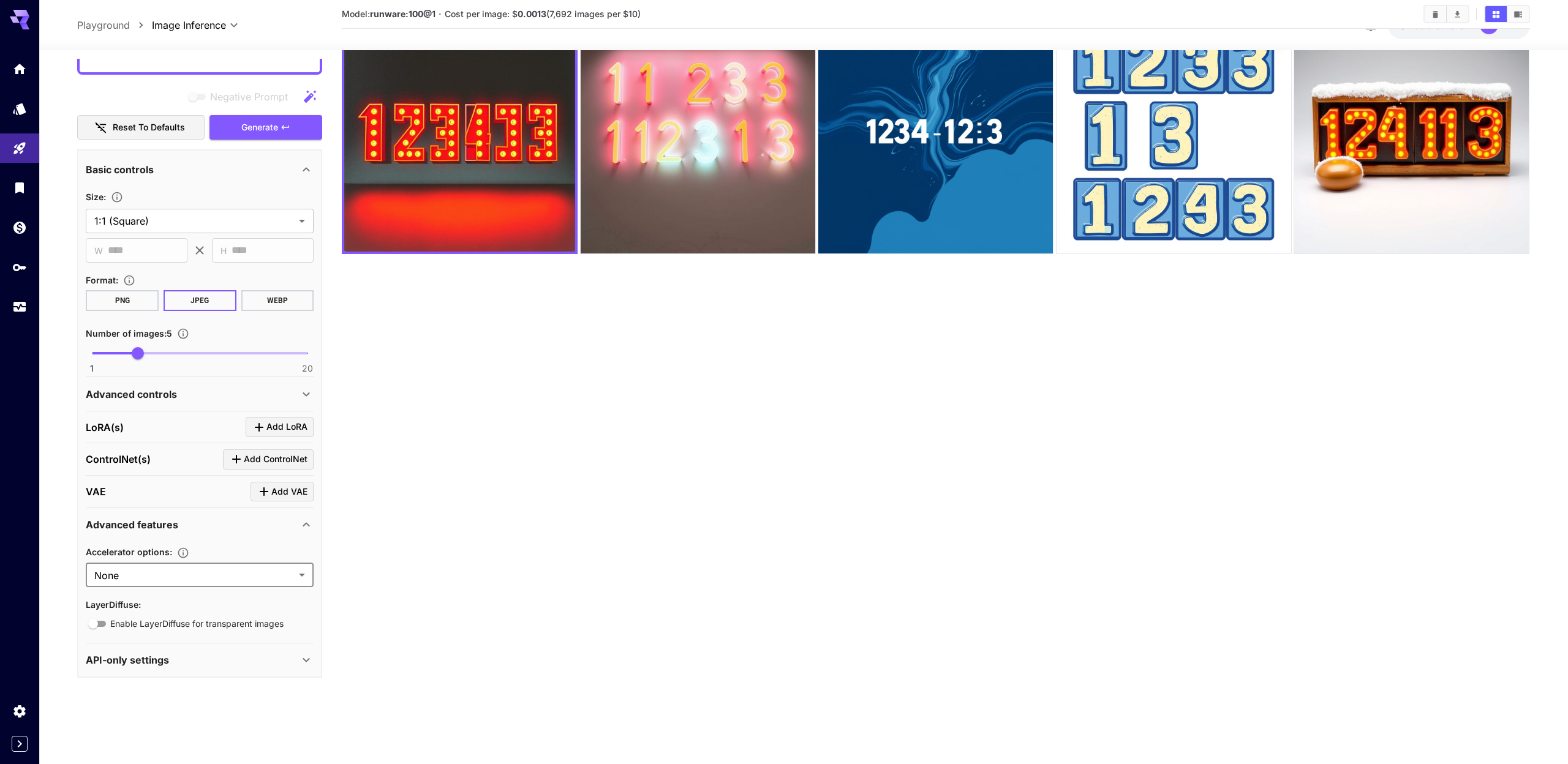 click on "API-only settings" at bounding box center (200, 660) 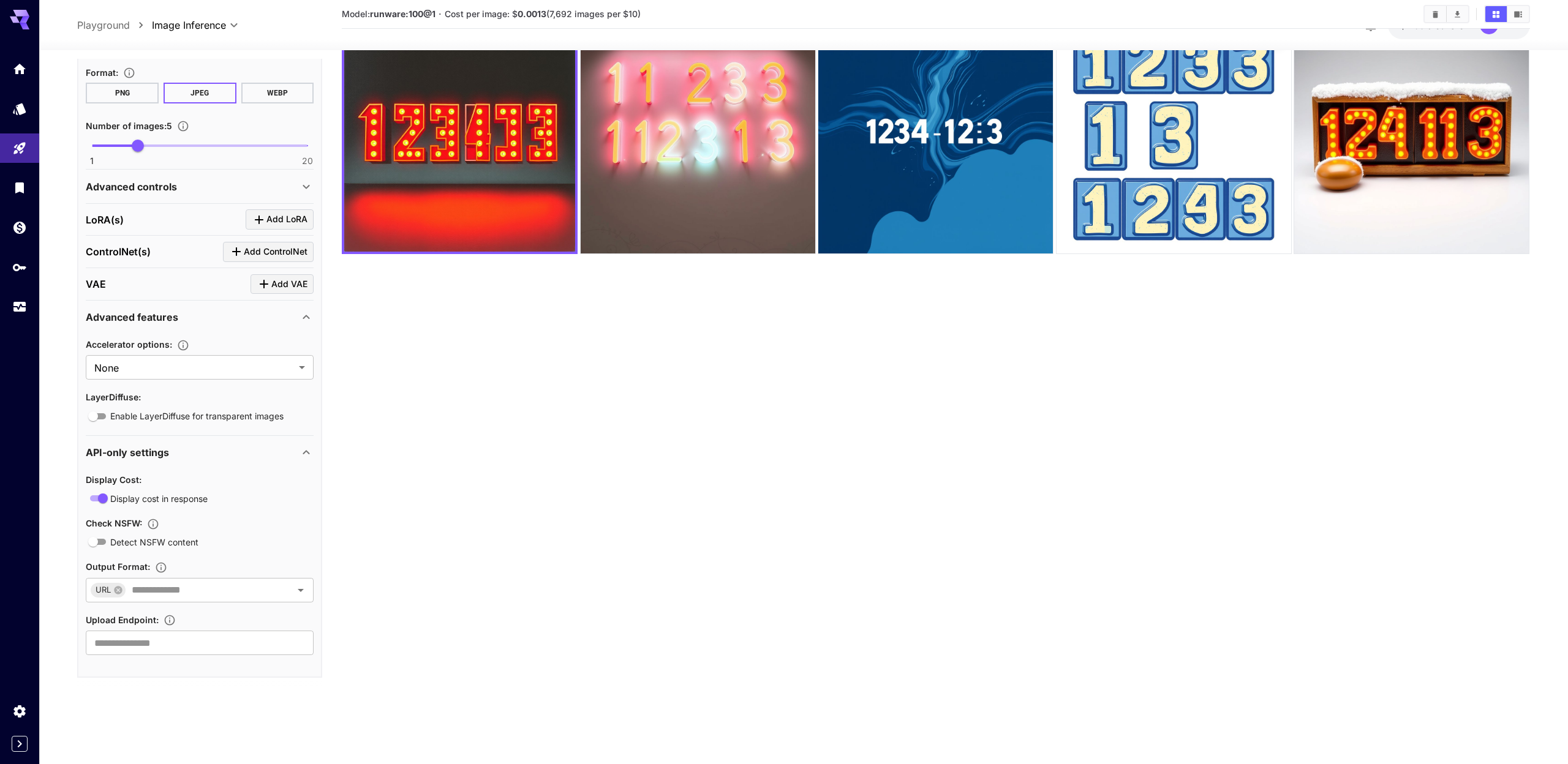 scroll, scrollTop: 0, scrollLeft: 0, axis: both 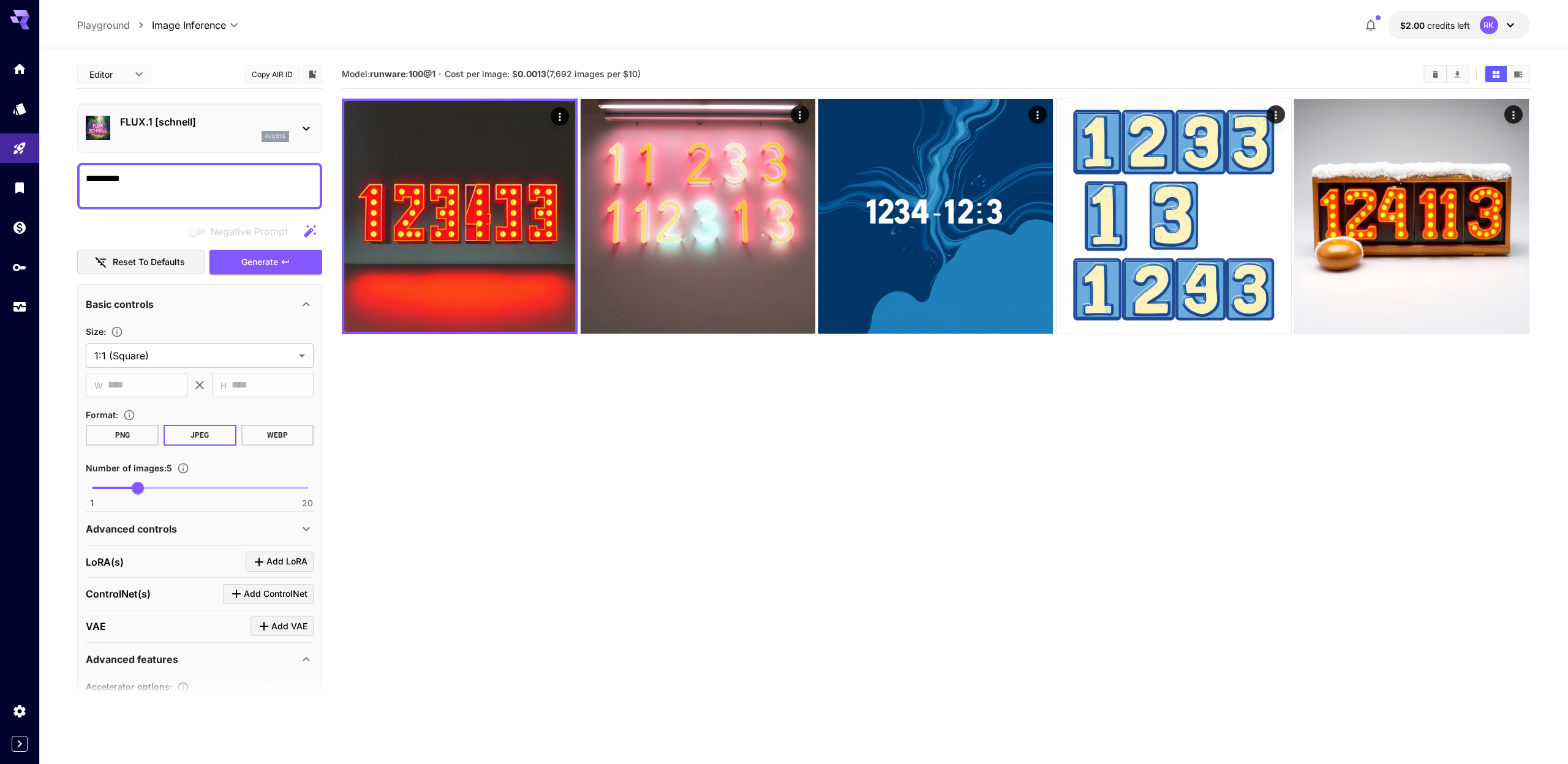 click on "*********" at bounding box center (200, 186) 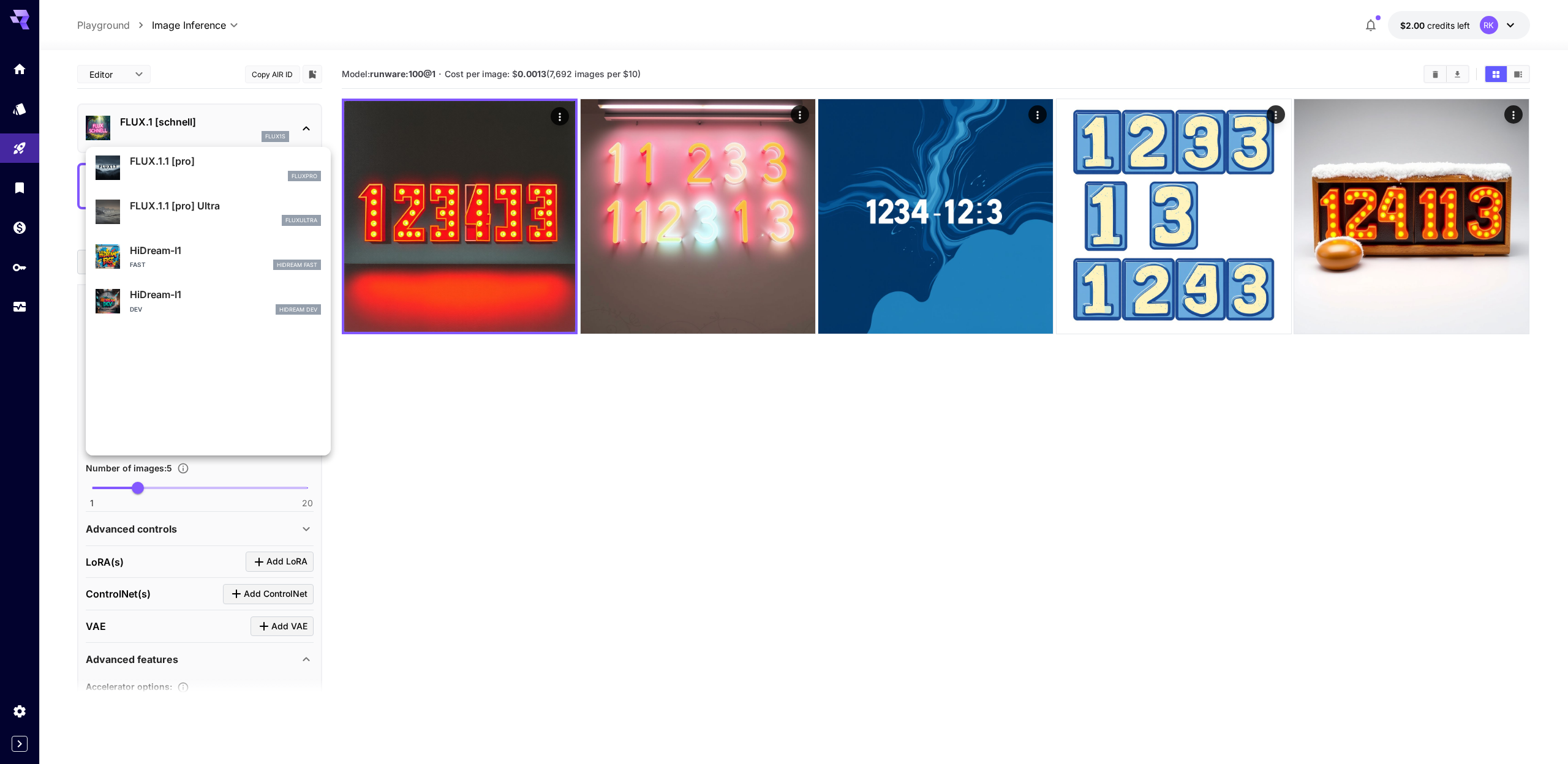scroll, scrollTop: 231, scrollLeft: 0, axis: vertical 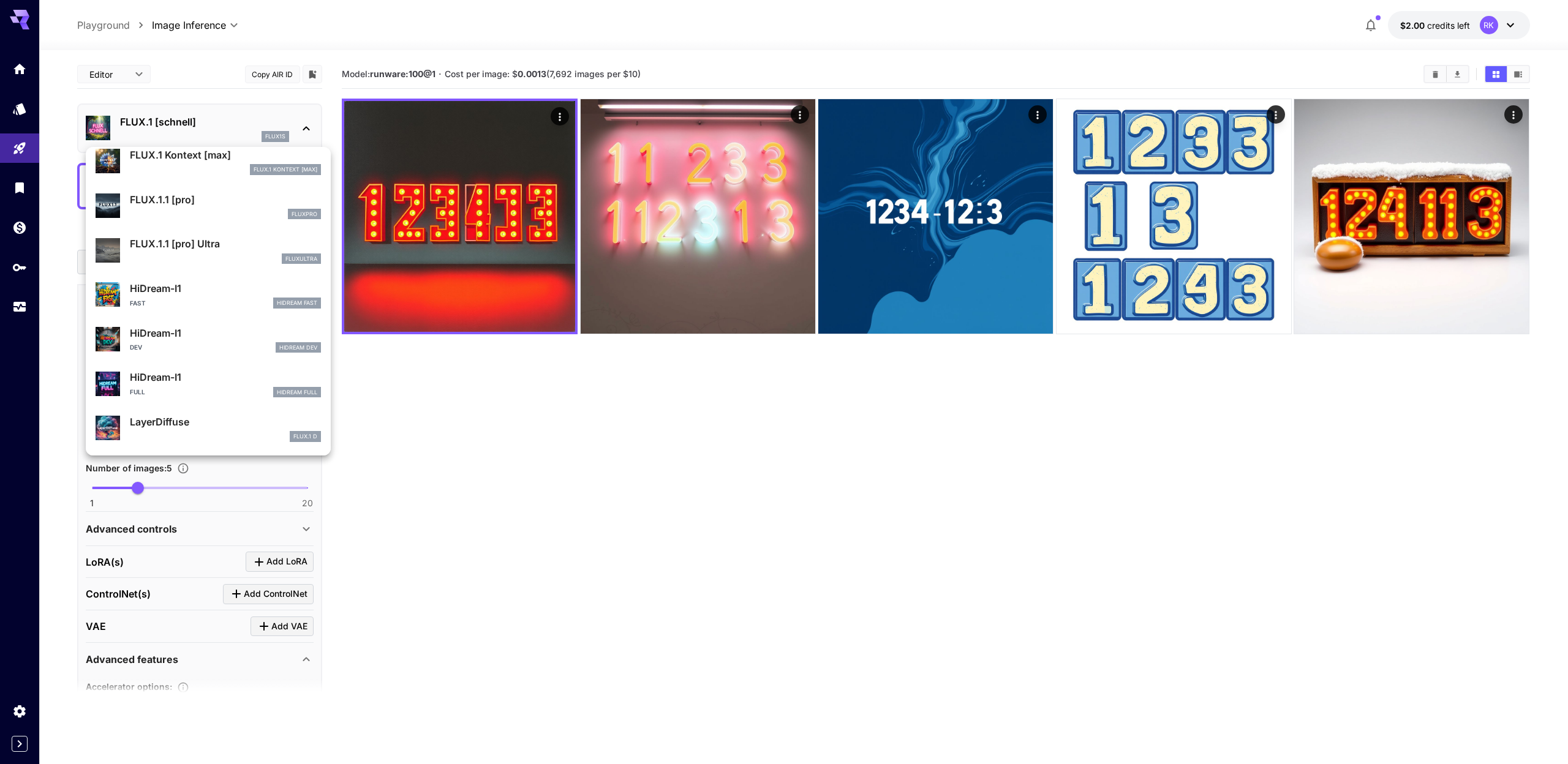 click at bounding box center (784, 382) 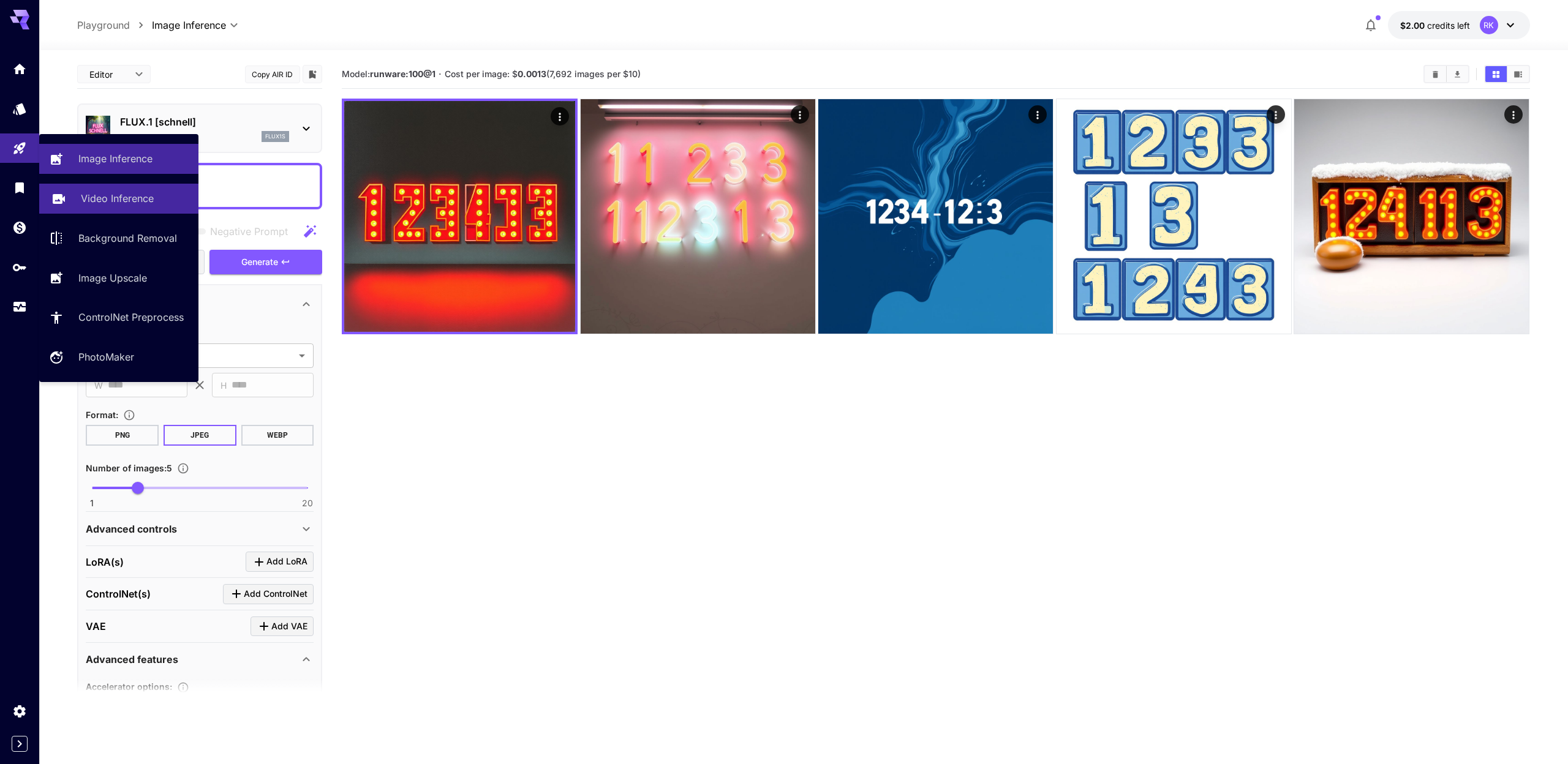 click on "Video Inference" at bounding box center [117, 198] 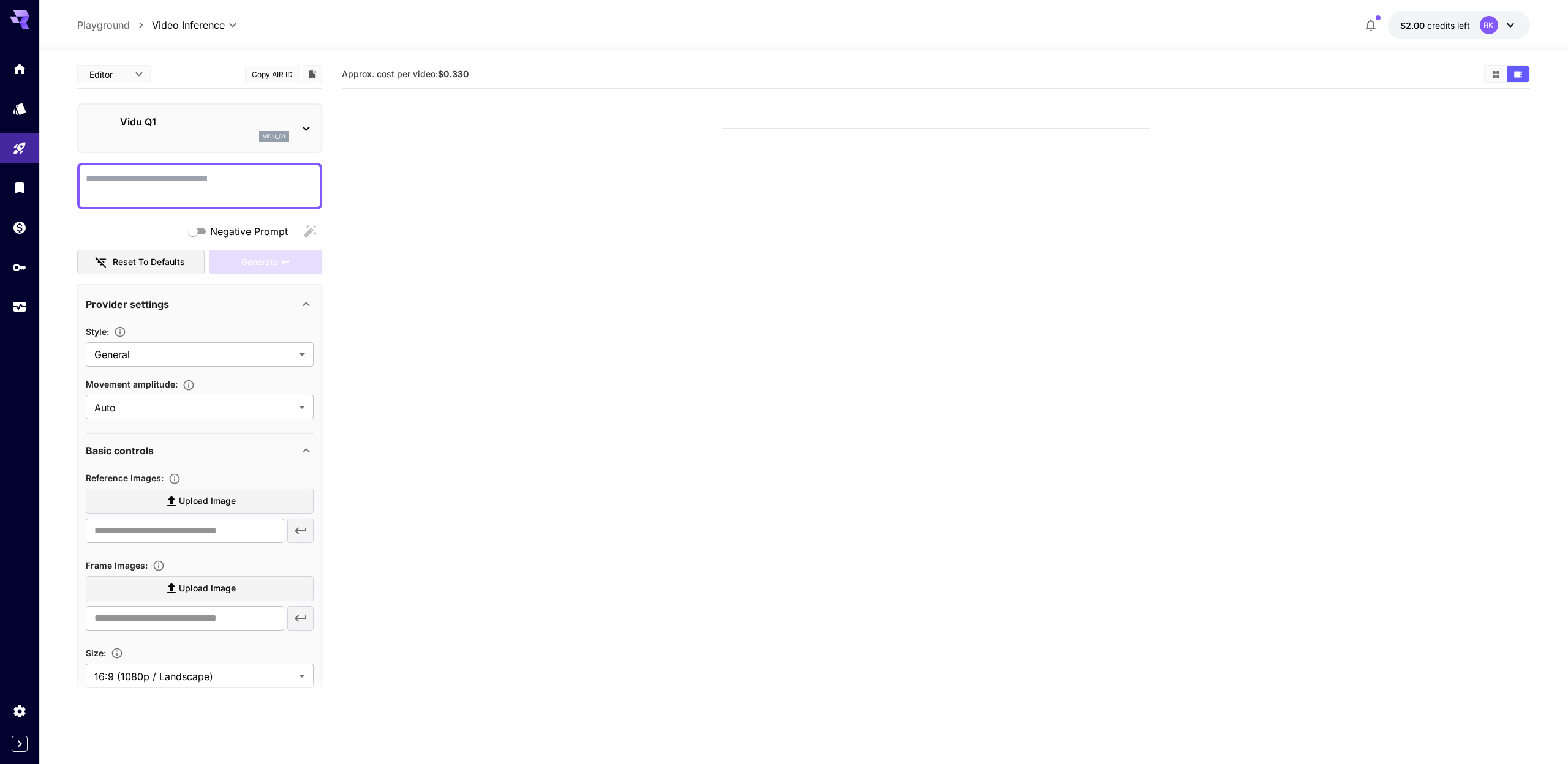 type on "**********" 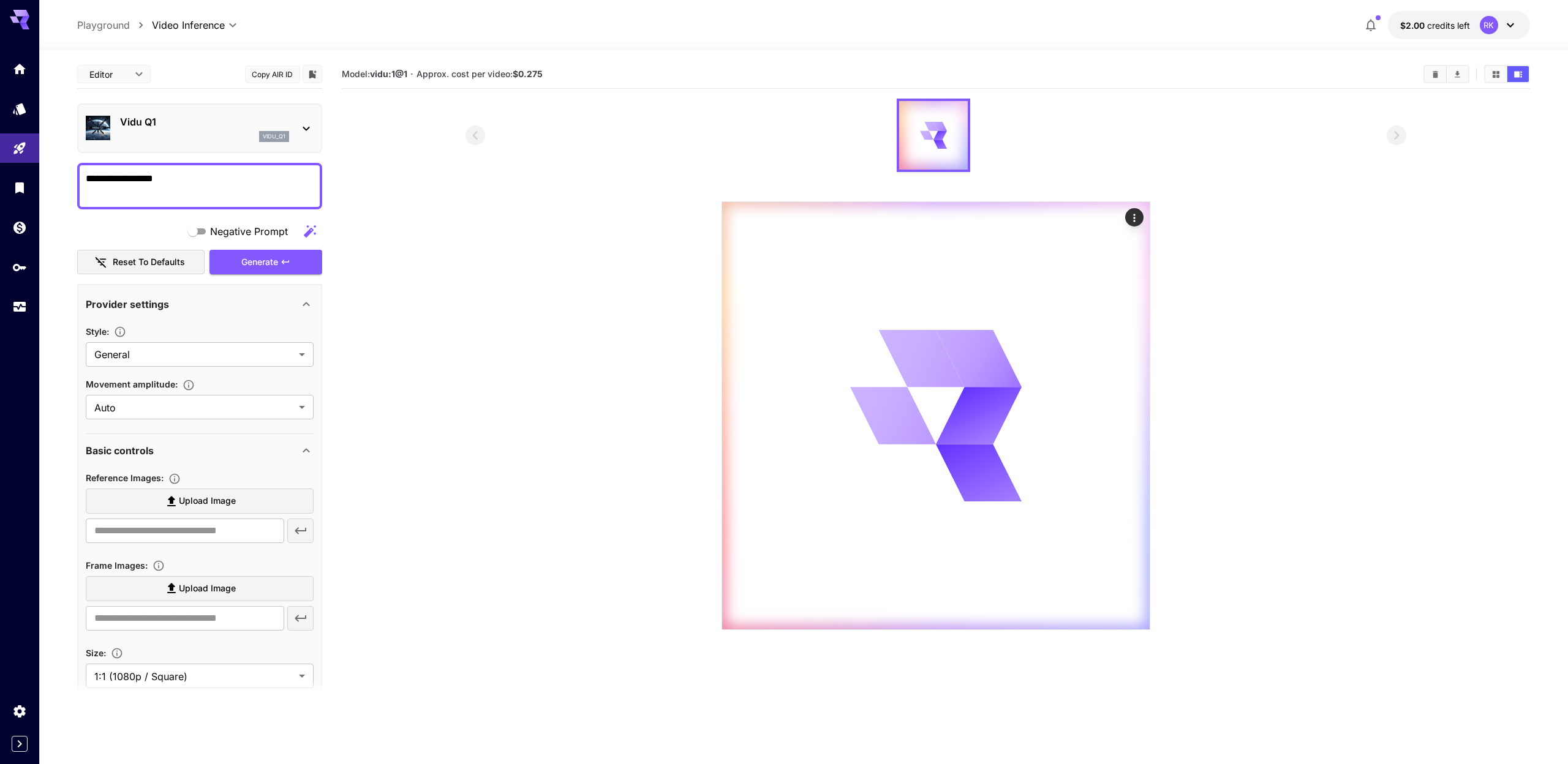 scroll, scrollTop: 348, scrollLeft: 0, axis: vertical 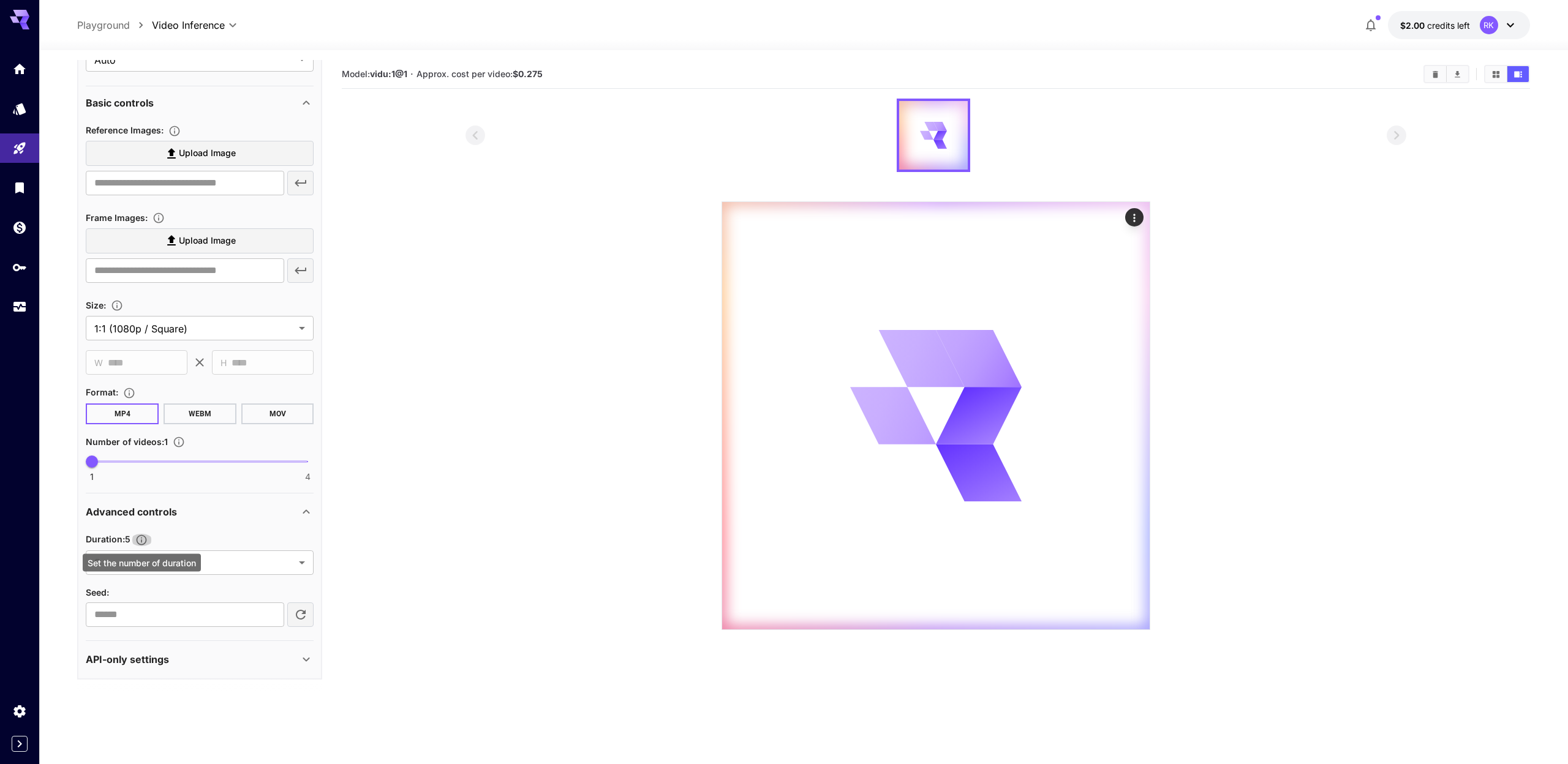 click 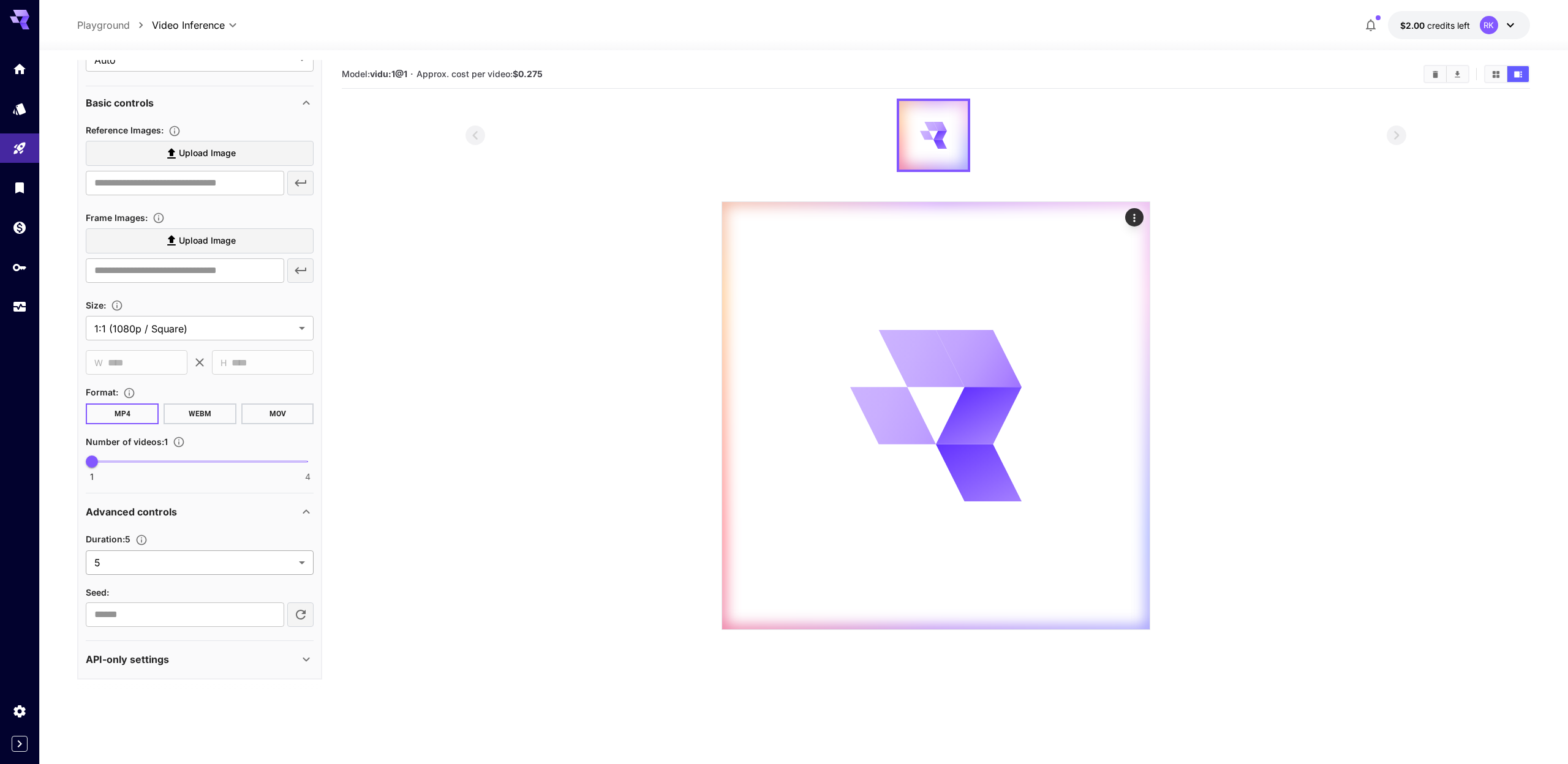 scroll, scrollTop: 97, scrollLeft: 0, axis: vertical 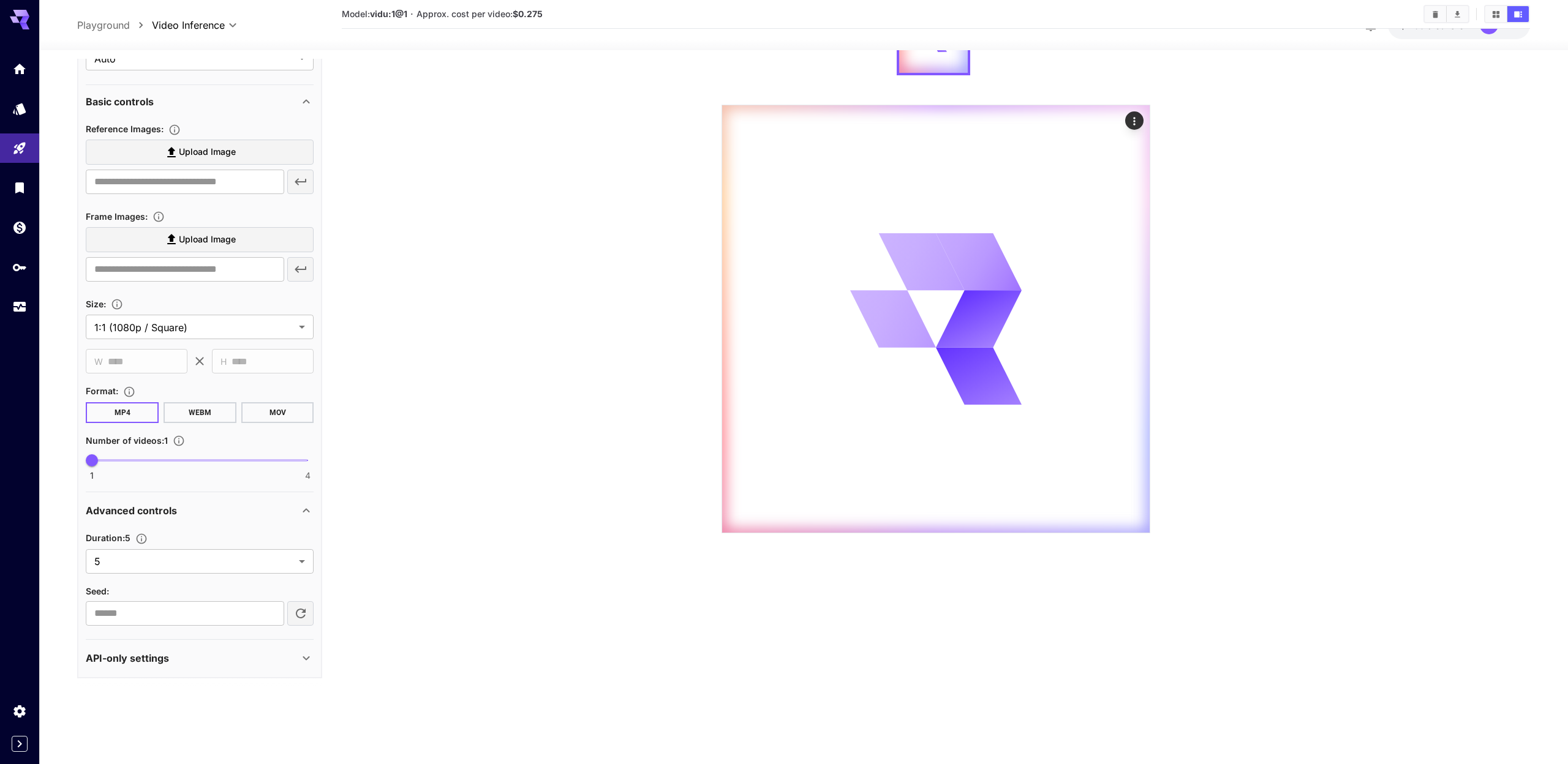 click on "API-only settings" at bounding box center [192, 658] 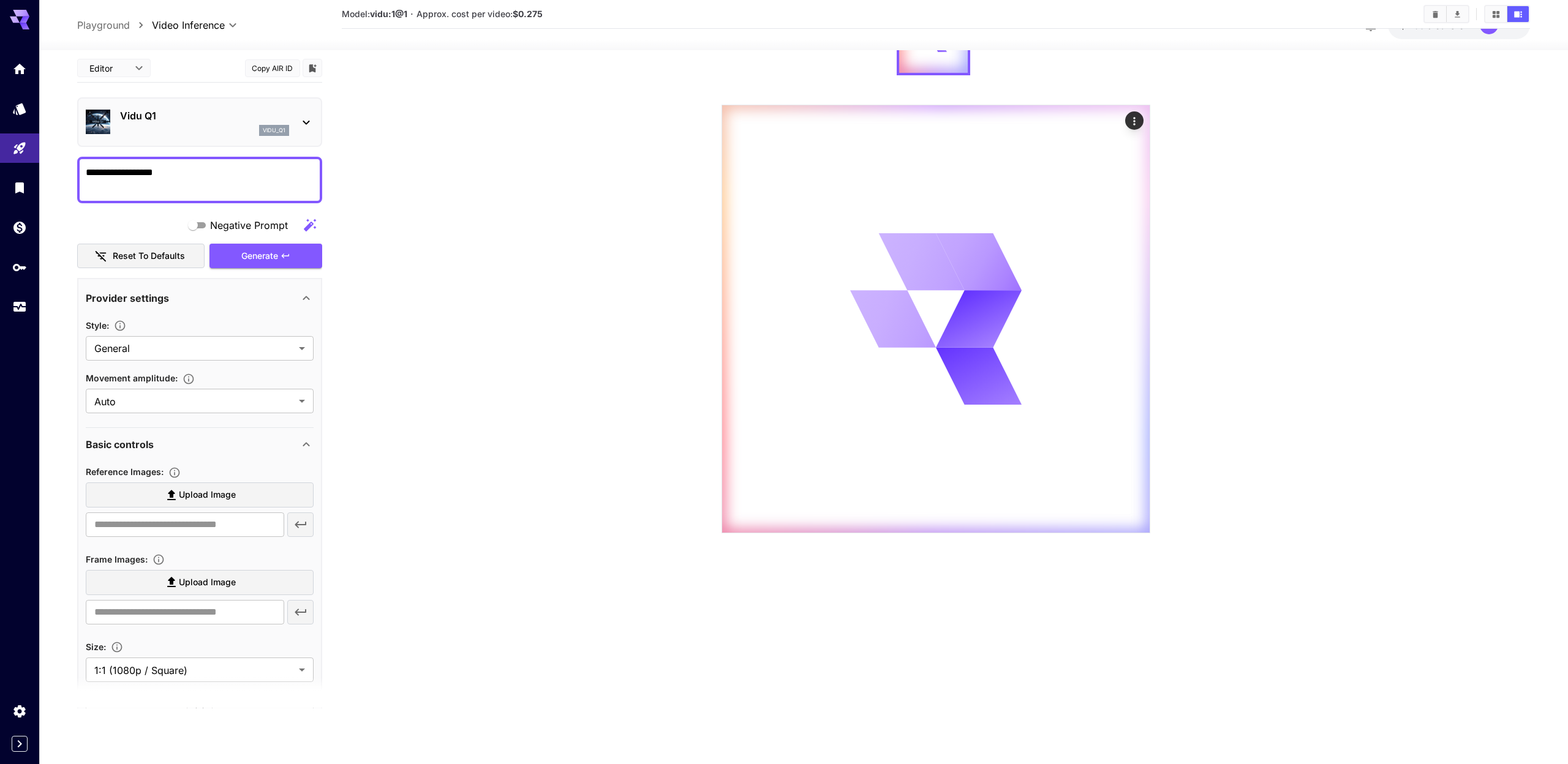 scroll, scrollTop: 0, scrollLeft: 0, axis: both 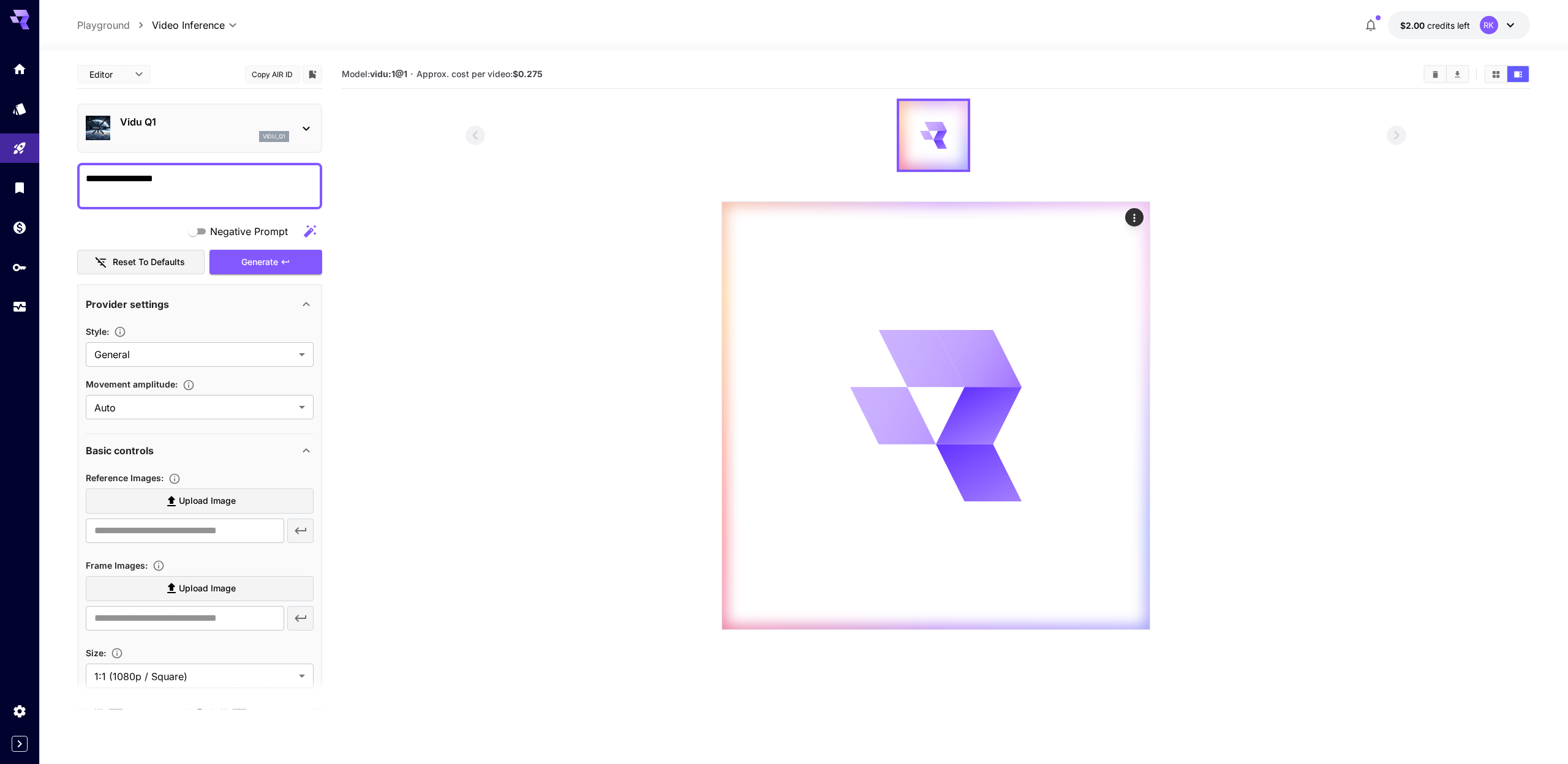 click 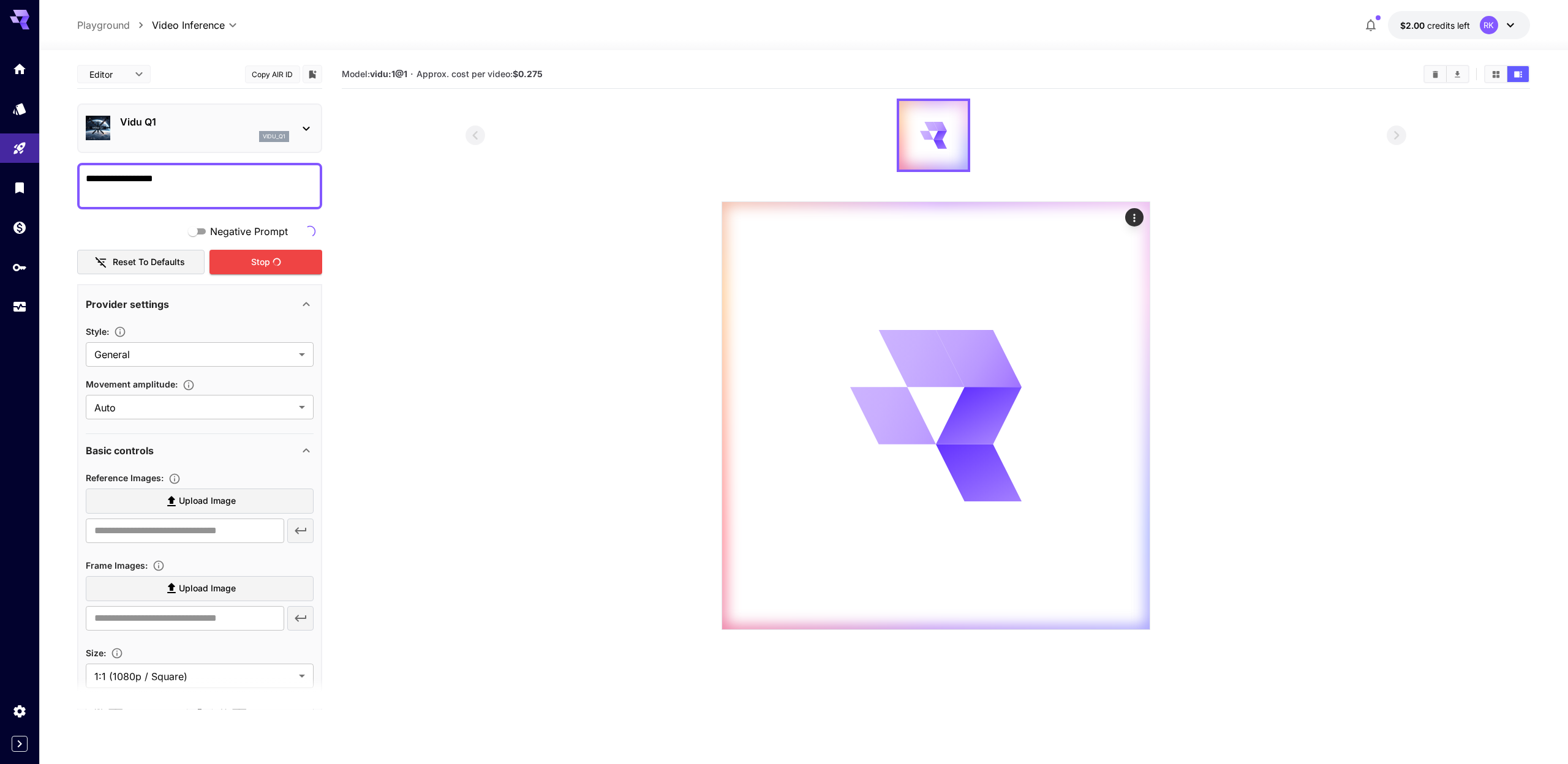type on "**********" 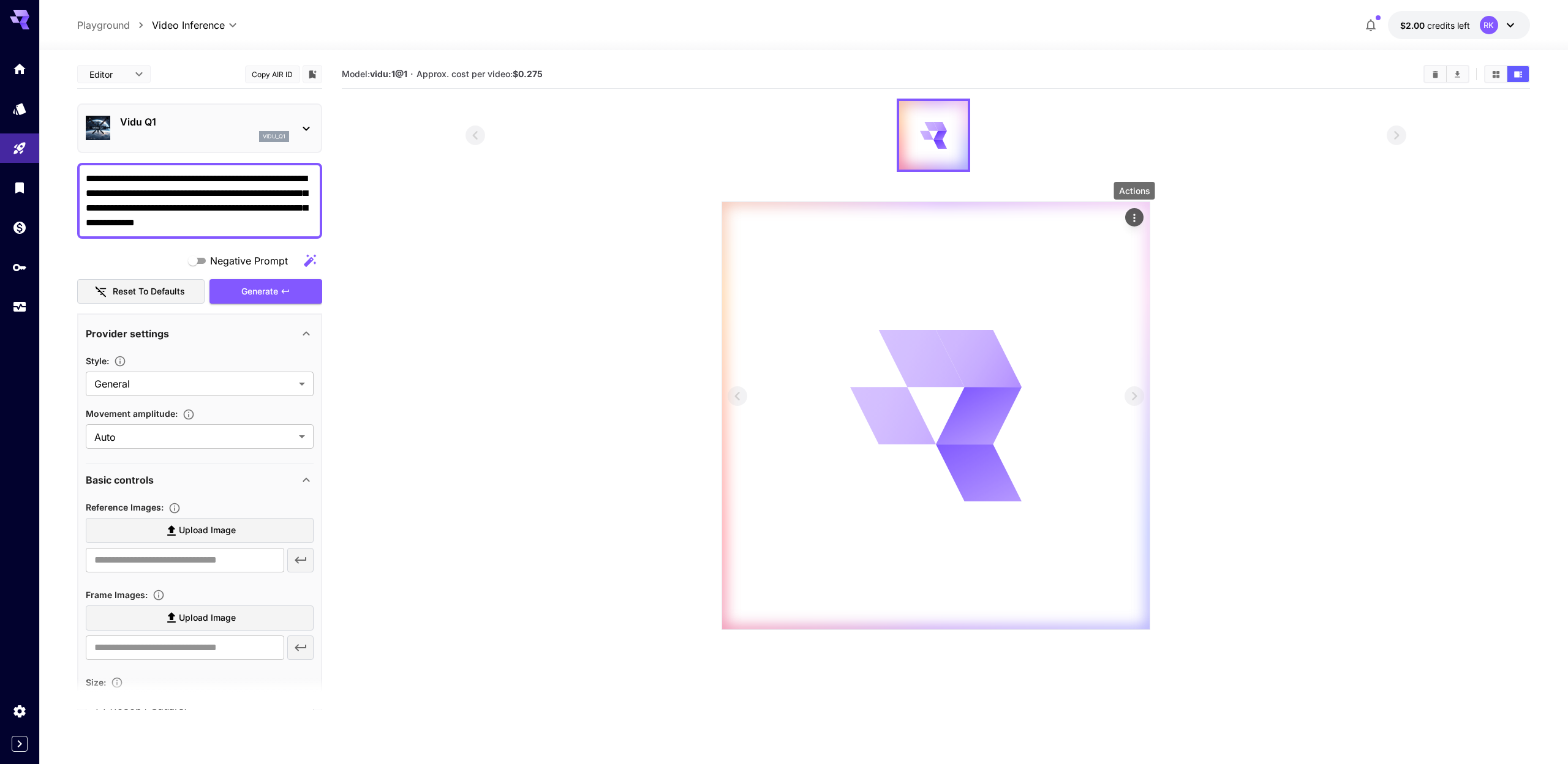 click 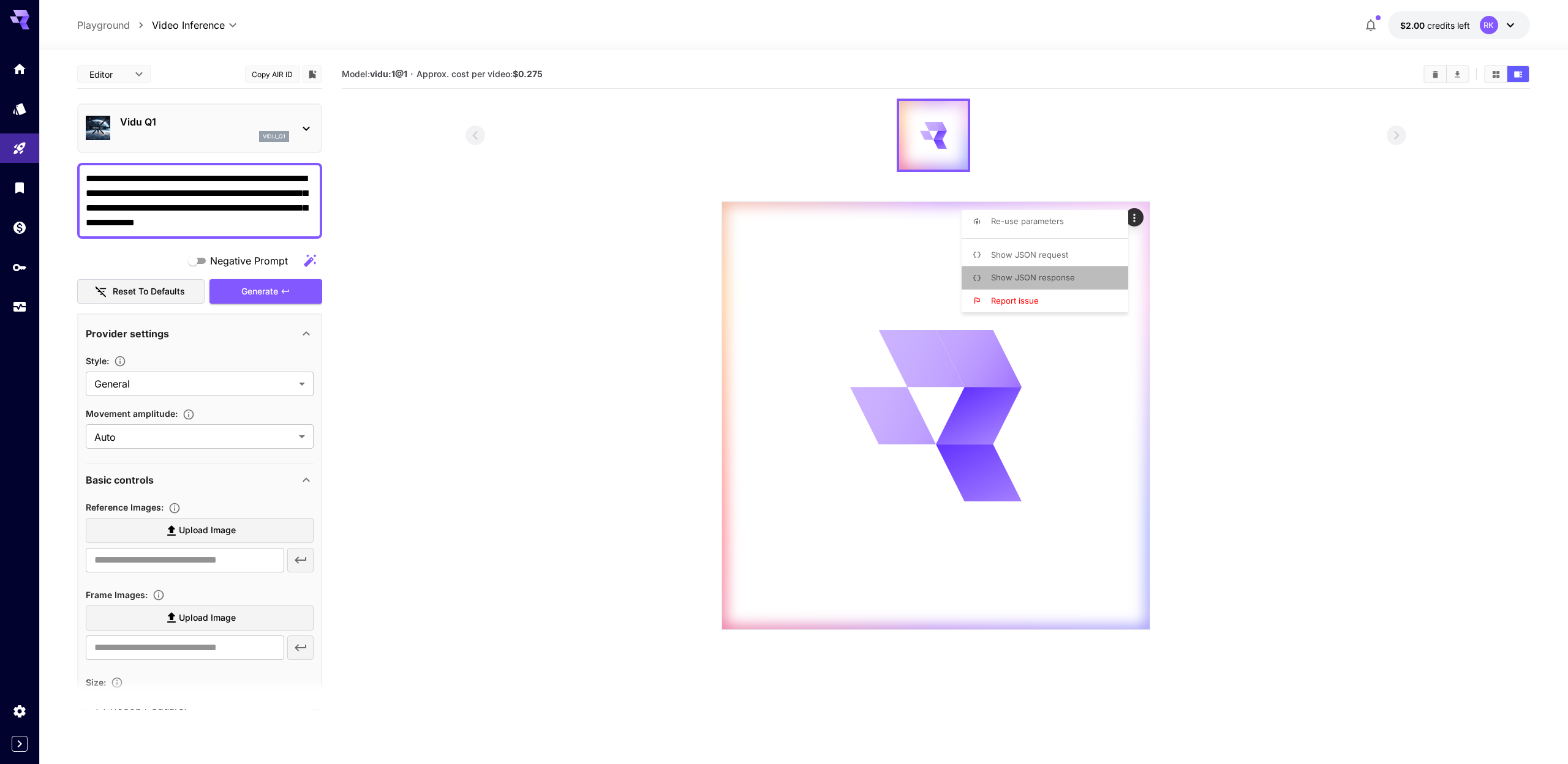 click on "Show JSON response" at bounding box center (1049, 278) 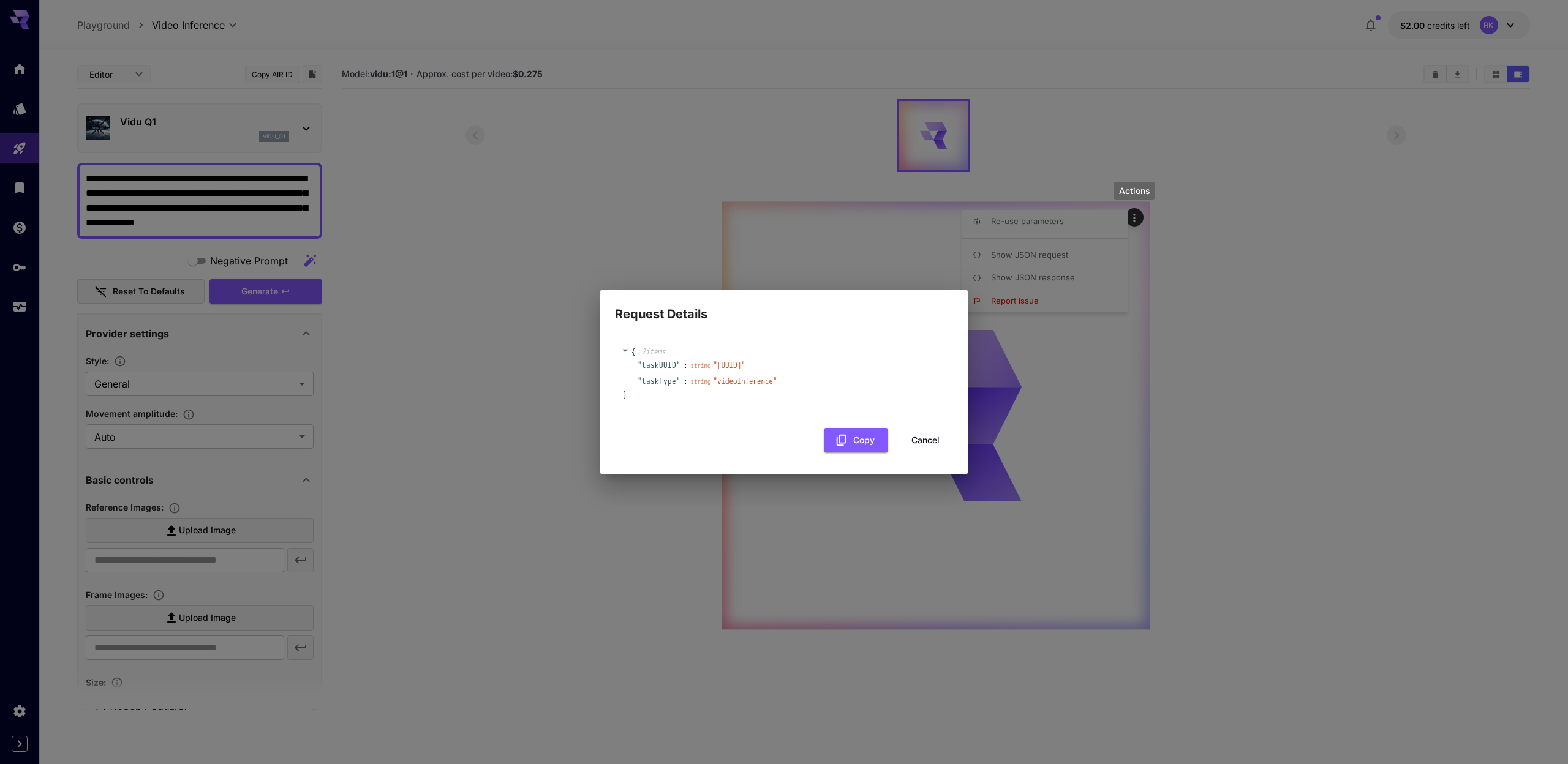 click on "Cancel" at bounding box center (925, 440) 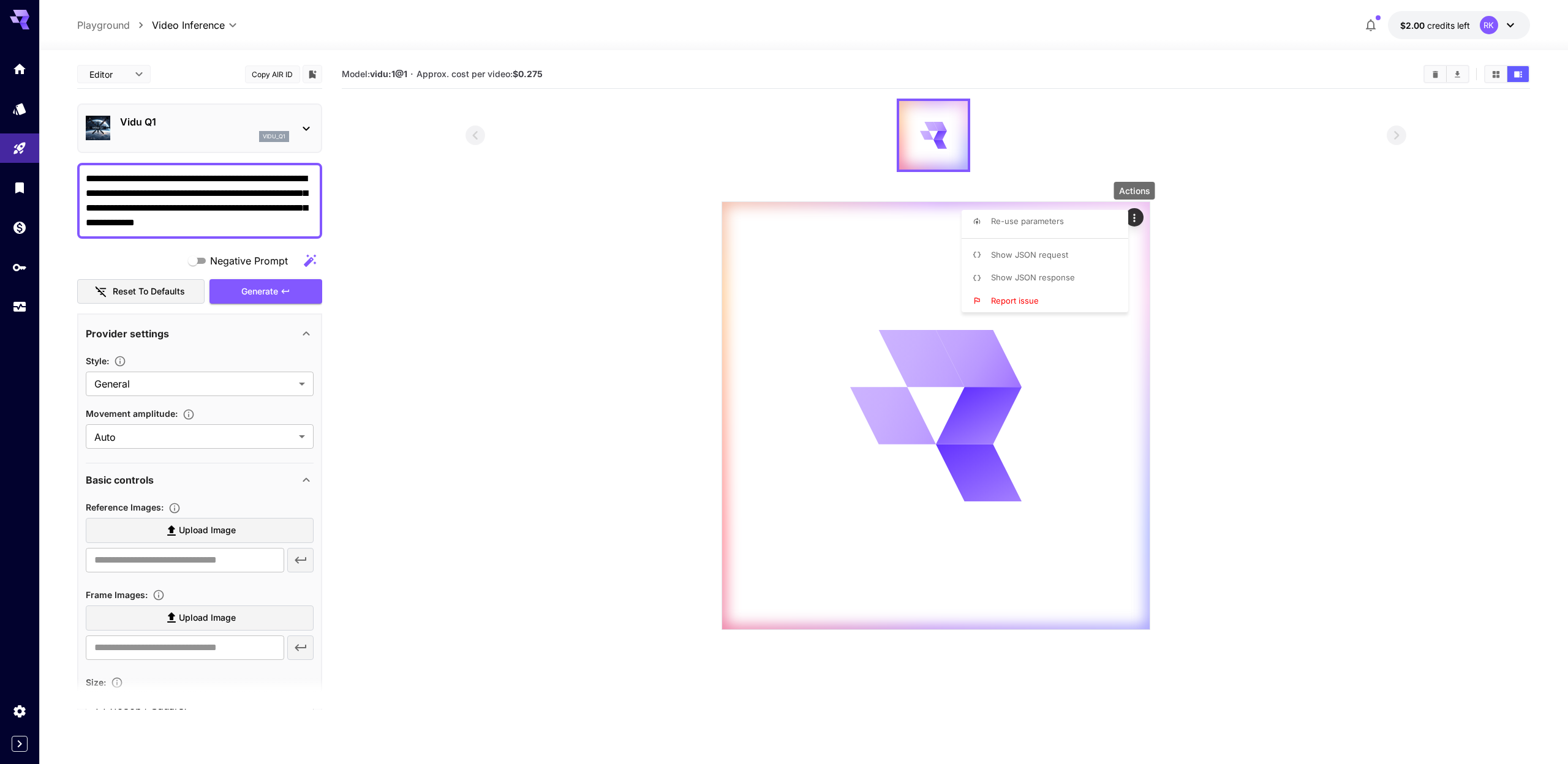 click at bounding box center [784, 382] 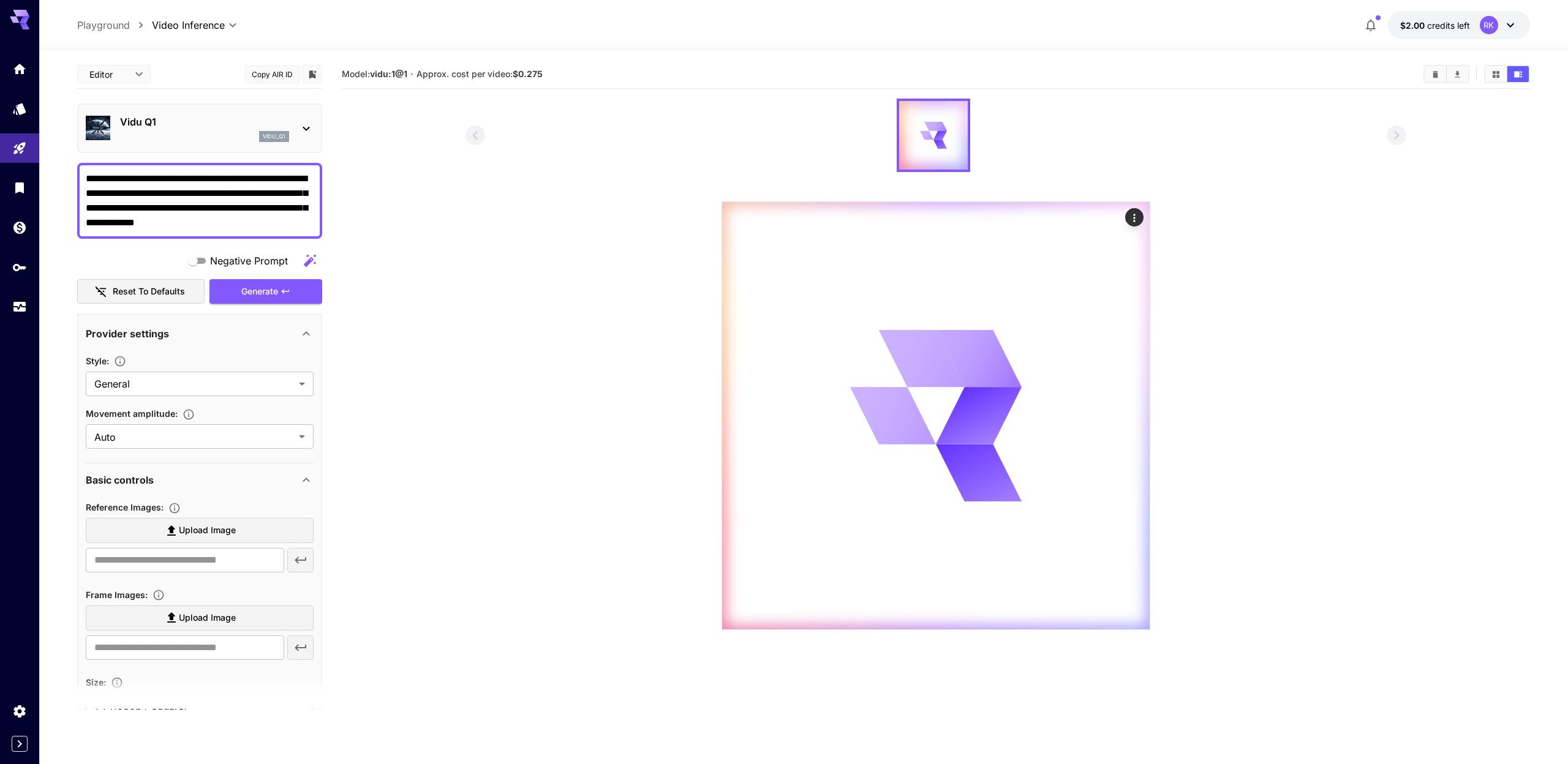 click on "Vidu Q1" at bounding box center [205, 122] 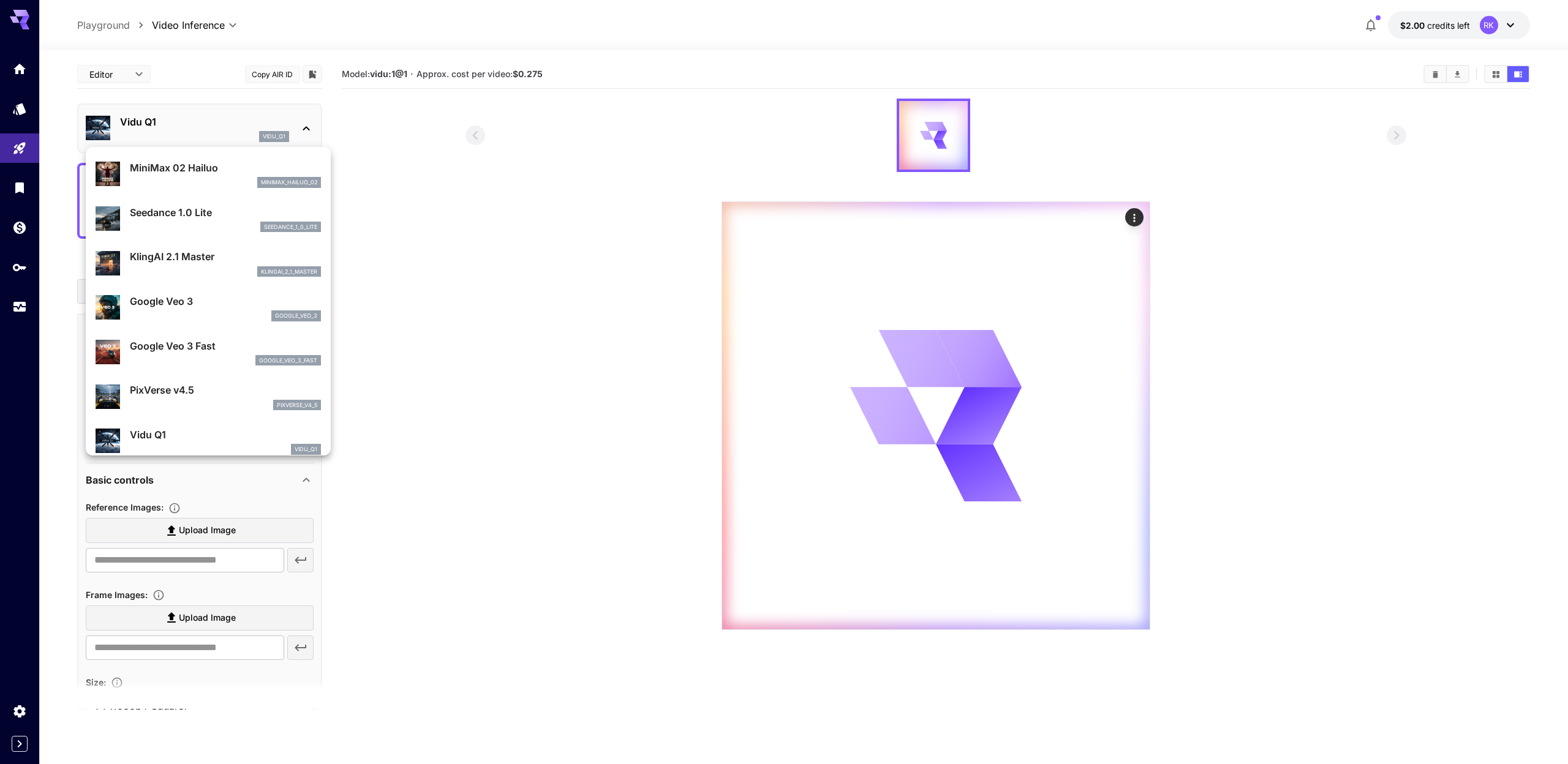 click on "seedance_1_0_lite" at bounding box center [225, 227] 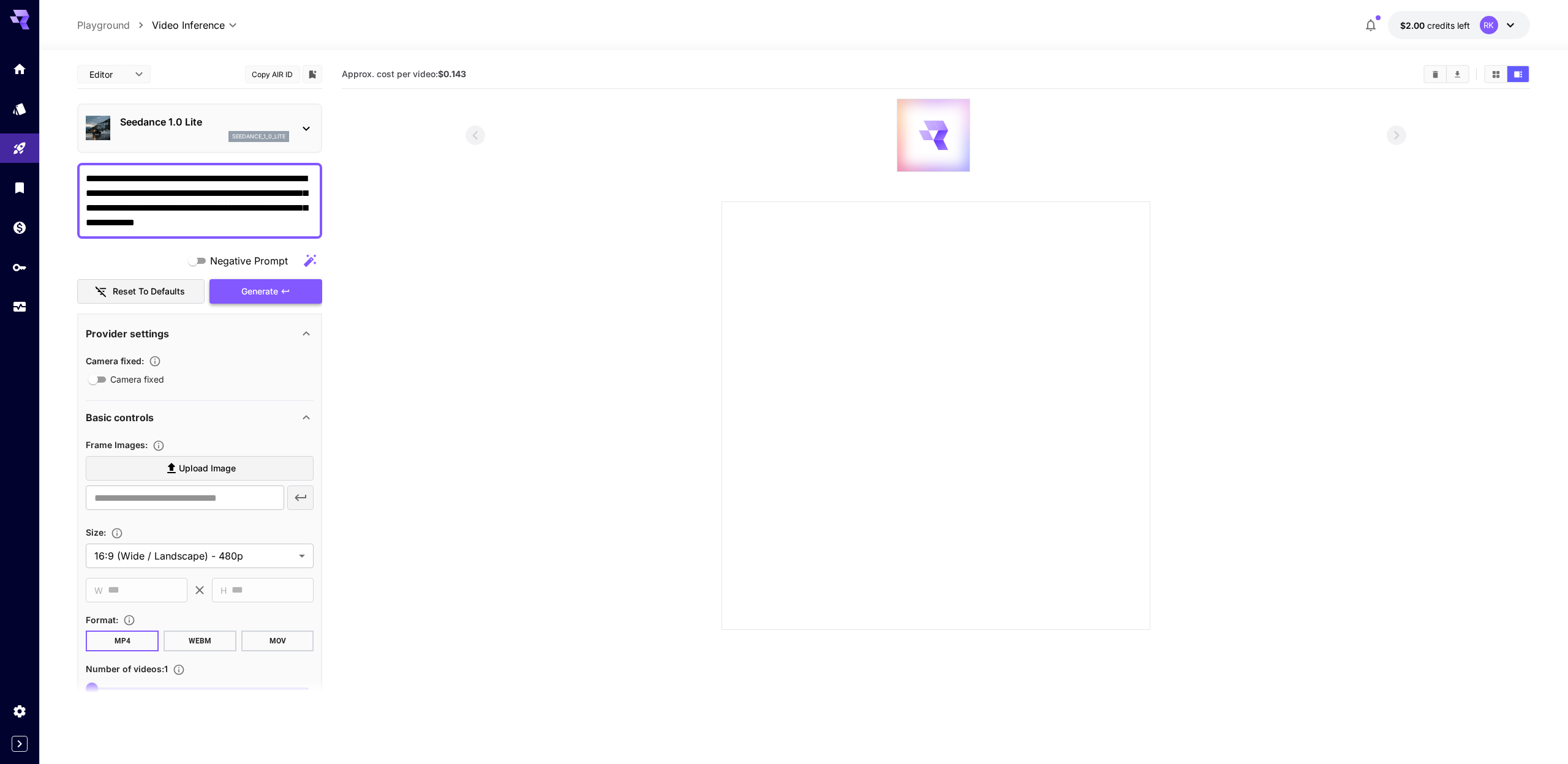 click on "Generate" at bounding box center [266, 291] 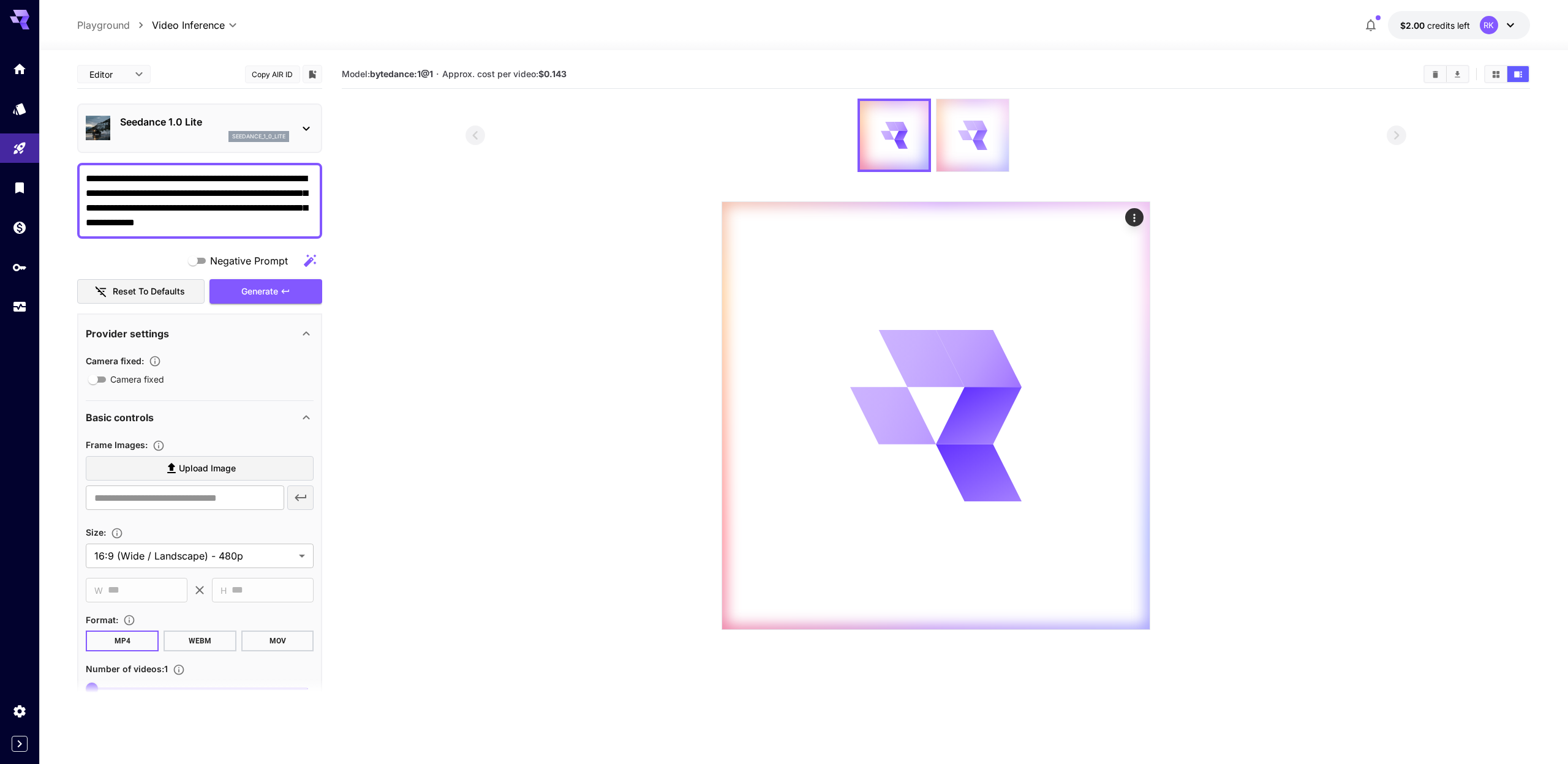 click at bounding box center (973, 135) 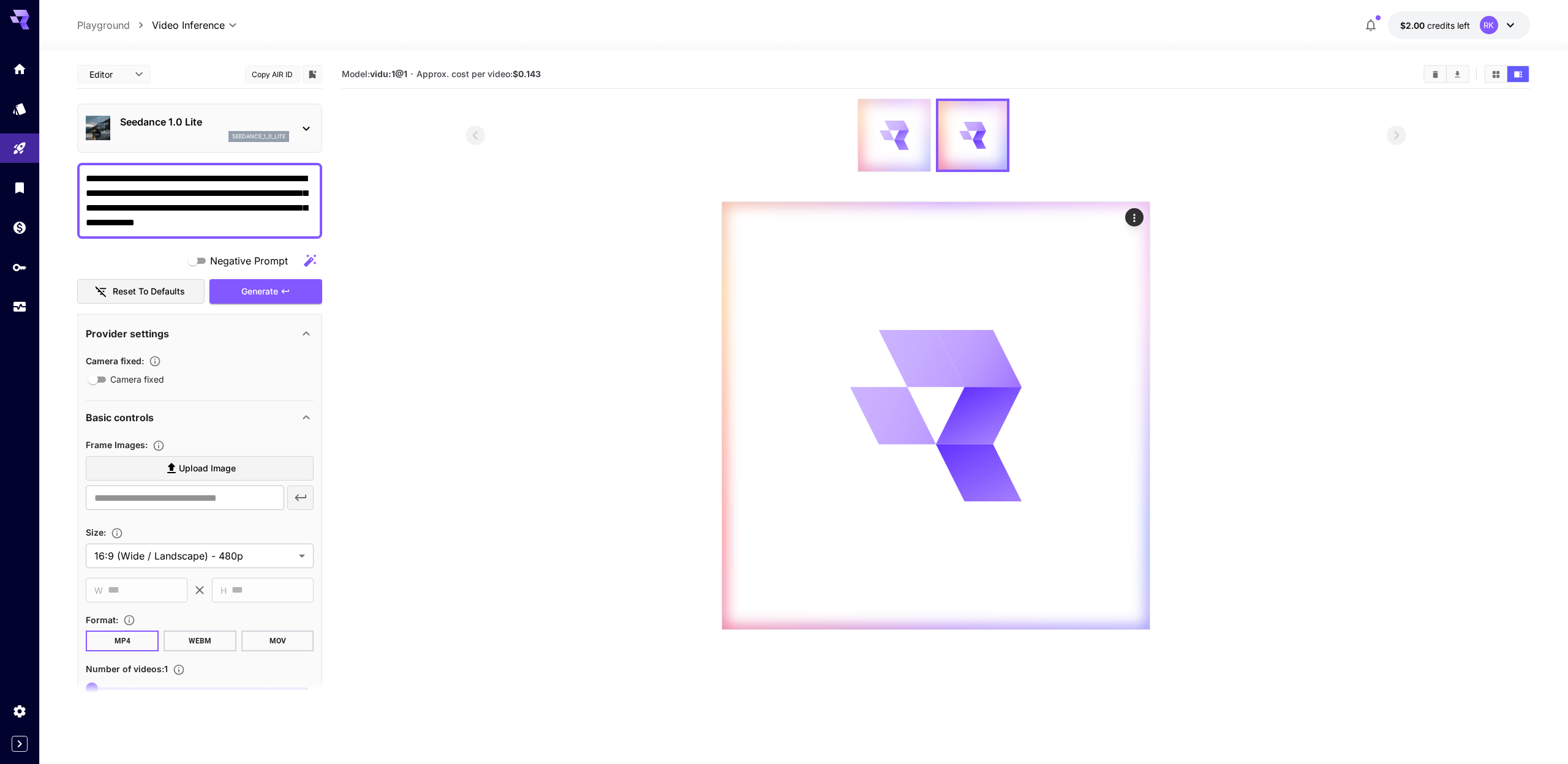 click at bounding box center (894, 135) 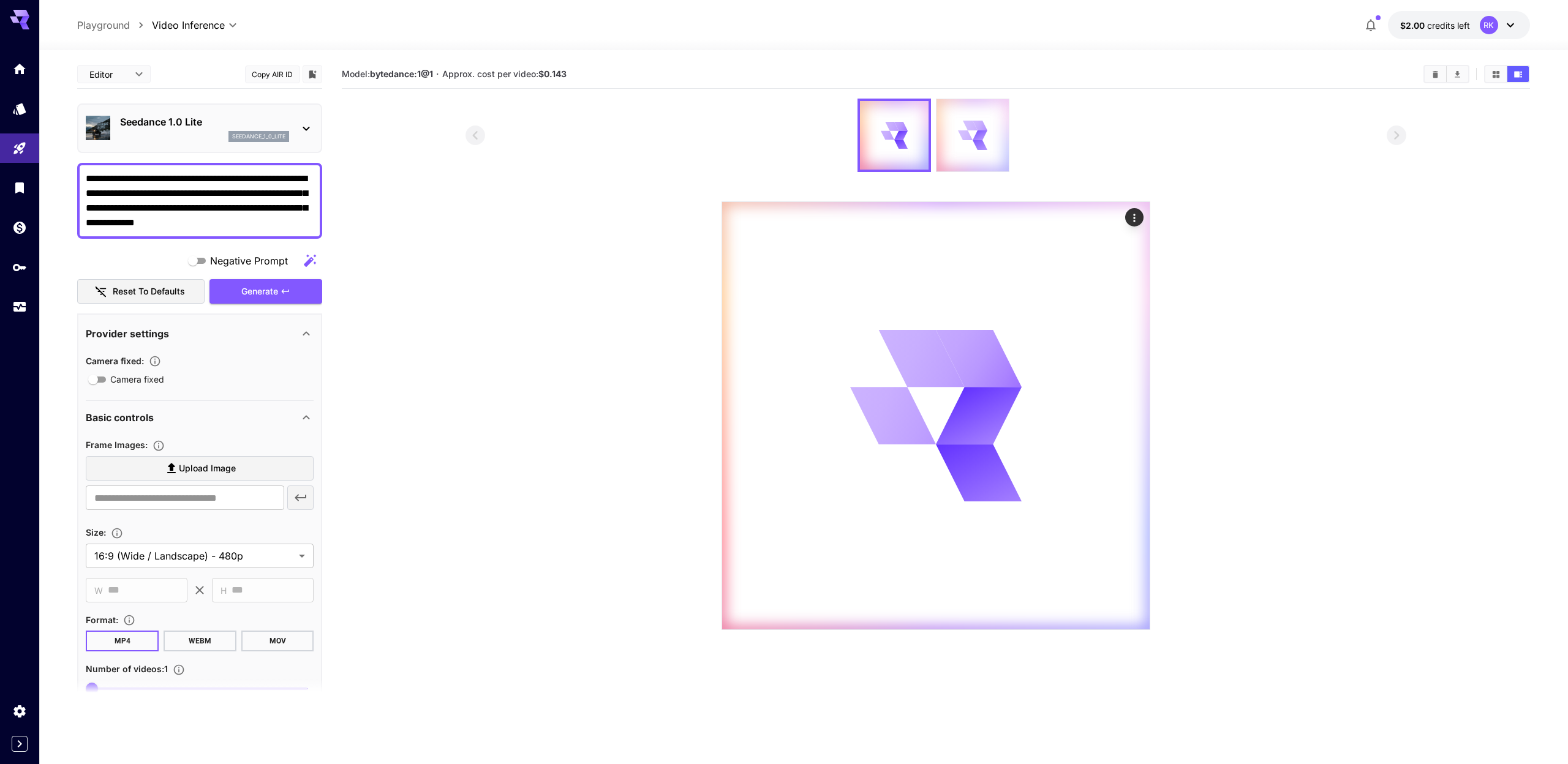 click at bounding box center (973, 135) 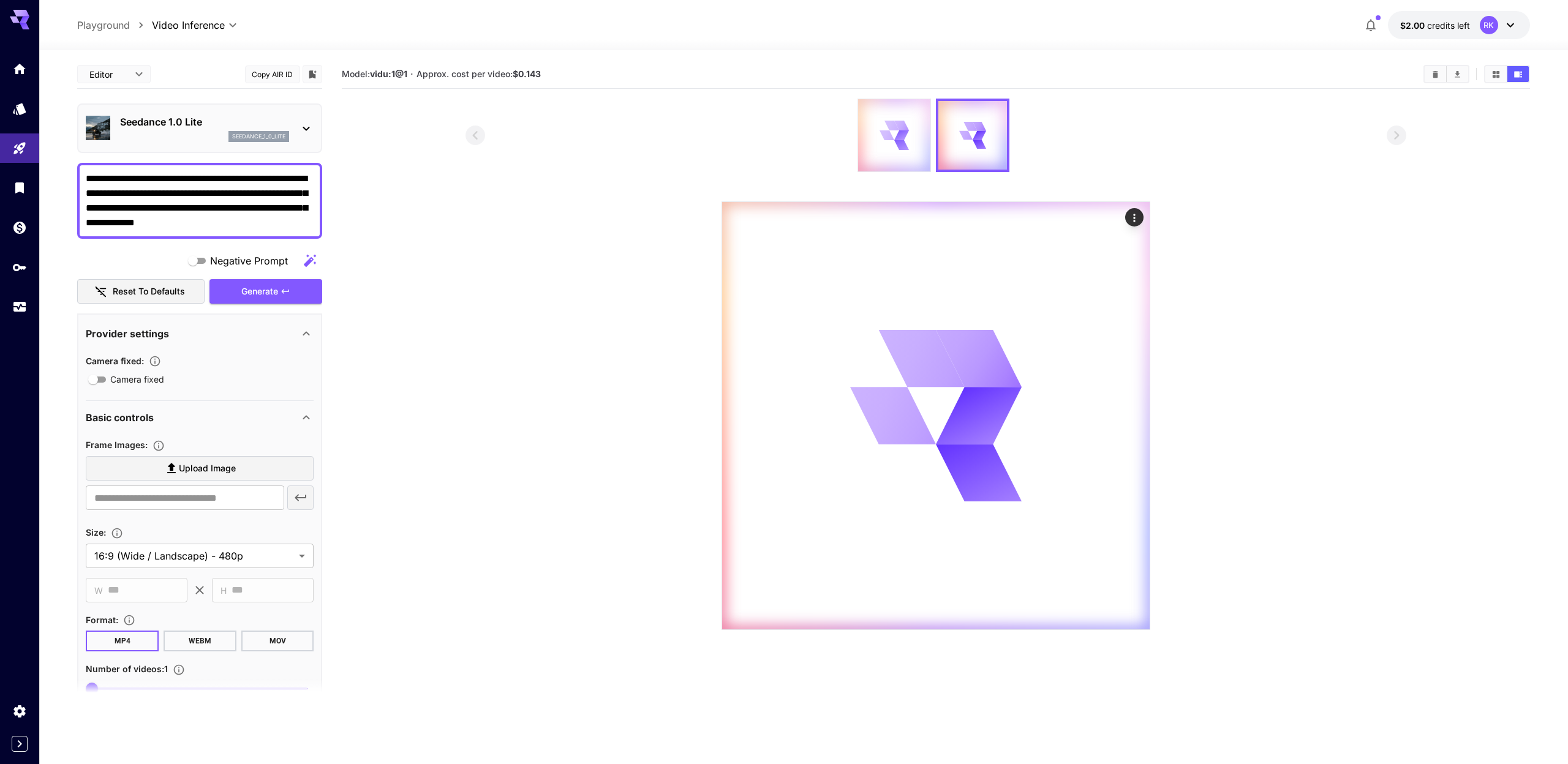 click at bounding box center [894, 135] 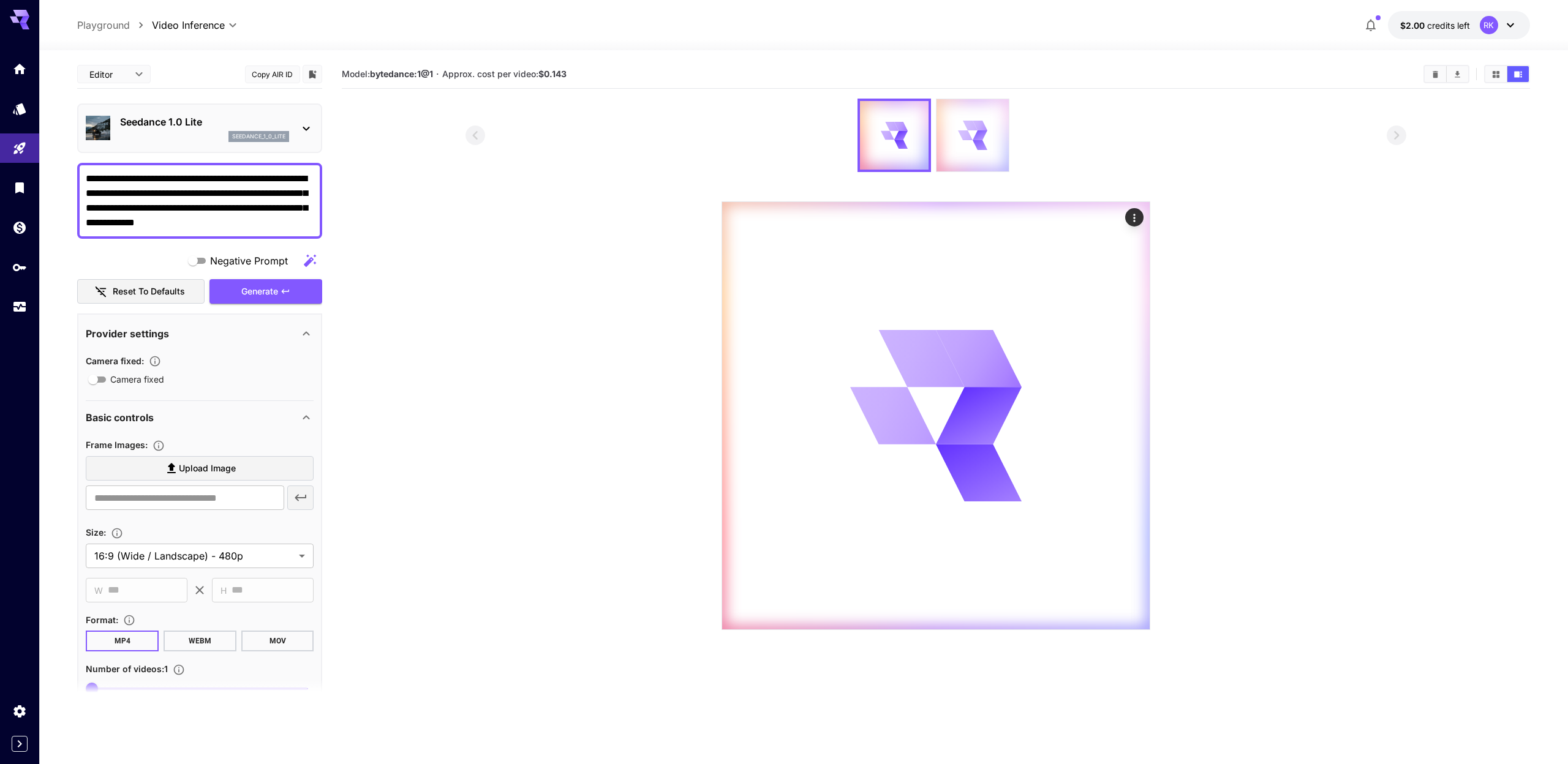 click at bounding box center (973, 135) 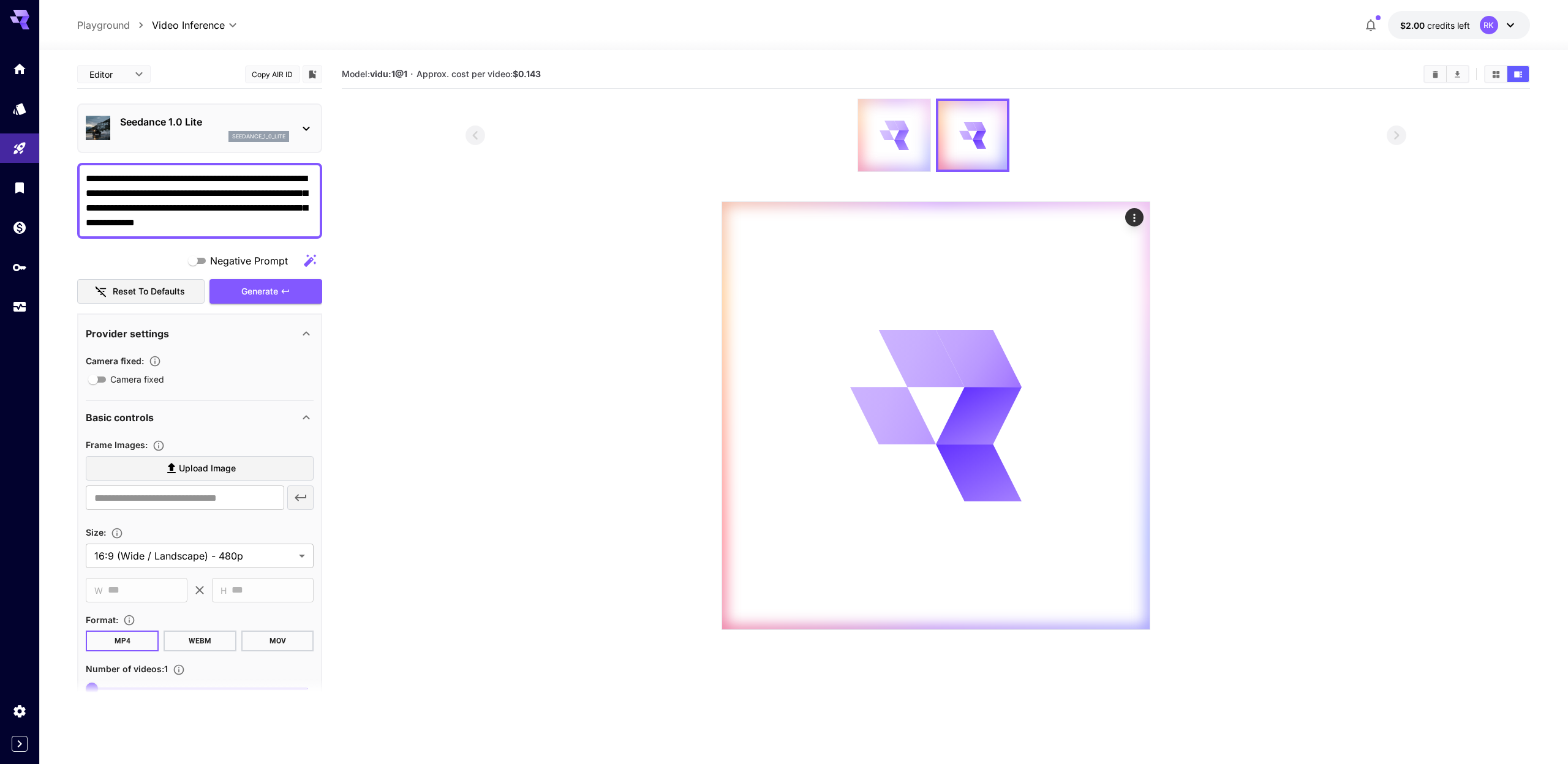 click at bounding box center [894, 135] 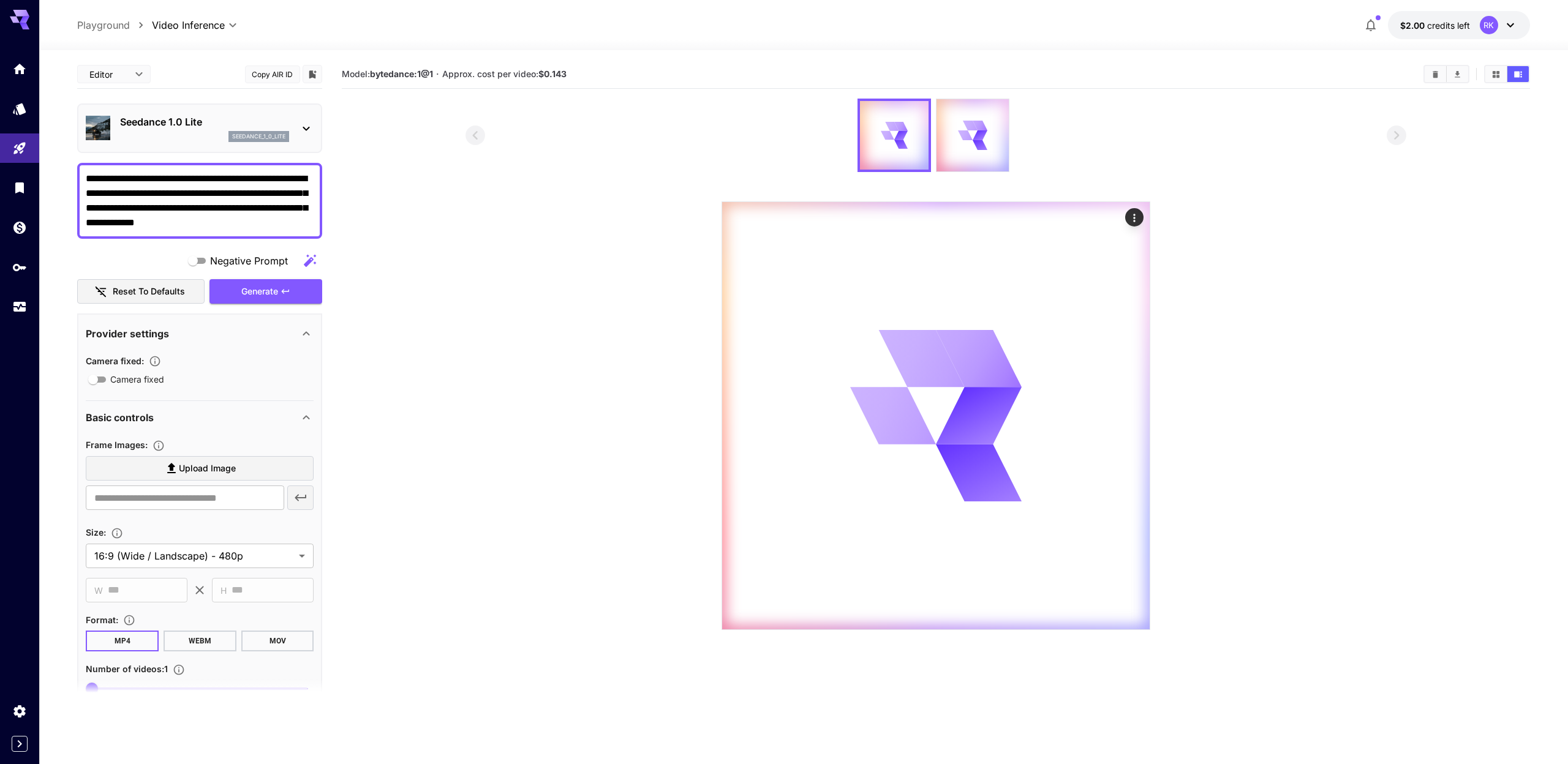 click on "Seedance 1.0 Lite seedance_1_0_lite" at bounding box center (200, 128) 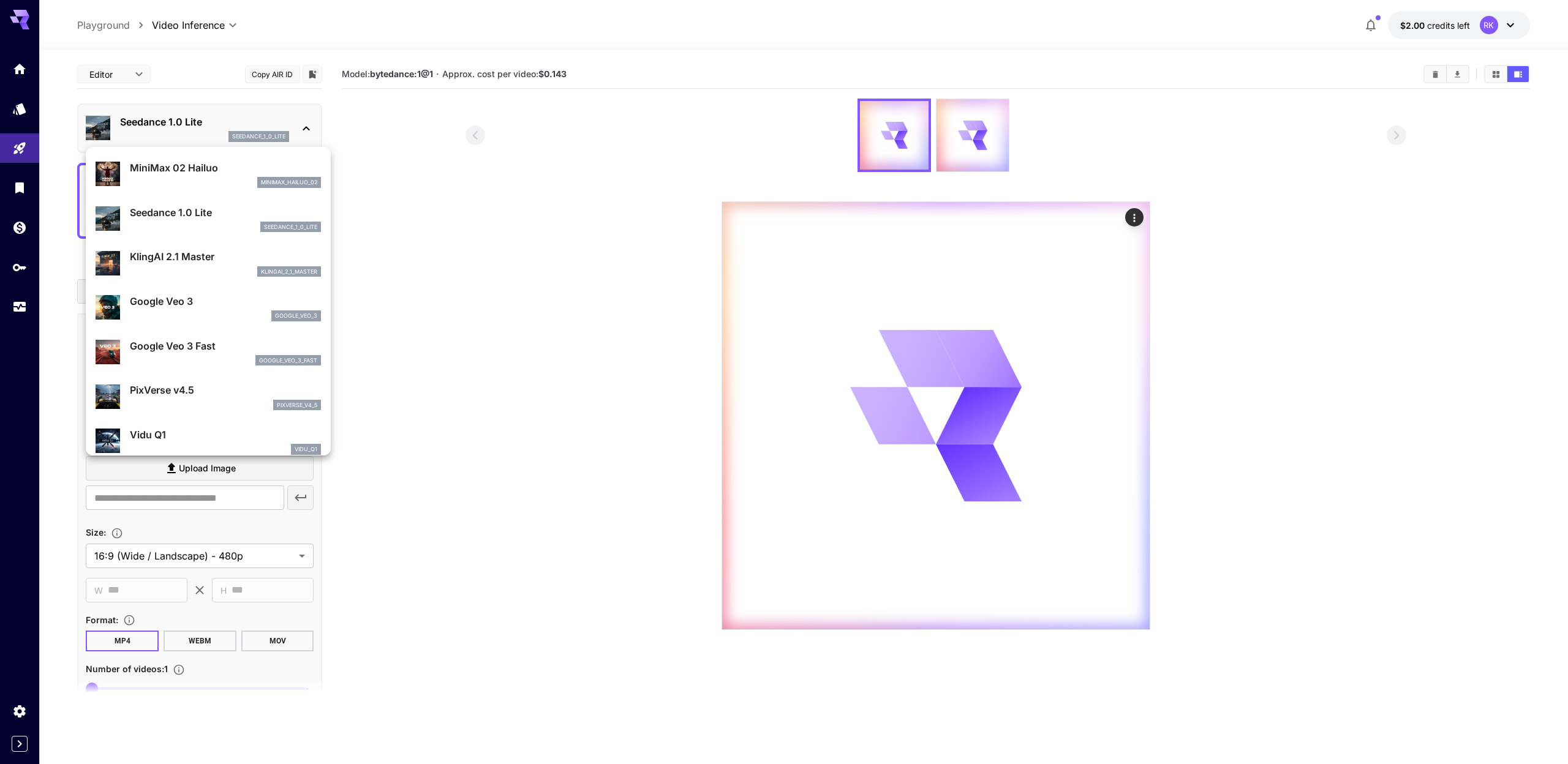 click at bounding box center (784, 382) 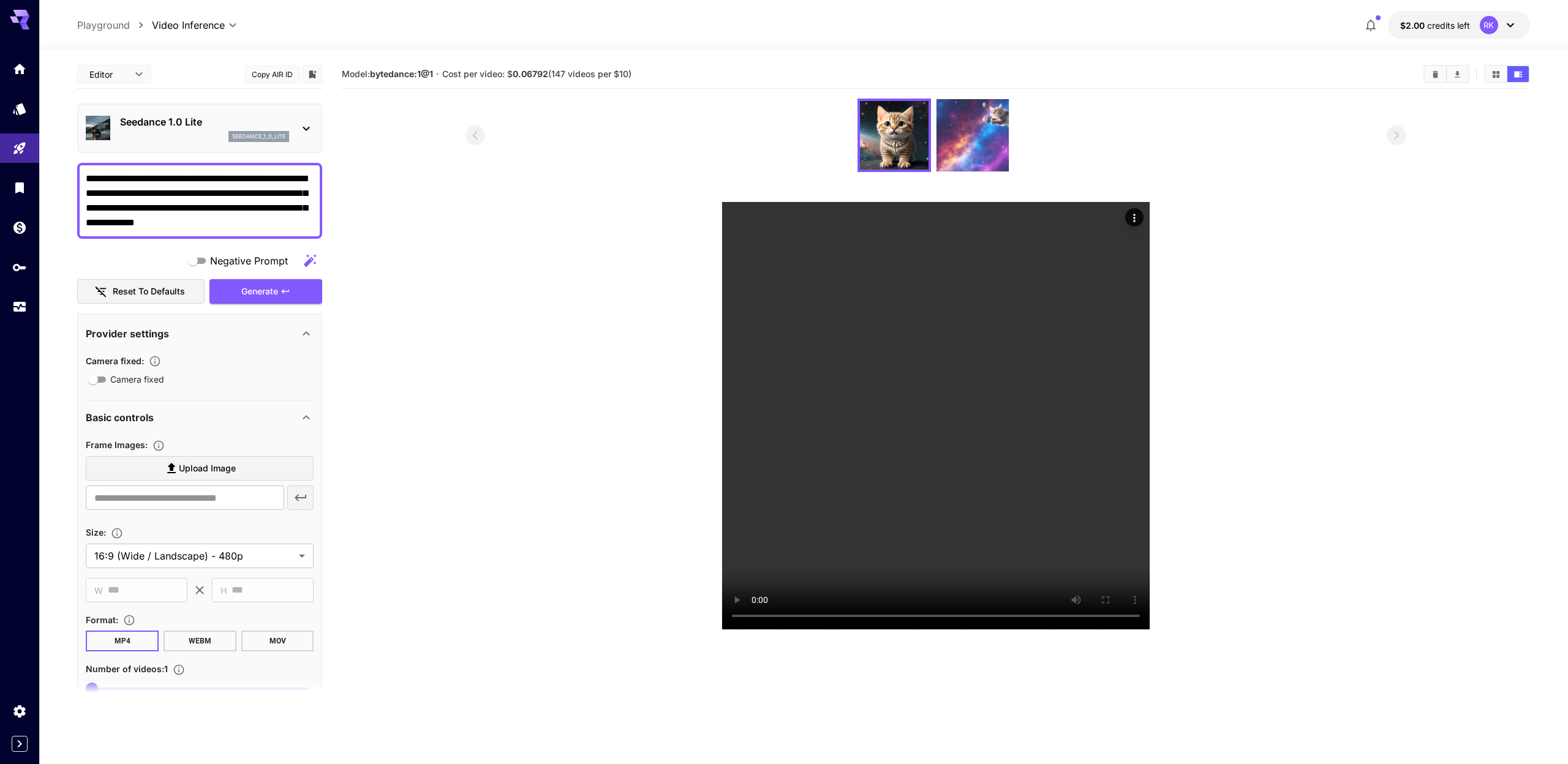click at bounding box center [973, 135] 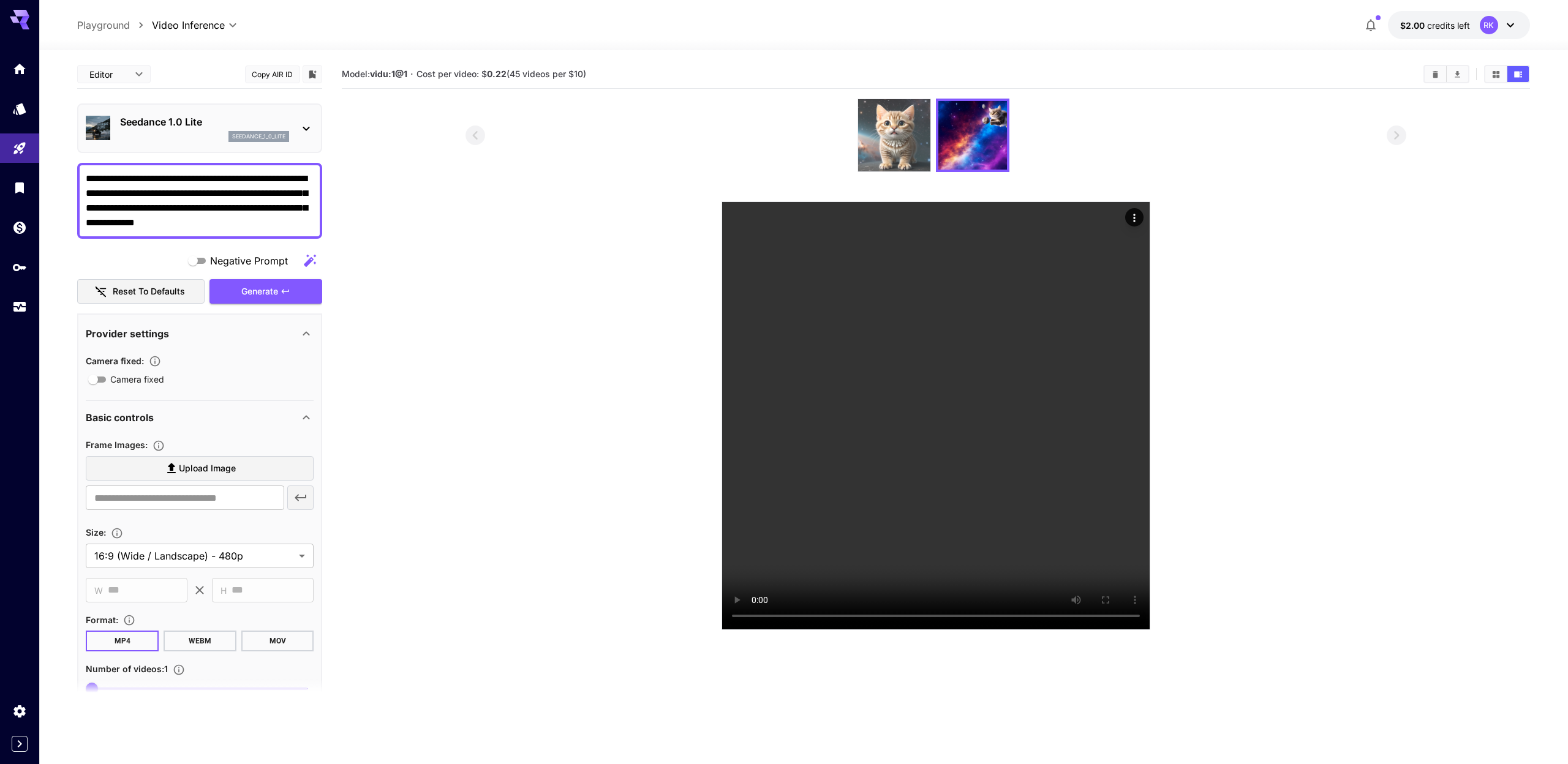 click at bounding box center [894, 135] 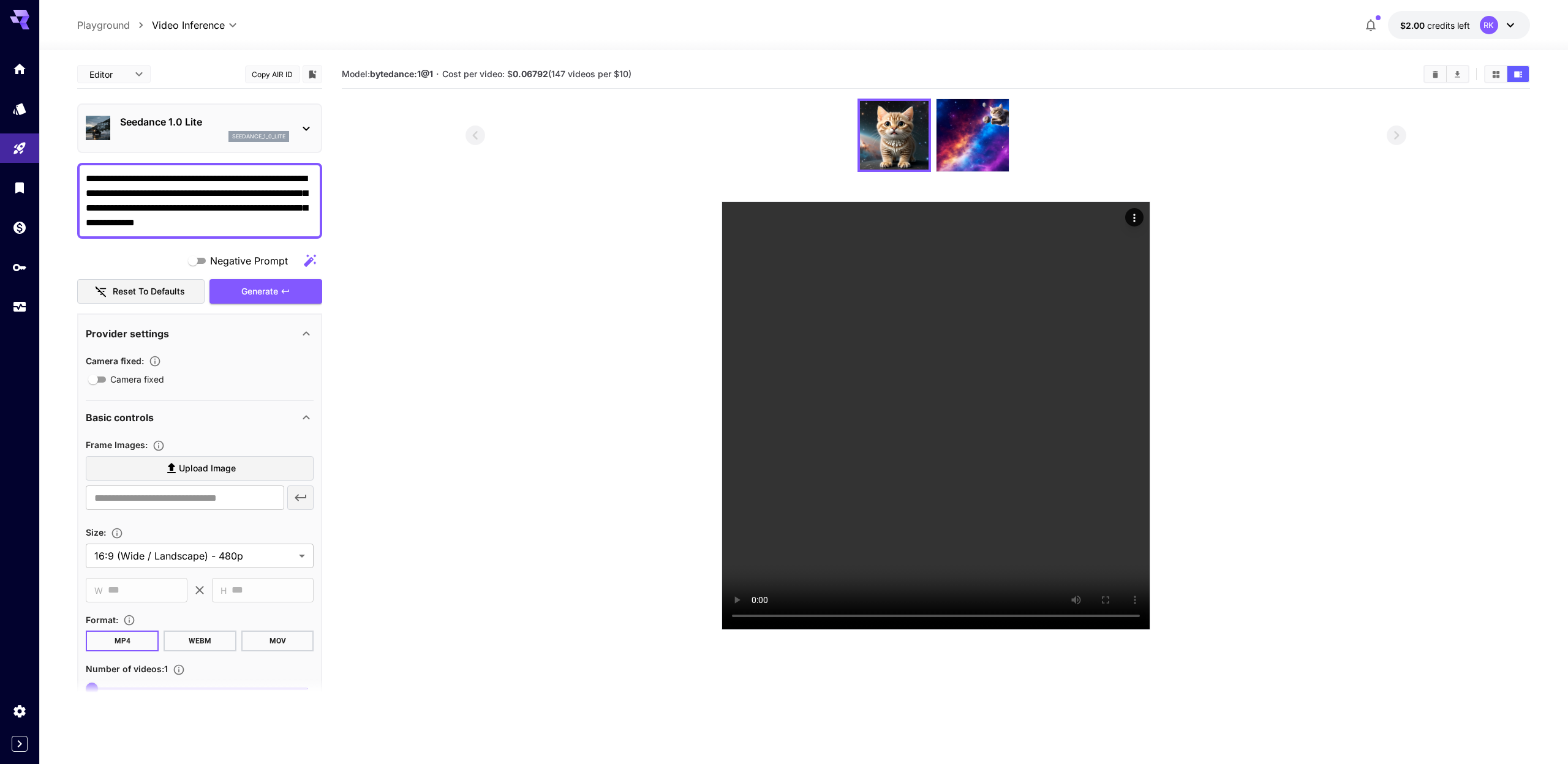 click on "Seedance 1.0 Lite seedance_1_0_lite" at bounding box center (205, 128) 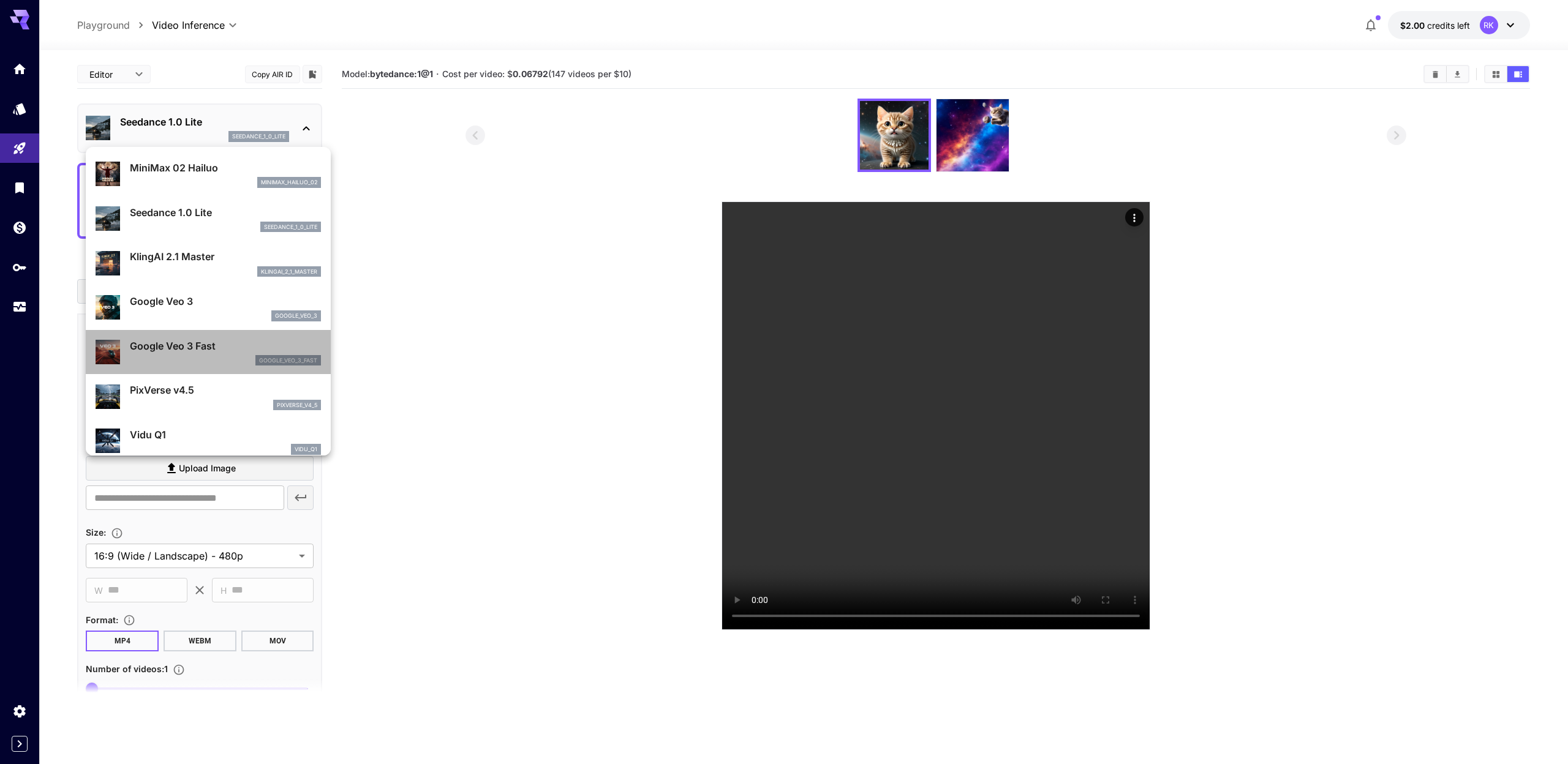 click on "google_veo_3_fast" at bounding box center (225, 361) 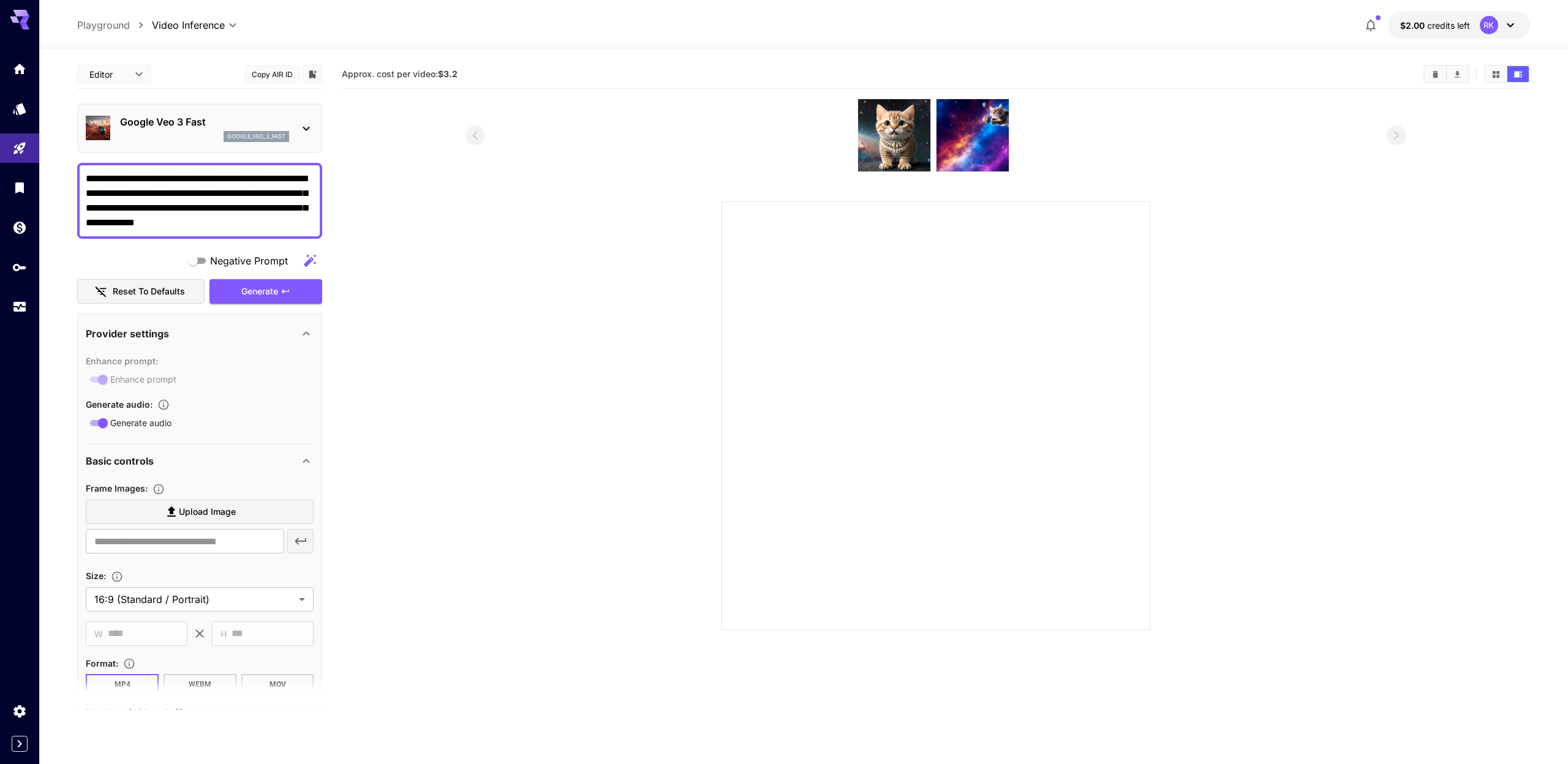 click on "google_veo_3_fast" at bounding box center (256, 137) 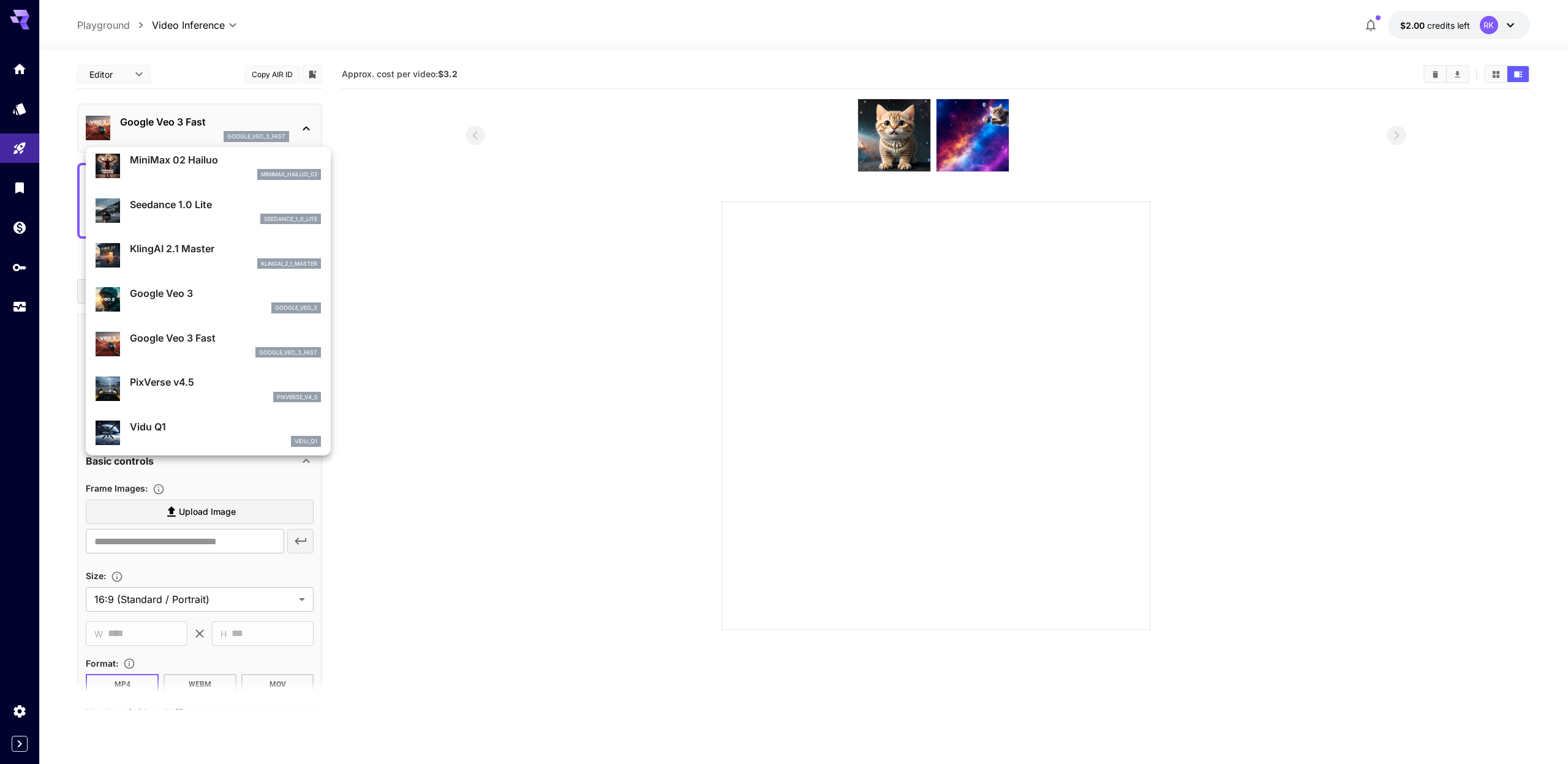 scroll, scrollTop: 0, scrollLeft: 0, axis: both 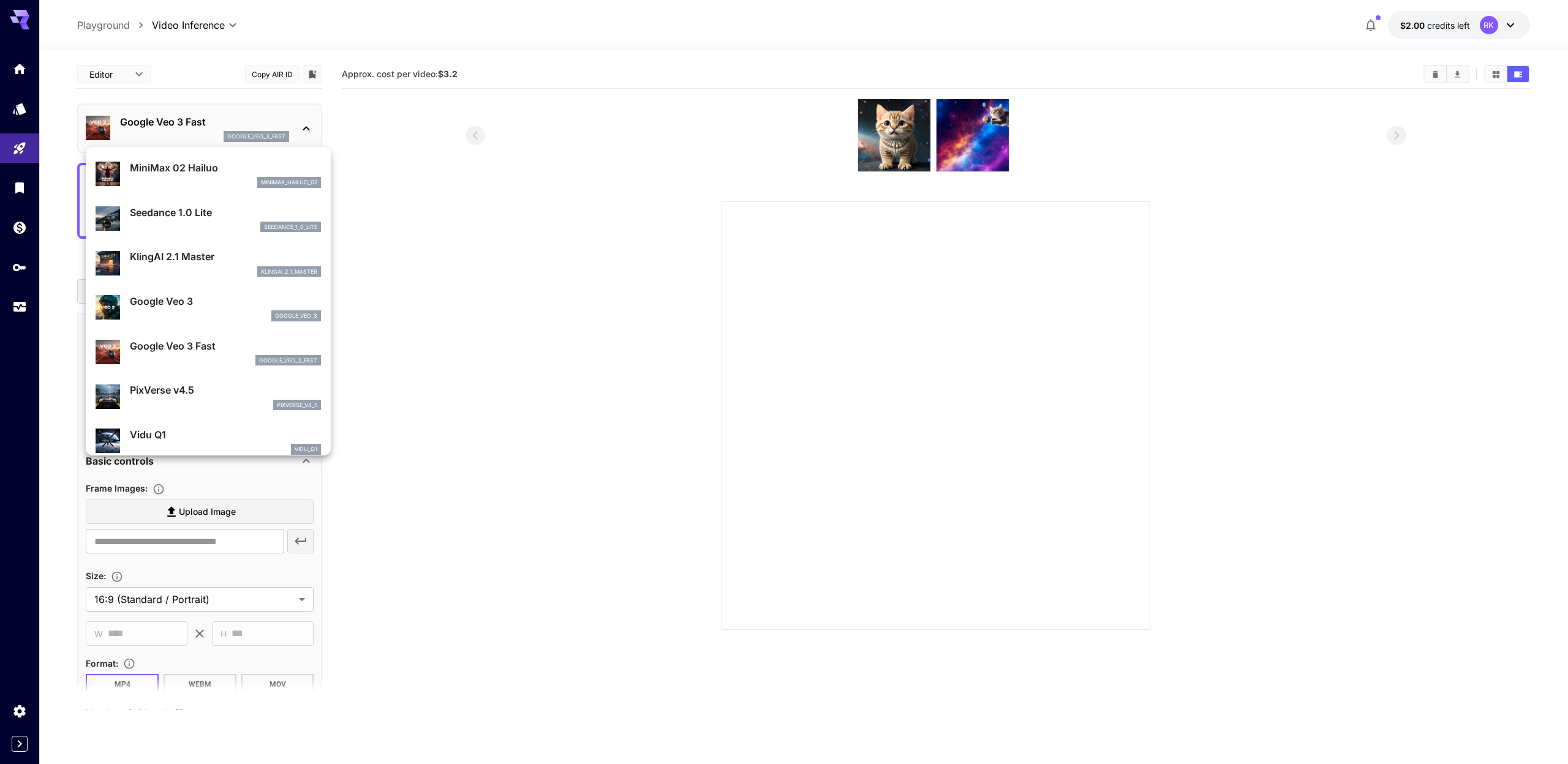 click on "klingai_2_1_master" at bounding box center (225, 272) 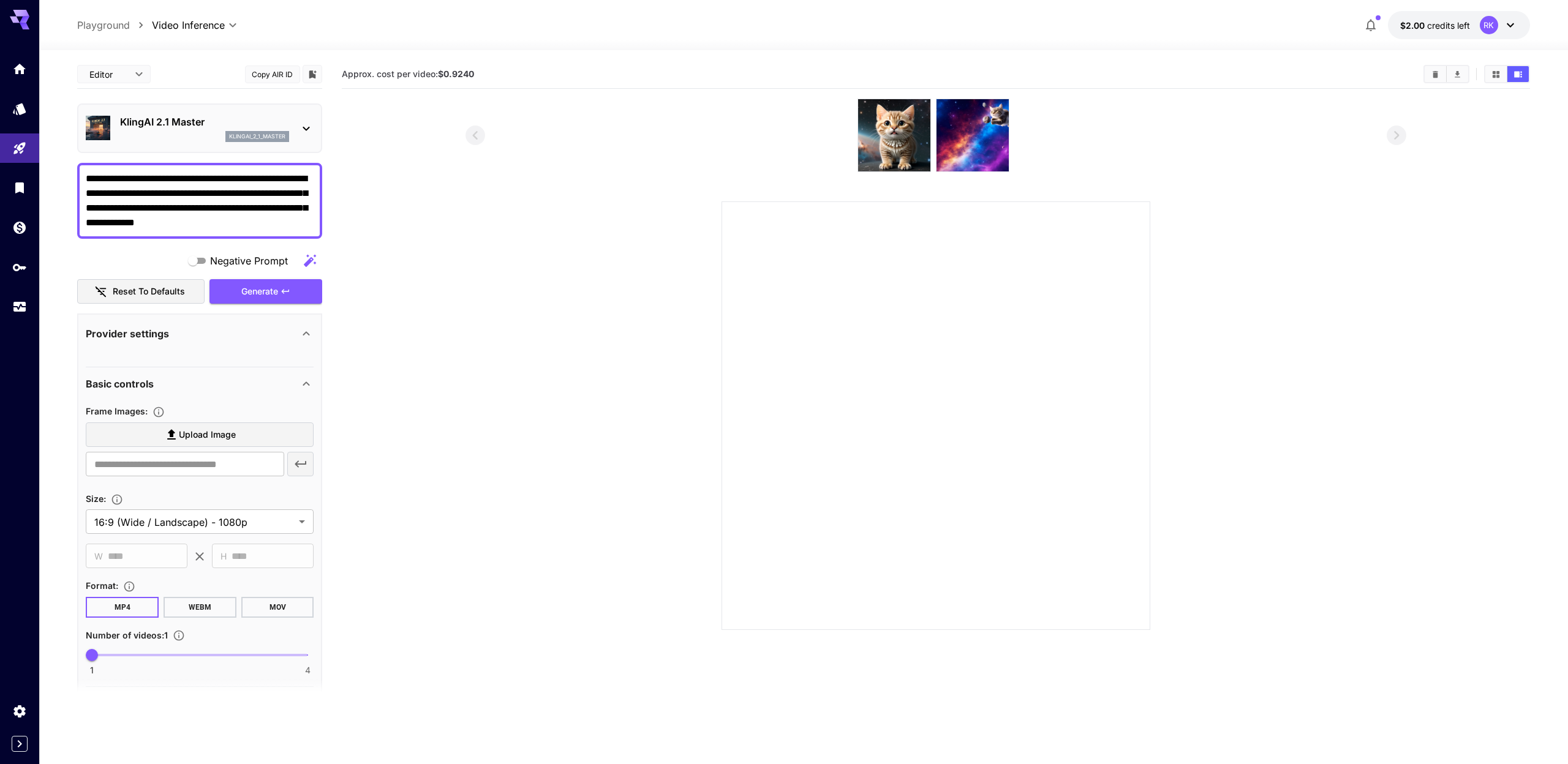 click on "KlingAI 2.1 Master klingai_2_1_master" at bounding box center (200, 128) 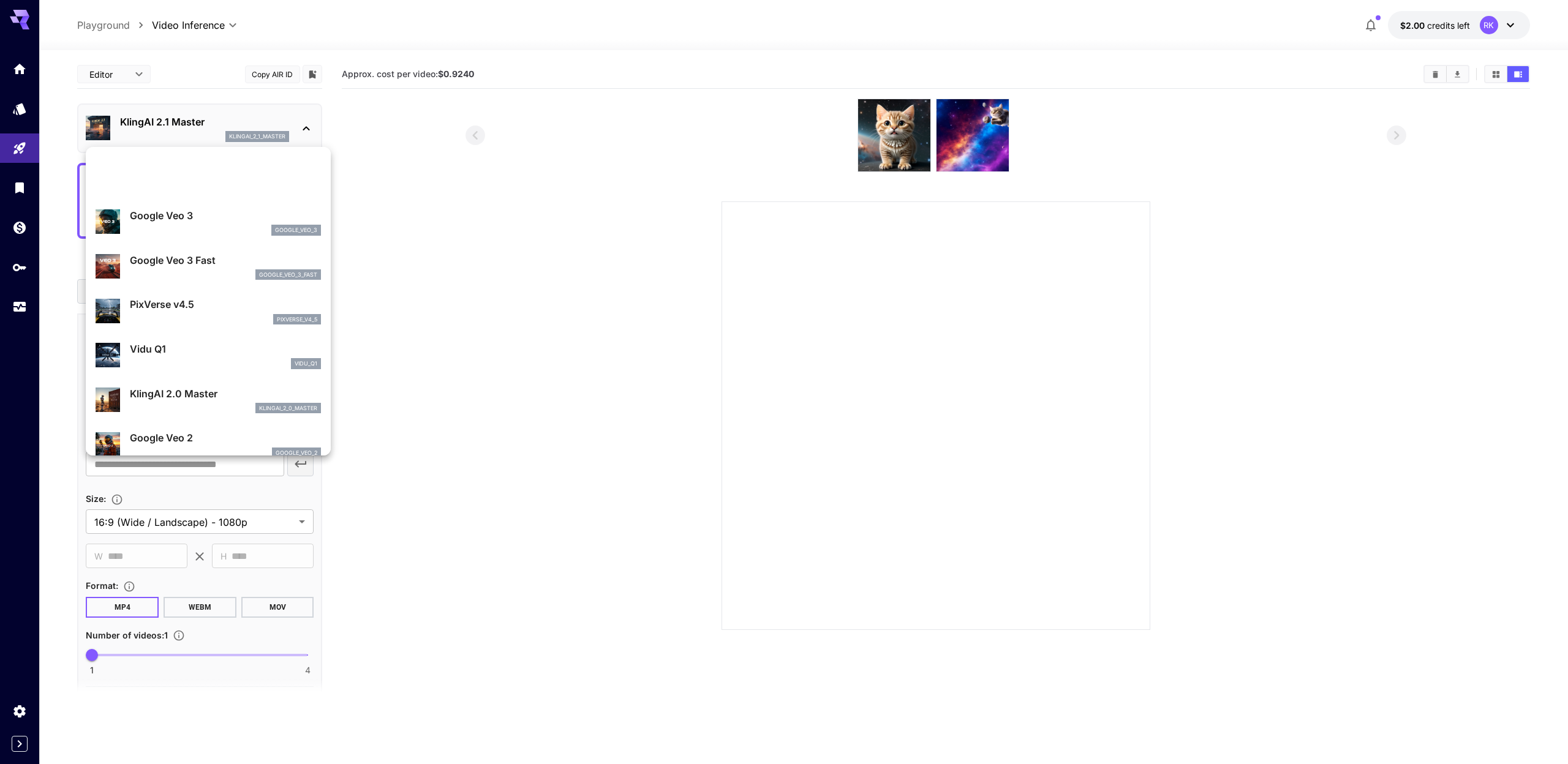 scroll, scrollTop: 78, scrollLeft: 0, axis: vertical 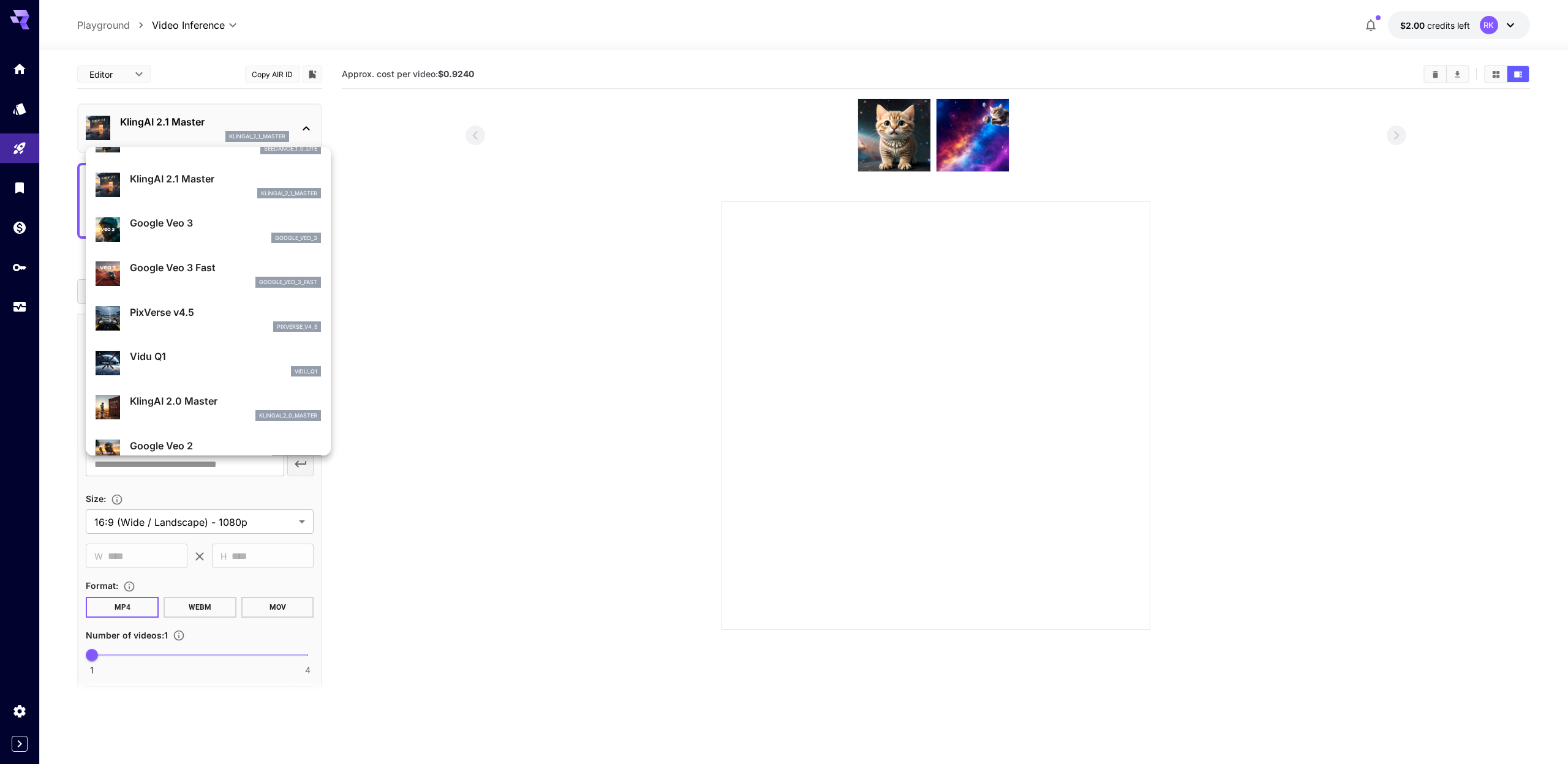 click on "KlingAI 2.0 Master" at bounding box center (225, 401) 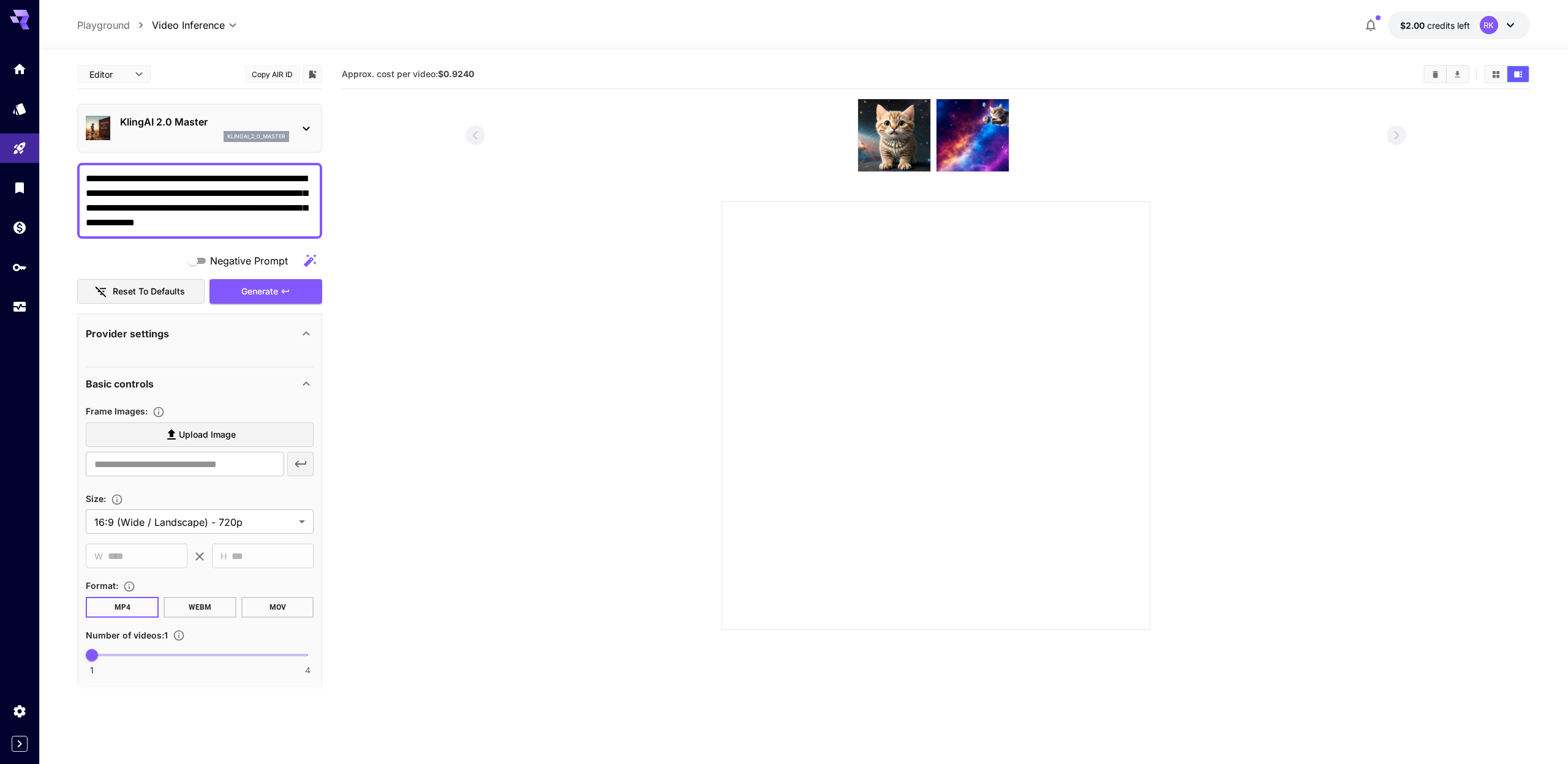 click on "klingai_2_0_master" at bounding box center [256, 137] 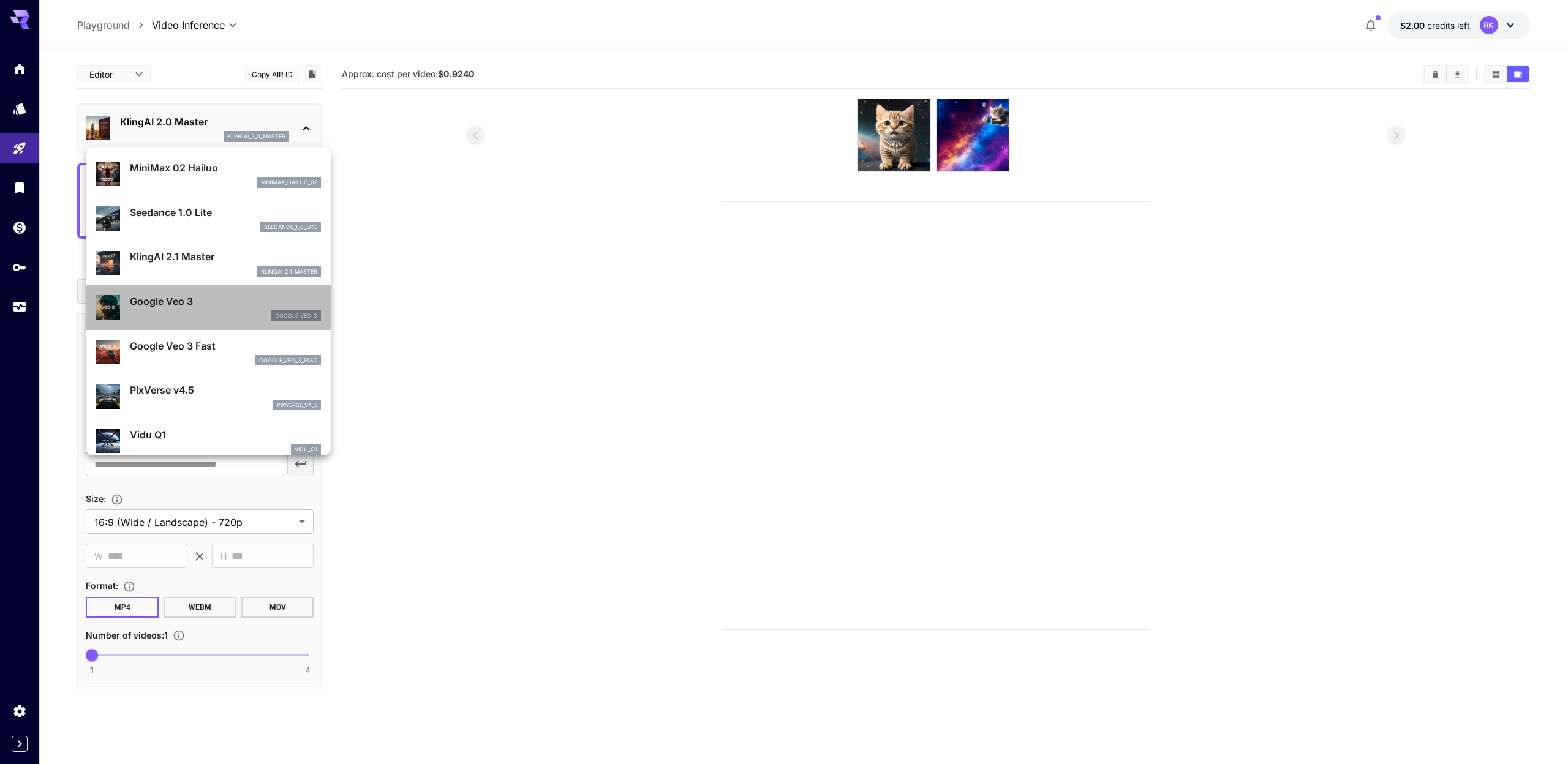 click on "Google Veo 3 google_veo_3" at bounding box center (225, 307) 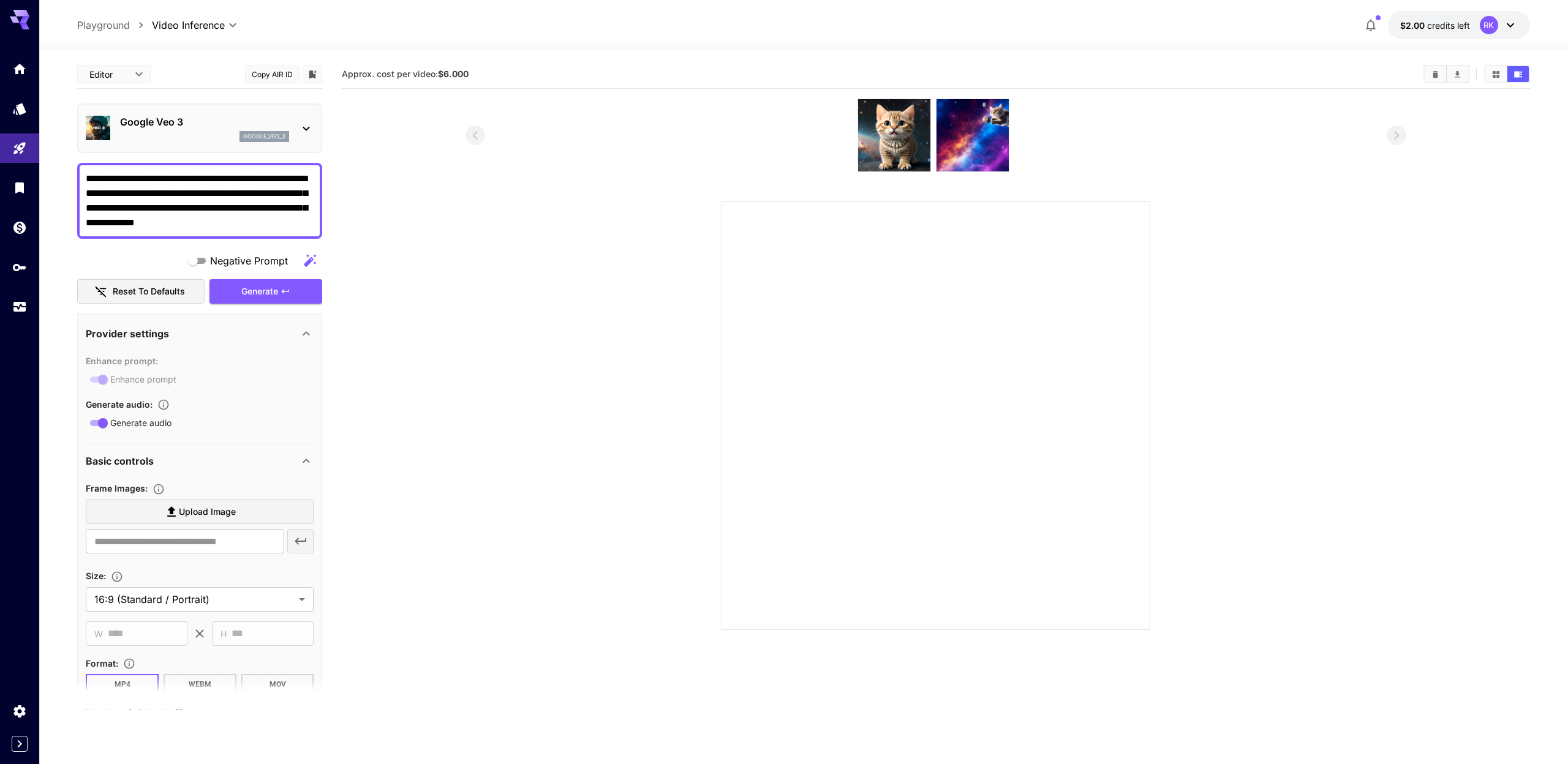 click on "google_veo_3" at bounding box center [264, 137] 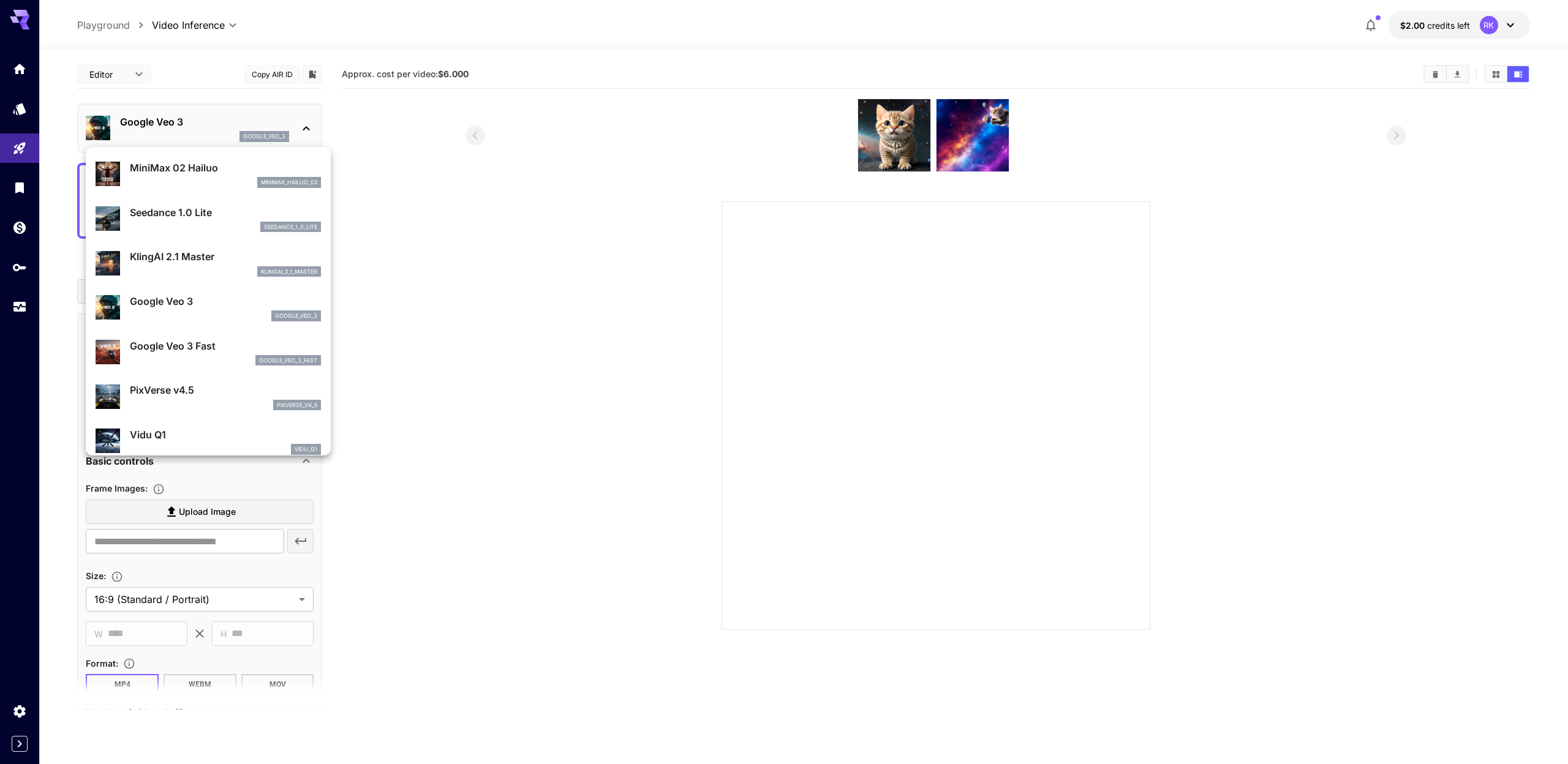 click on "Google Veo 3 Fast" at bounding box center [225, 346] 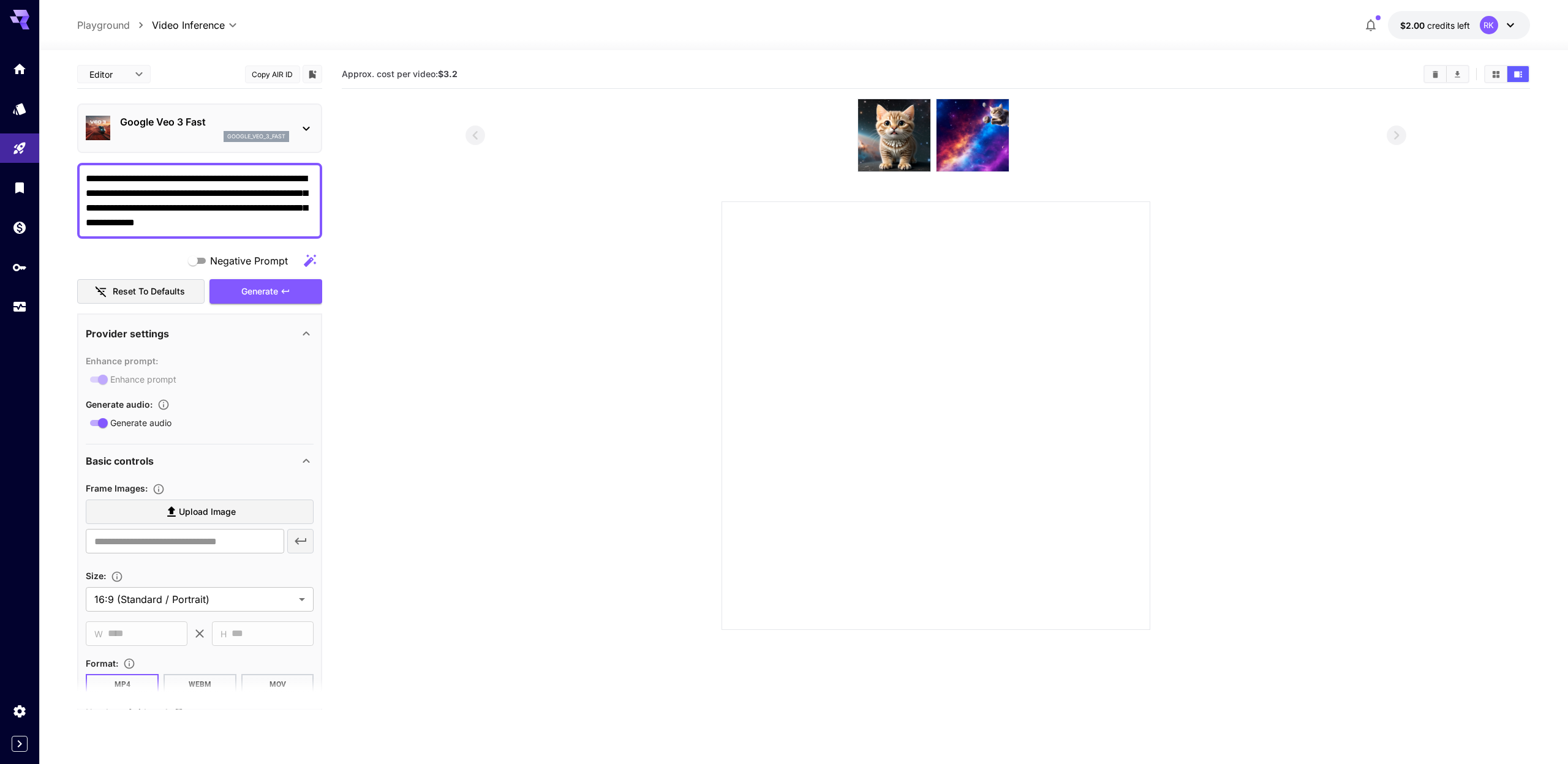 click on "google_veo_3_fast" at bounding box center (256, 137) 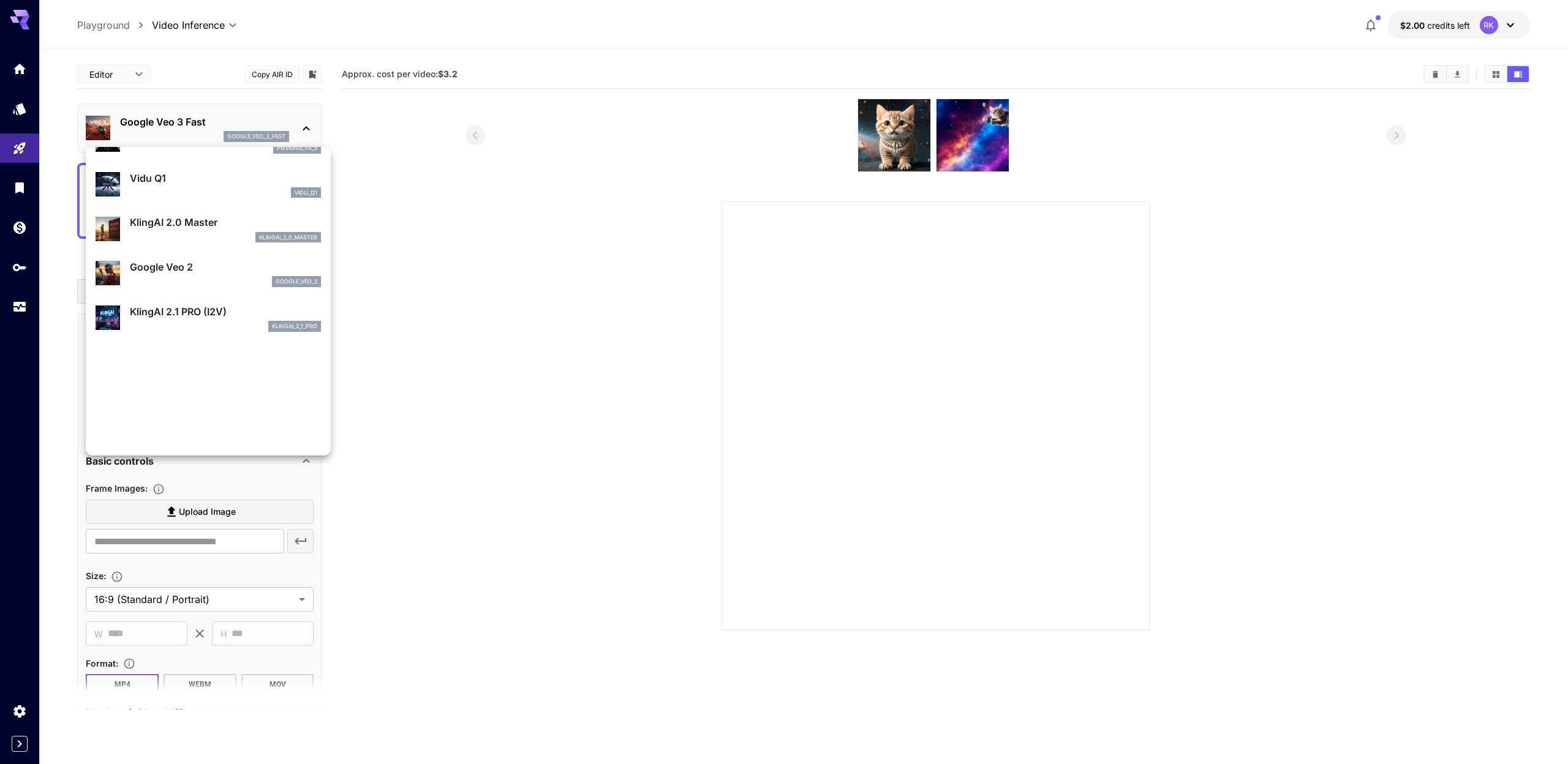 scroll, scrollTop: 258, scrollLeft: 0, axis: vertical 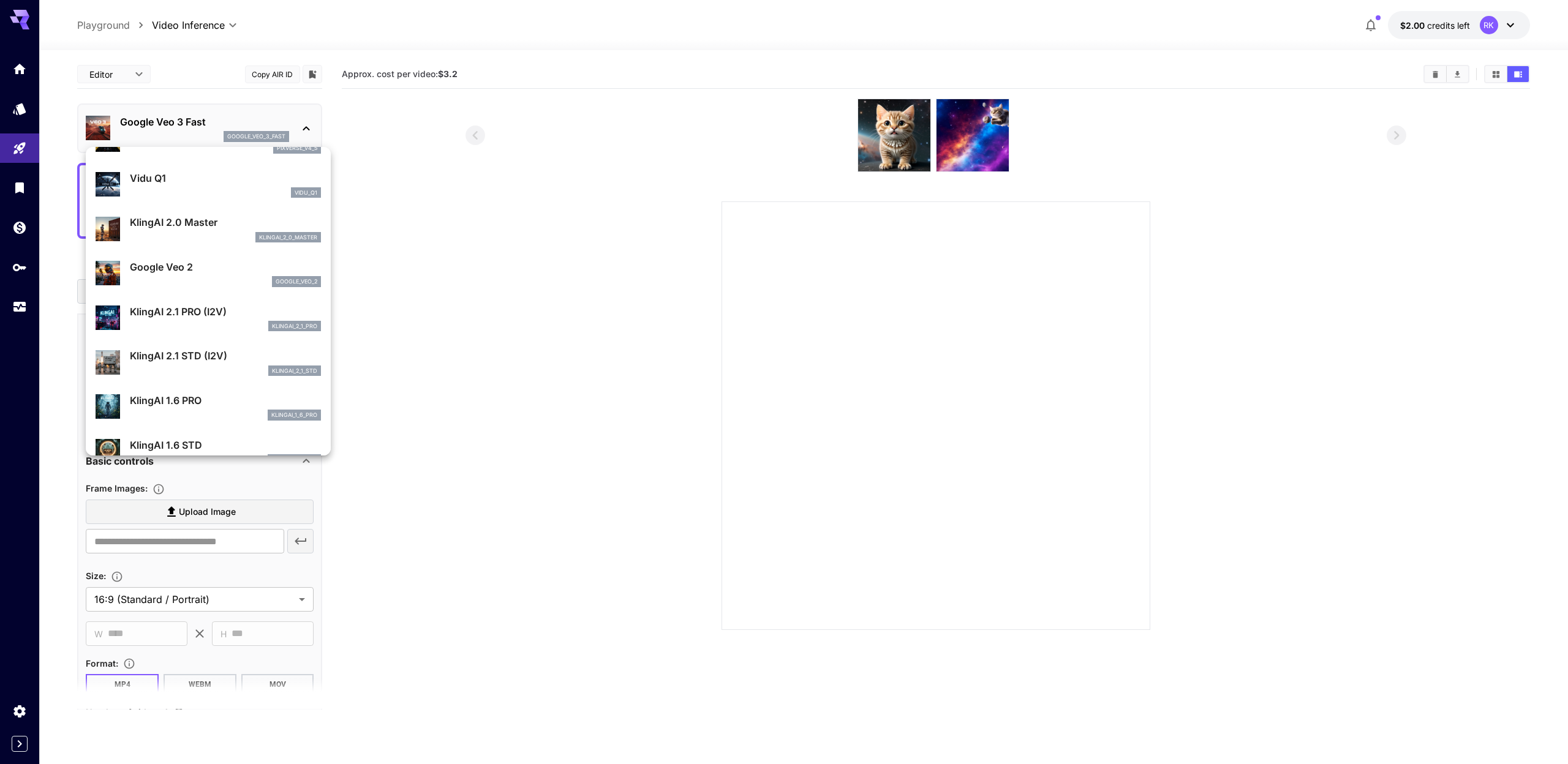 click on "klingai_2_0_master" at bounding box center (225, 238) 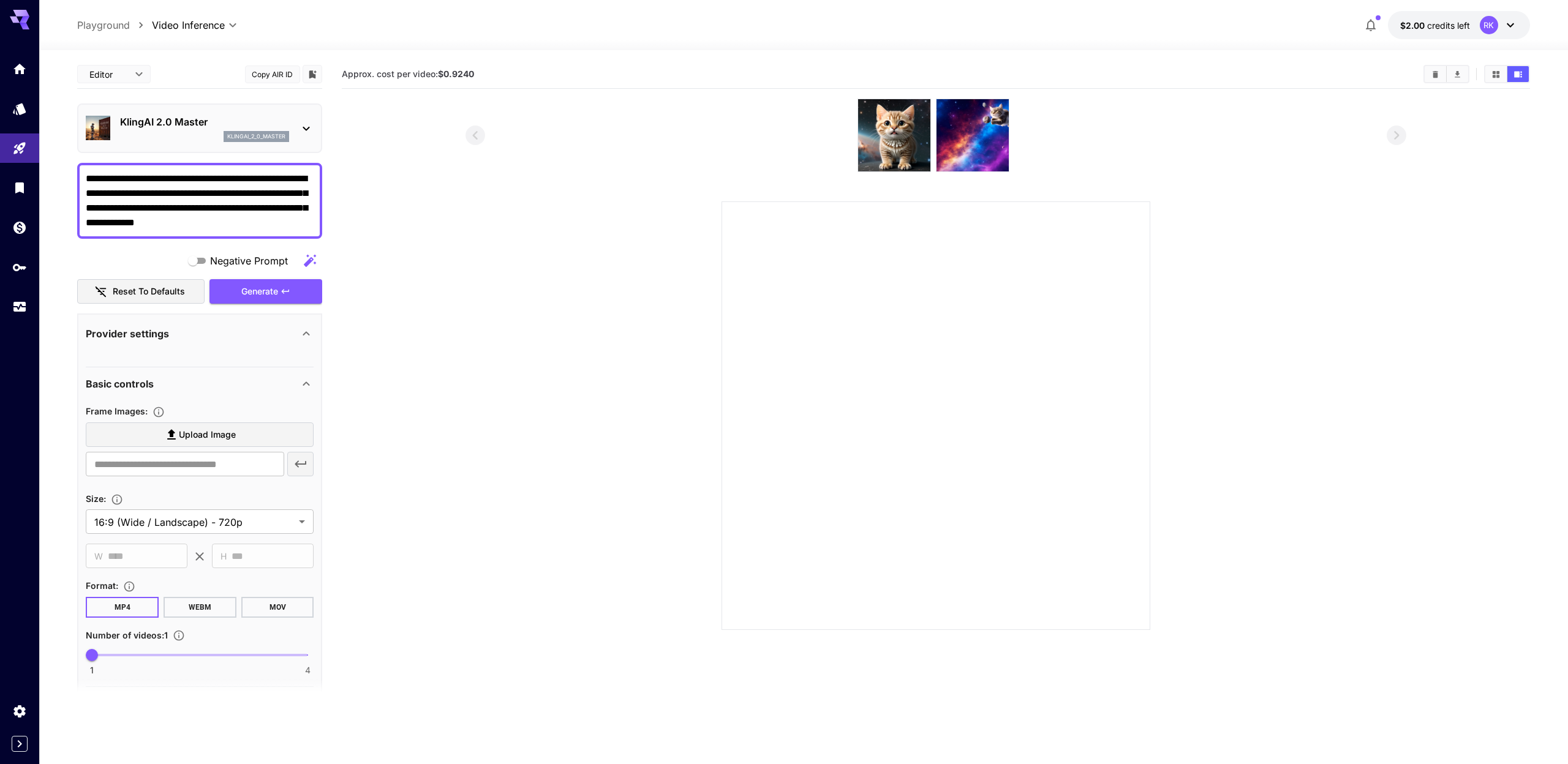 click on "klingai_2_0_master" at bounding box center [256, 137] 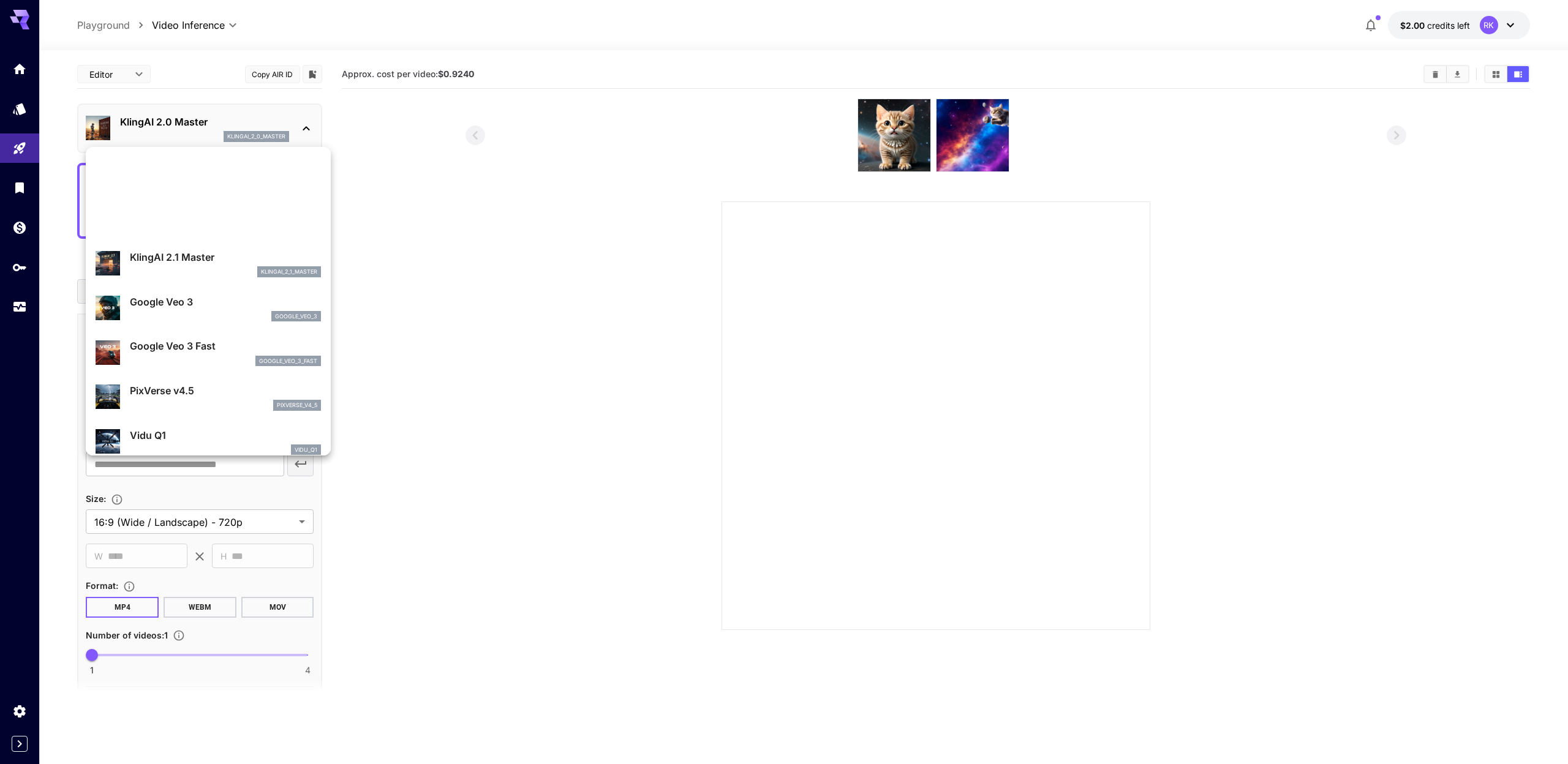 scroll, scrollTop: 190, scrollLeft: 0, axis: vertical 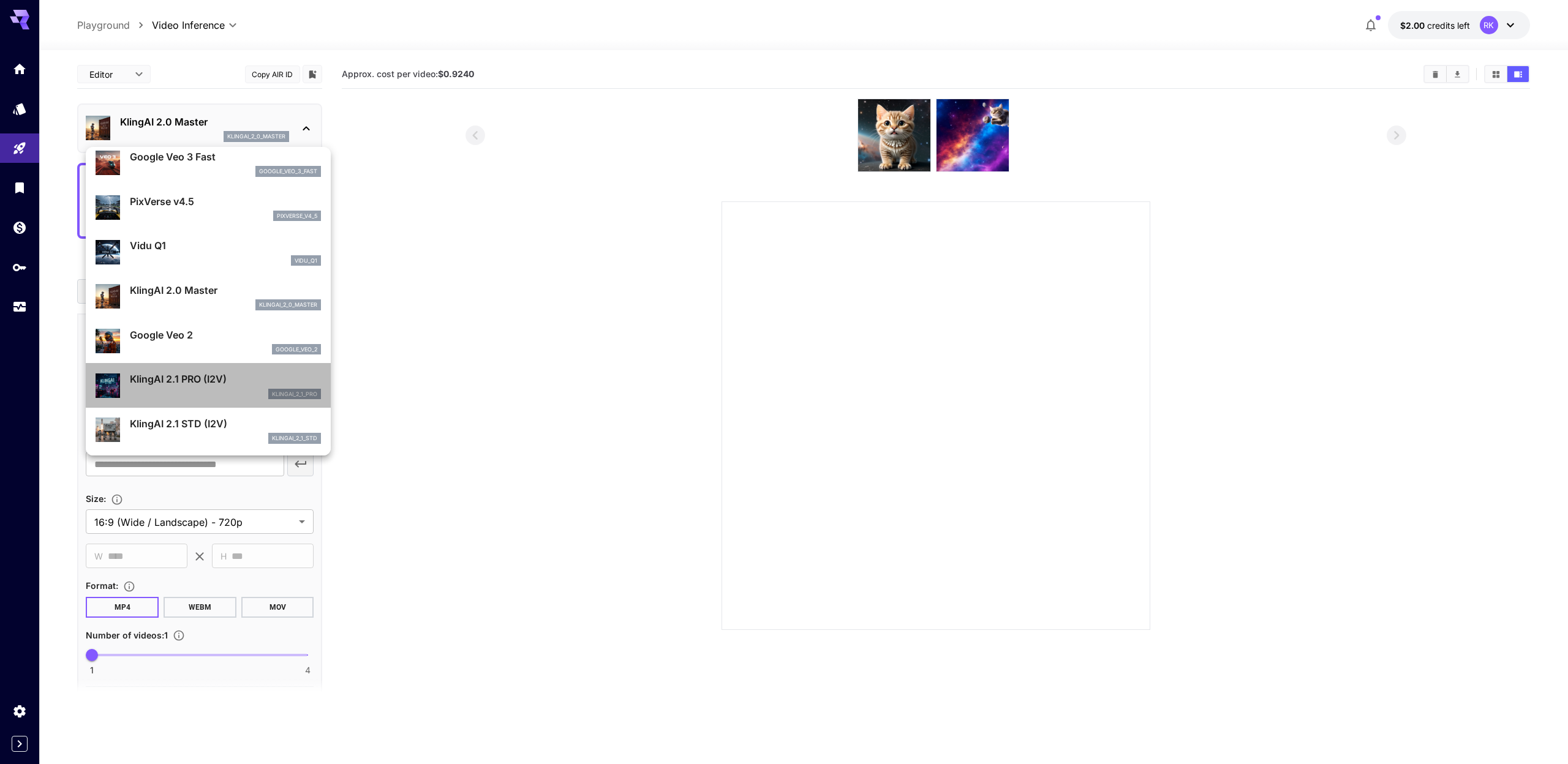 click on "KlingAI 2.1 PRO (I2V)" at bounding box center [225, 379] 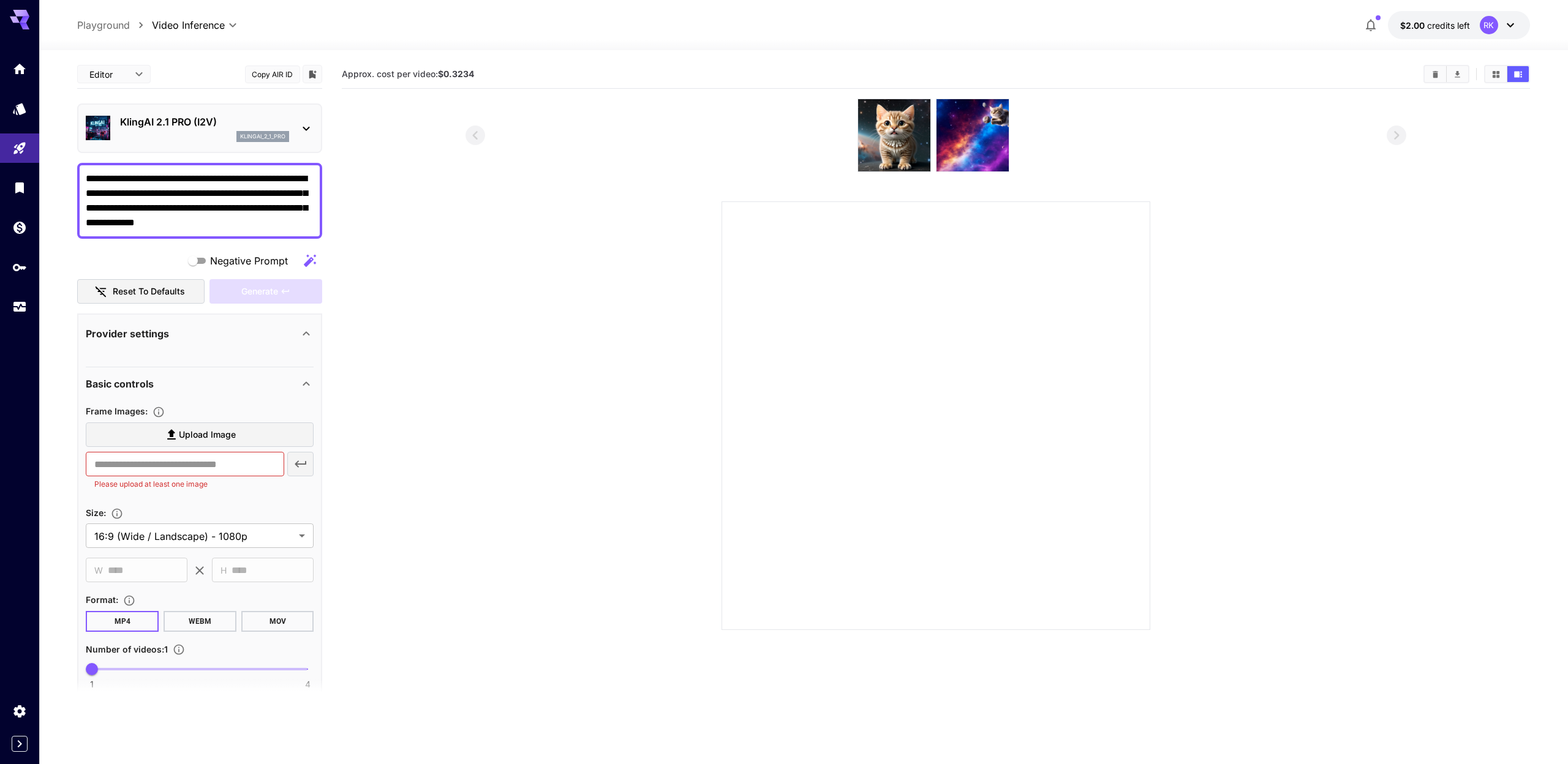 click on "**********" at bounding box center [200, 201] 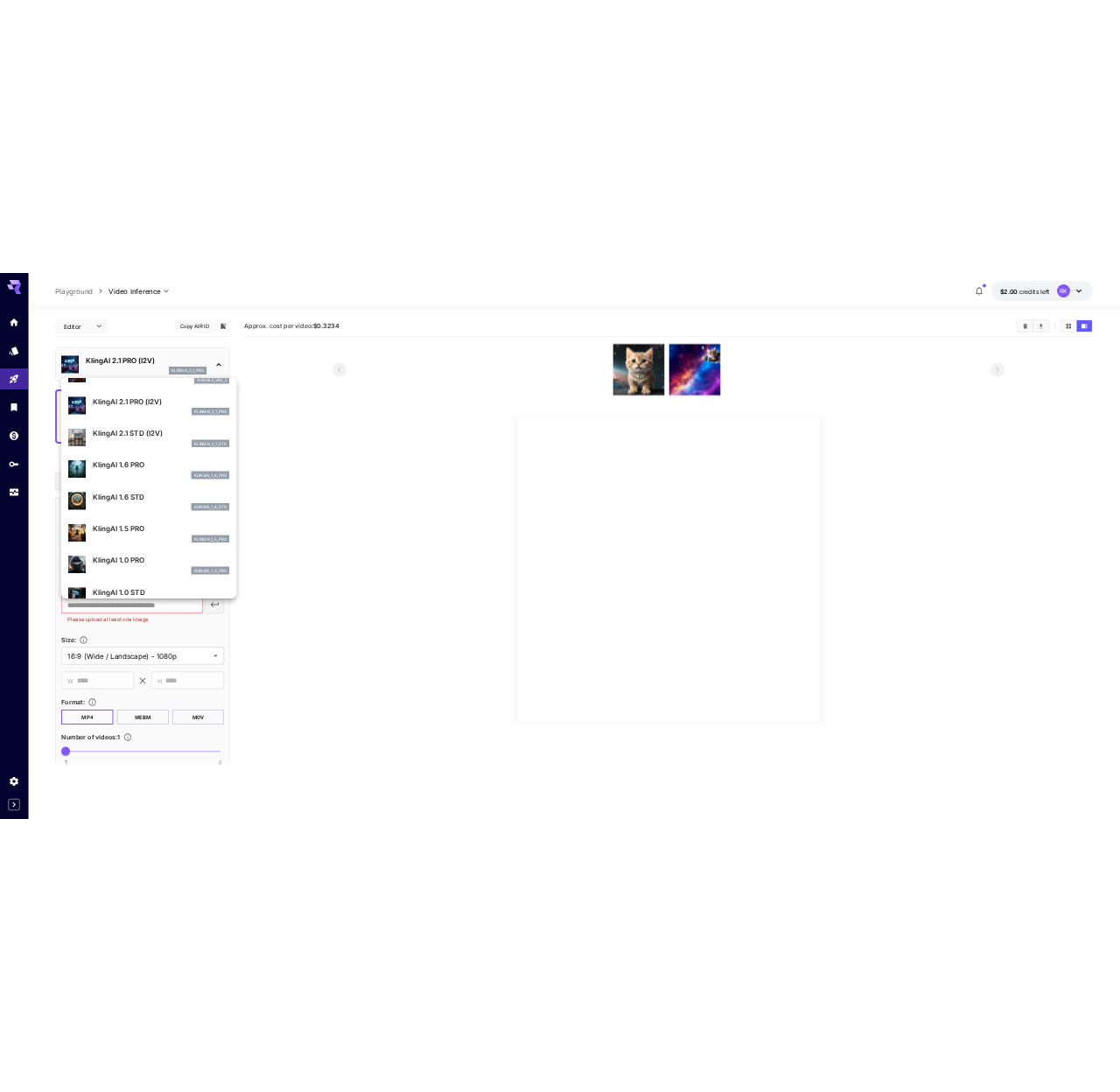 scroll, scrollTop: 0, scrollLeft: 0, axis: both 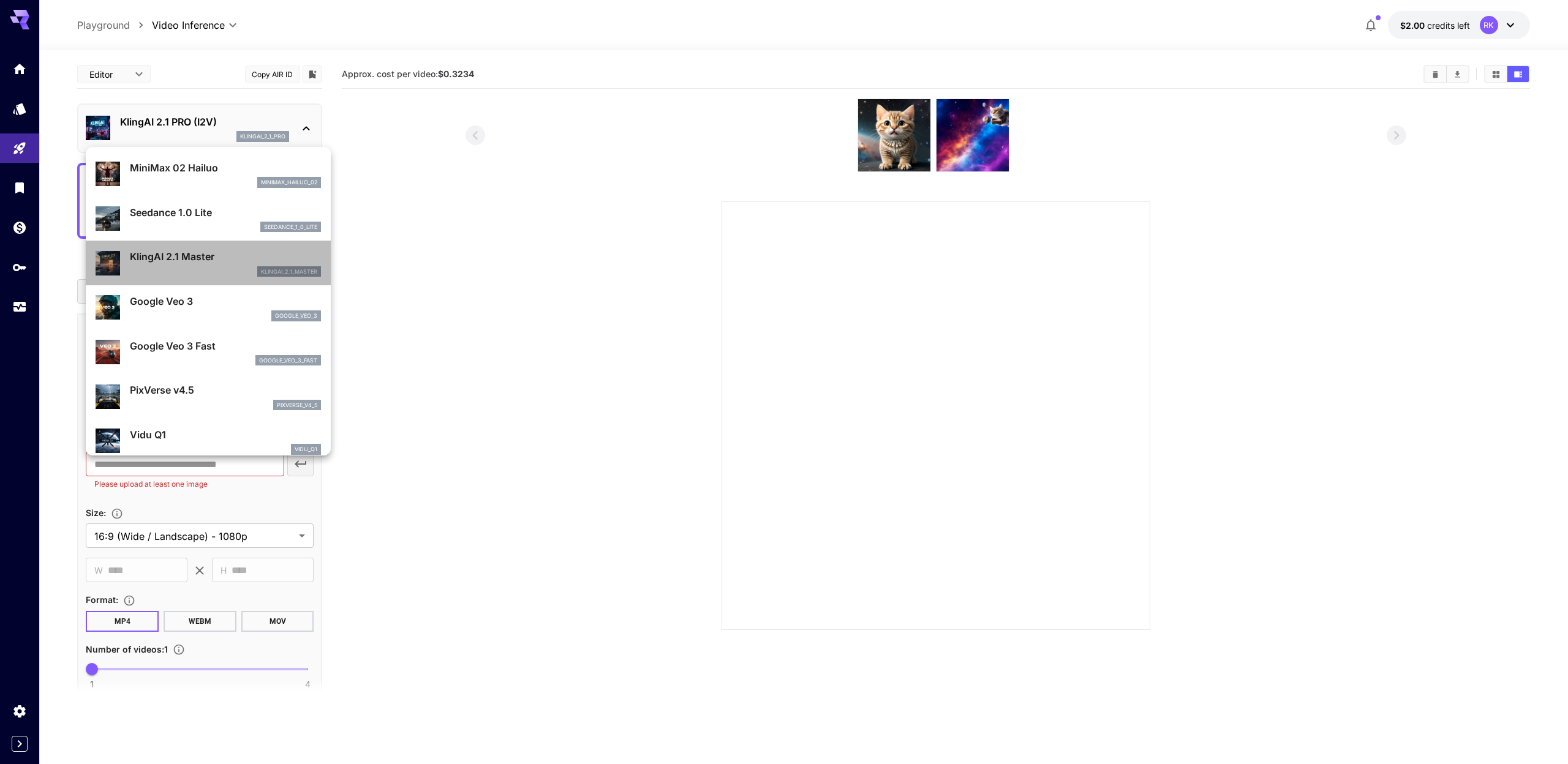 click on "KlingAI 2.1 Master" at bounding box center [225, 257] 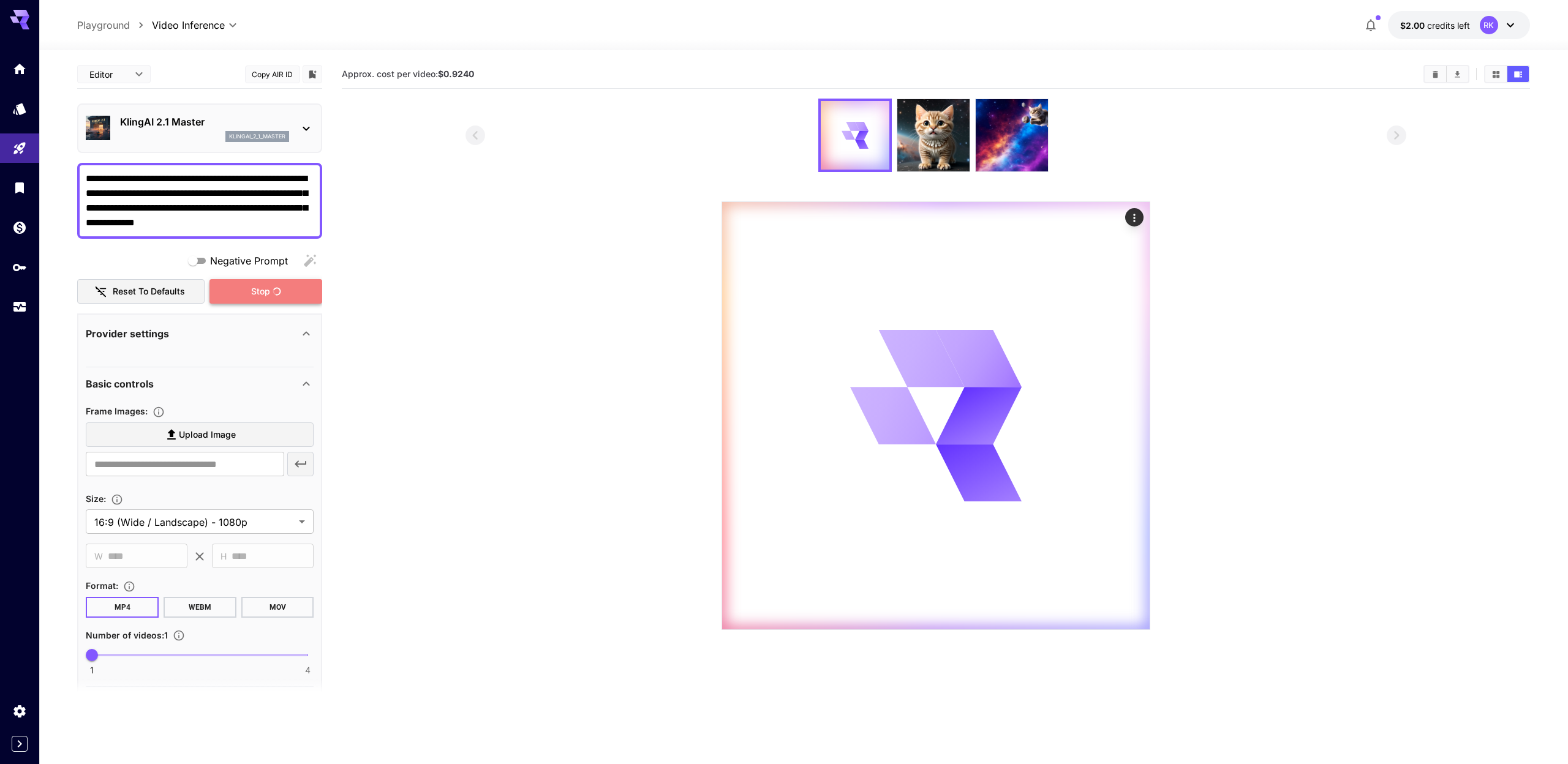 click on "Stop" at bounding box center (266, 291) 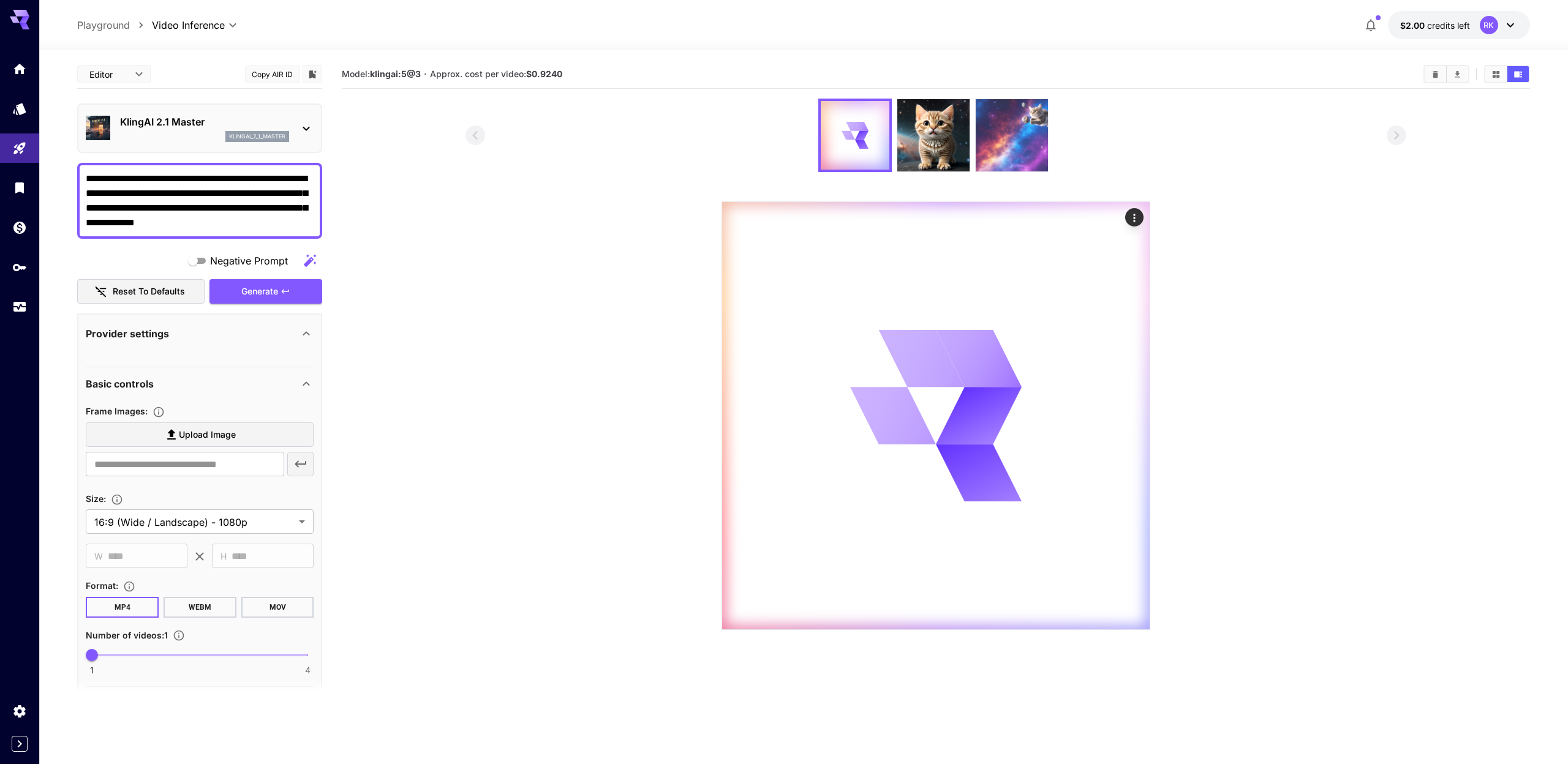 click at bounding box center [1012, 135] 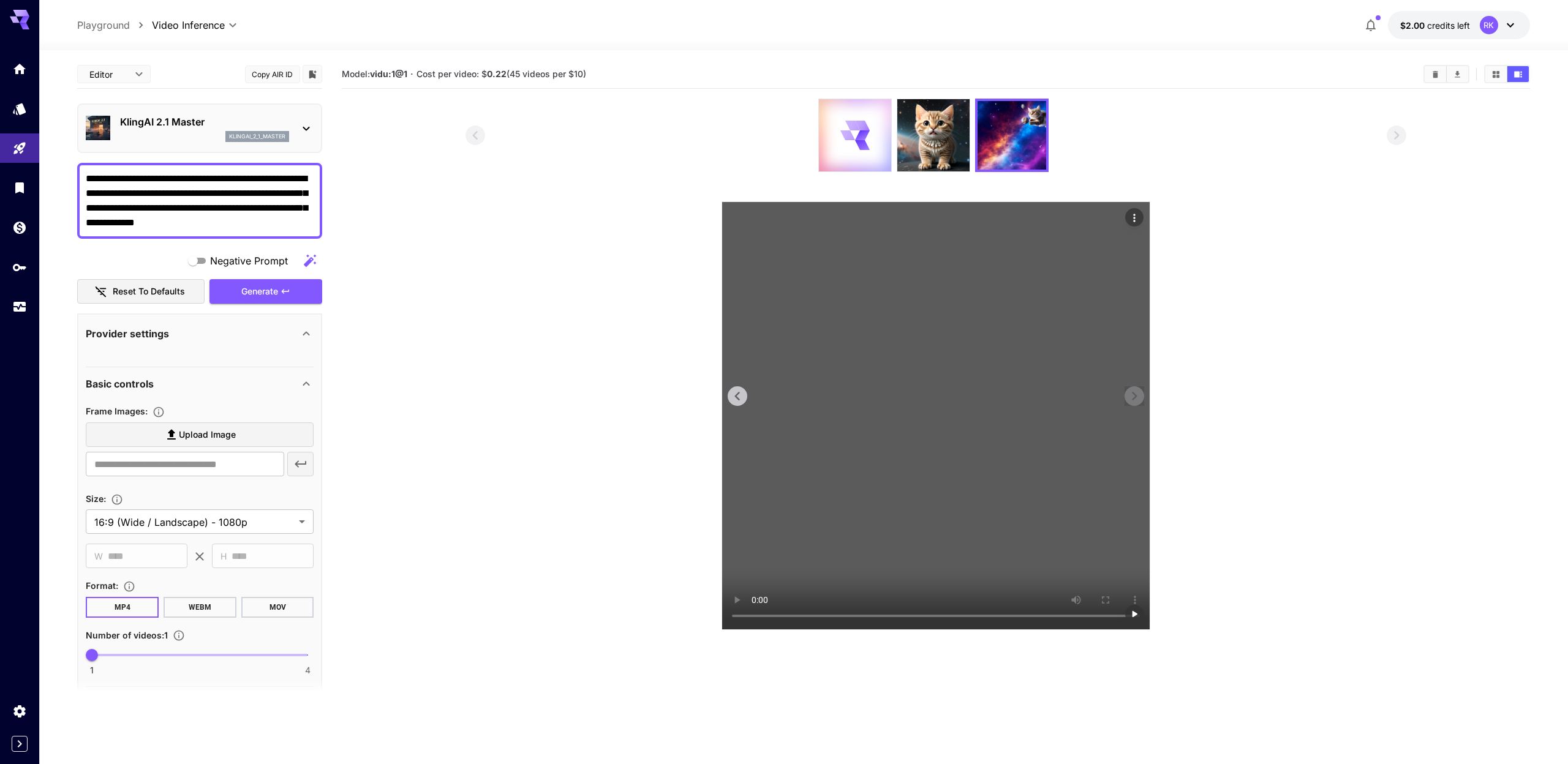 click at bounding box center (936, 416) 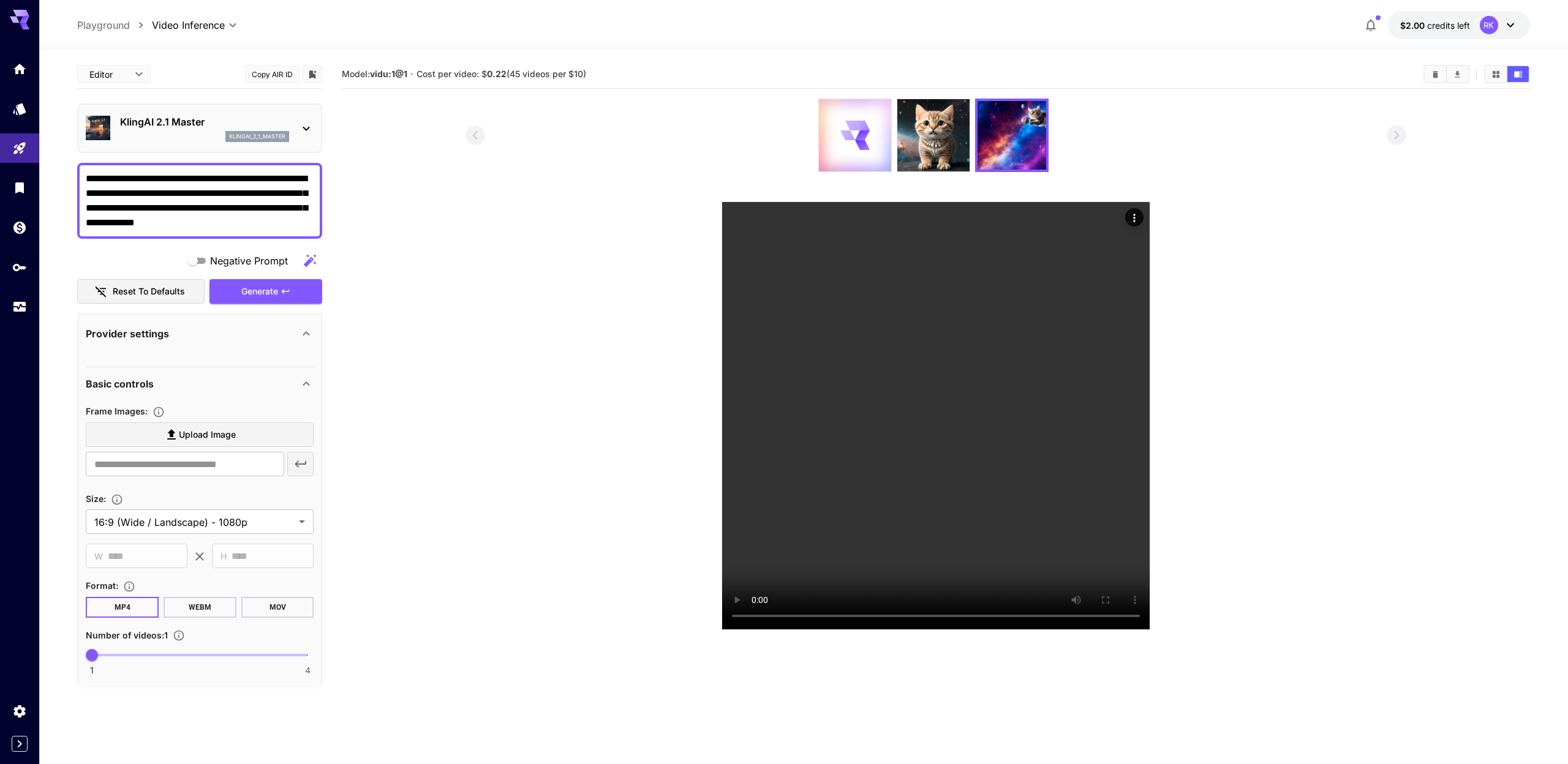 click at bounding box center [936, 364] 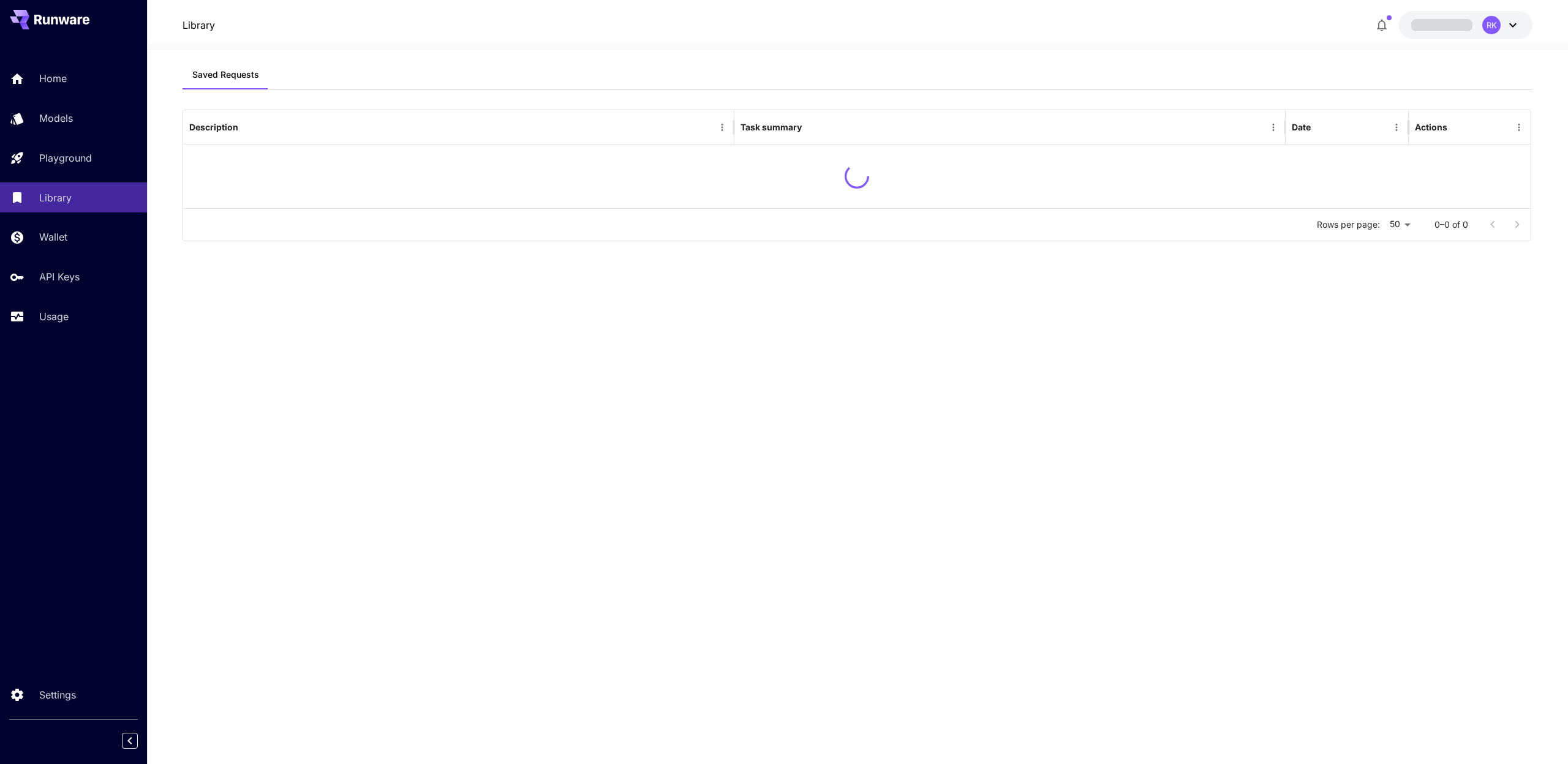 scroll, scrollTop: 0, scrollLeft: 0, axis: both 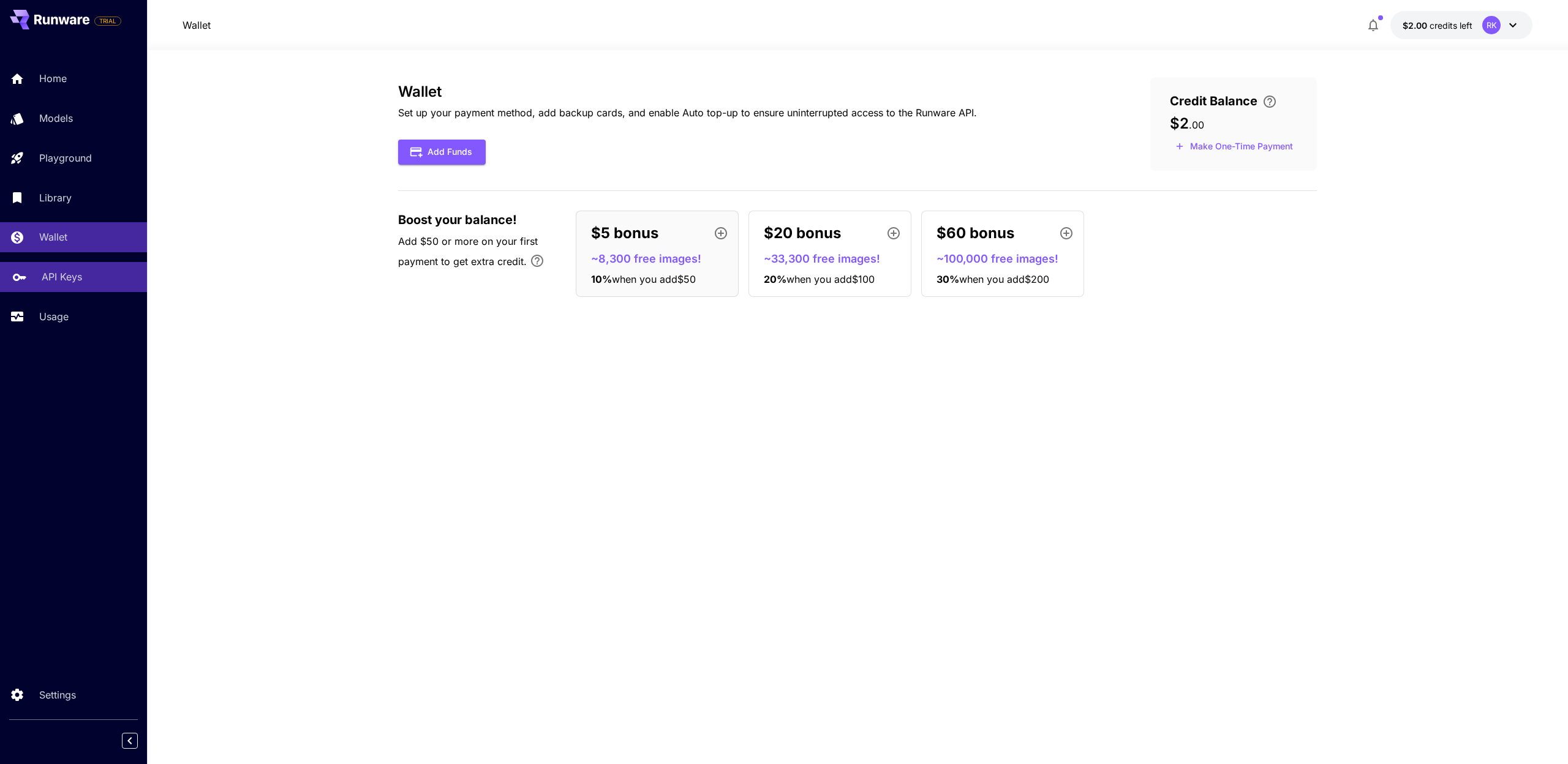 click on "API Keys" at bounding box center [62, 277] 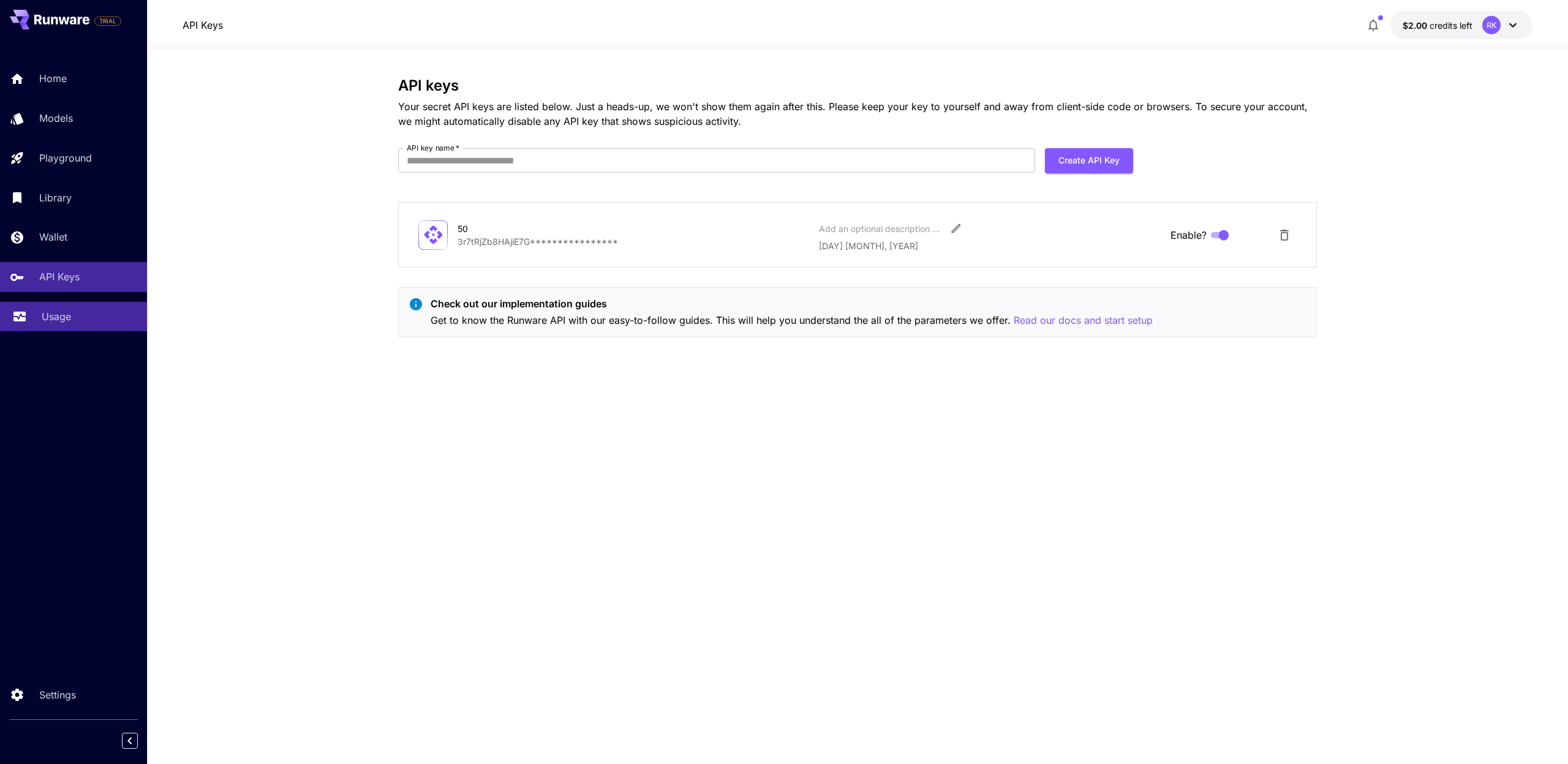 click on "Usage" at bounding box center (89, 316) 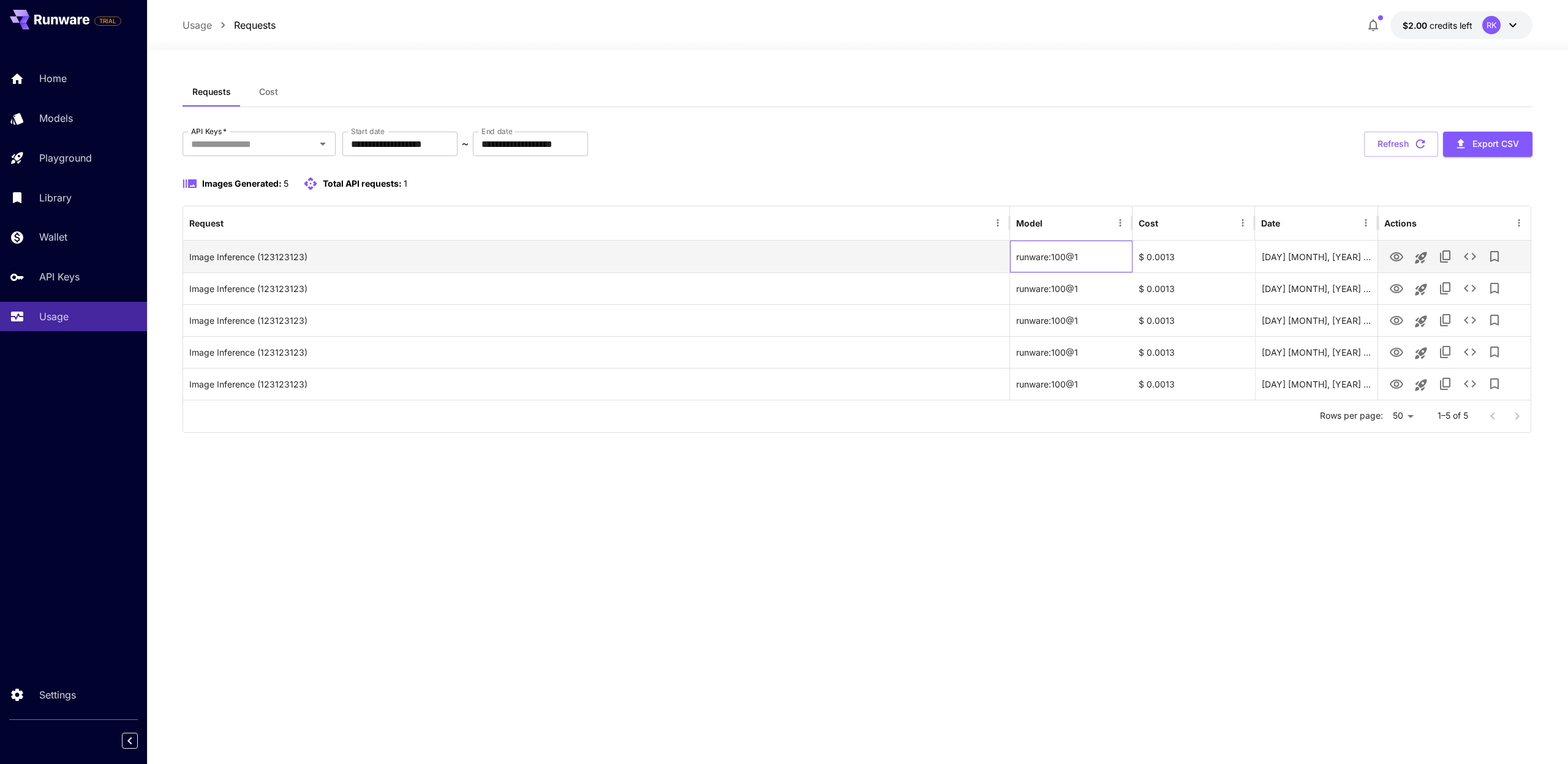 click on "runware:100@1" at bounding box center (1071, 257) 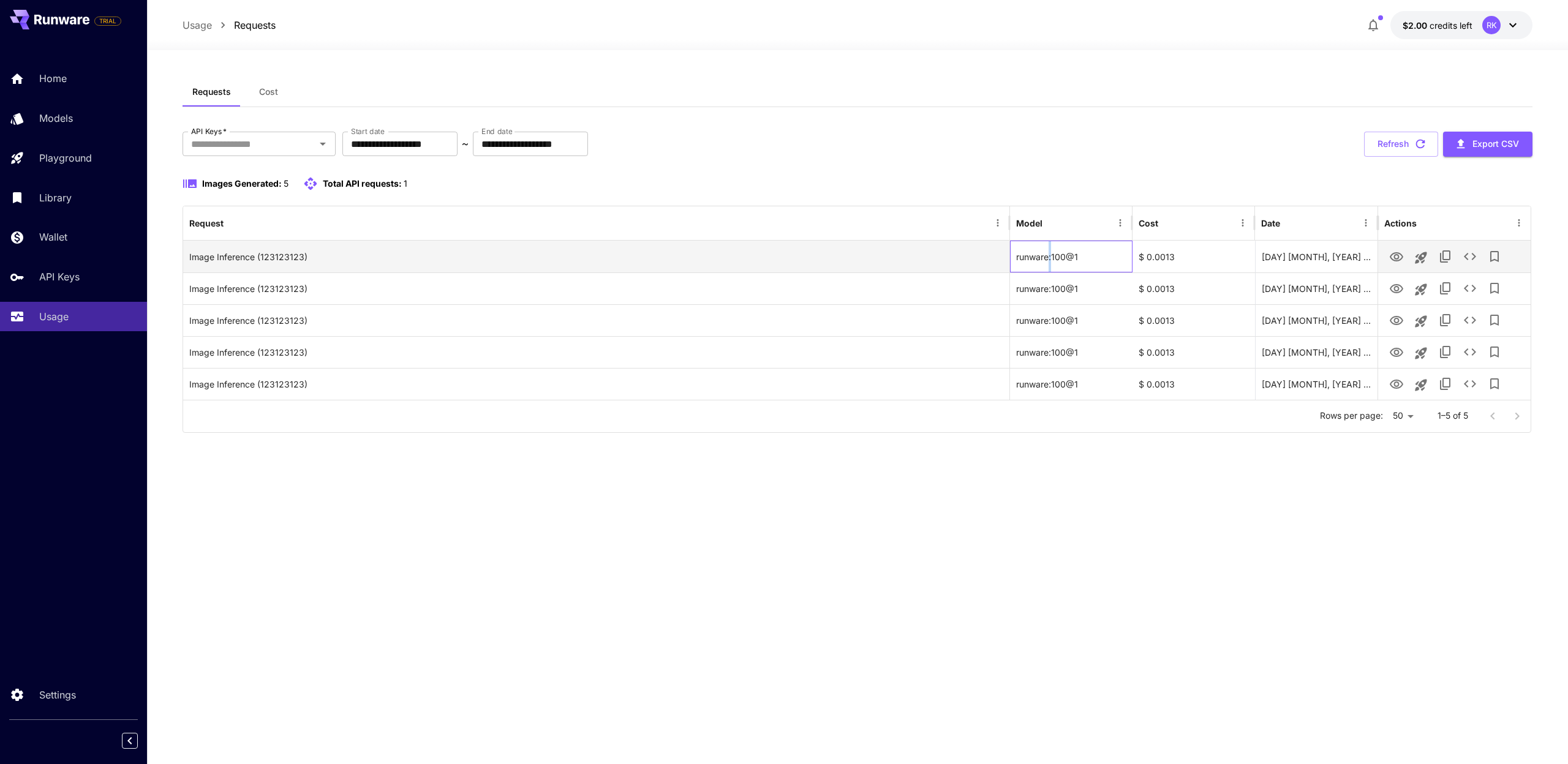 click on "runware:100@1" at bounding box center [1071, 257] 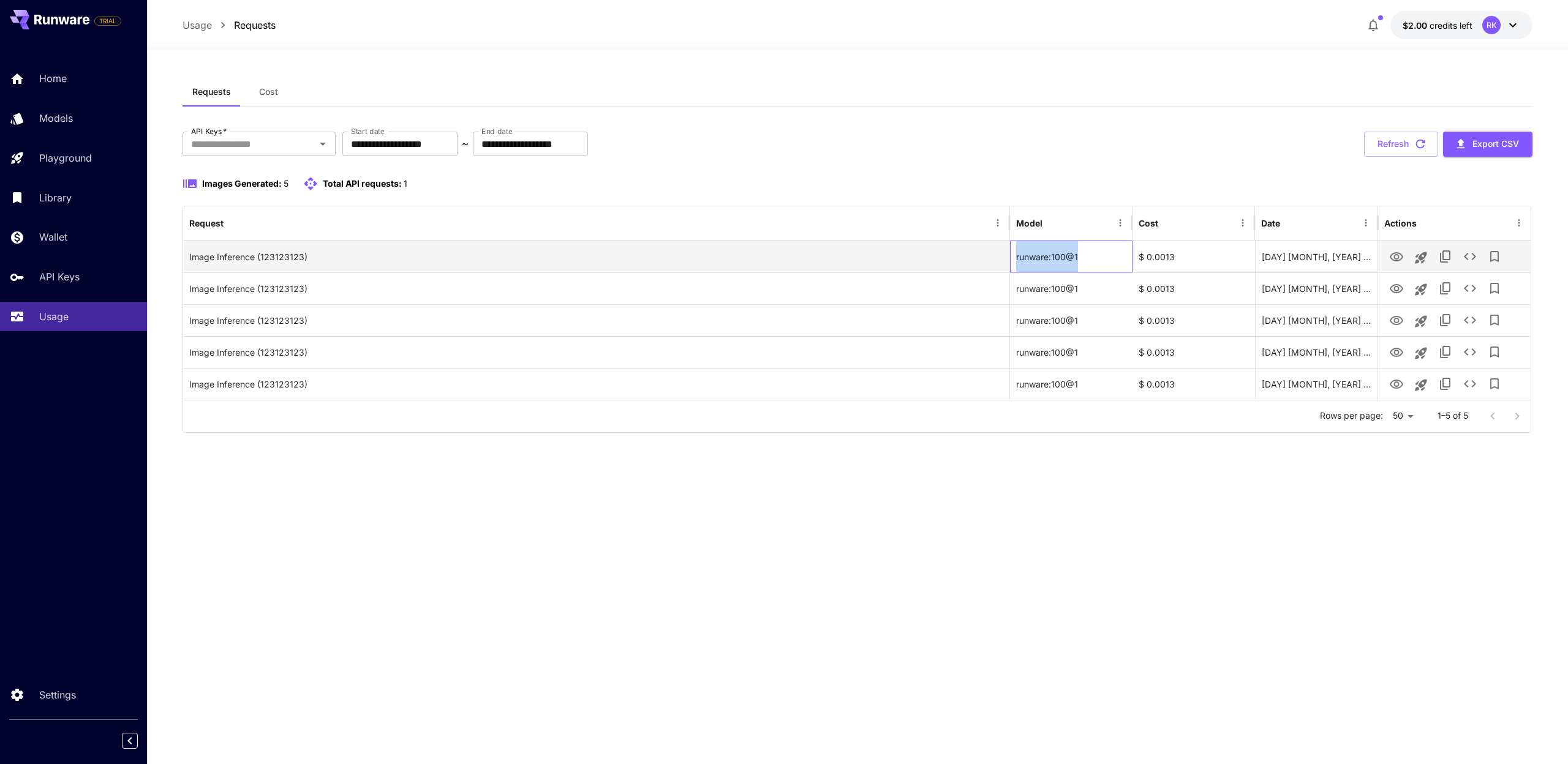 click on "runware:100@1" at bounding box center [1071, 257] 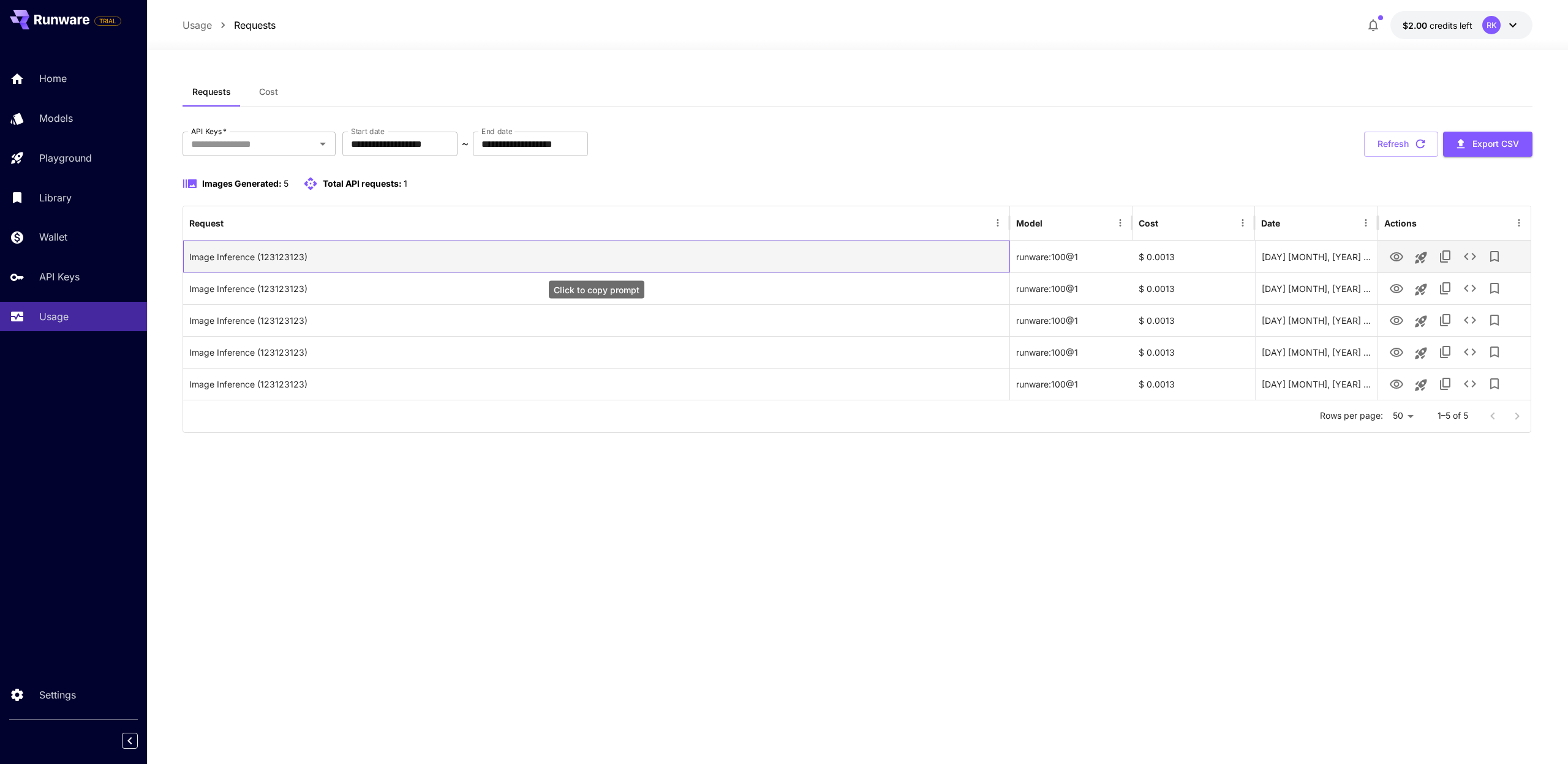 click on "Image Inference (123123123)" at bounding box center [596, 257] 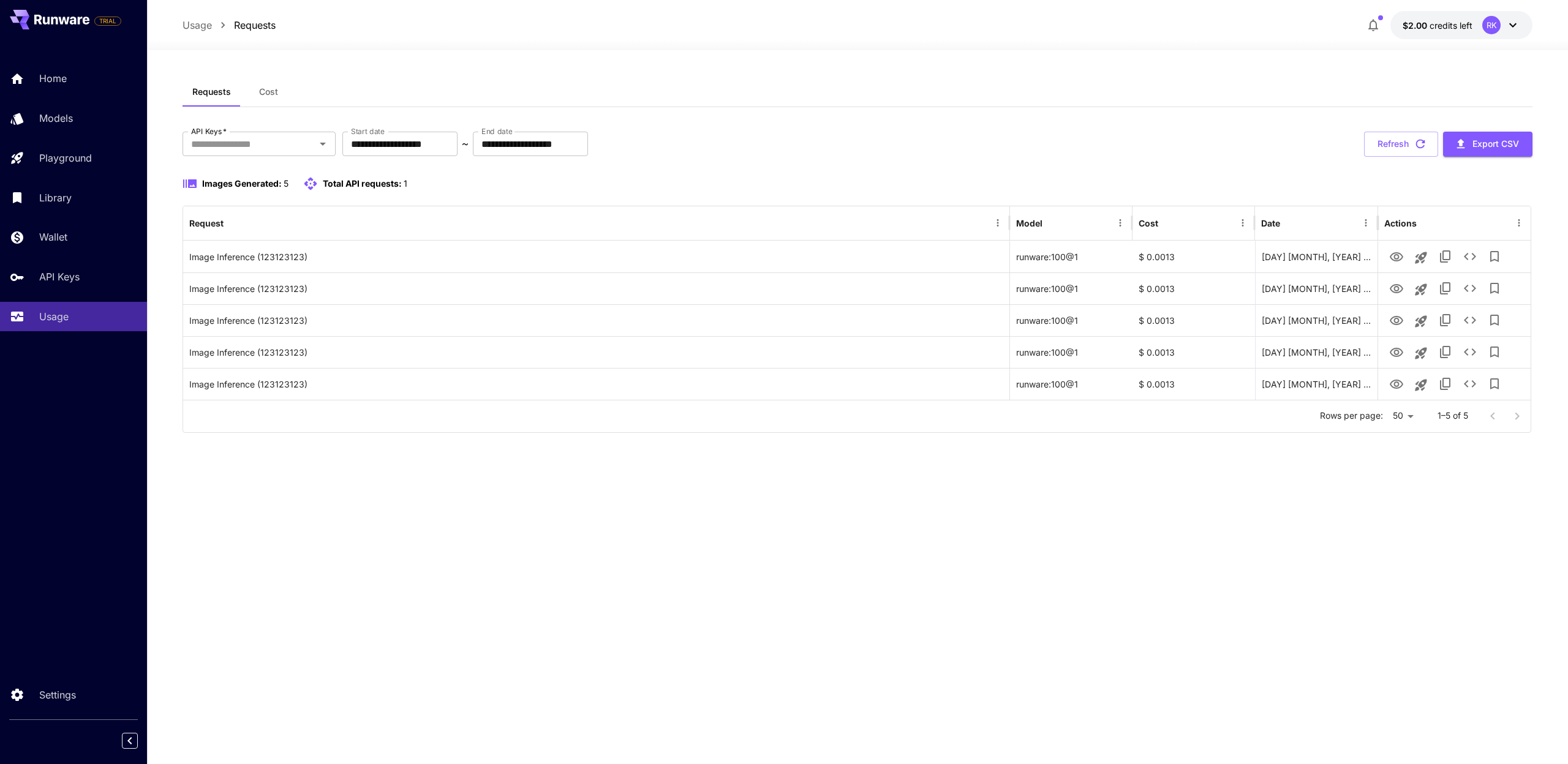click on "credits left" at bounding box center (1451, 25) 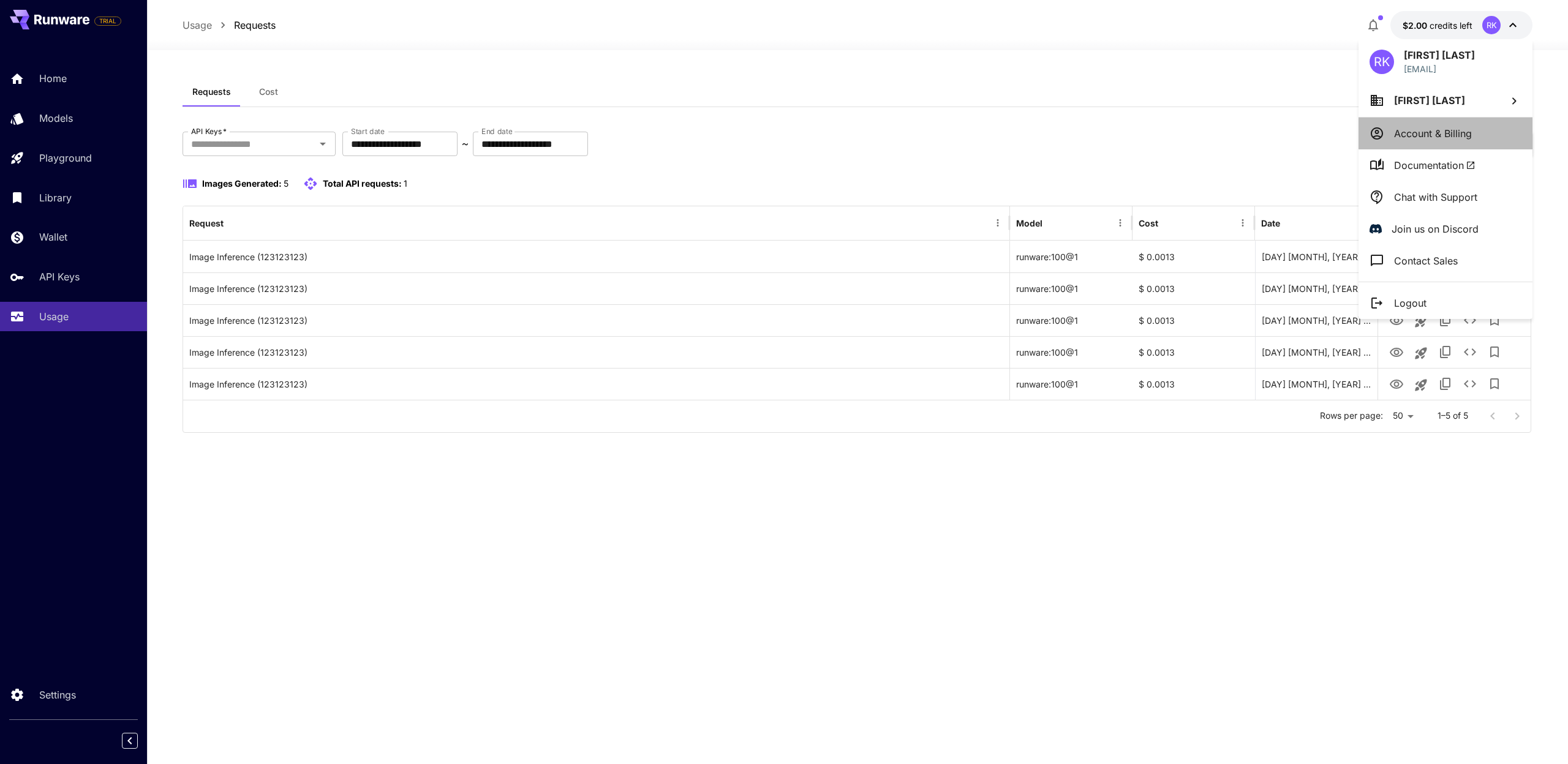 click on "Account & Billing" at bounding box center [1433, 133] 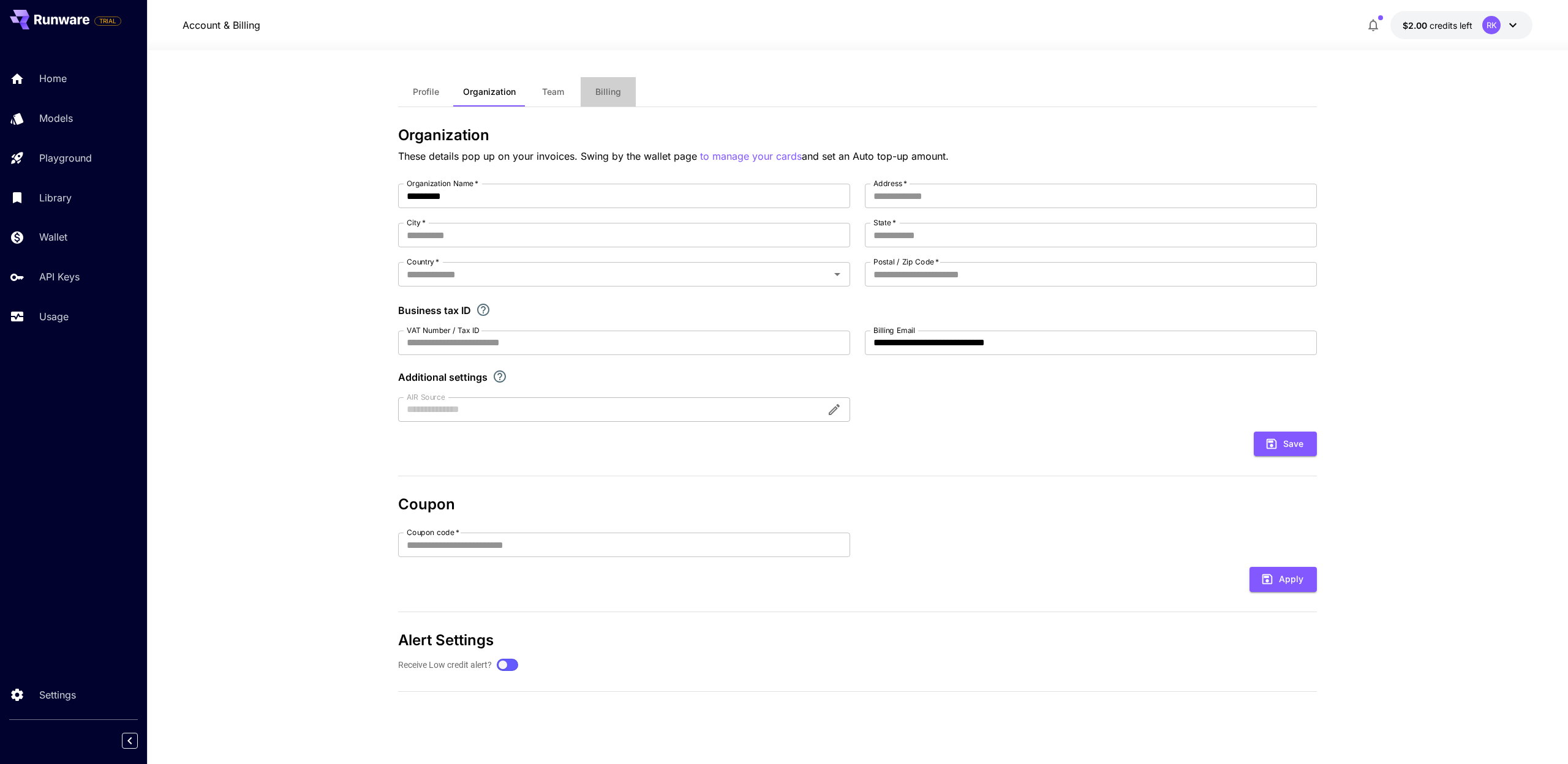 click on "Billing" at bounding box center (608, 92) 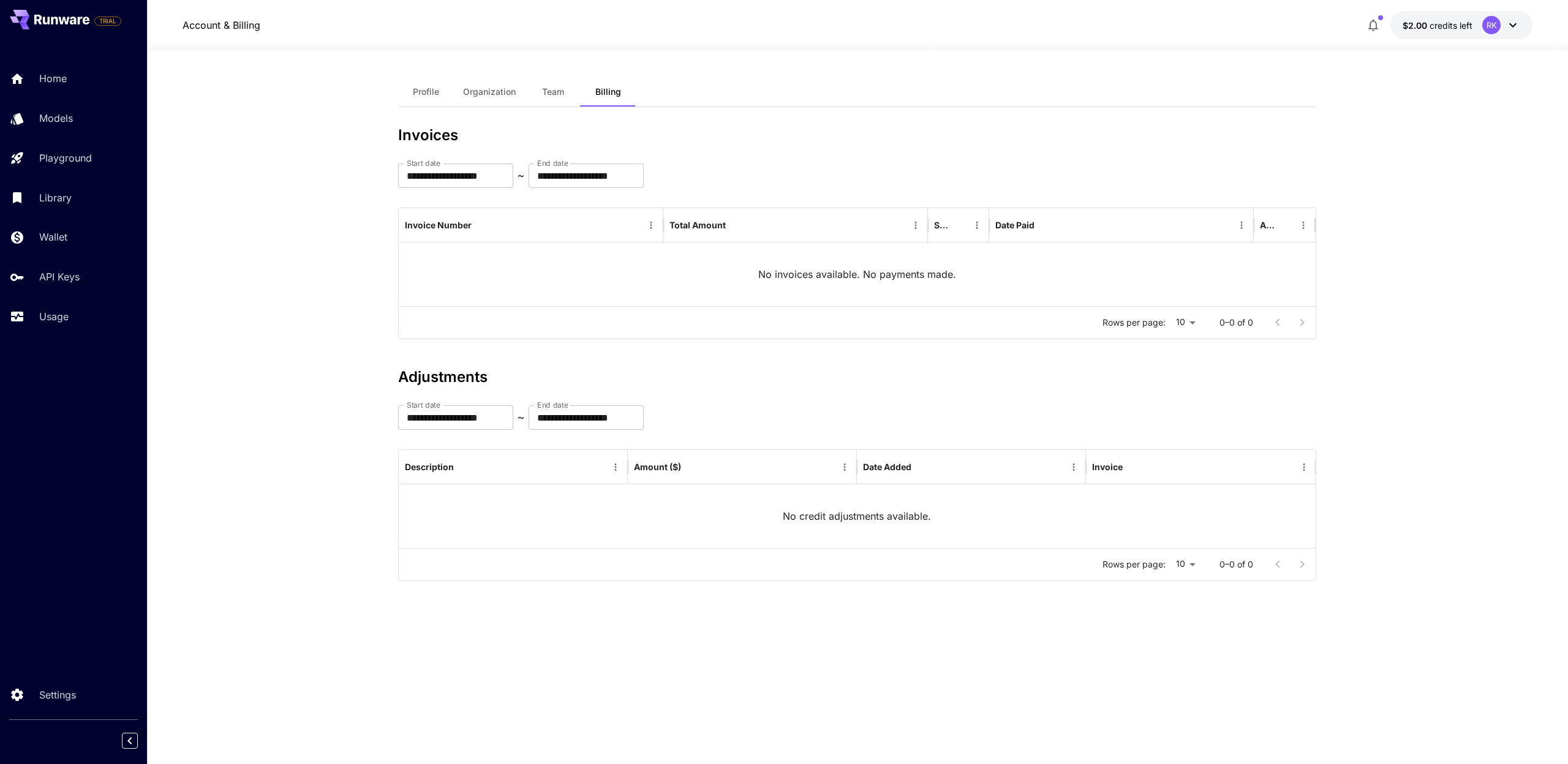 click on "Team" at bounding box center [553, 92] 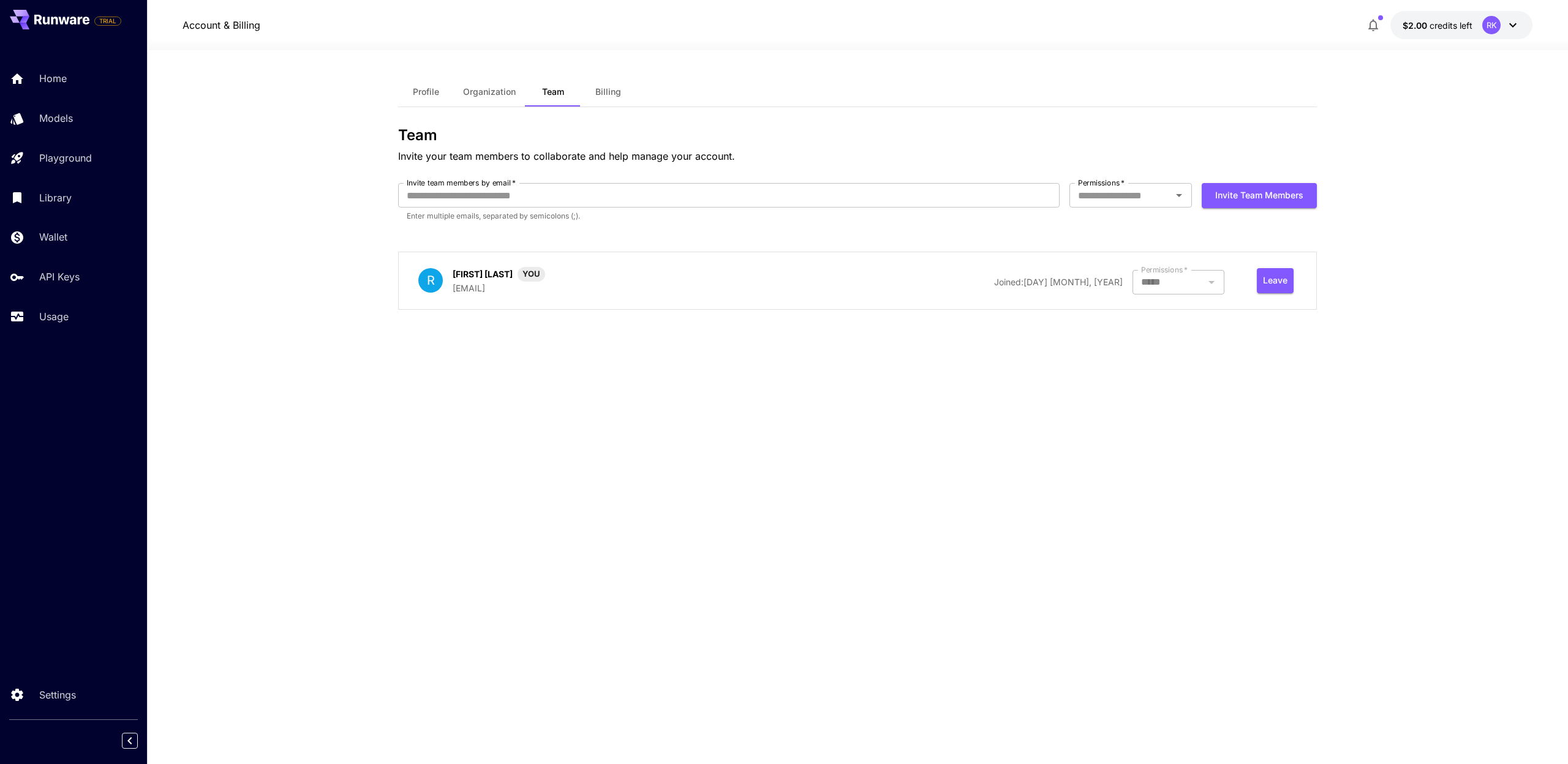 click on "Profile" at bounding box center [426, 92] 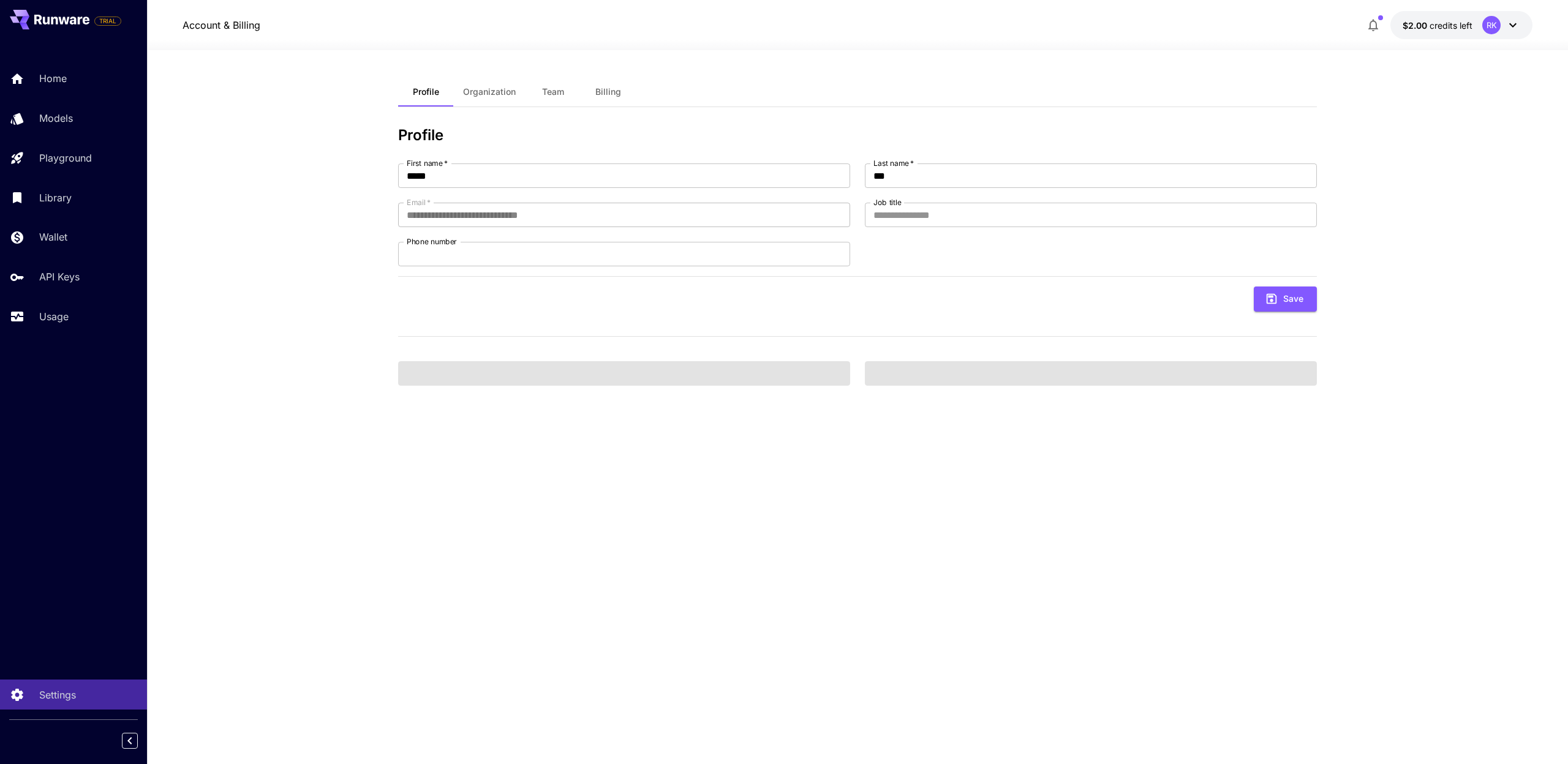 click on "Organization" at bounding box center (489, 92) 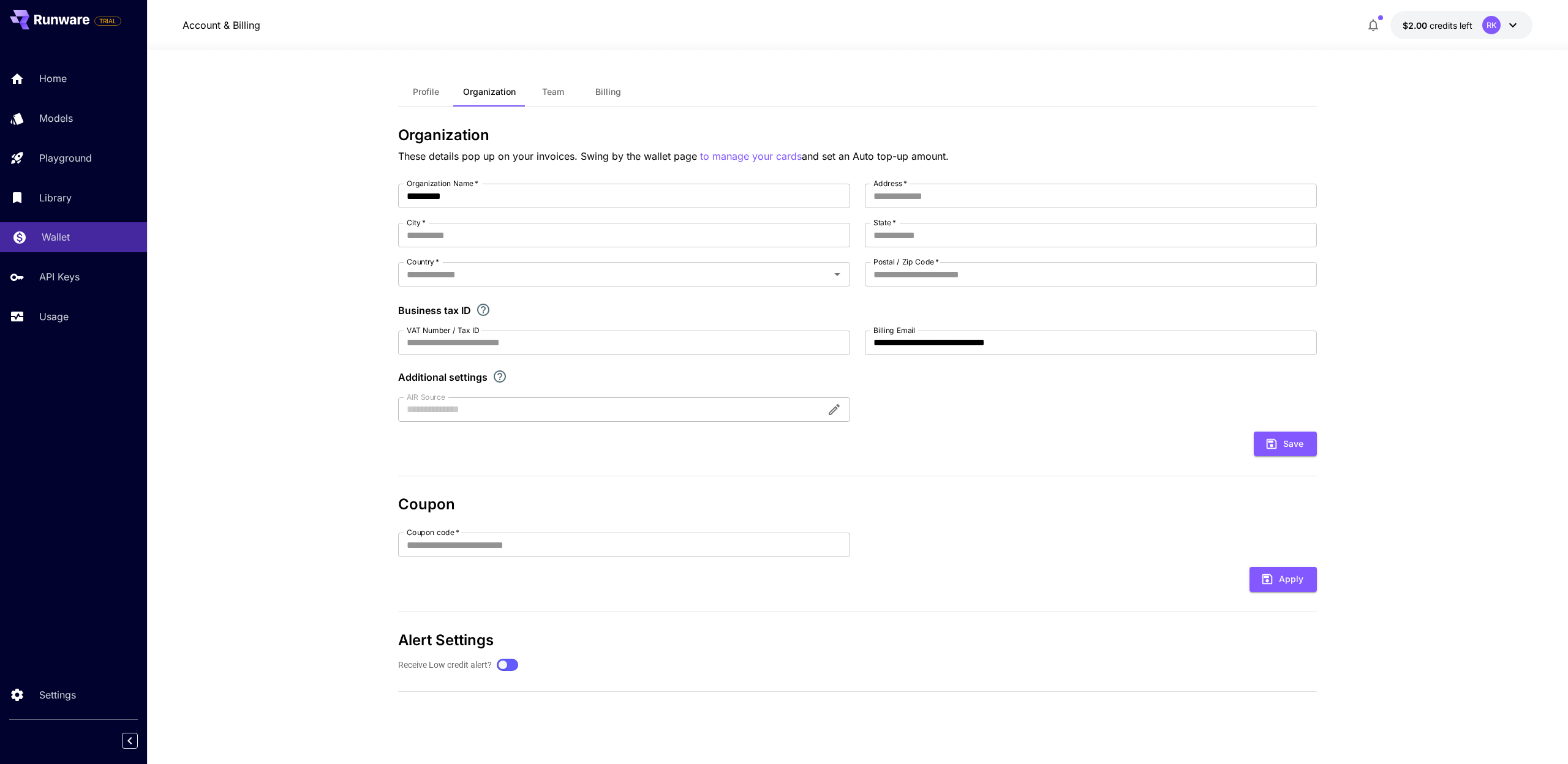 click on "Wallet" at bounding box center (74, 237) 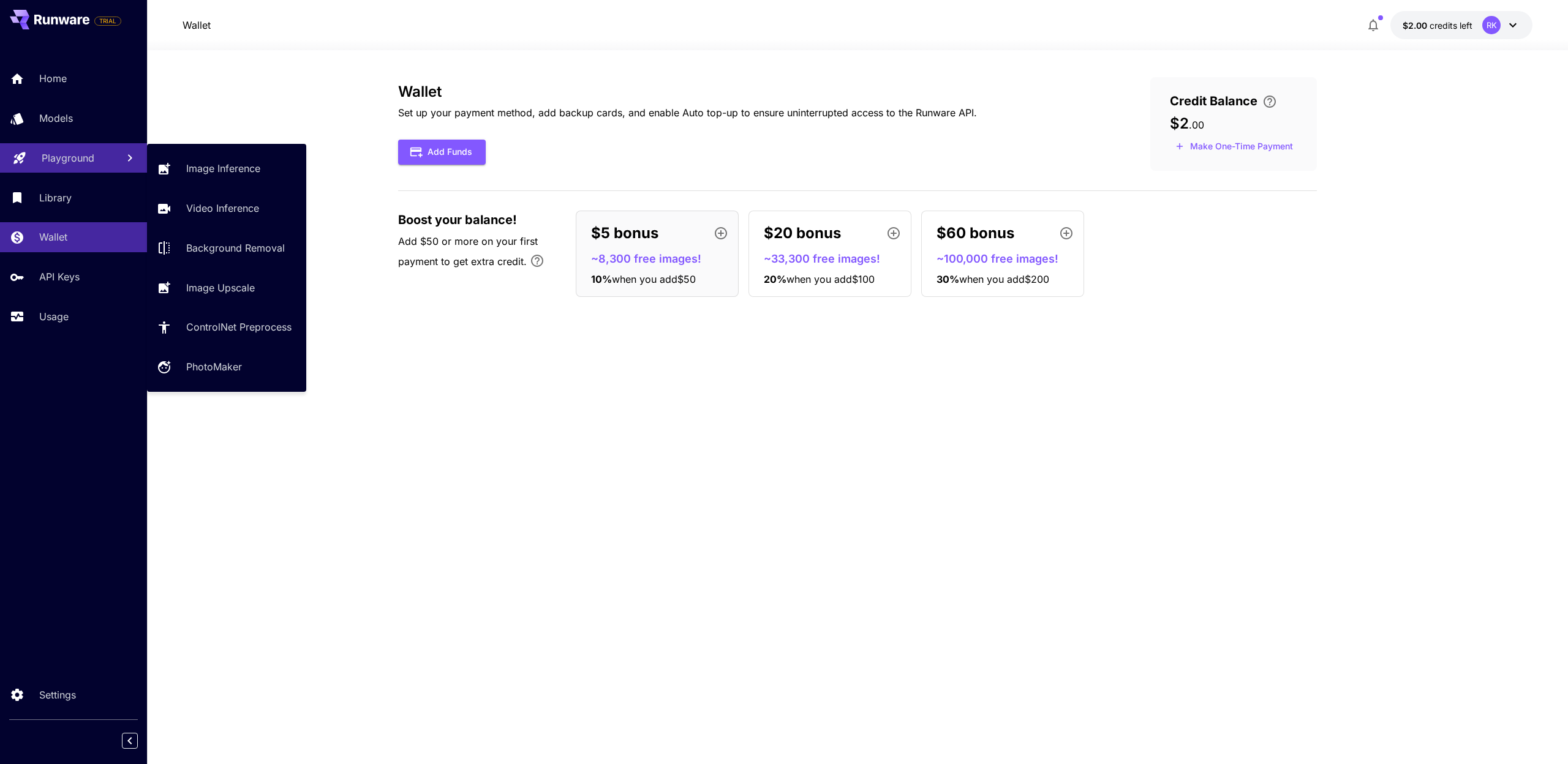 click on "Playground" at bounding box center [74, 158] 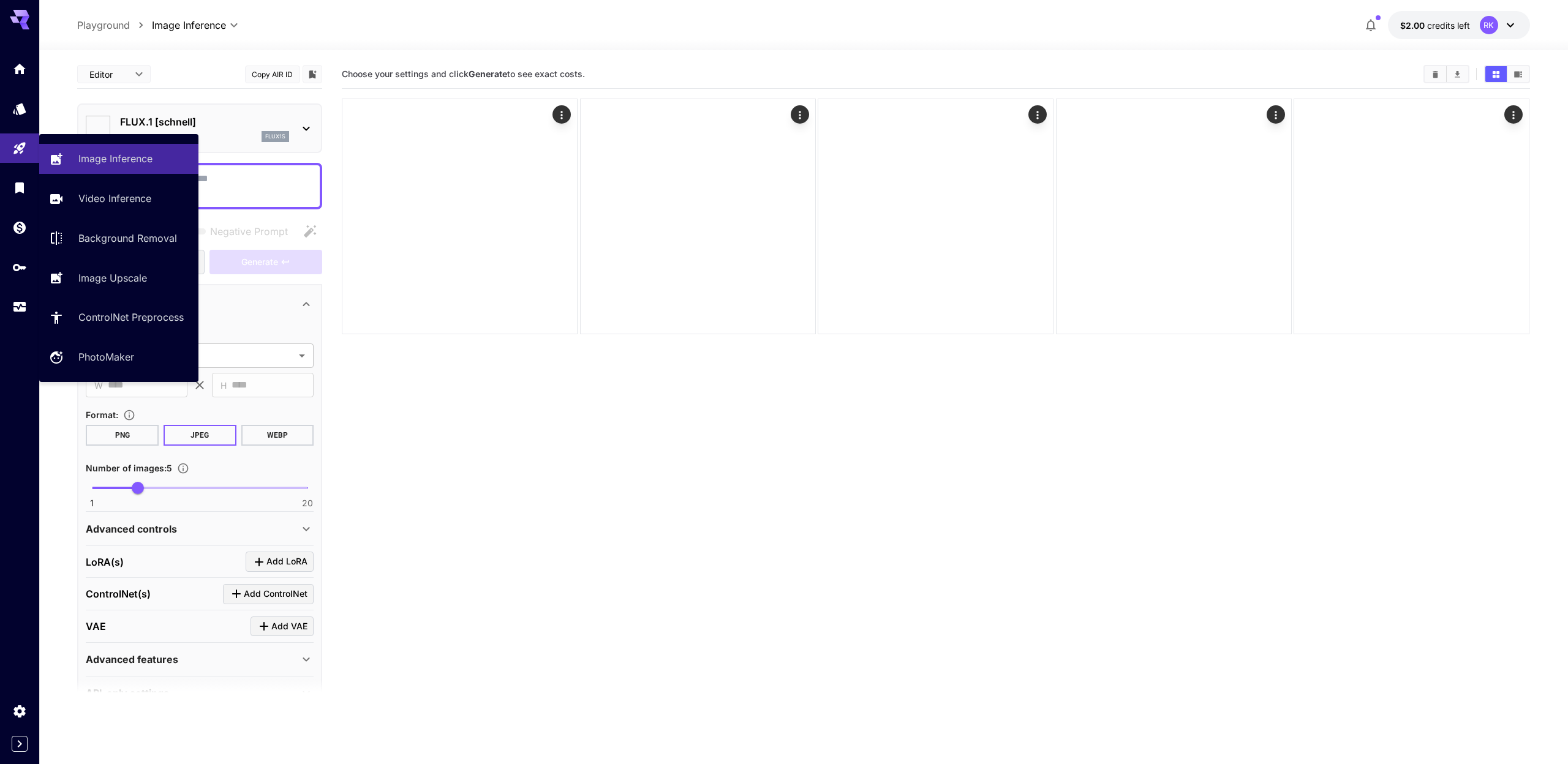 type on "**********" 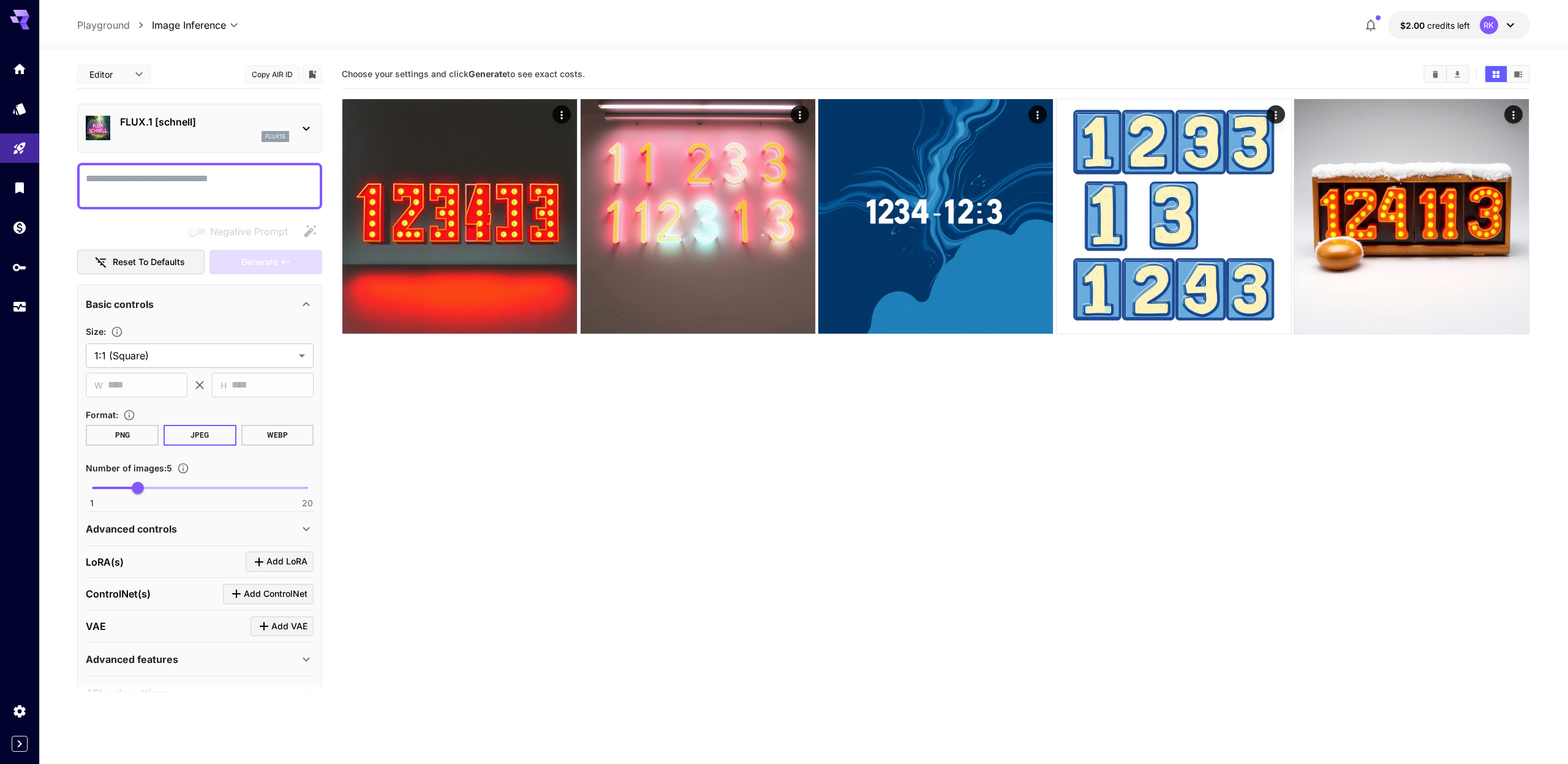 click on "Copy AIR ID" at bounding box center (273, 74) 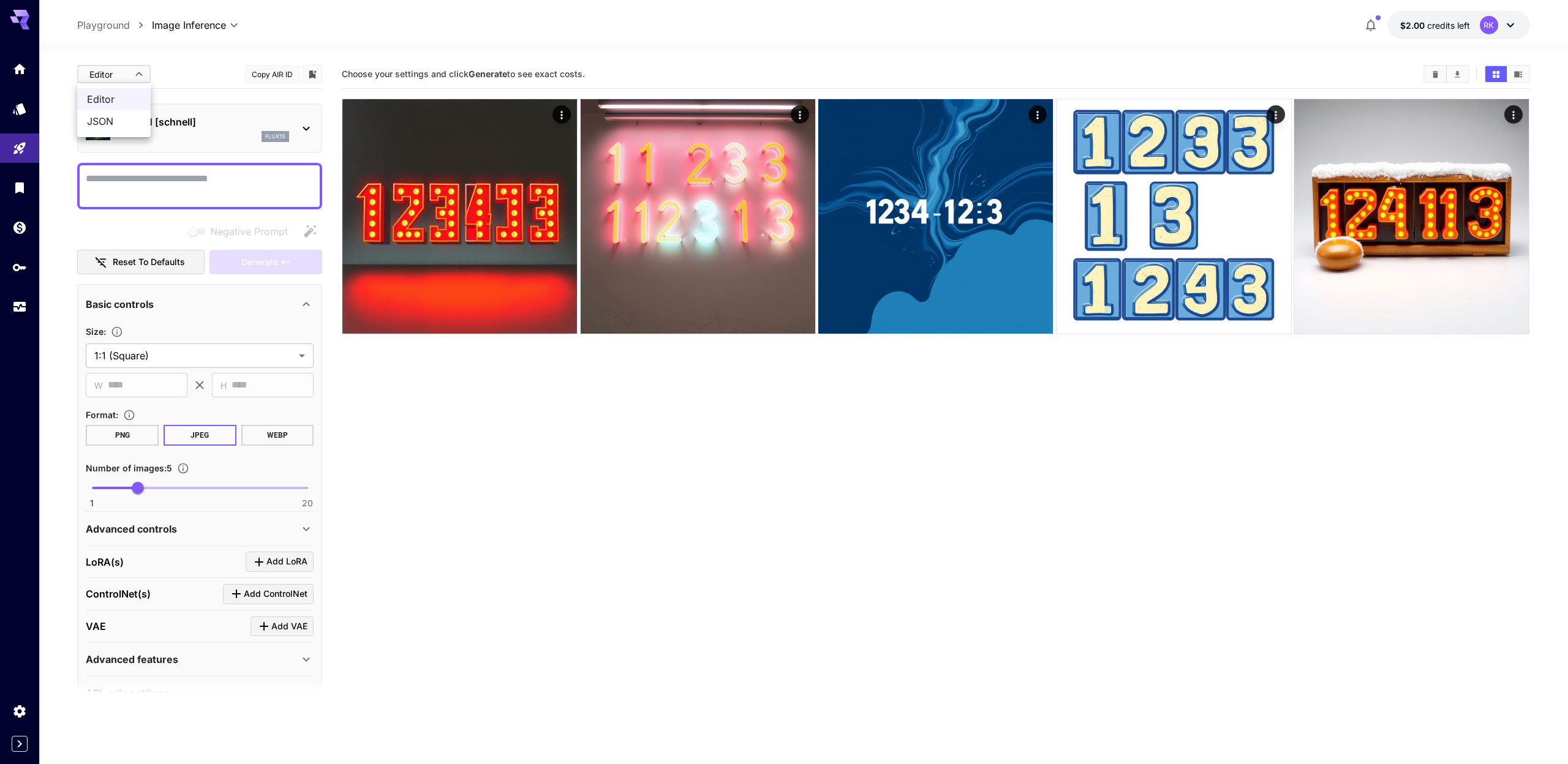 click on "**********" at bounding box center [784, 430] 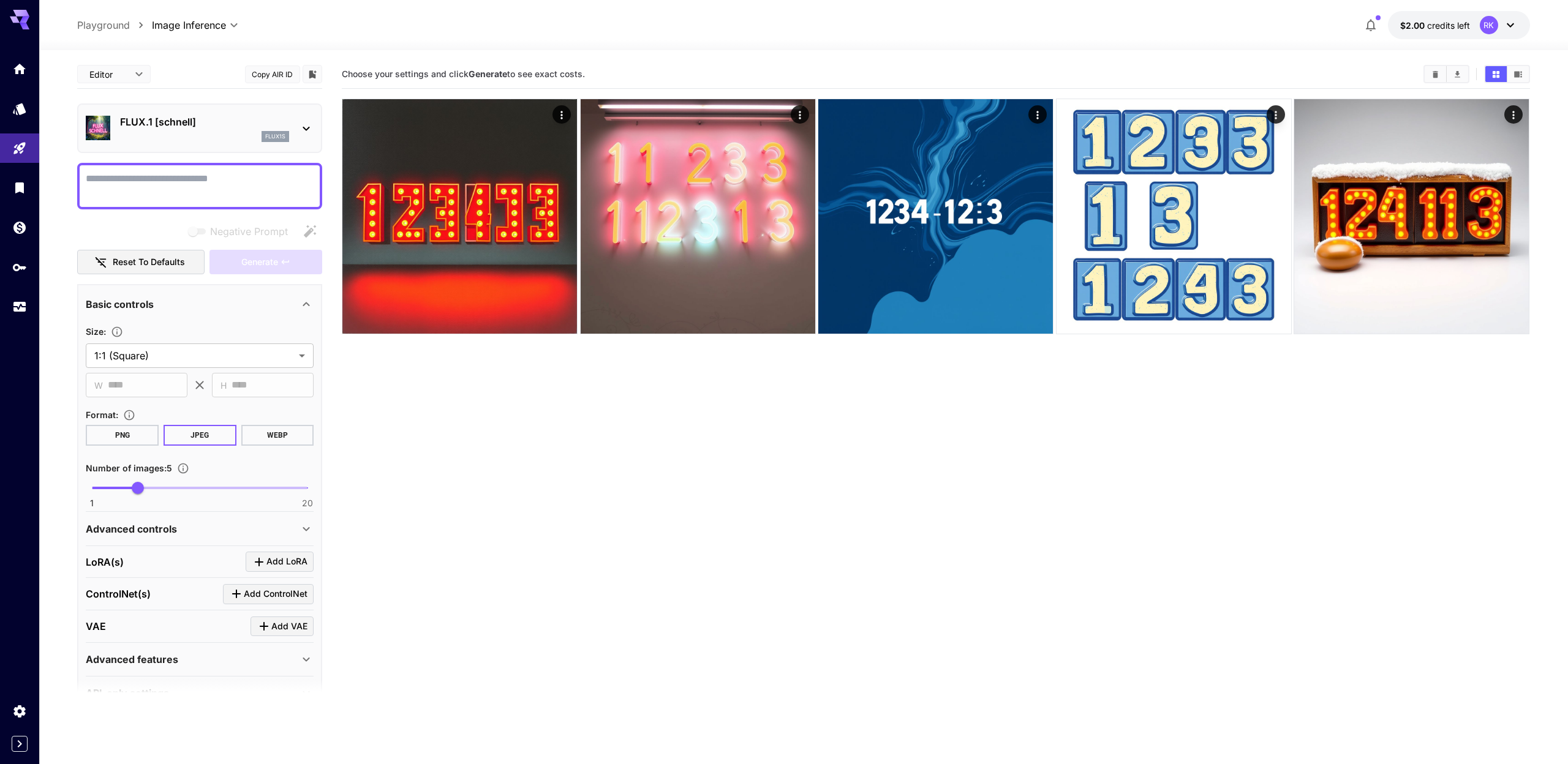 click on "FLUX.1 [schnell]" at bounding box center [205, 122] 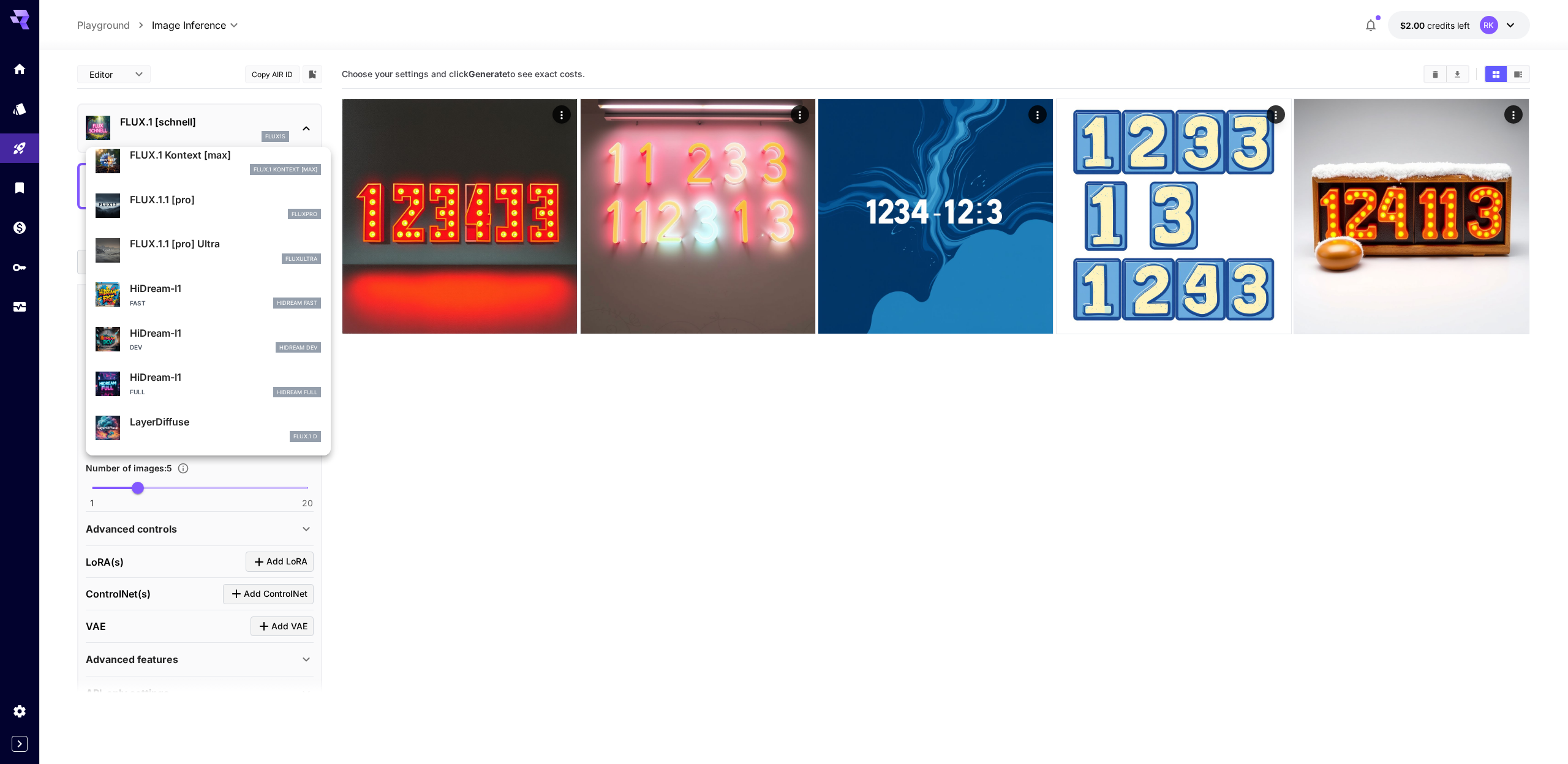 scroll, scrollTop: 0, scrollLeft: 0, axis: both 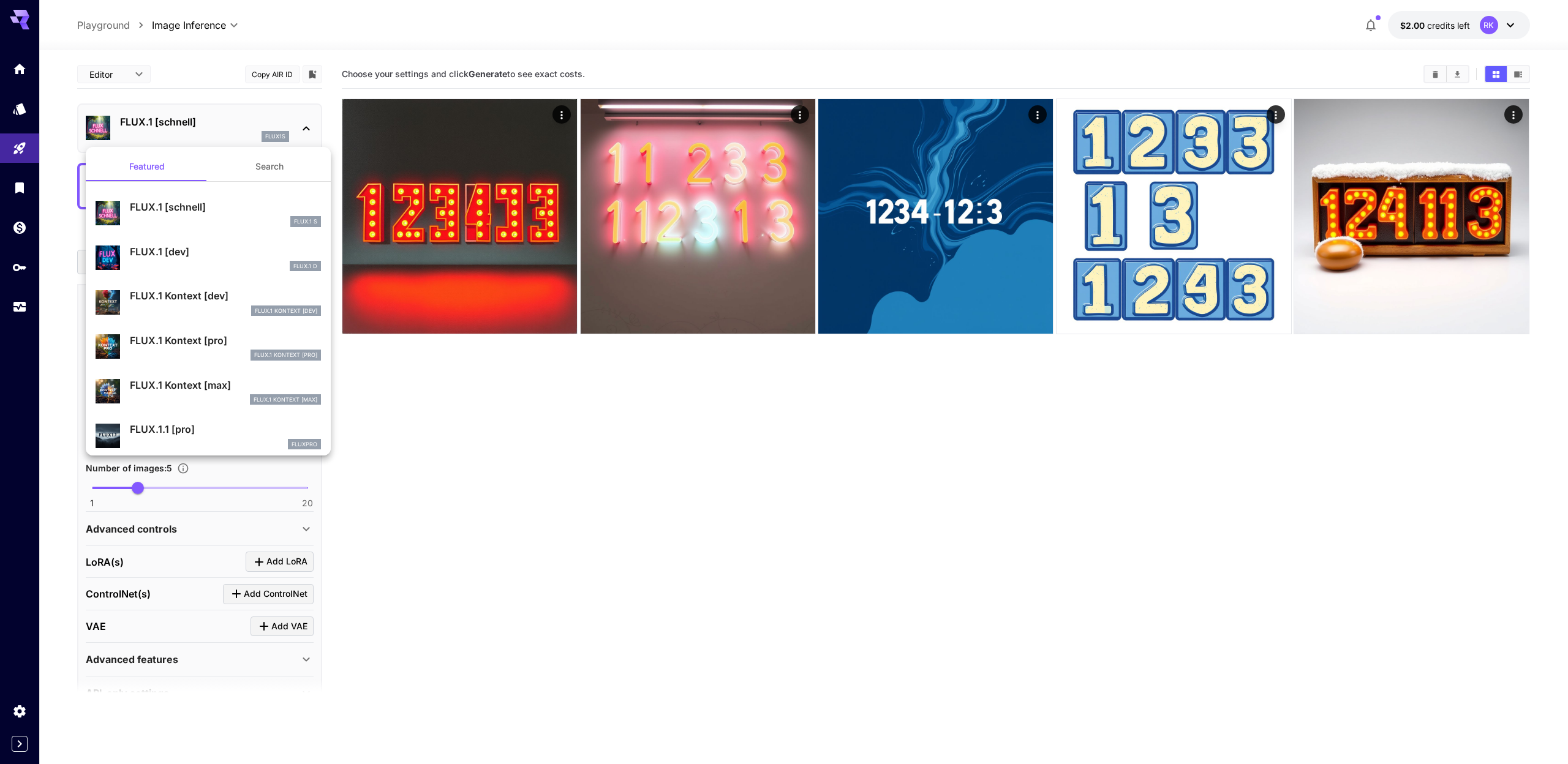 click at bounding box center [784, 382] 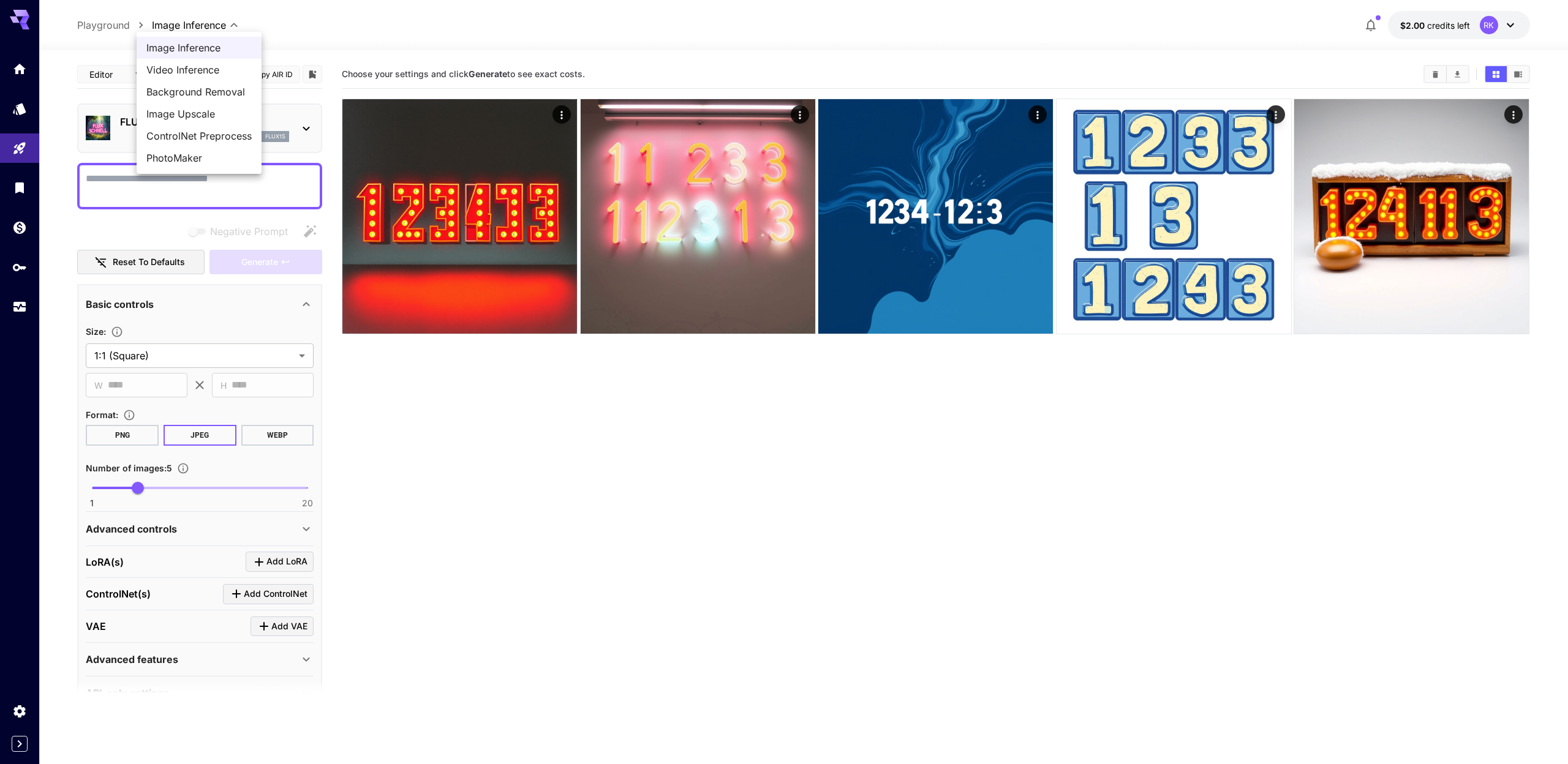 click on "**********" at bounding box center [784, 430] 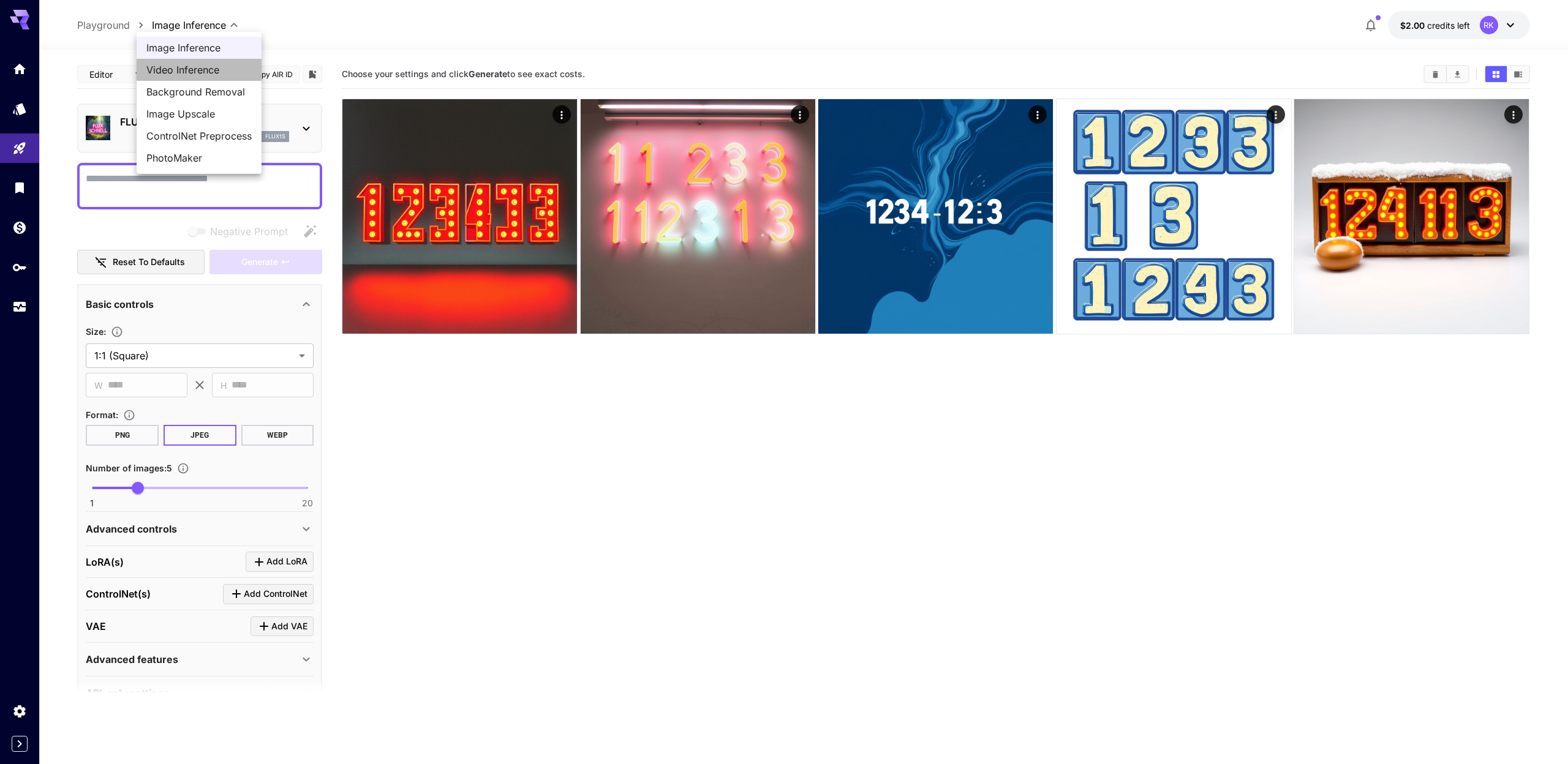 click on "Video Inference" at bounding box center (199, 70) 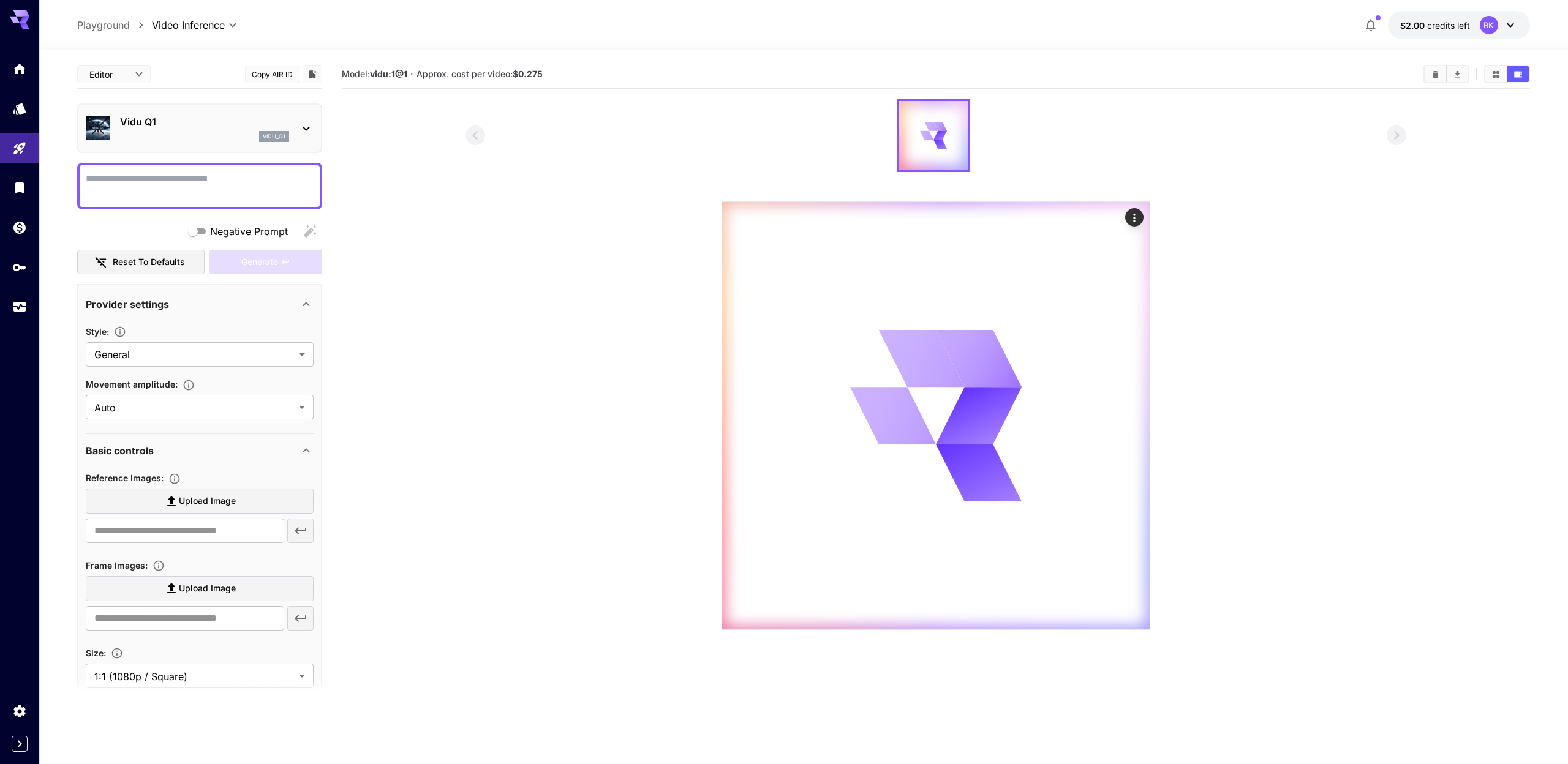 click 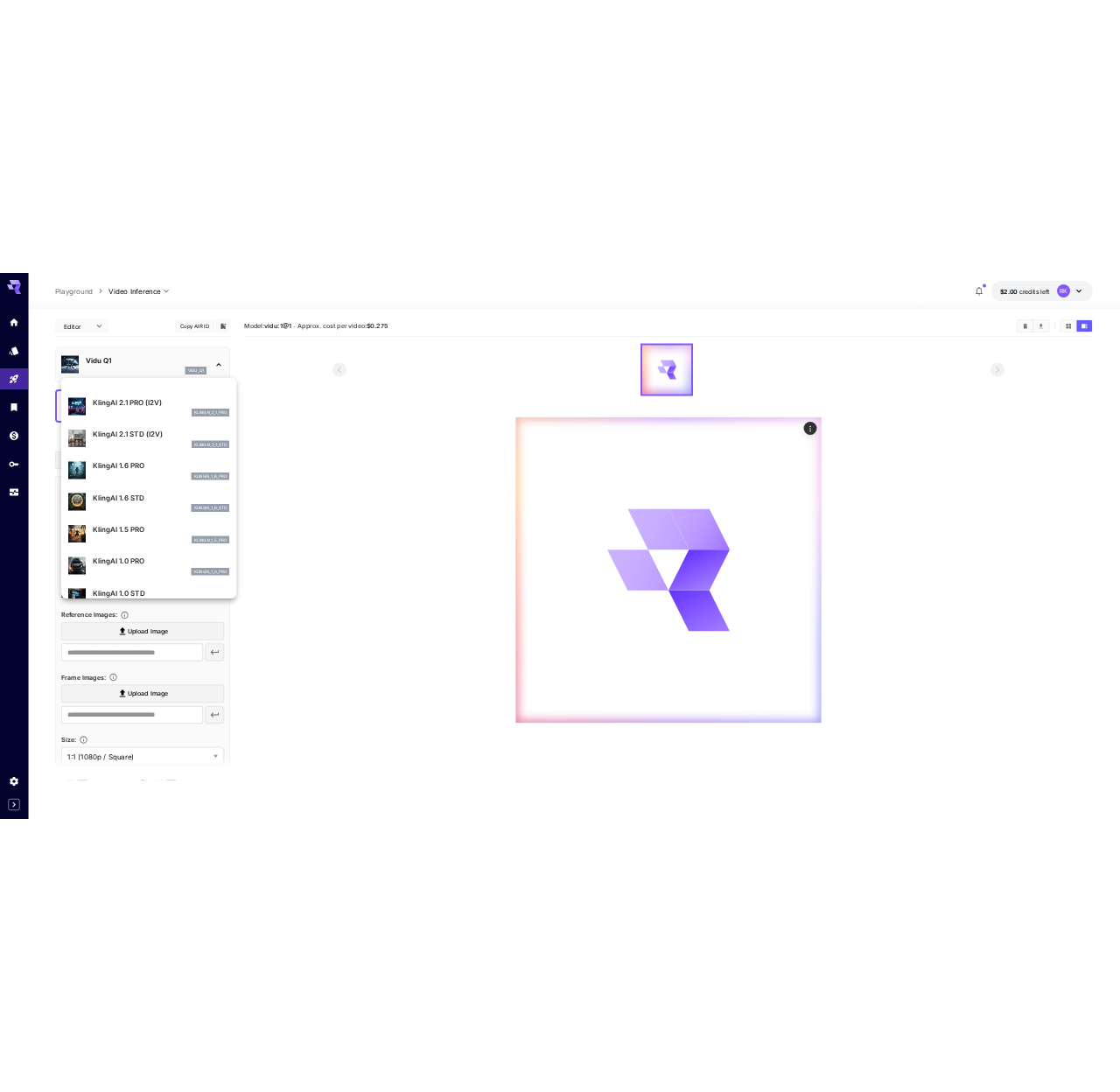 scroll, scrollTop: 1104, scrollLeft: 0, axis: vertical 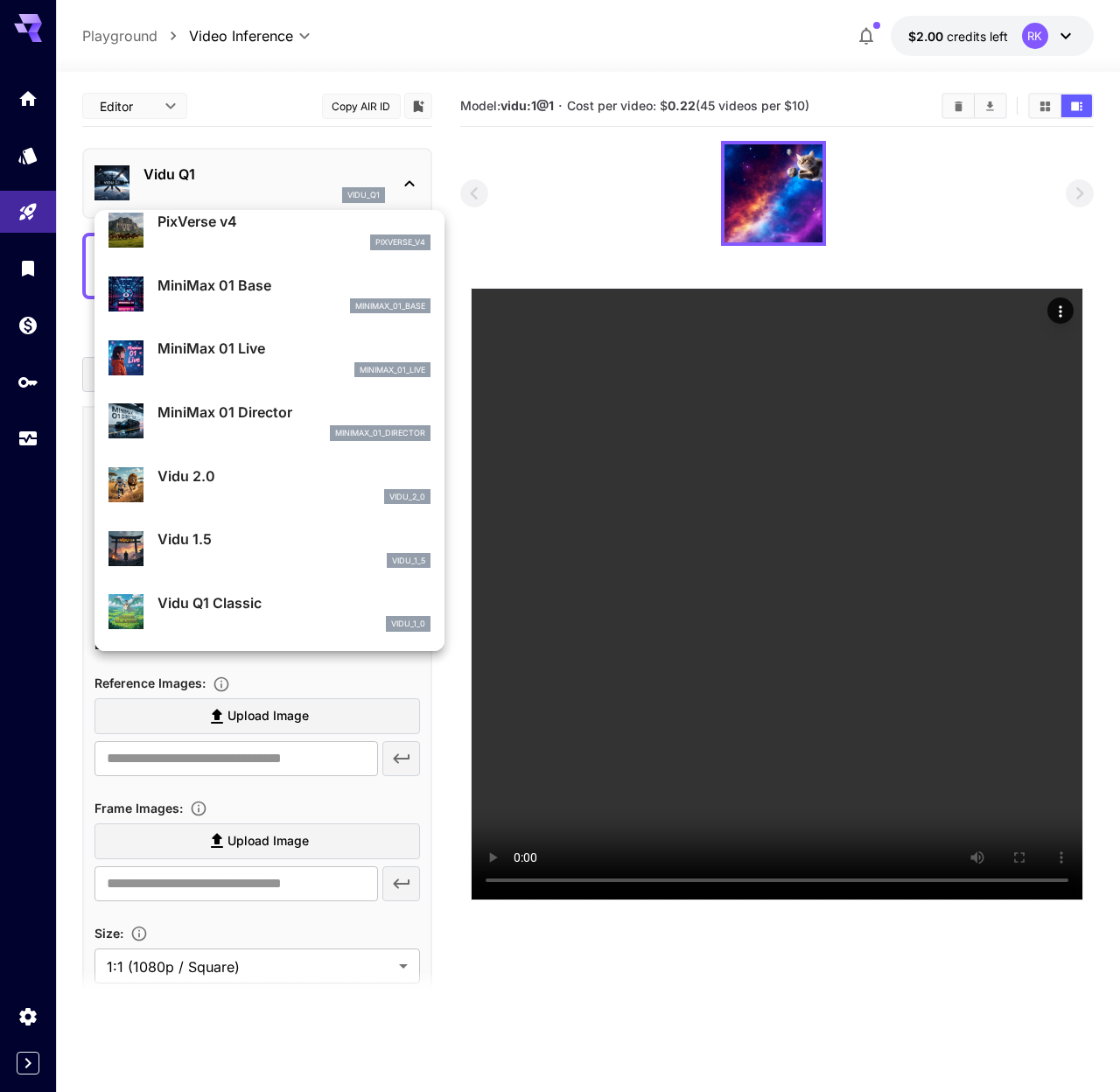 click at bounding box center [560, 546] 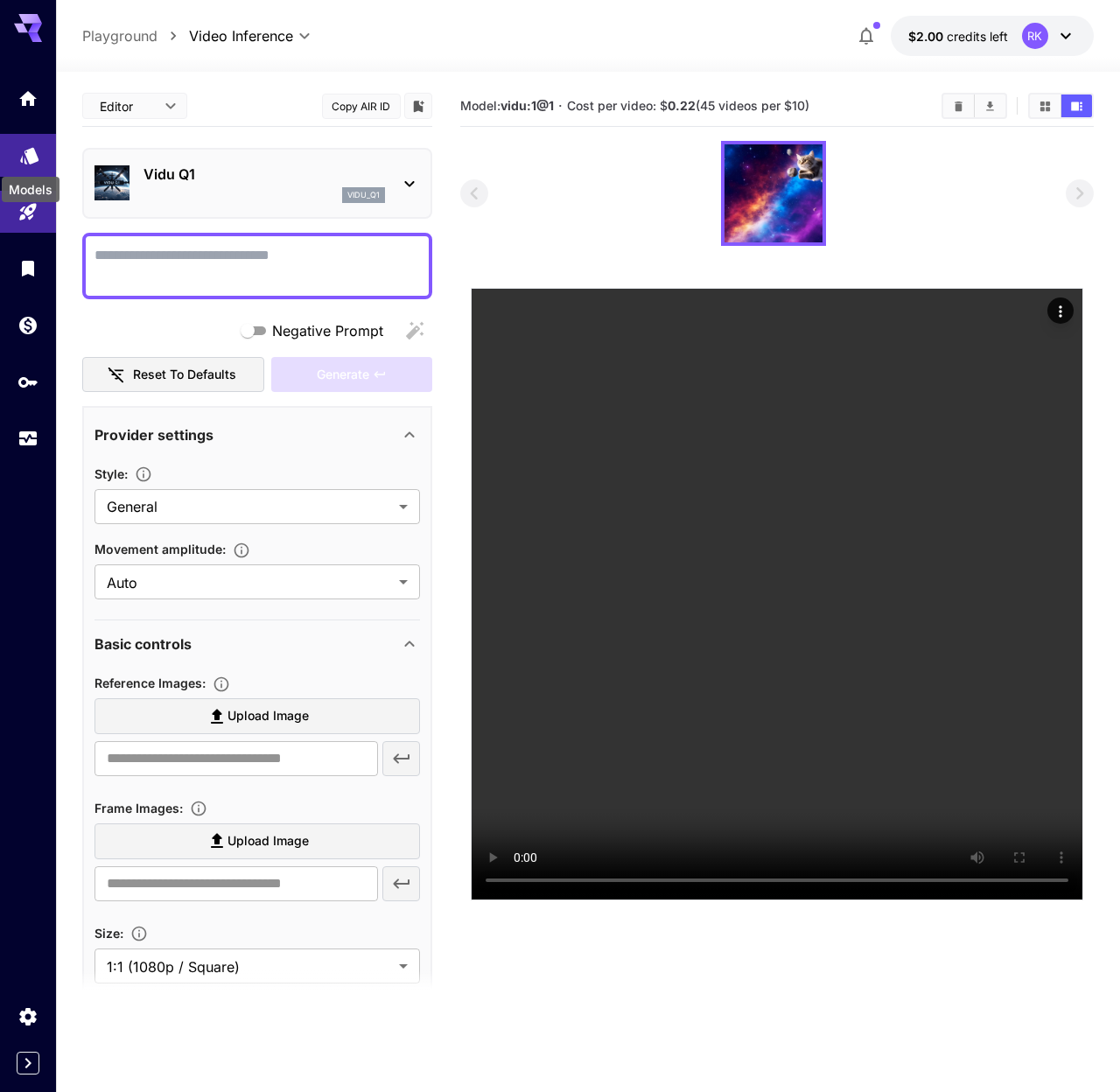 click at bounding box center [28, 155] 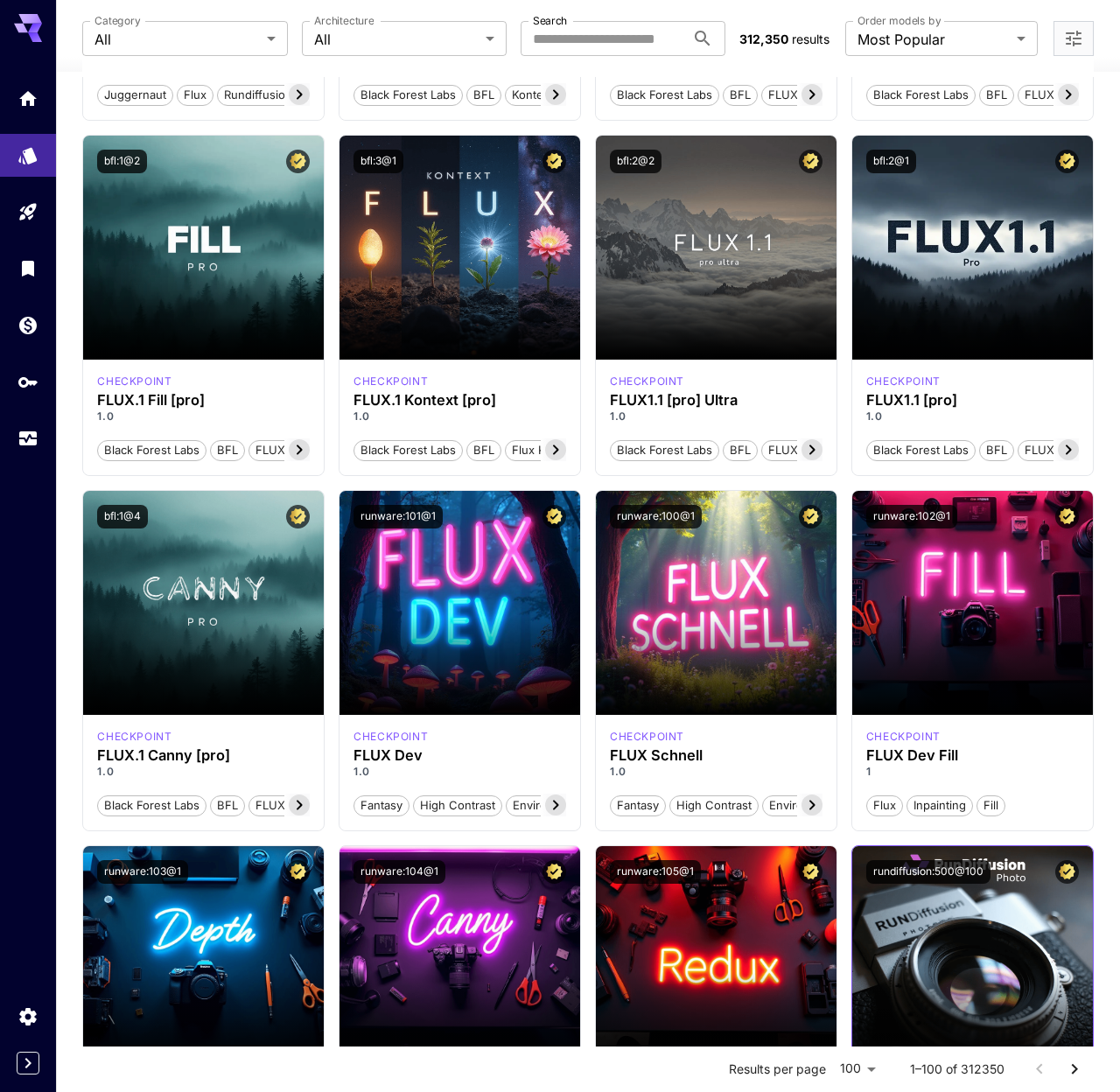 scroll, scrollTop: 1590, scrollLeft: 0, axis: vertical 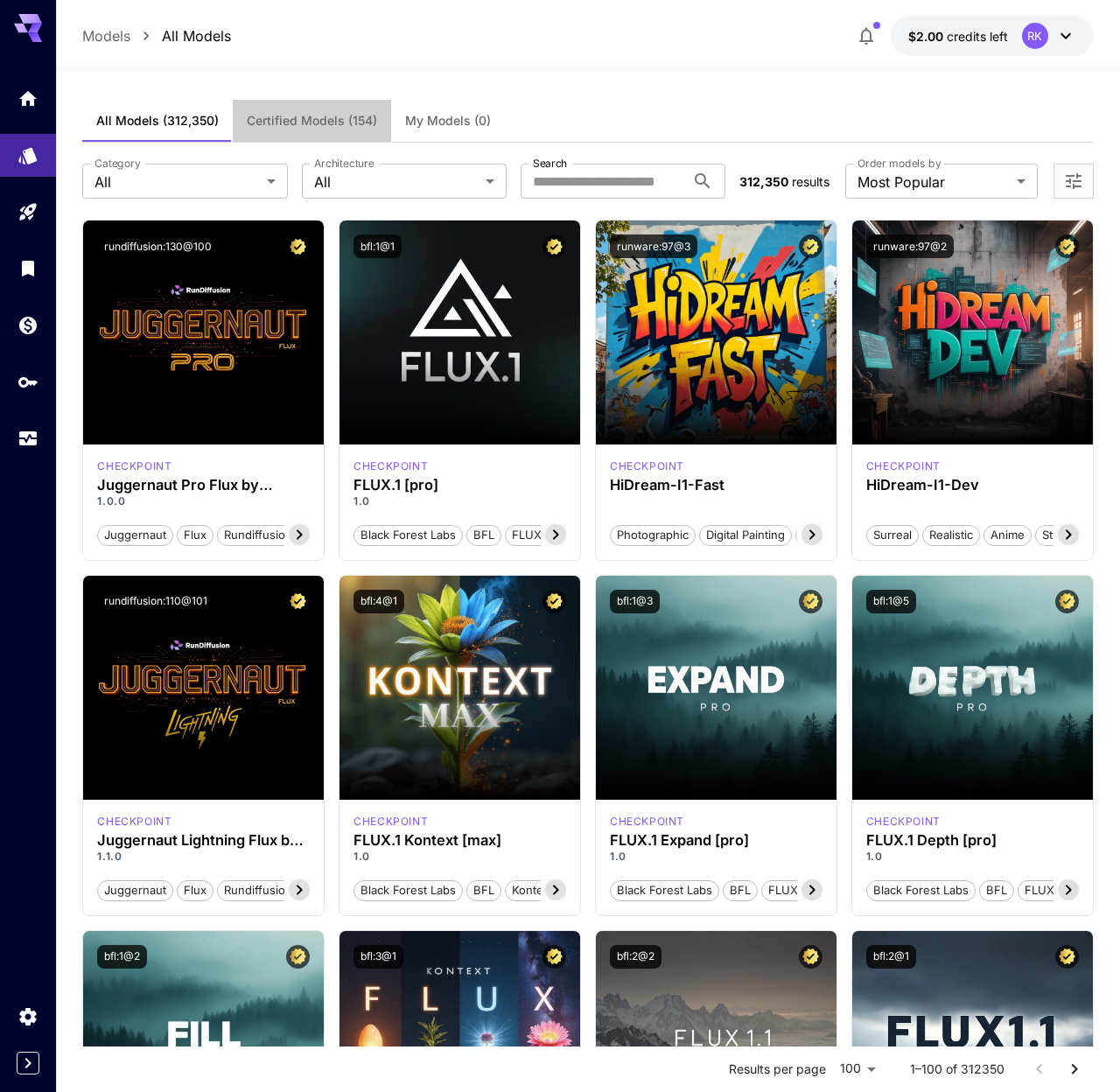 click on "Certified Models (154)" at bounding box center (312, 121) 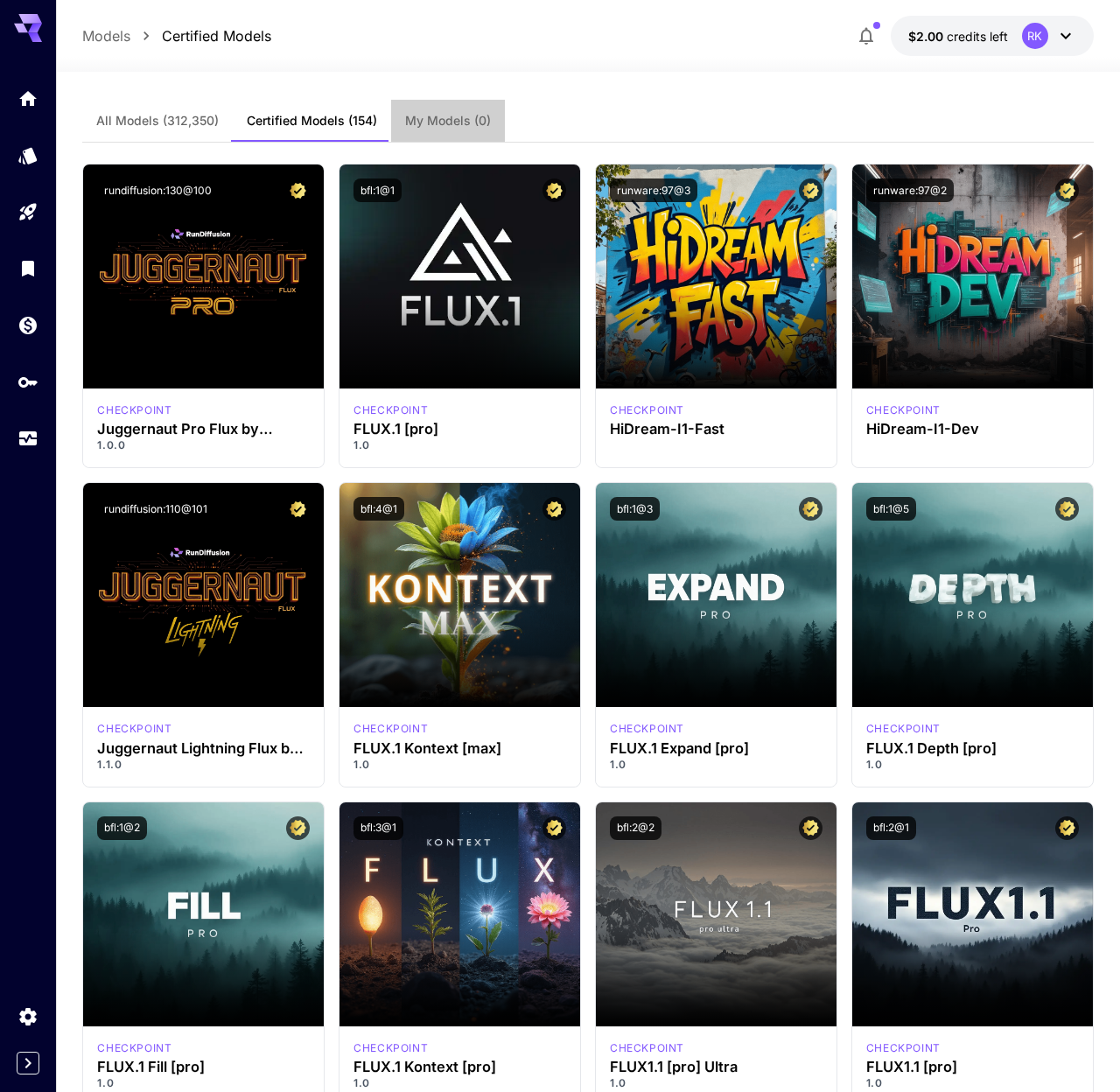 click on "My Models (0)" at bounding box center [448, 121] 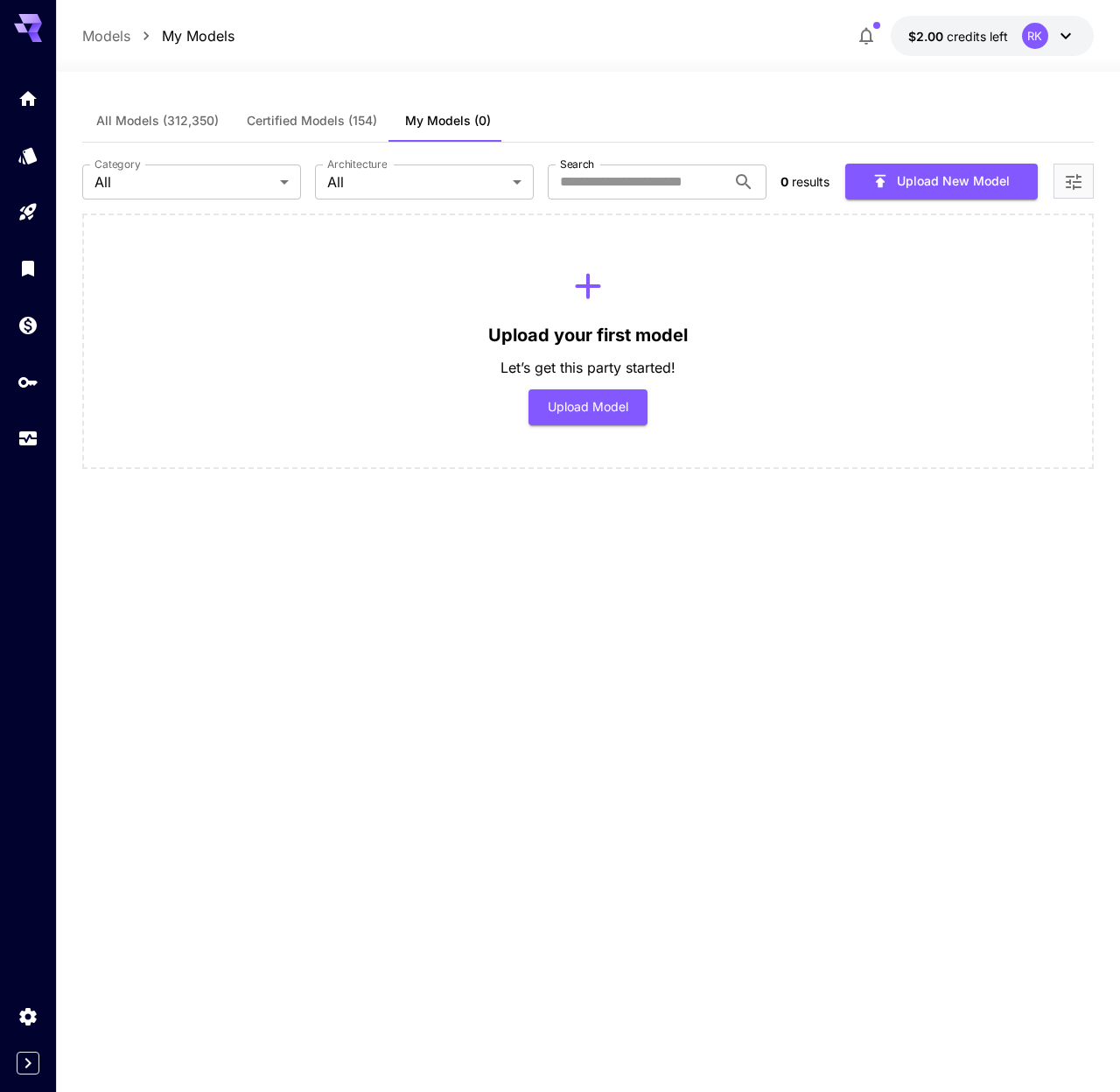 click on "Certified Models (154)" at bounding box center (312, 121) 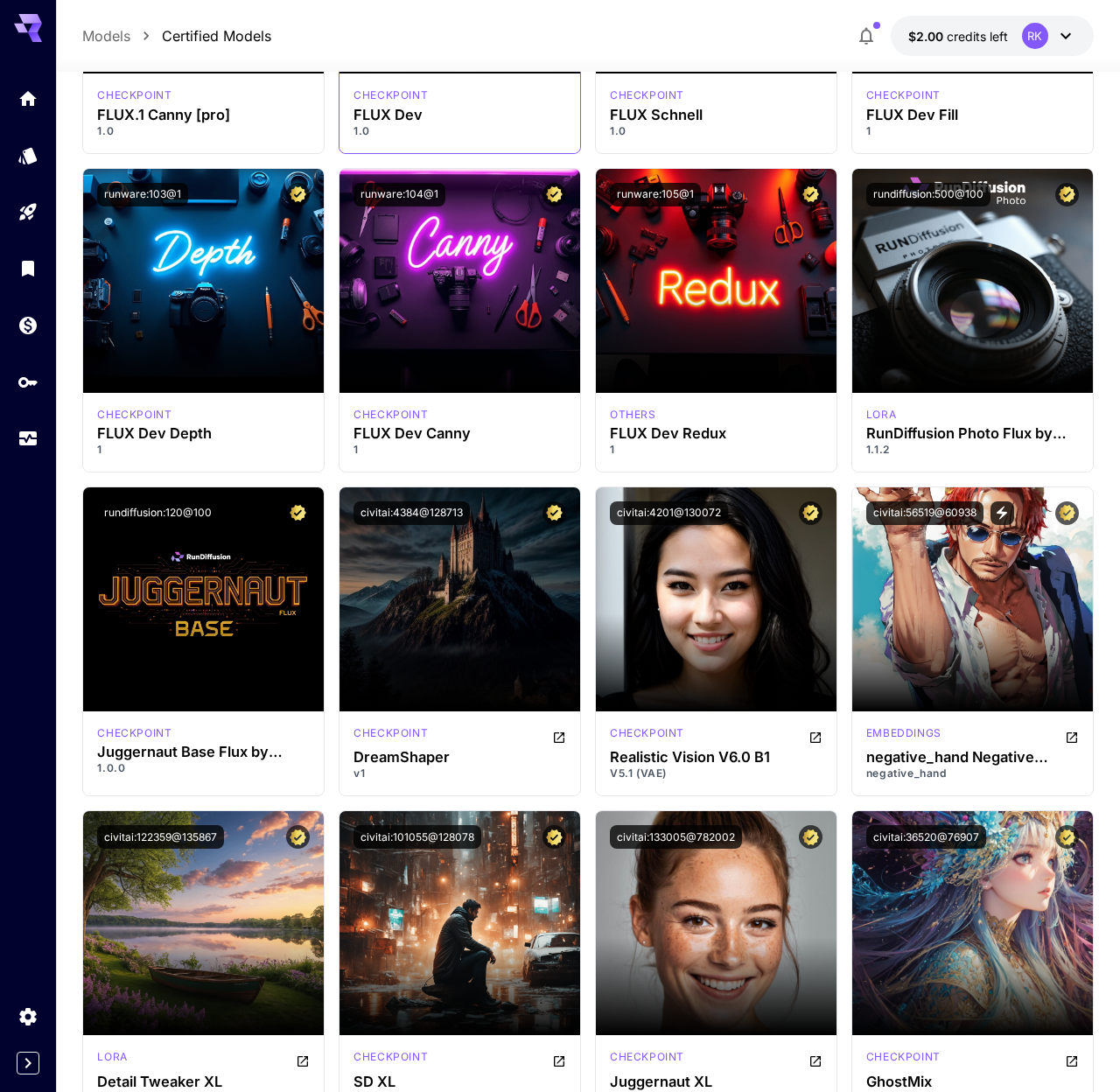 scroll, scrollTop: 915, scrollLeft: 0, axis: vertical 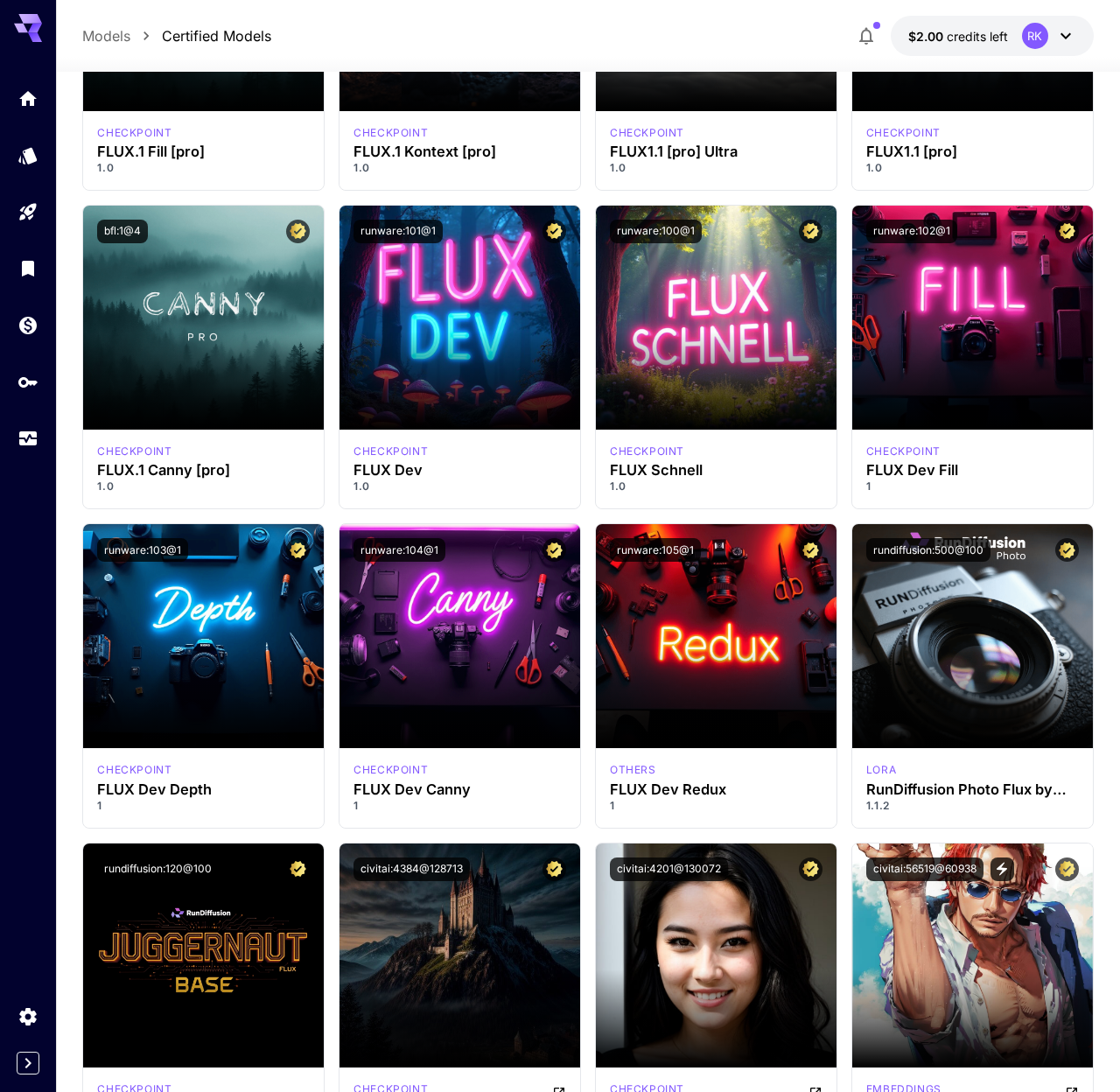 click on "Models" at bounding box center [106, 36] 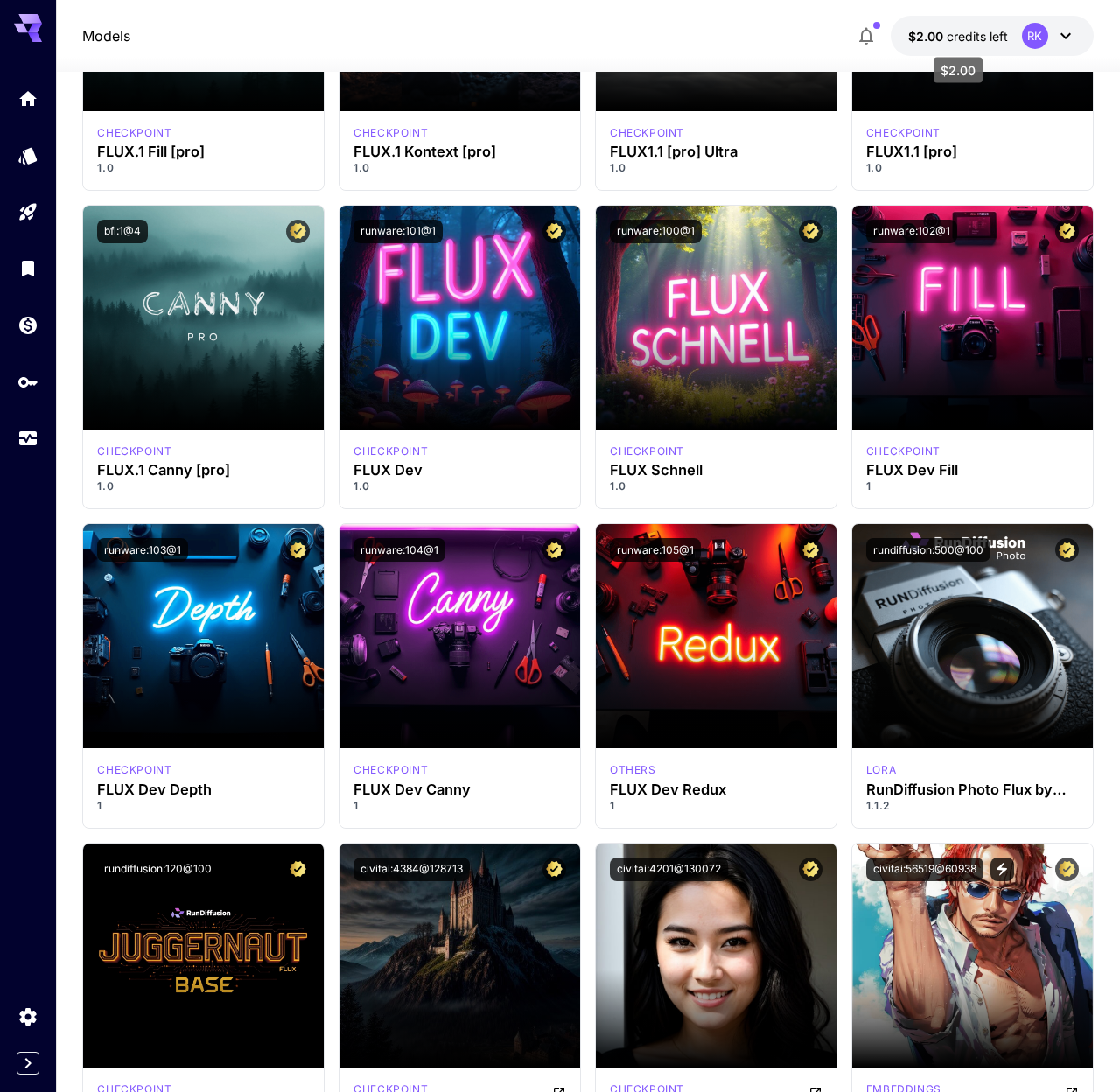 click on "credits left" at bounding box center [977, 36] 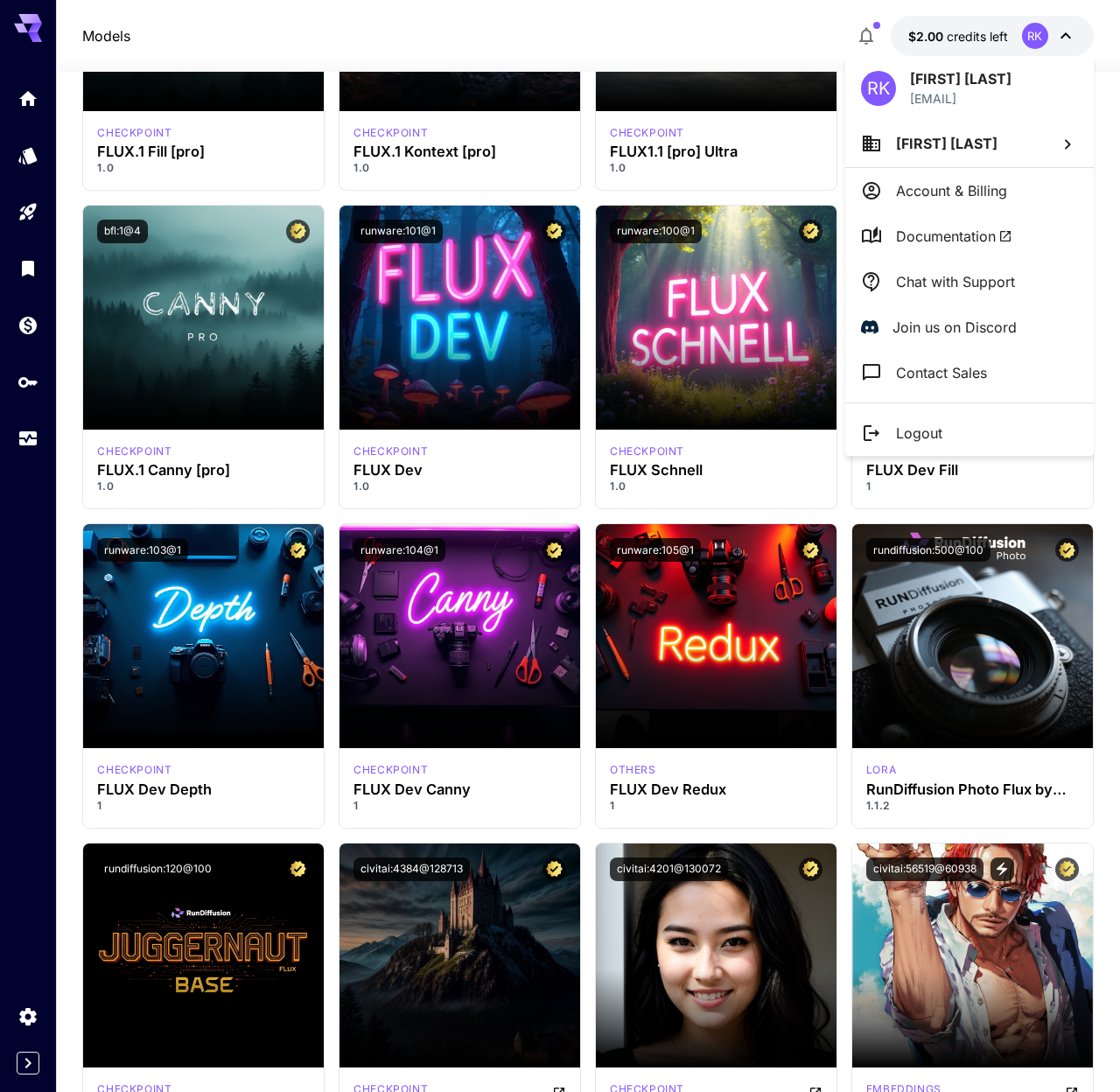 click at bounding box center [560, 546] 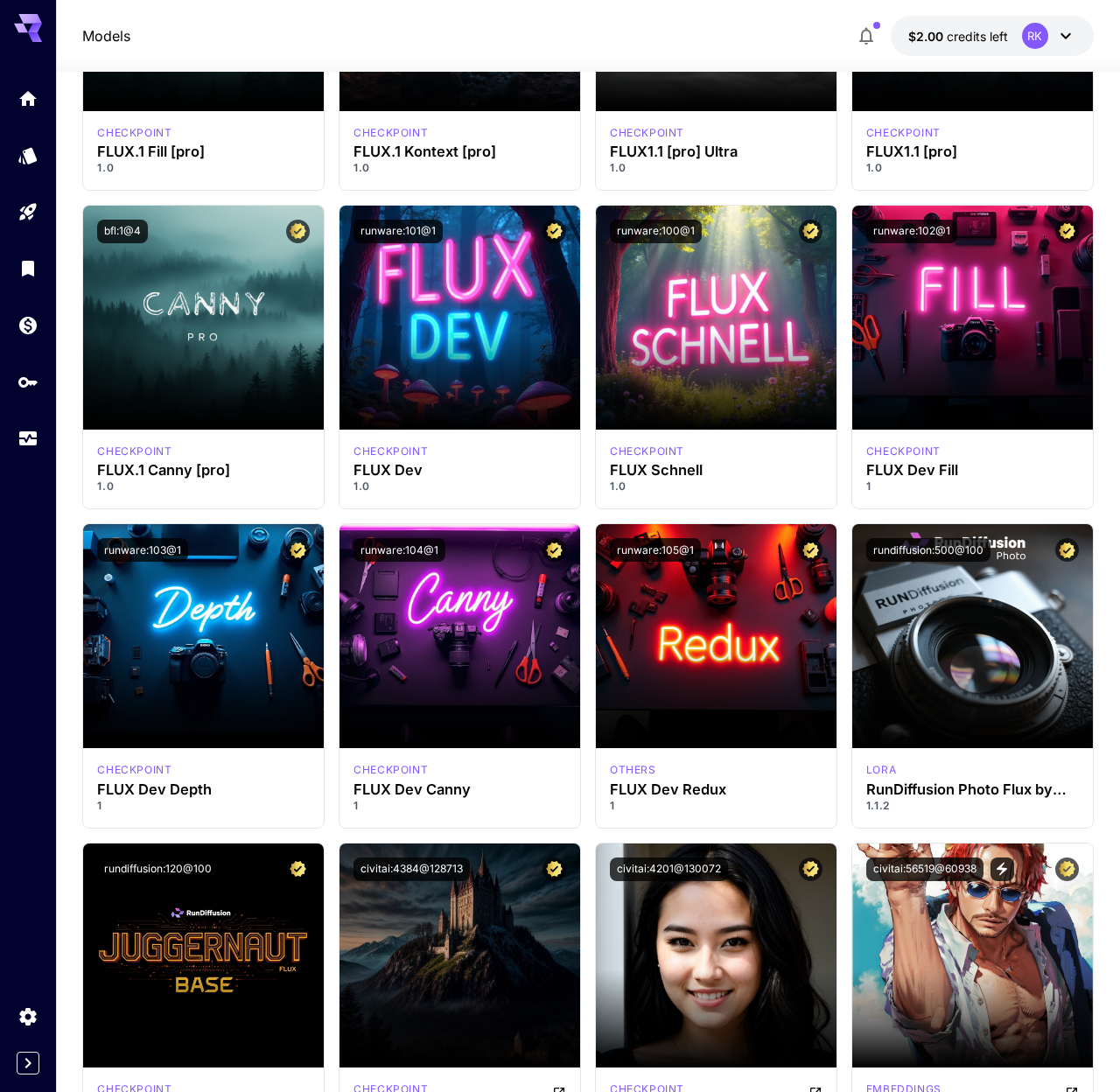 click 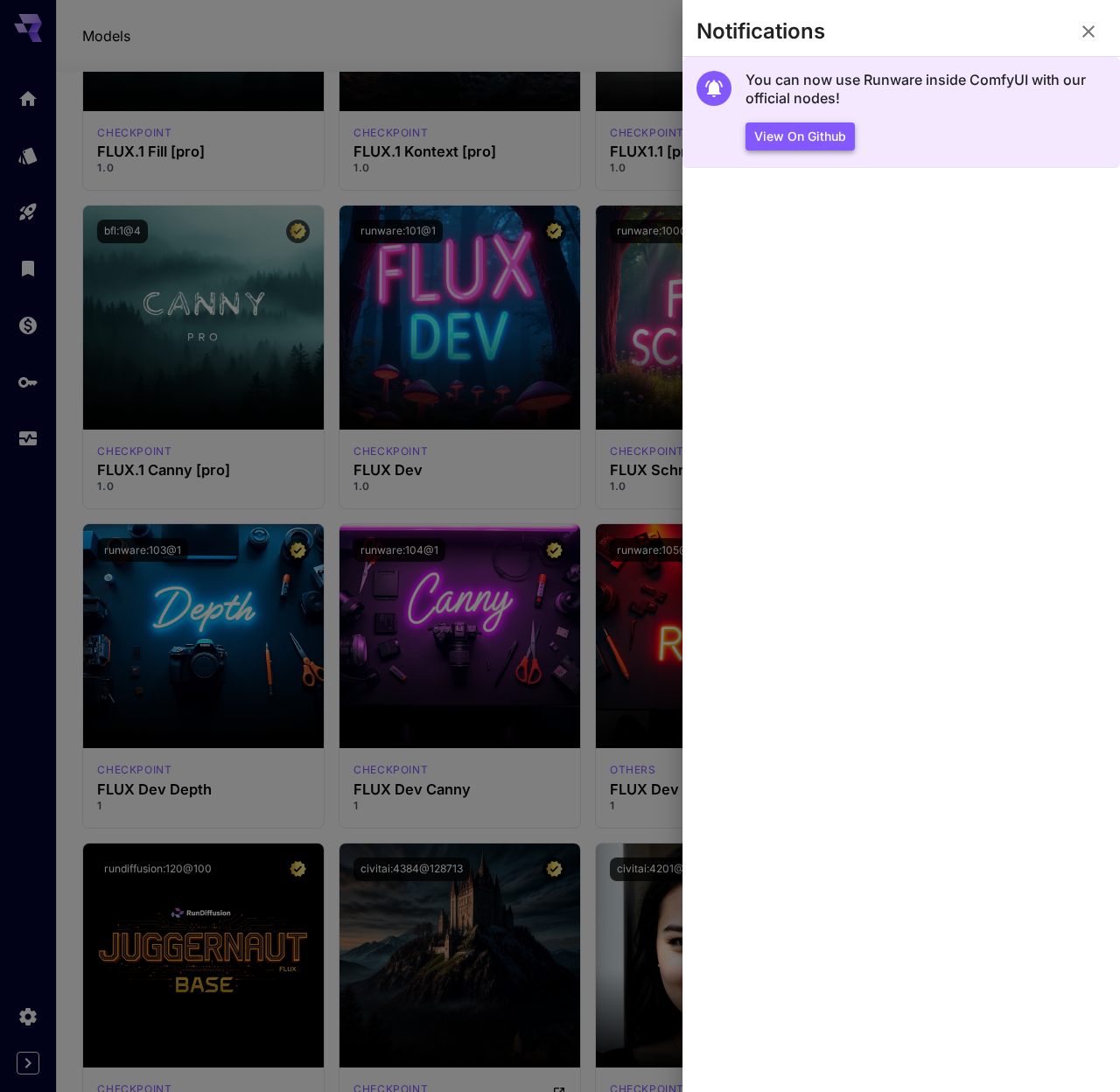 click on "View on Github" at bounding box center [800, 136] 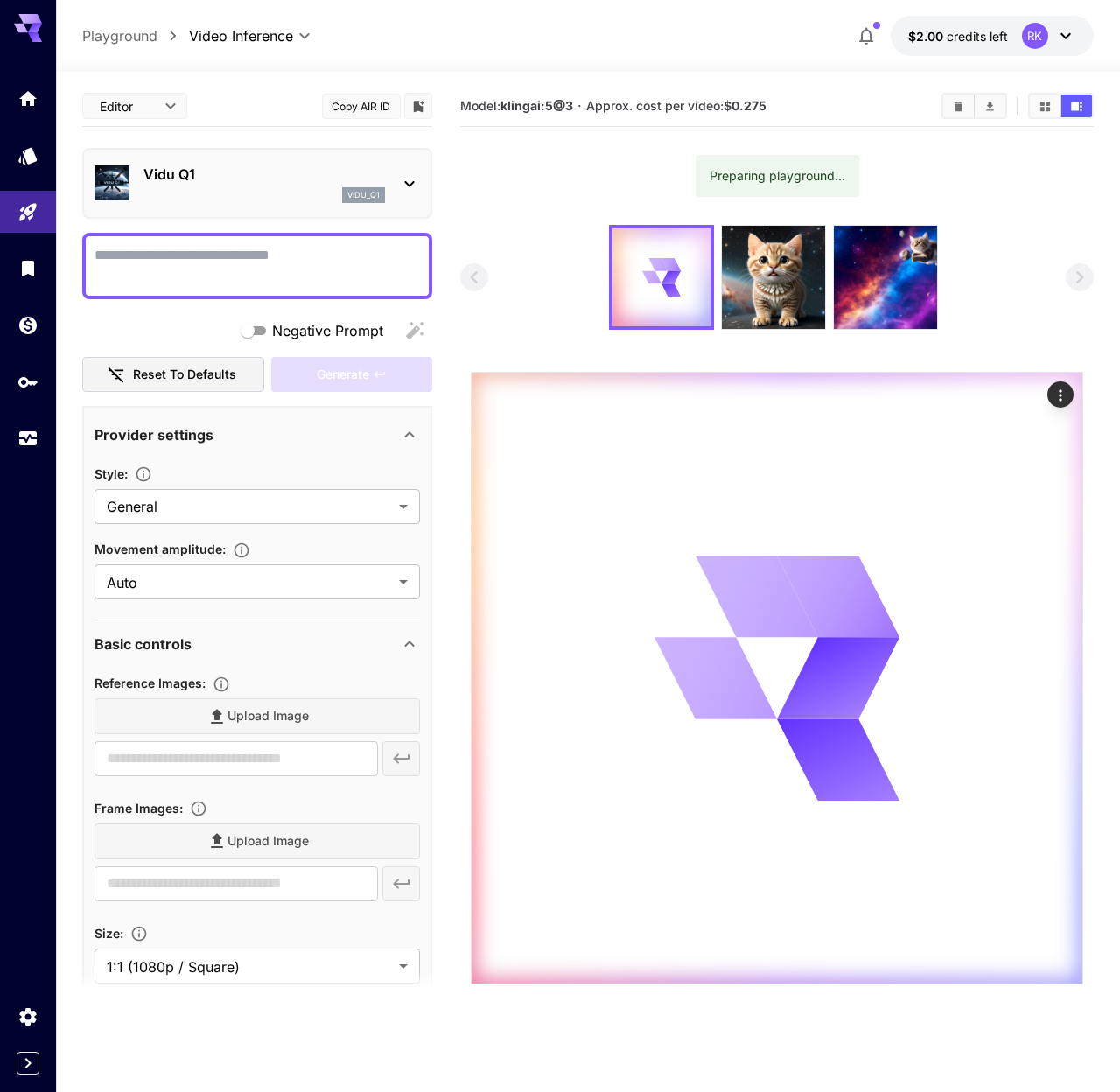 scroll, scrollTop: 0, scrollLeft: 0, axis: both 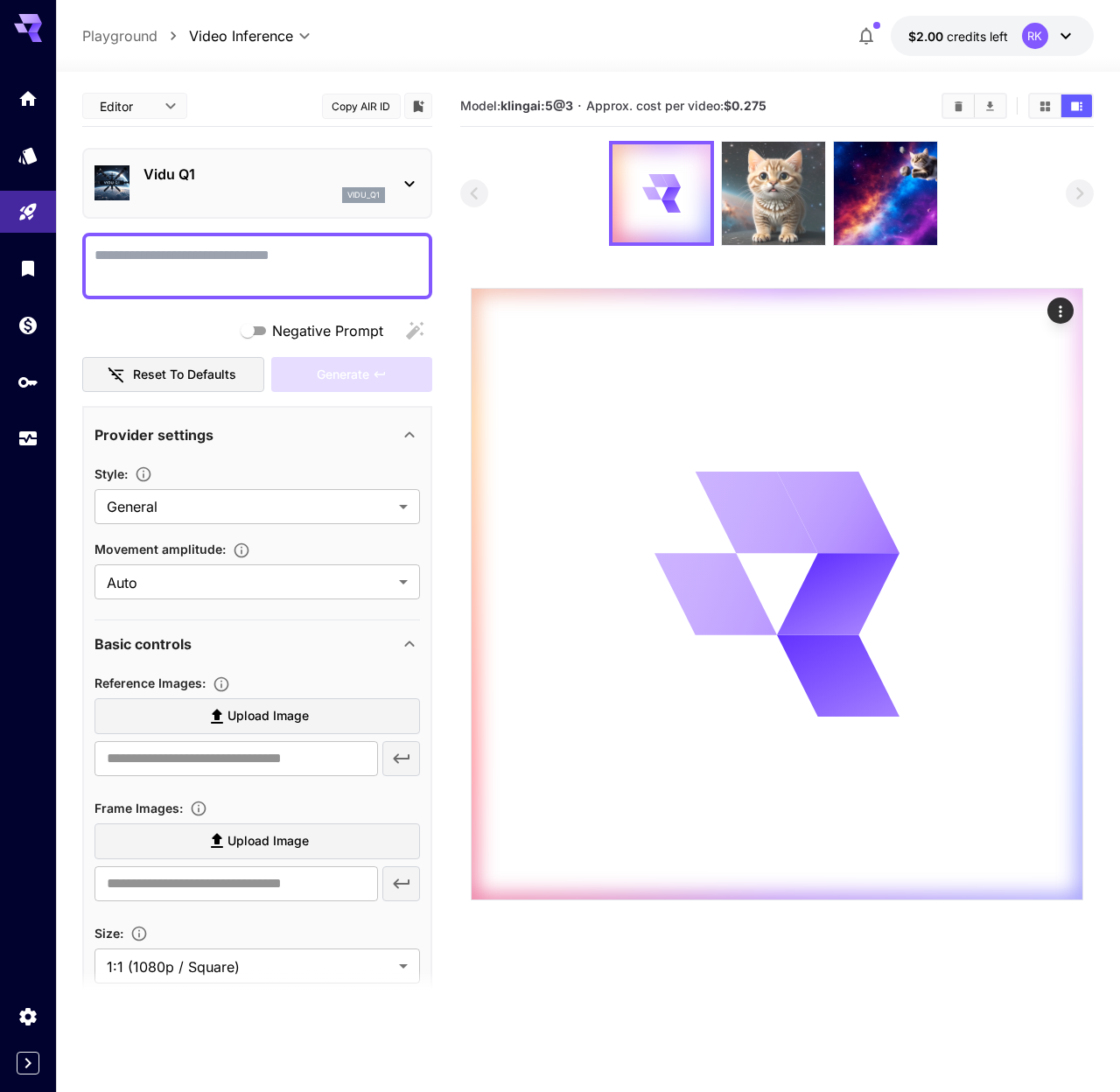 click at bounding box center [774, 193] 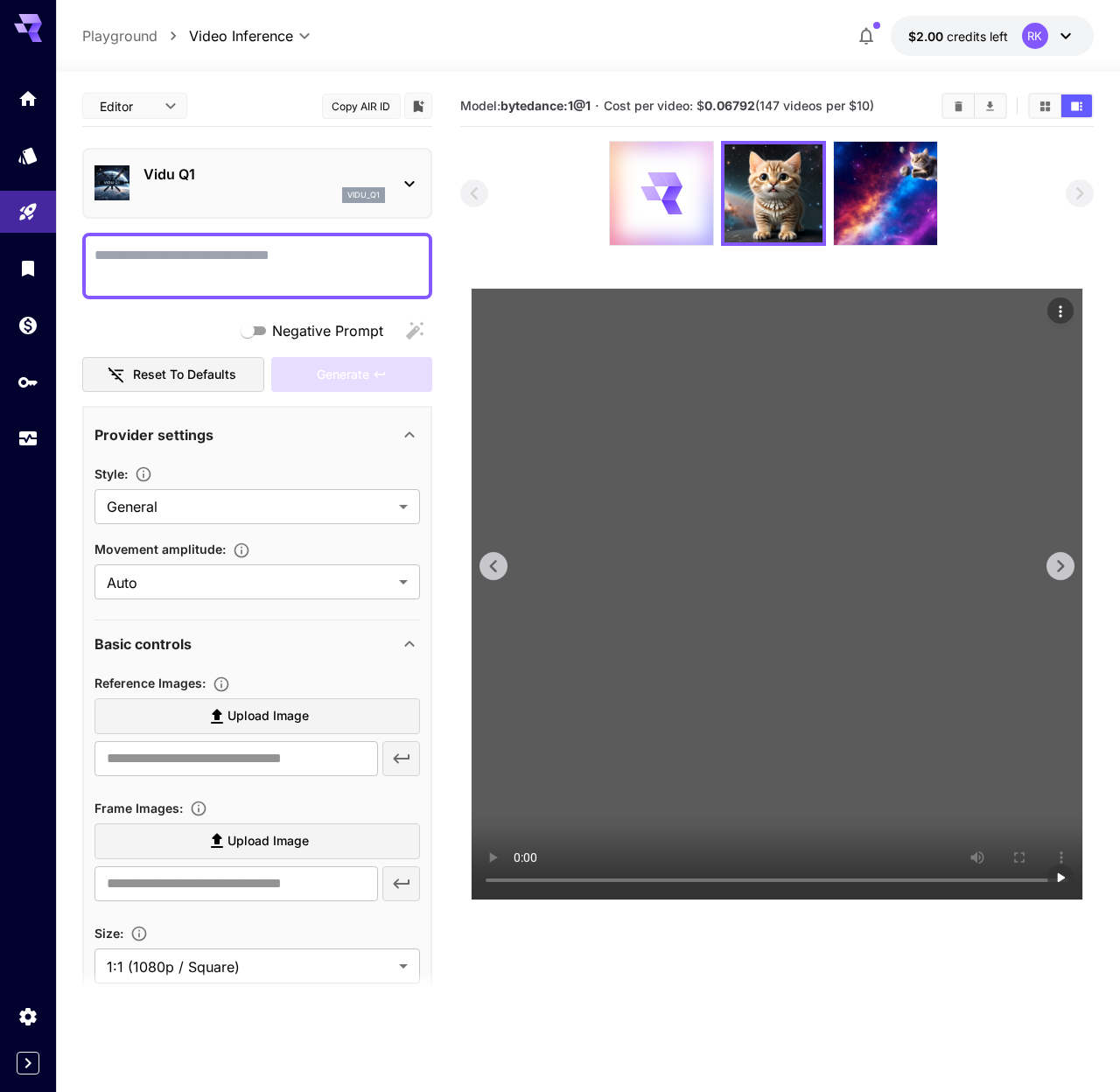 click at bounding box center [777, 594] 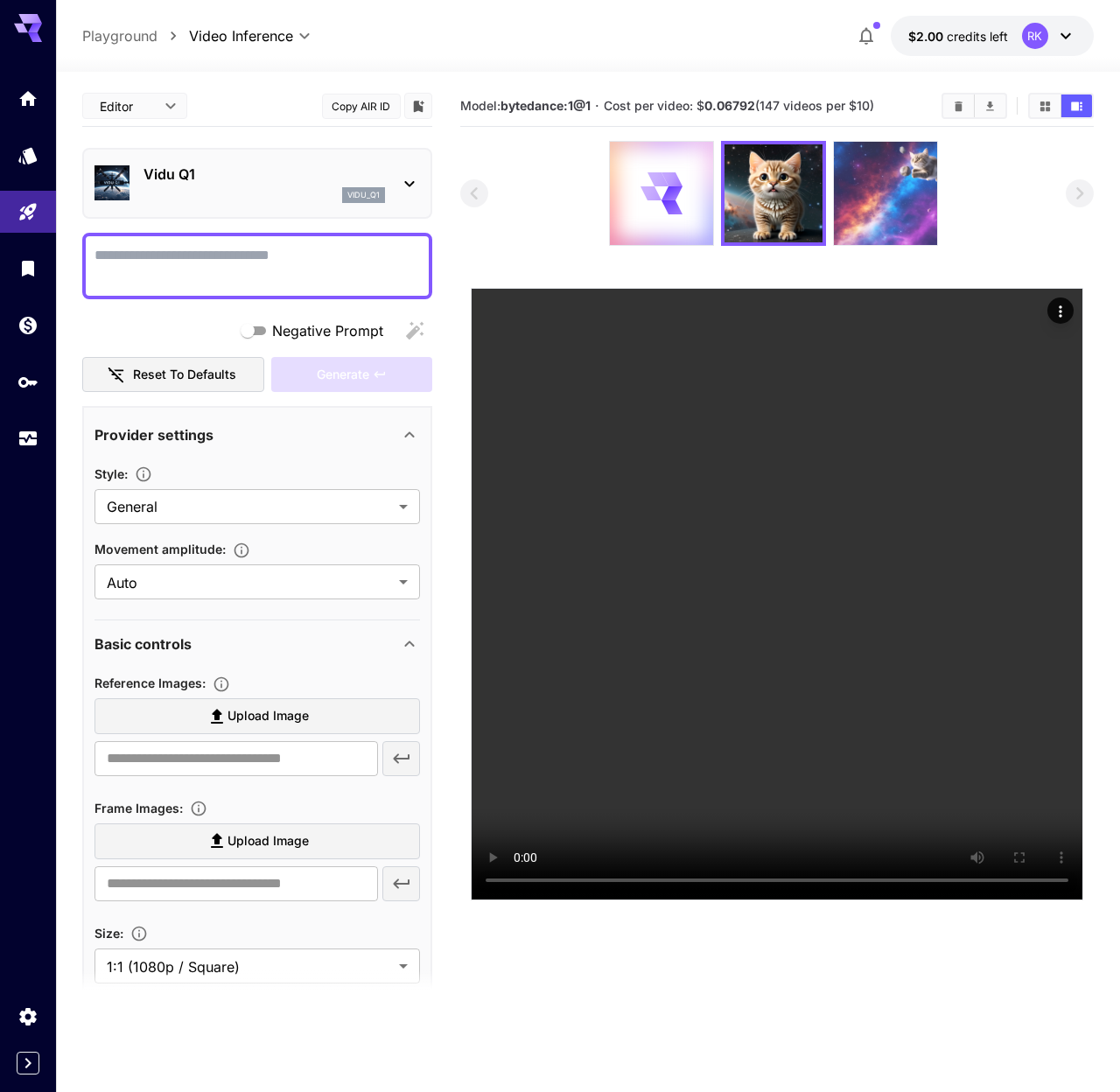click at bounding box center (886, 193) 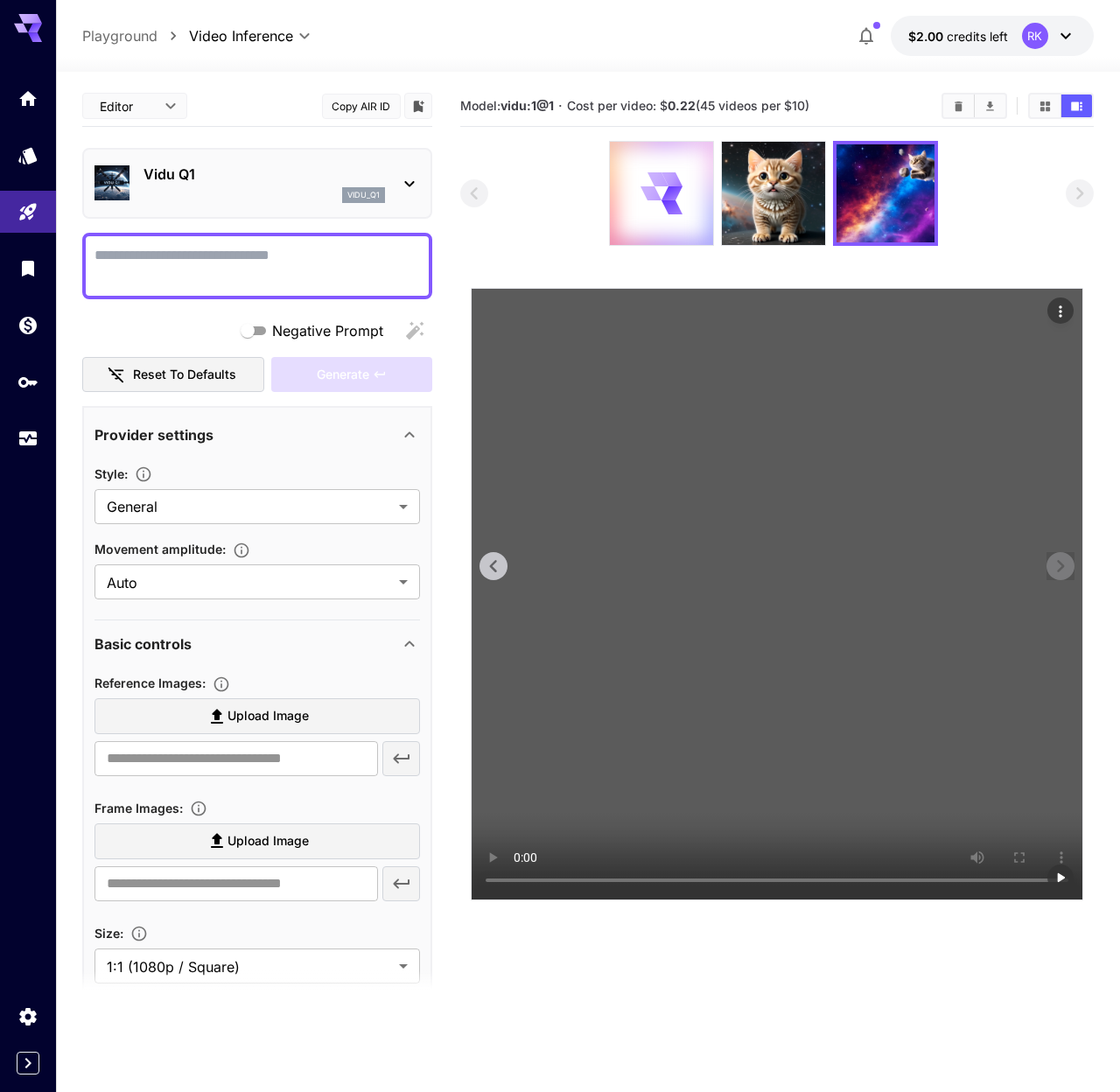 click at bounding box center [777, 594] 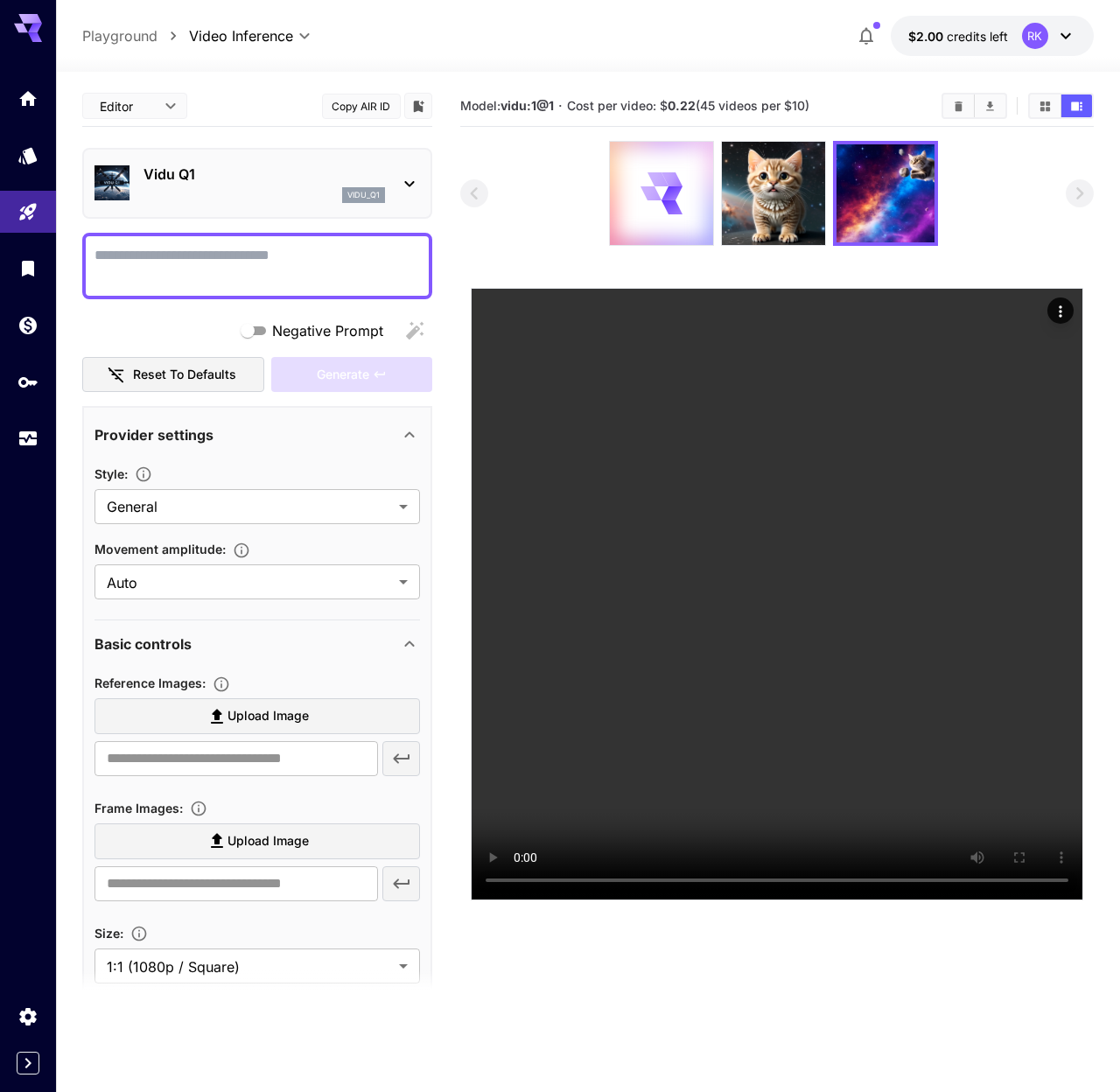 click on "vidu_q1" at bounding box center [264, 195] 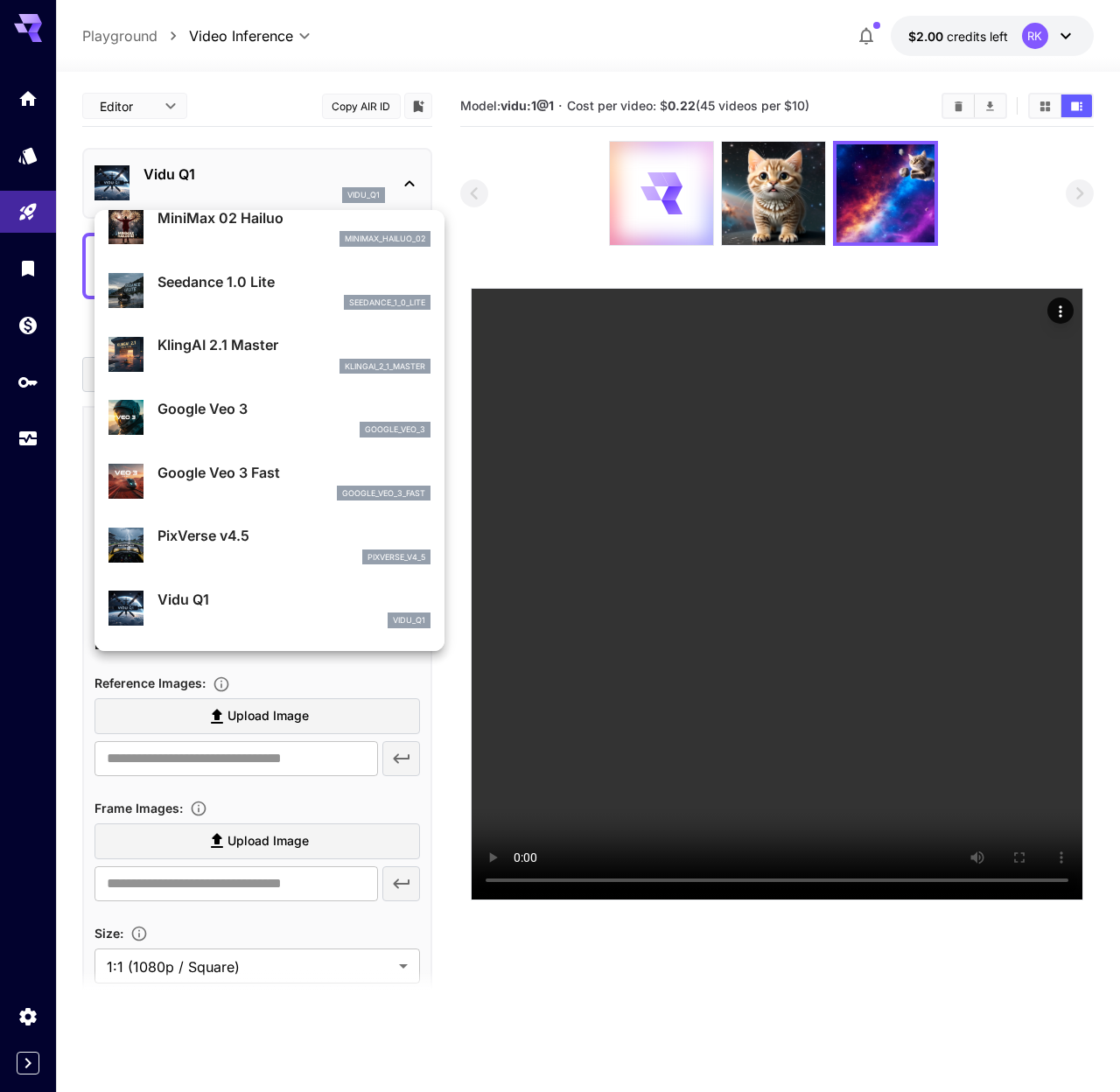 scroll, scrollTop: 23, scrollLeft: 0, axis: vertical 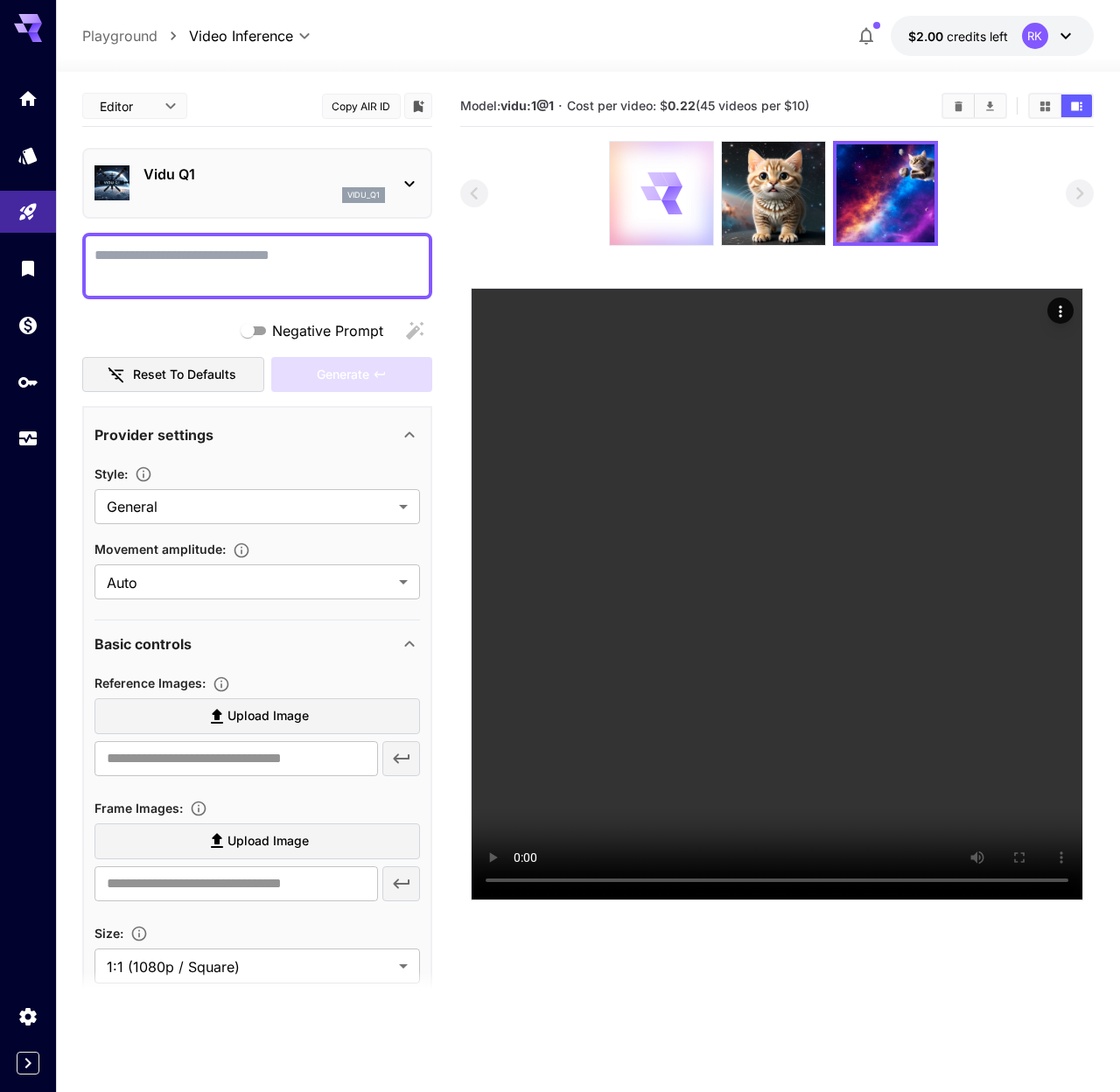 click 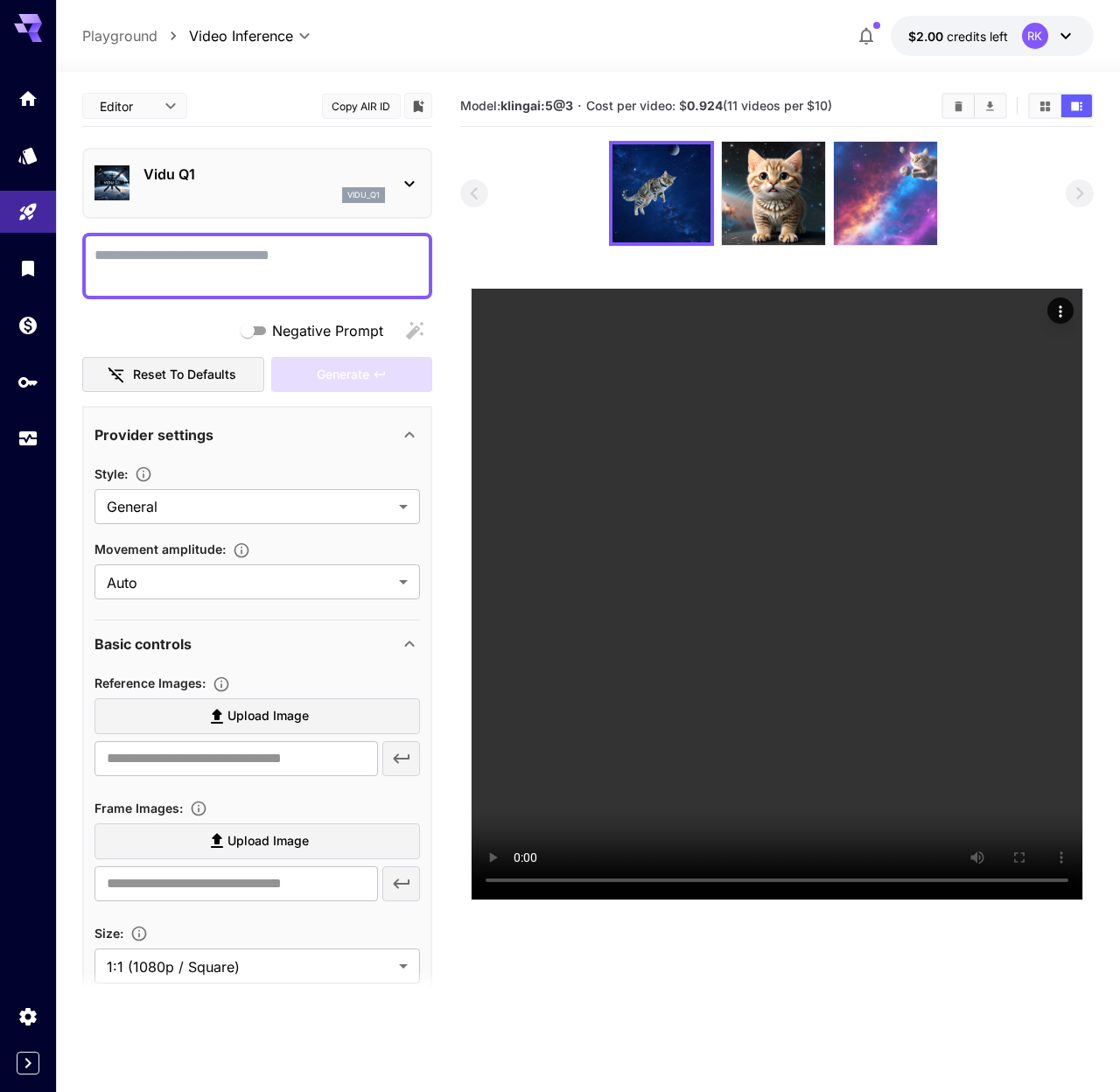 click at bounding box center [886, 193] 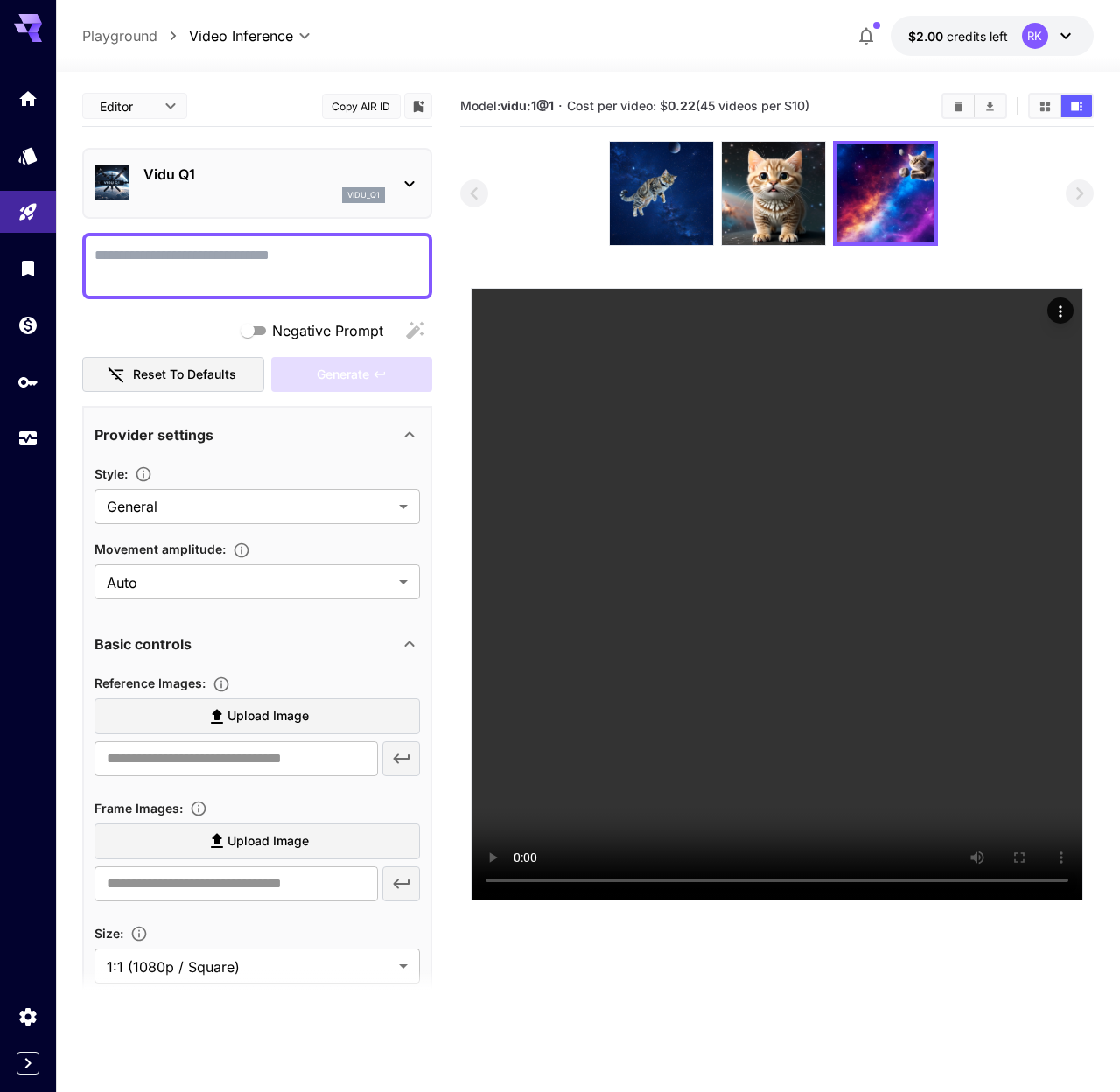 click on "Negative Prompt" at bounding box center [257, 266] 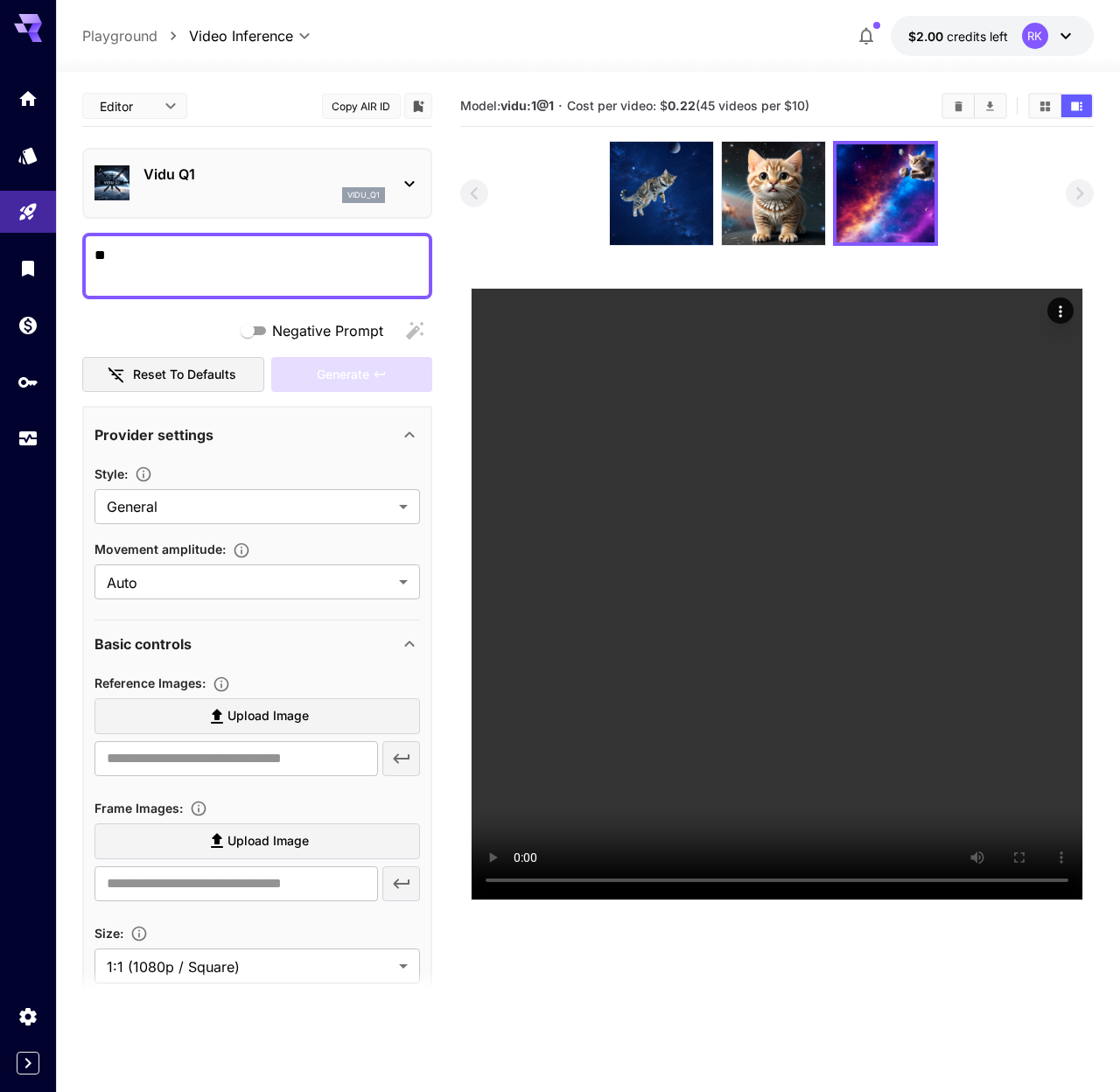 type on "*" 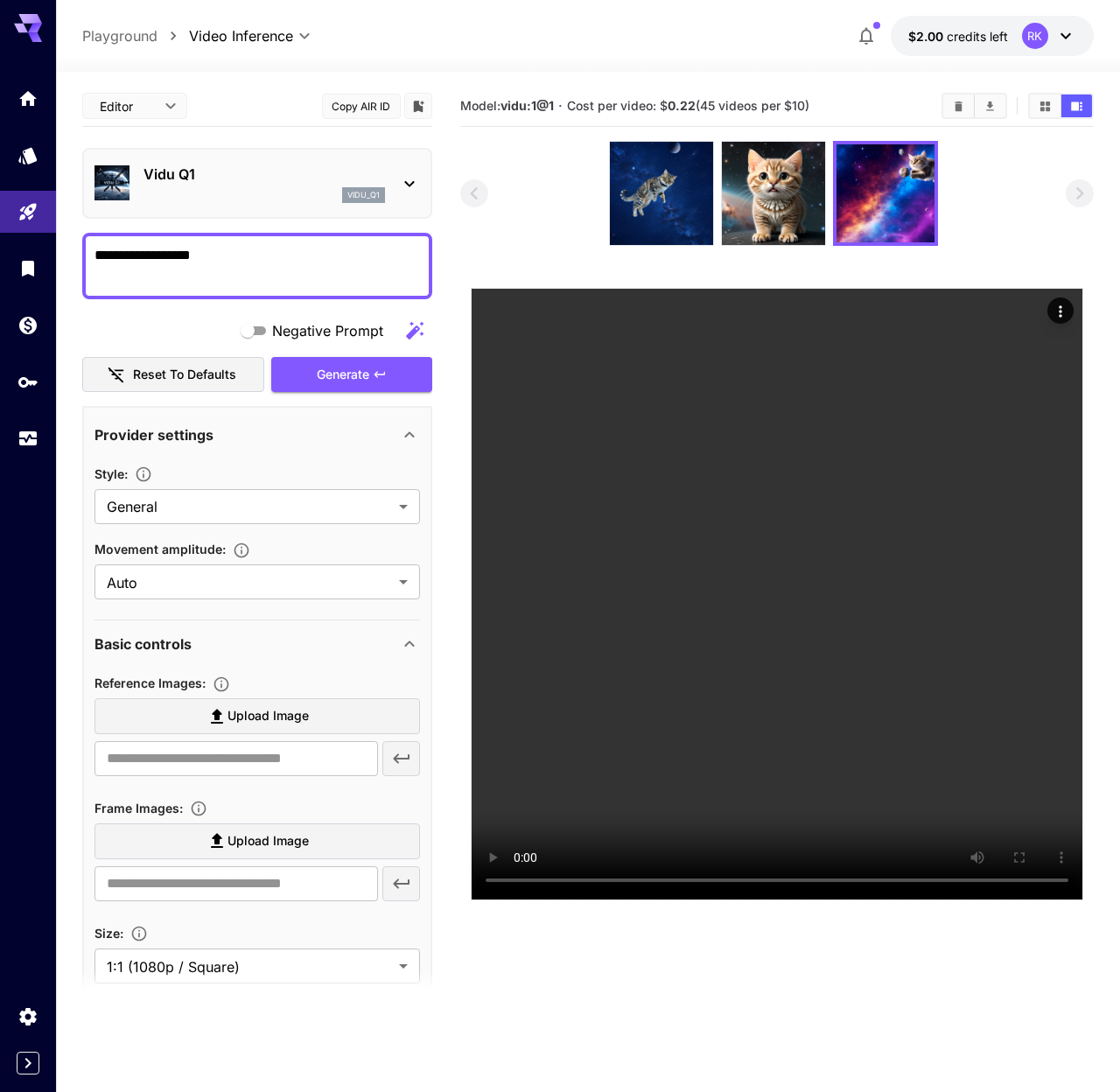 click on "**********" at bounding box center [587, 639] 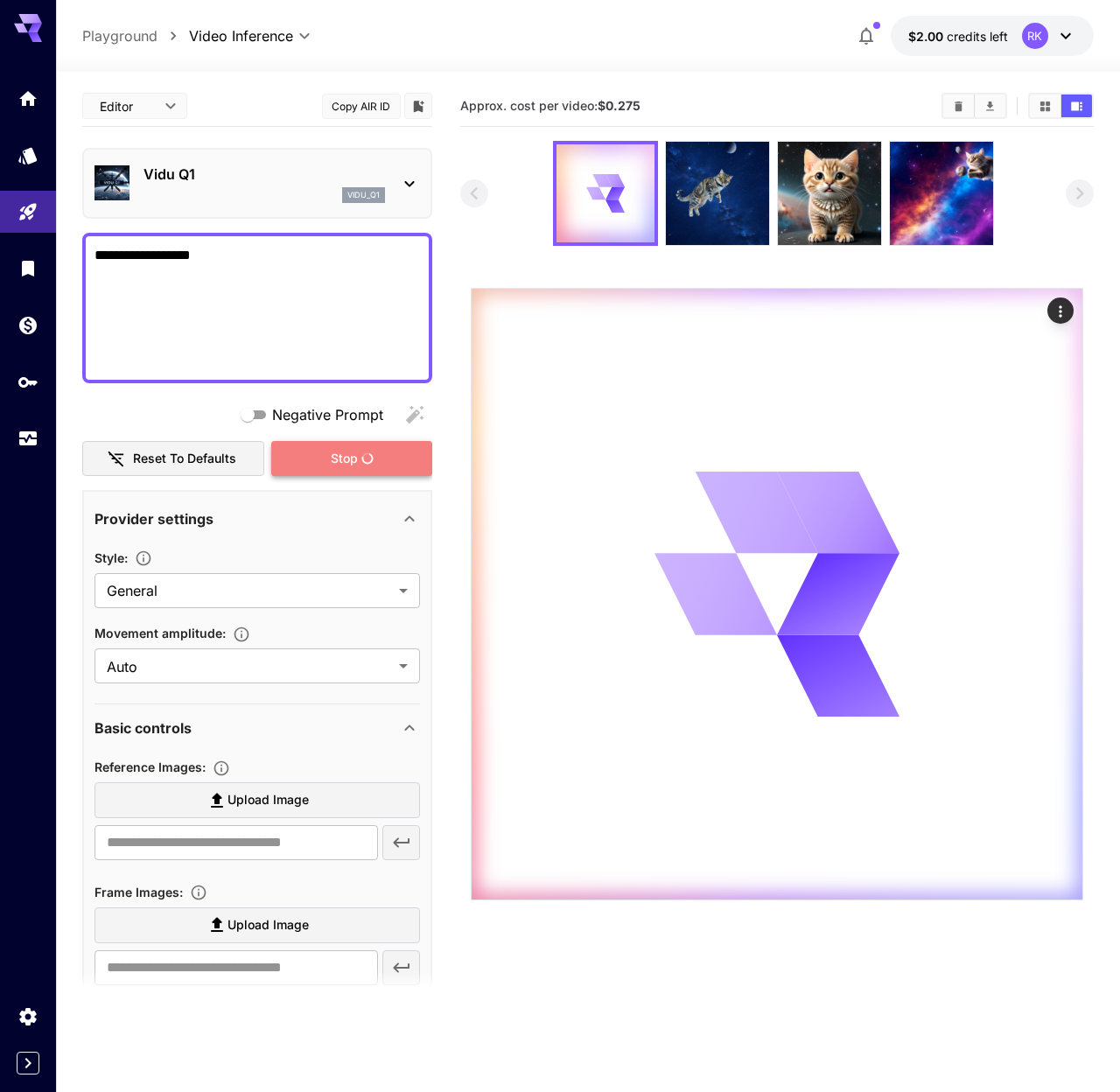 click on "Stop" at bounding box center (352, 458) 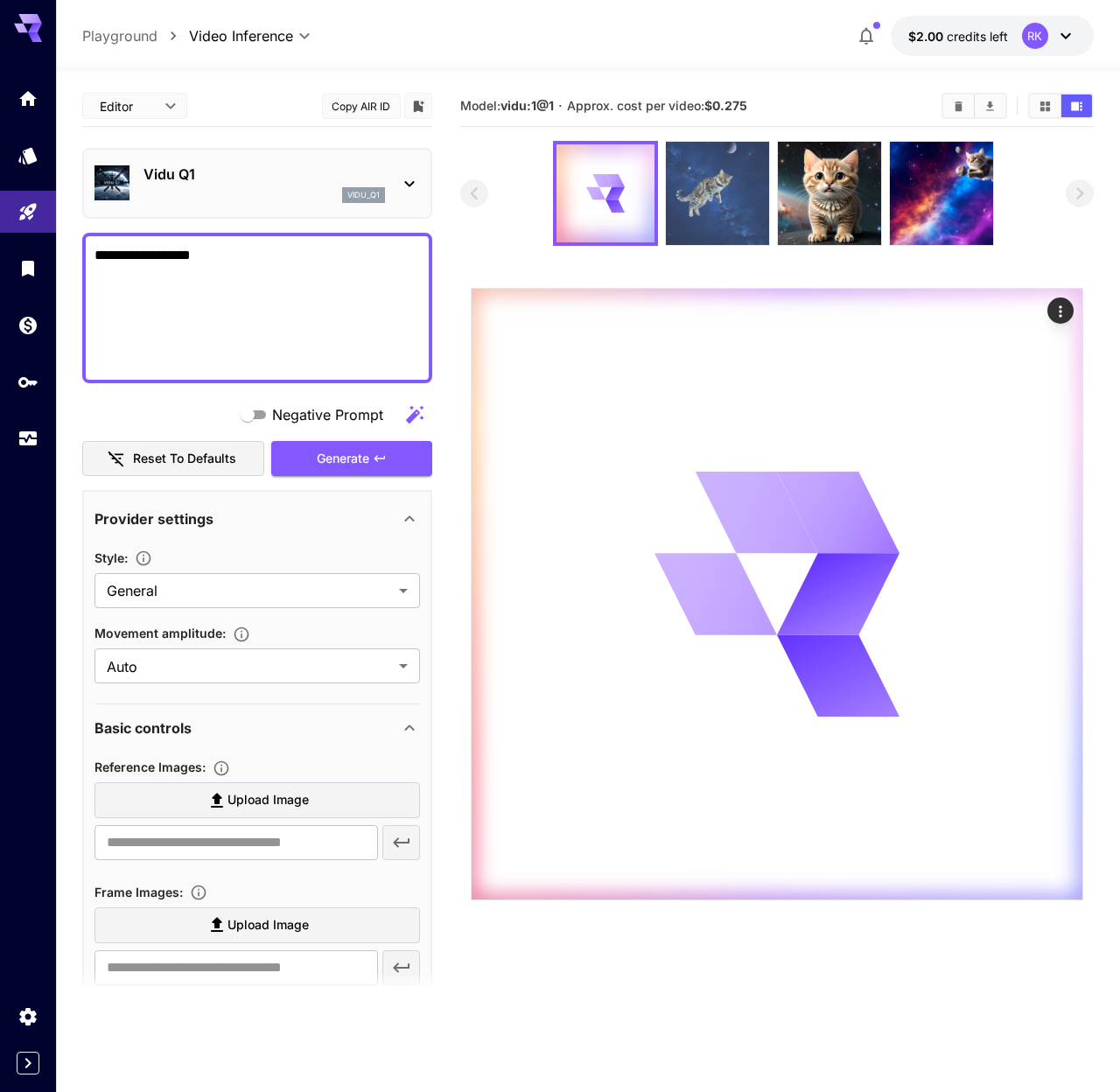 click at bounding box center (718, 193) 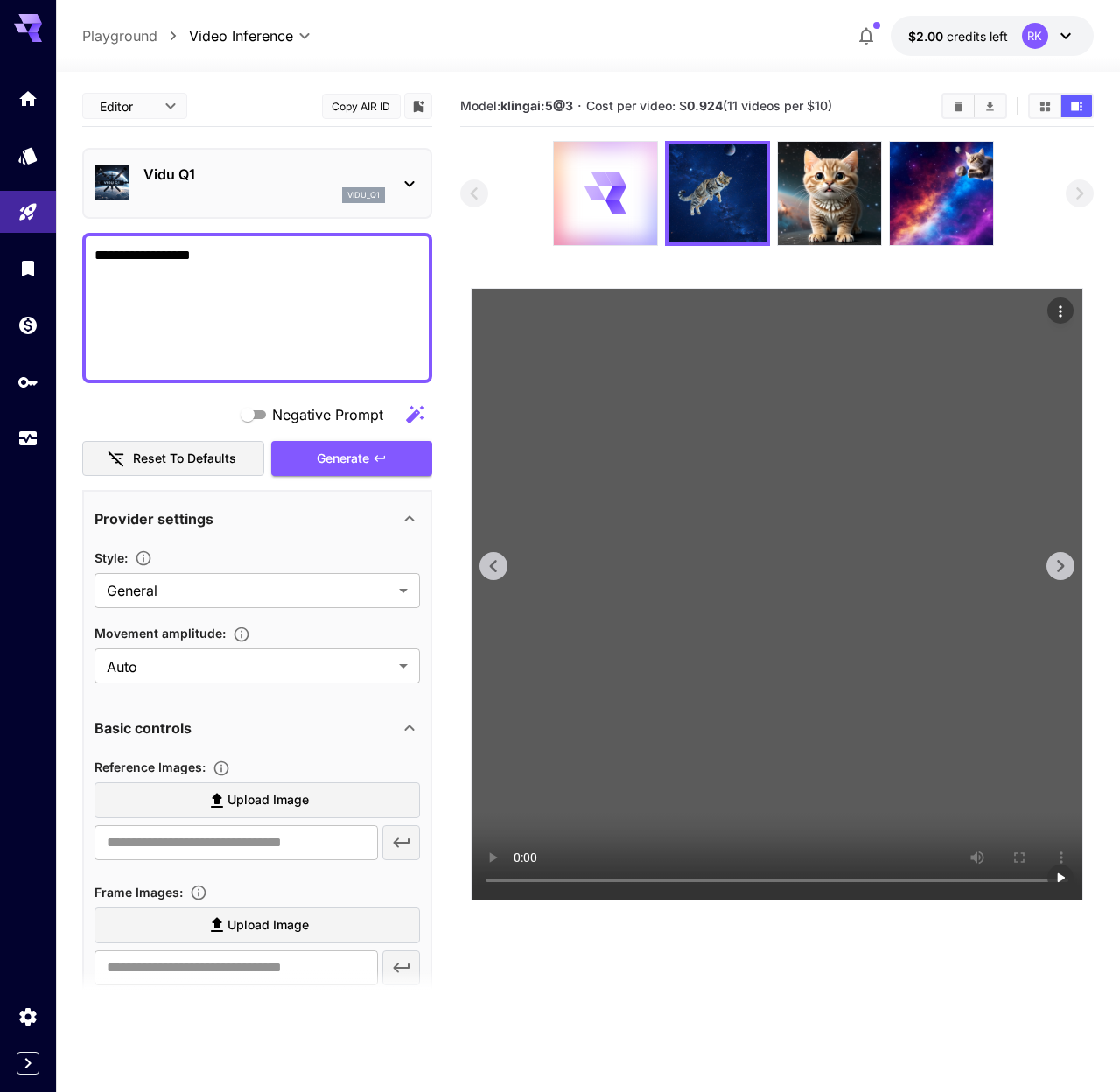 click at bounding box center [777, 594] 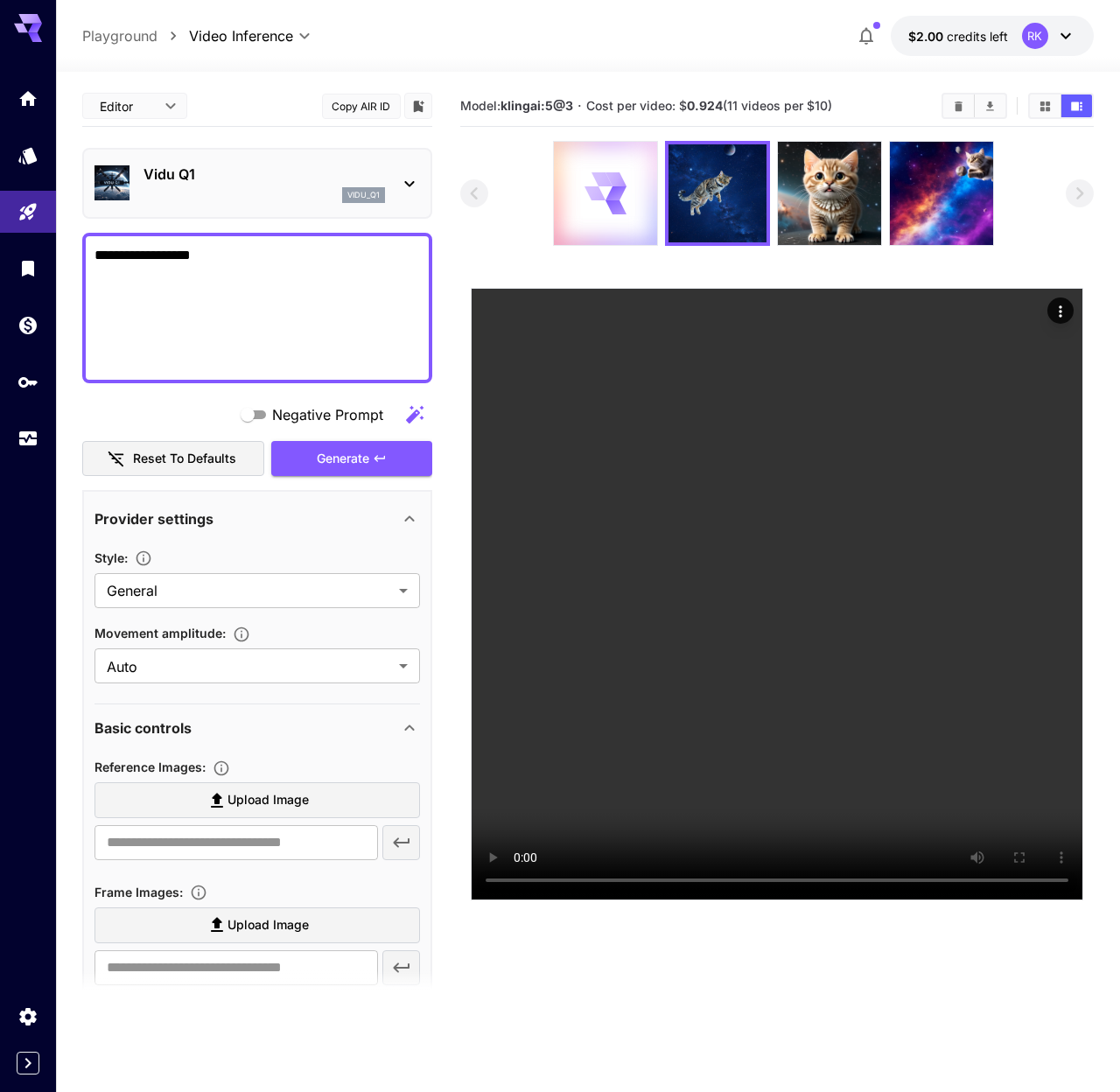 click 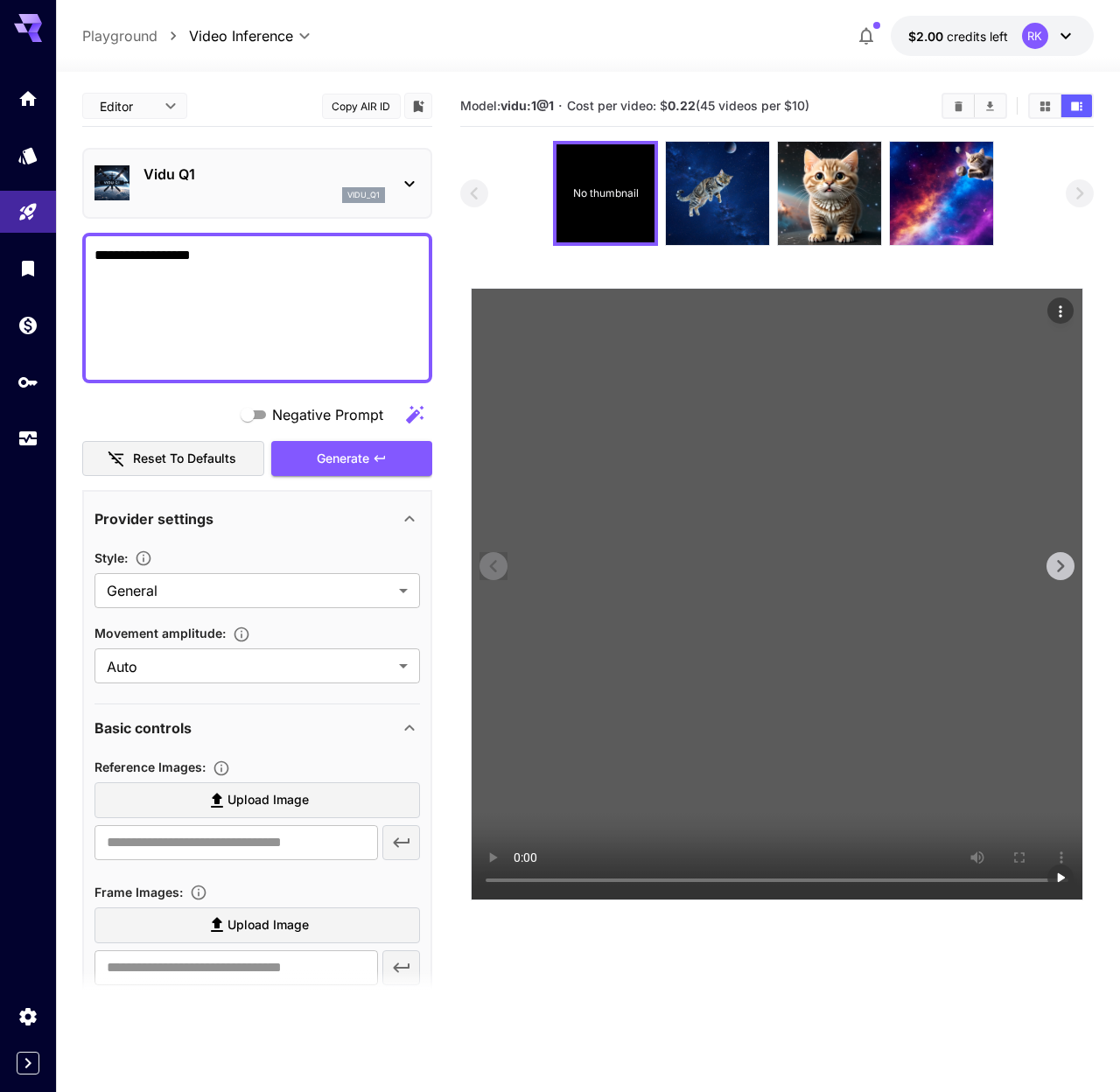 click at bounding box center (777, 594) 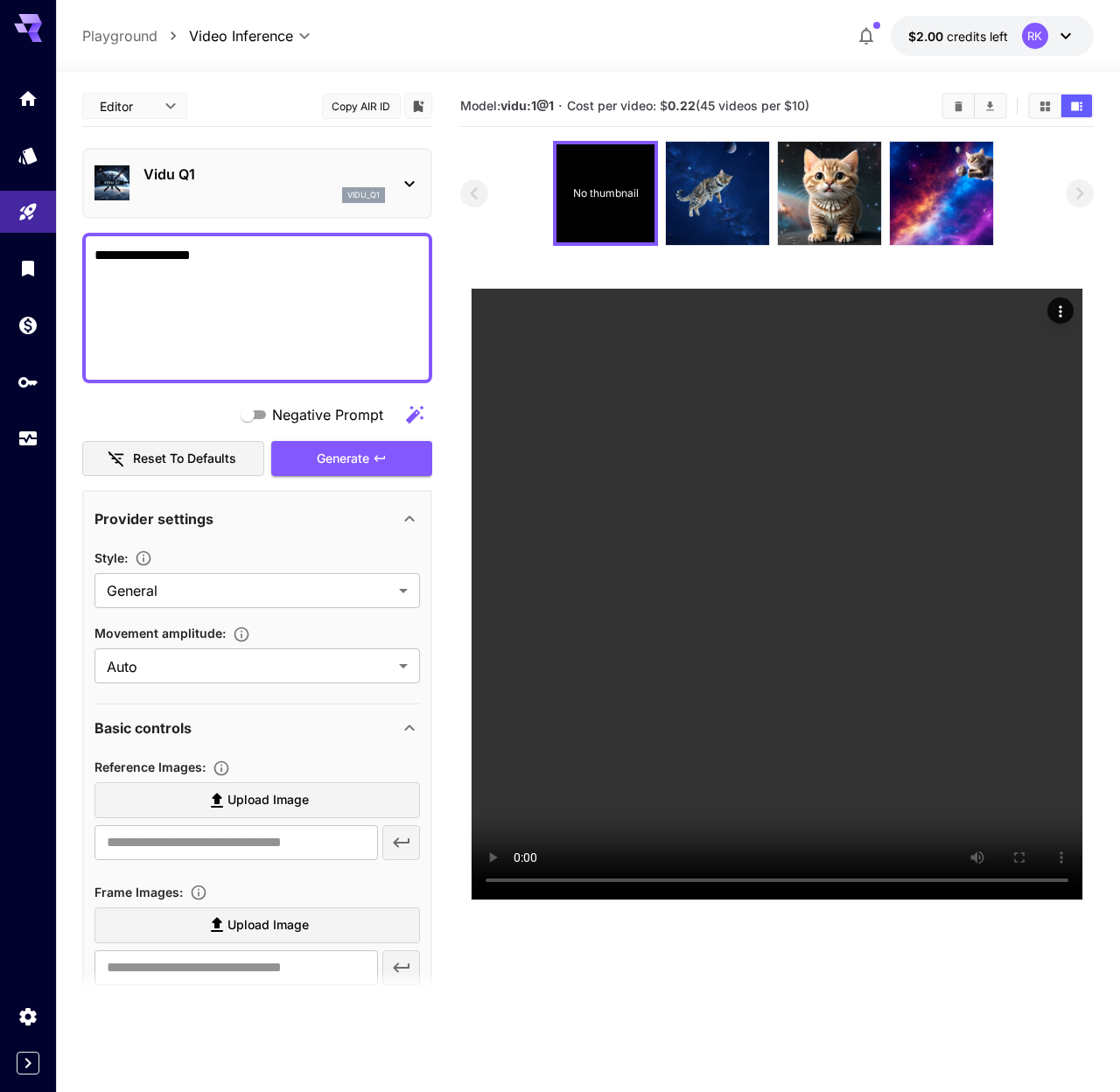 click on "**********" at bounding box center [257, 308] 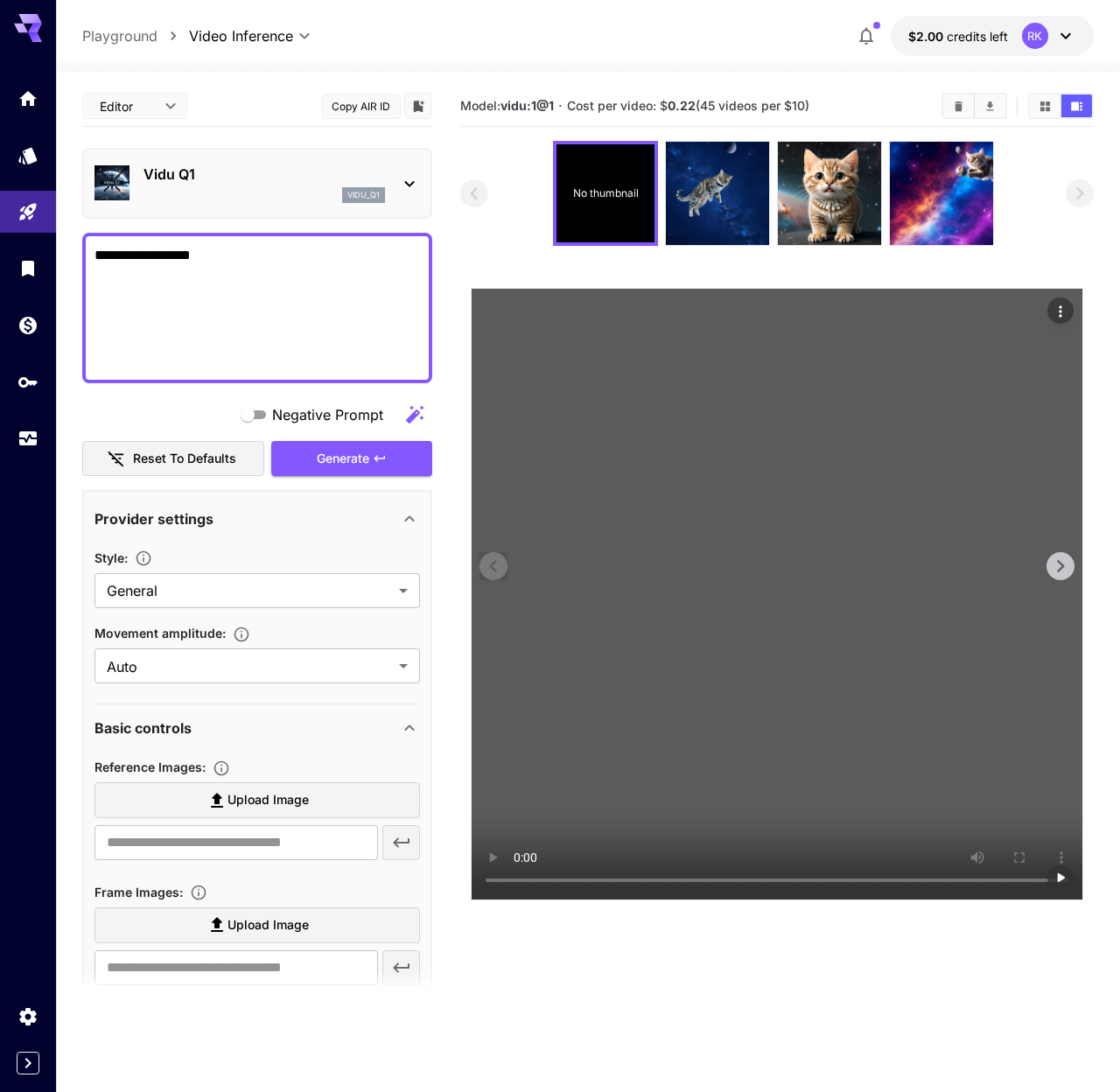 drag, startPoint x: 205, startPoint y: 251, endPoint x: 696, endPoint y: 663, distance: 640.9563 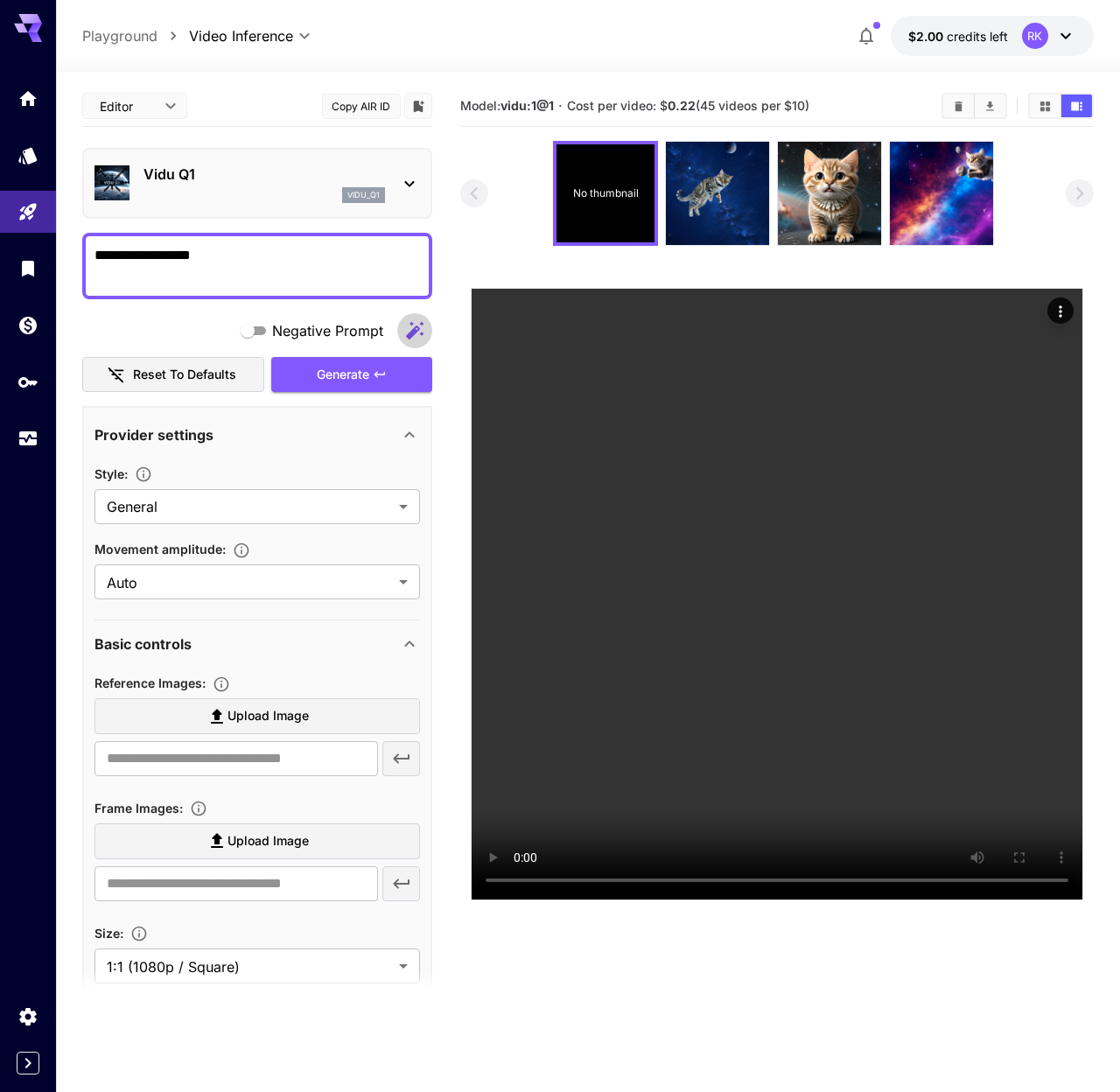 click 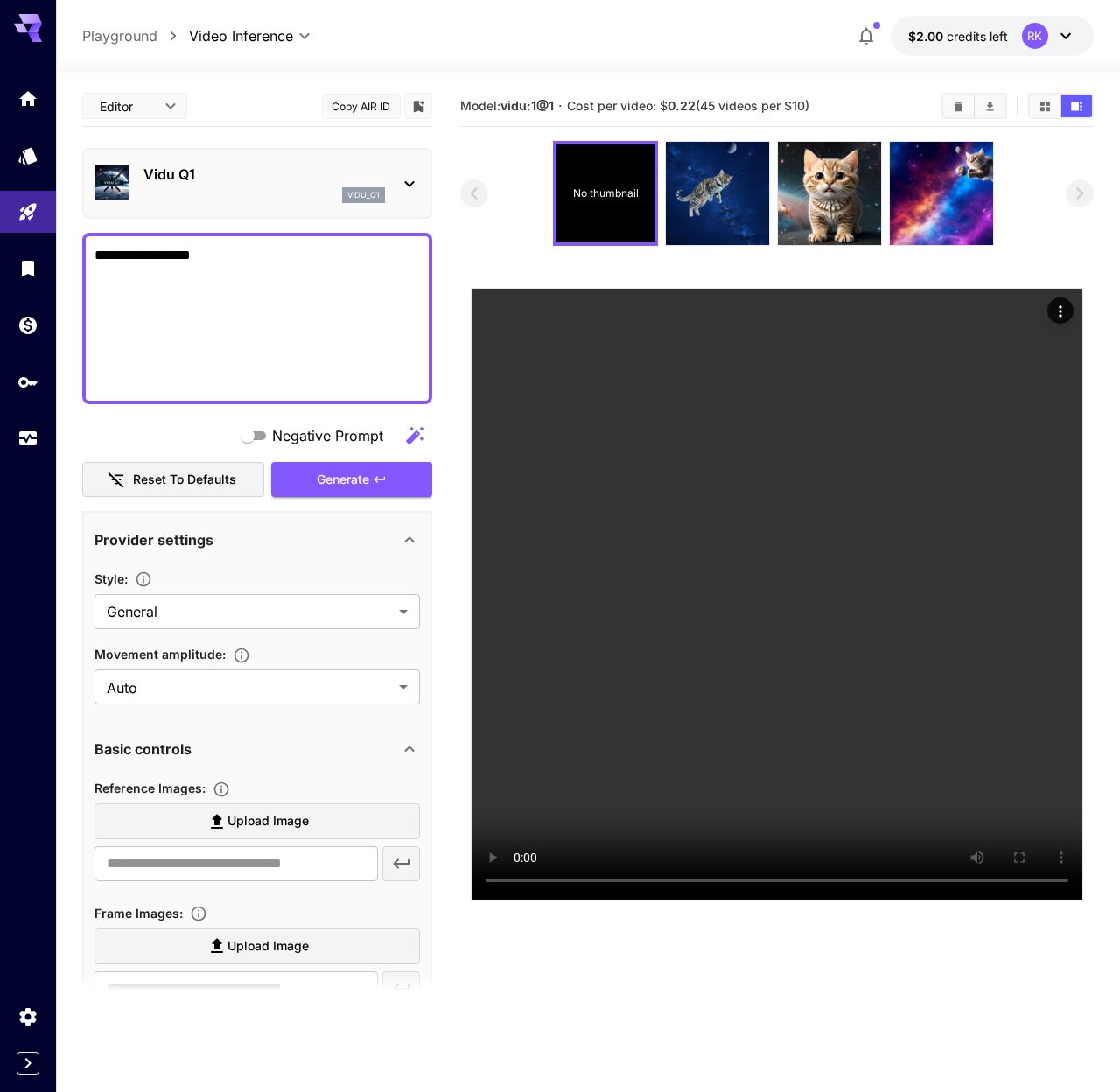 click on "**********" at bounding box center (257, 318) 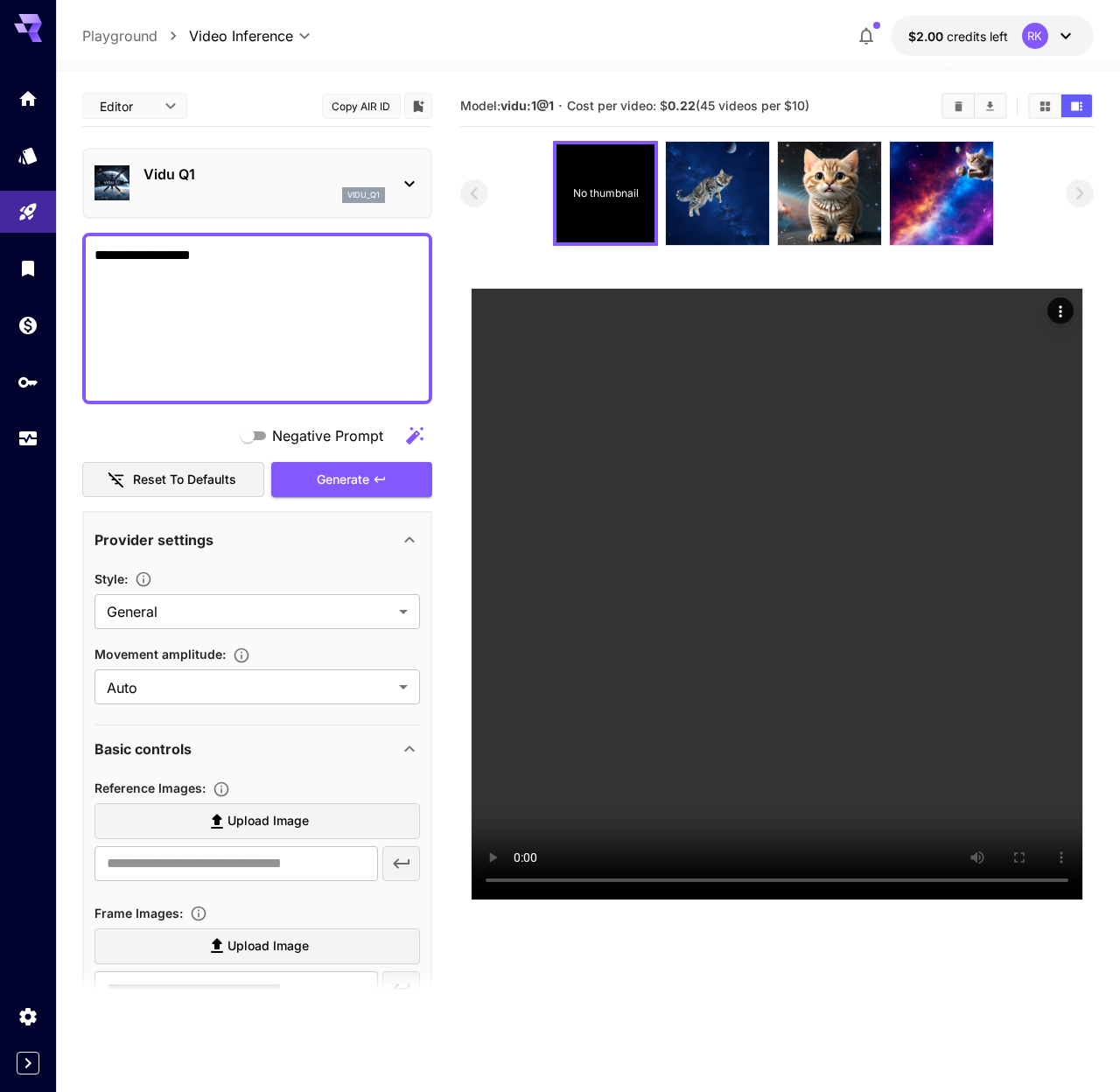 click on "**********" at bounding box center [257, 318] 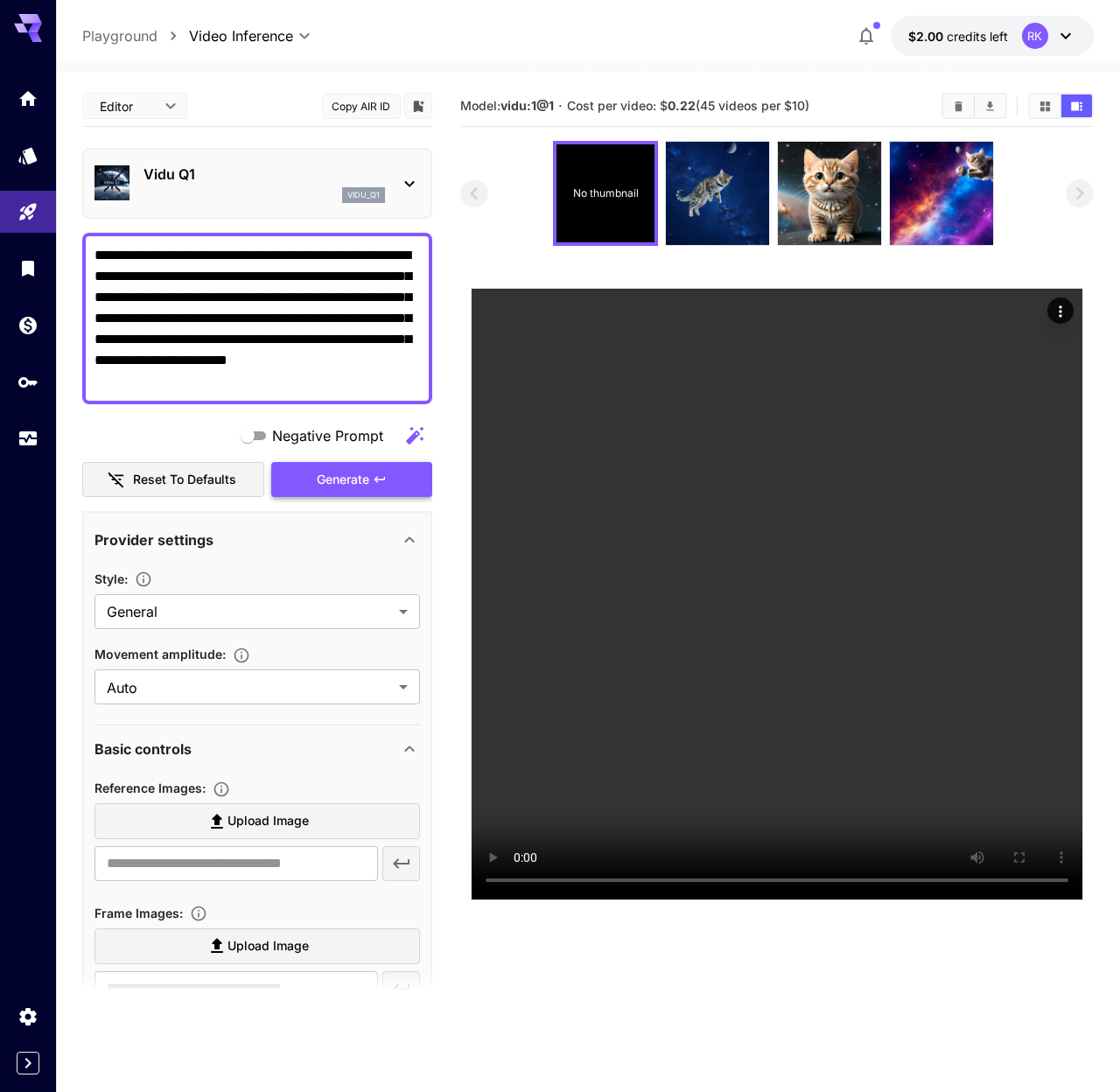 type on "**********" 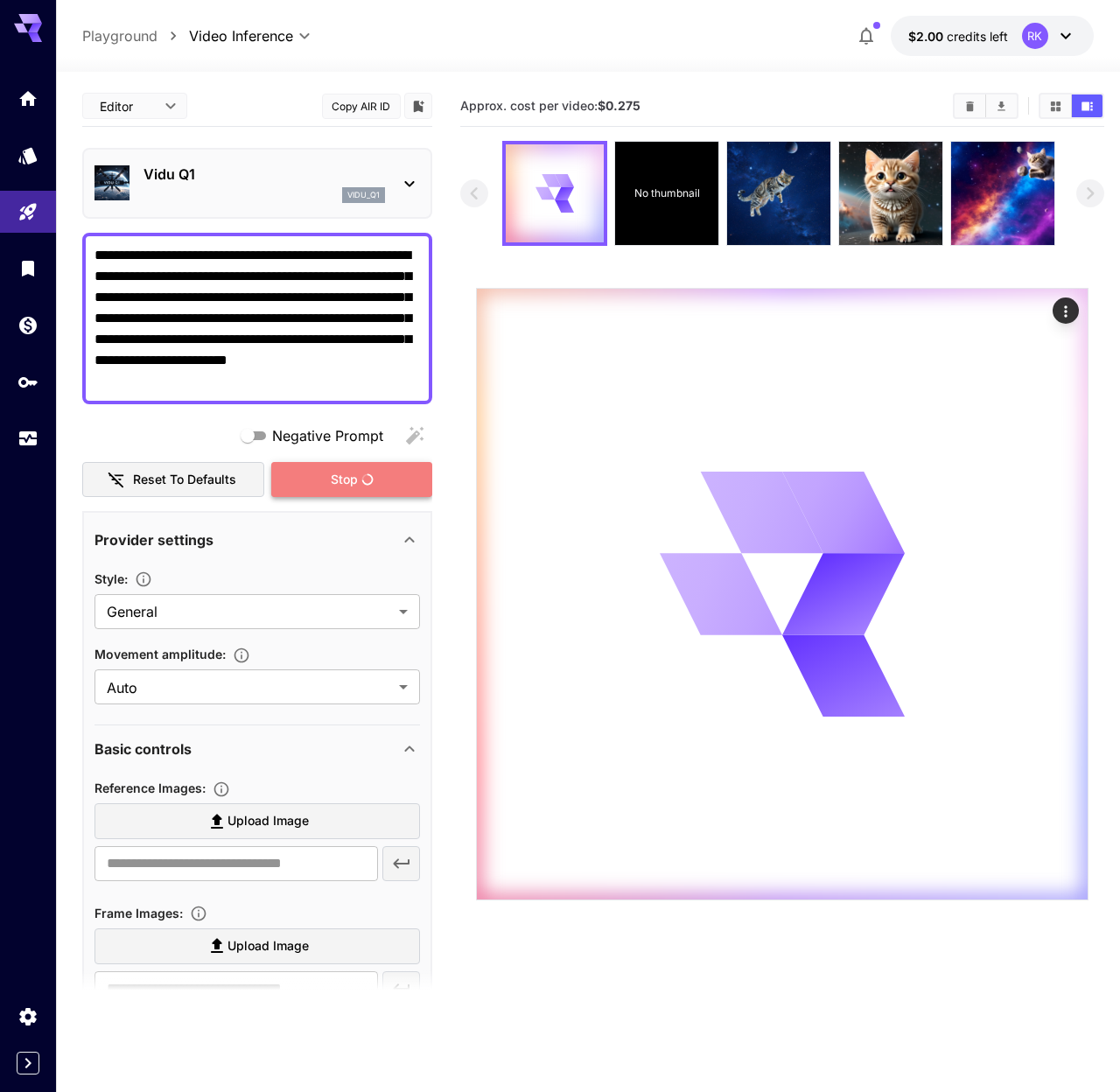 click on "Stop" at bounding box center (352, 480) 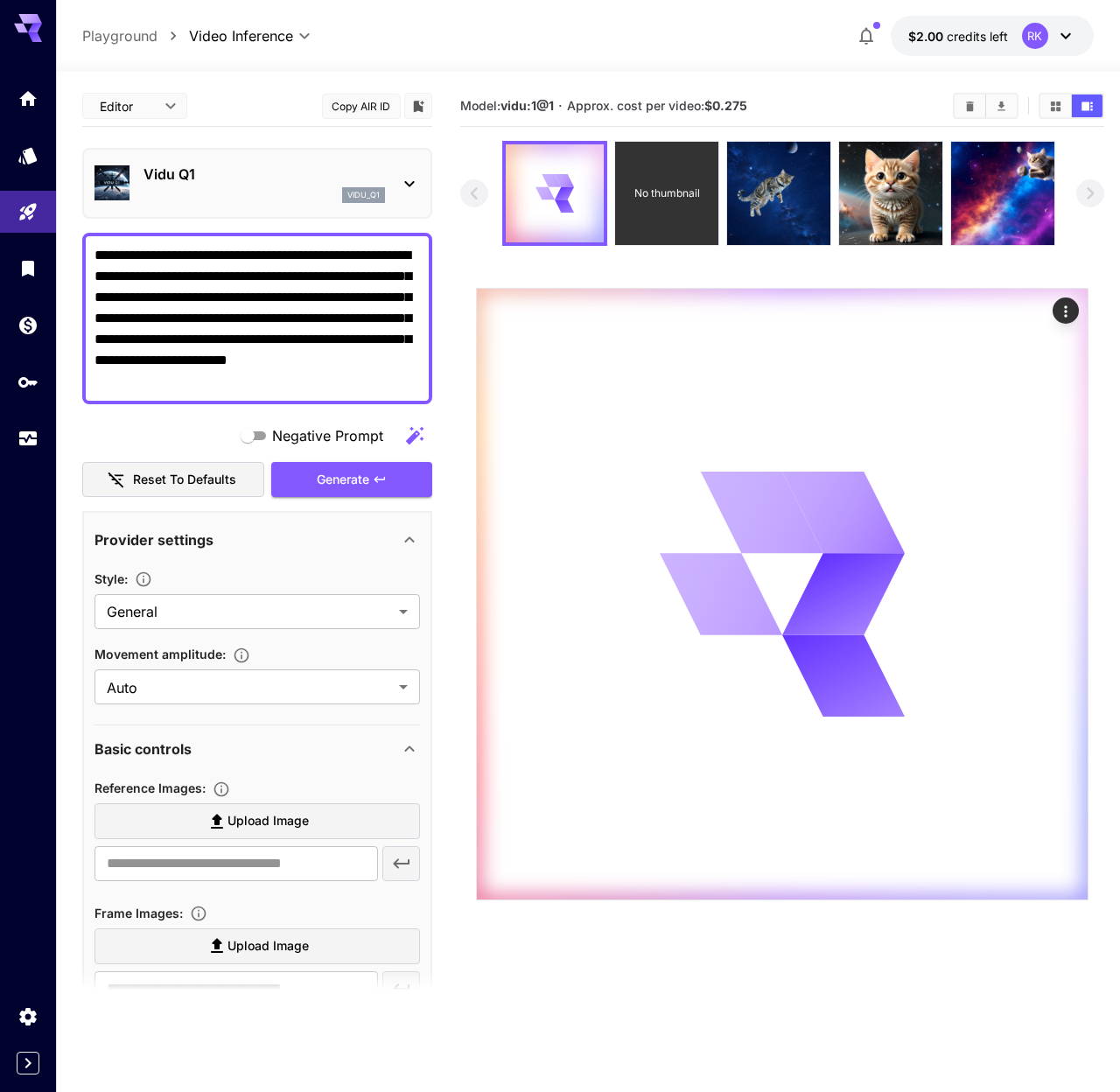 click on "No thumbnail" at bounding box center (667, 193) 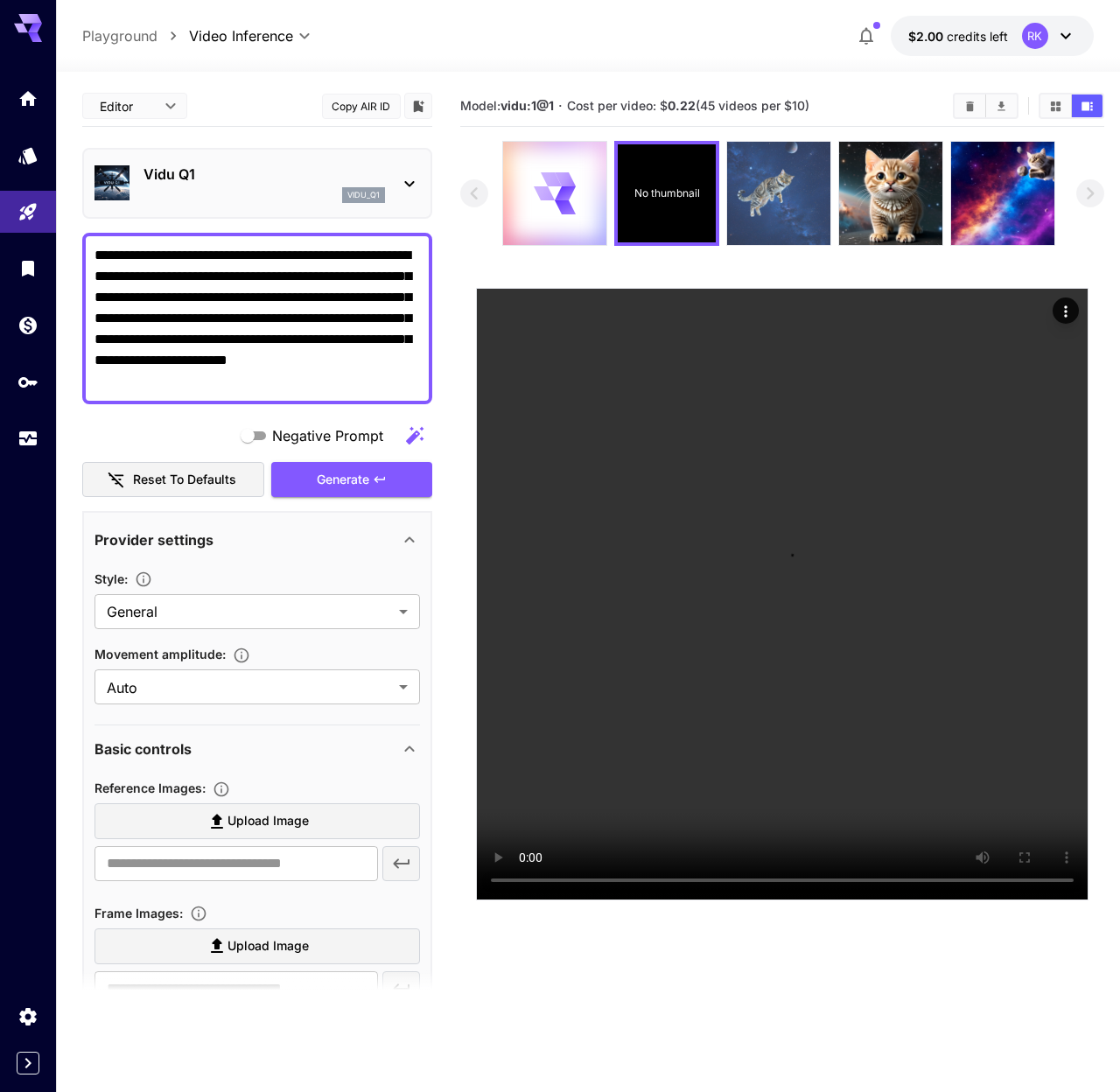 click at bounding box center [779, 193] 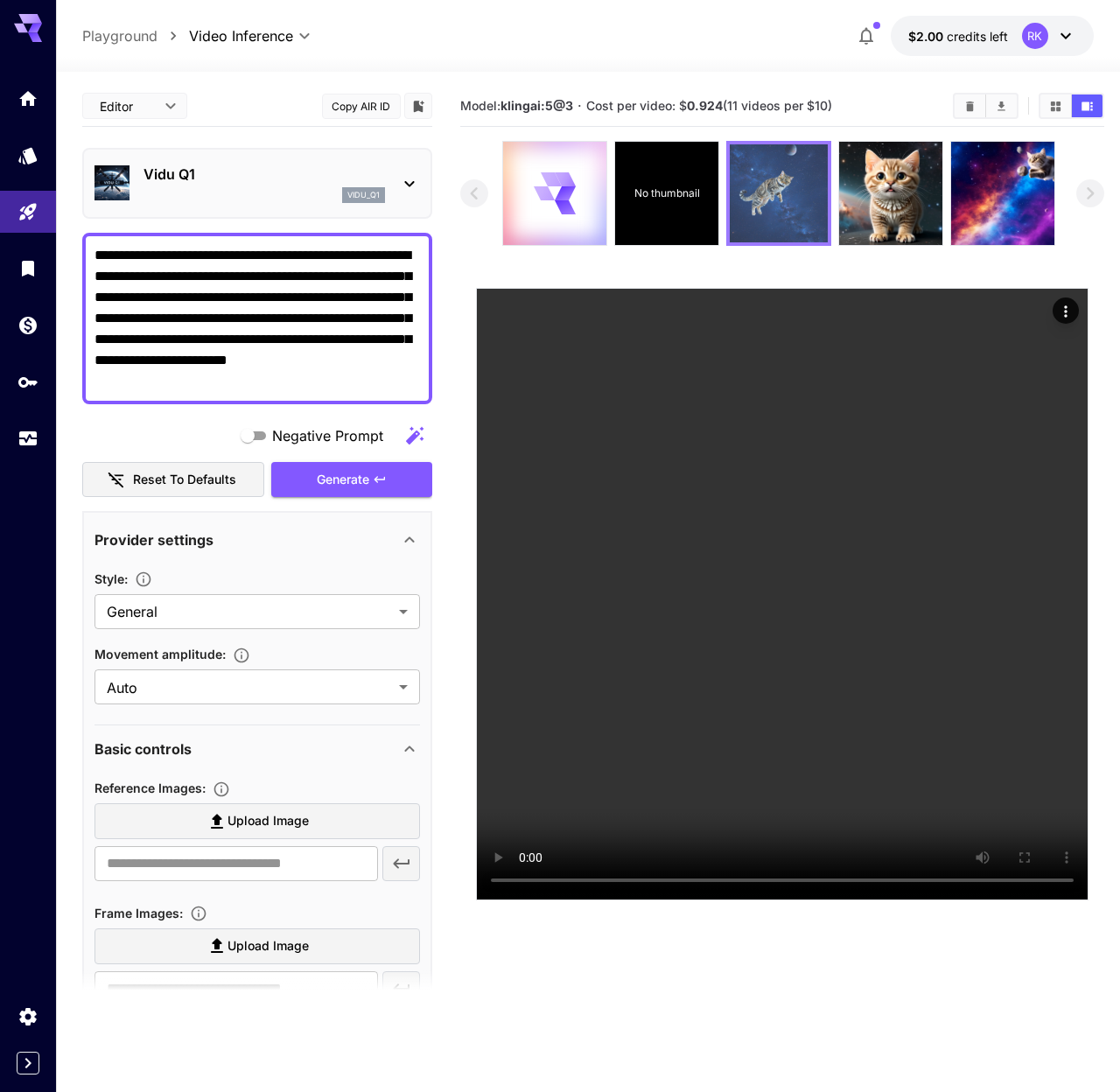 click at bounding box center (779, 193) 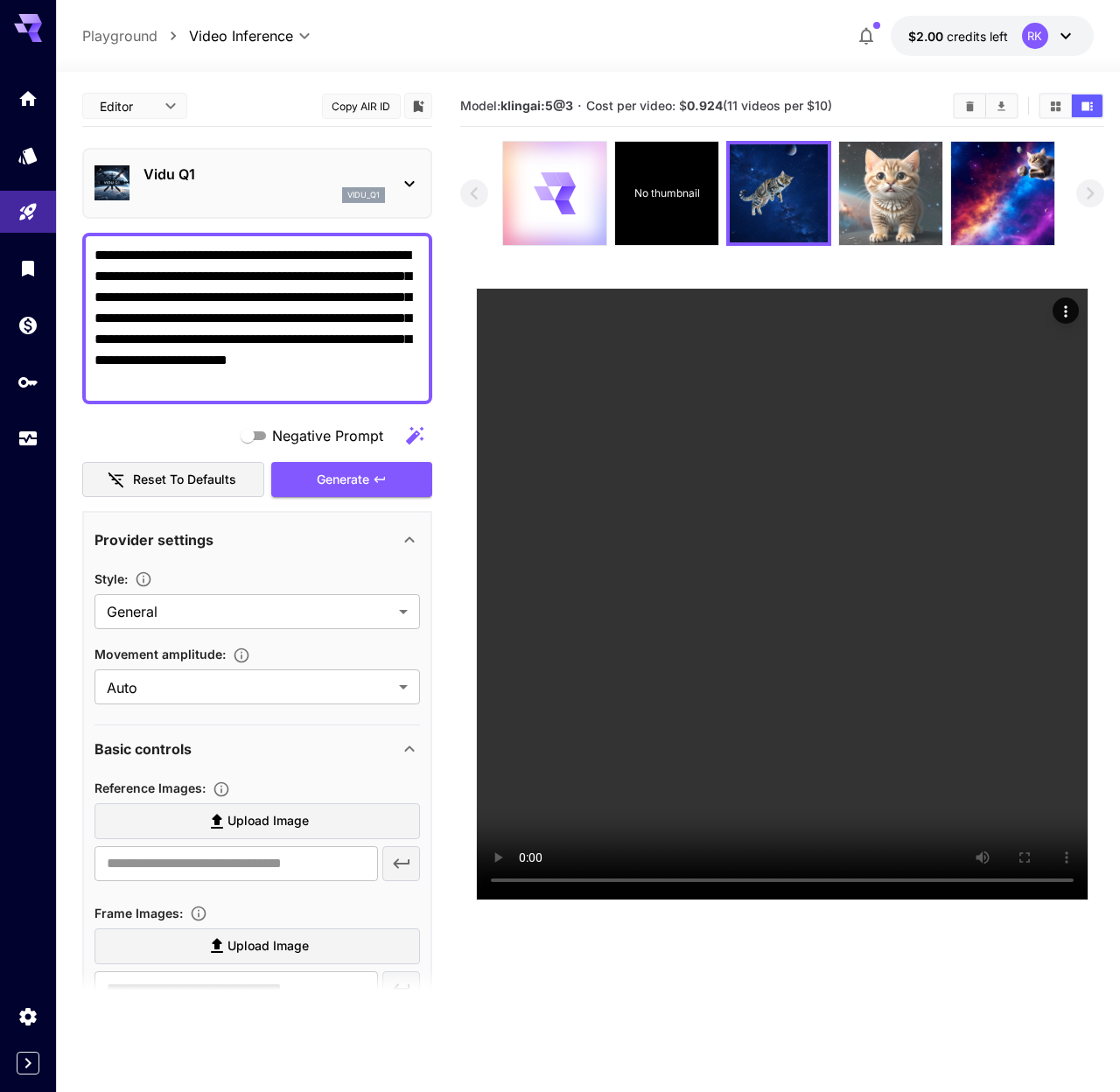 click at bounding box center (891, 193) 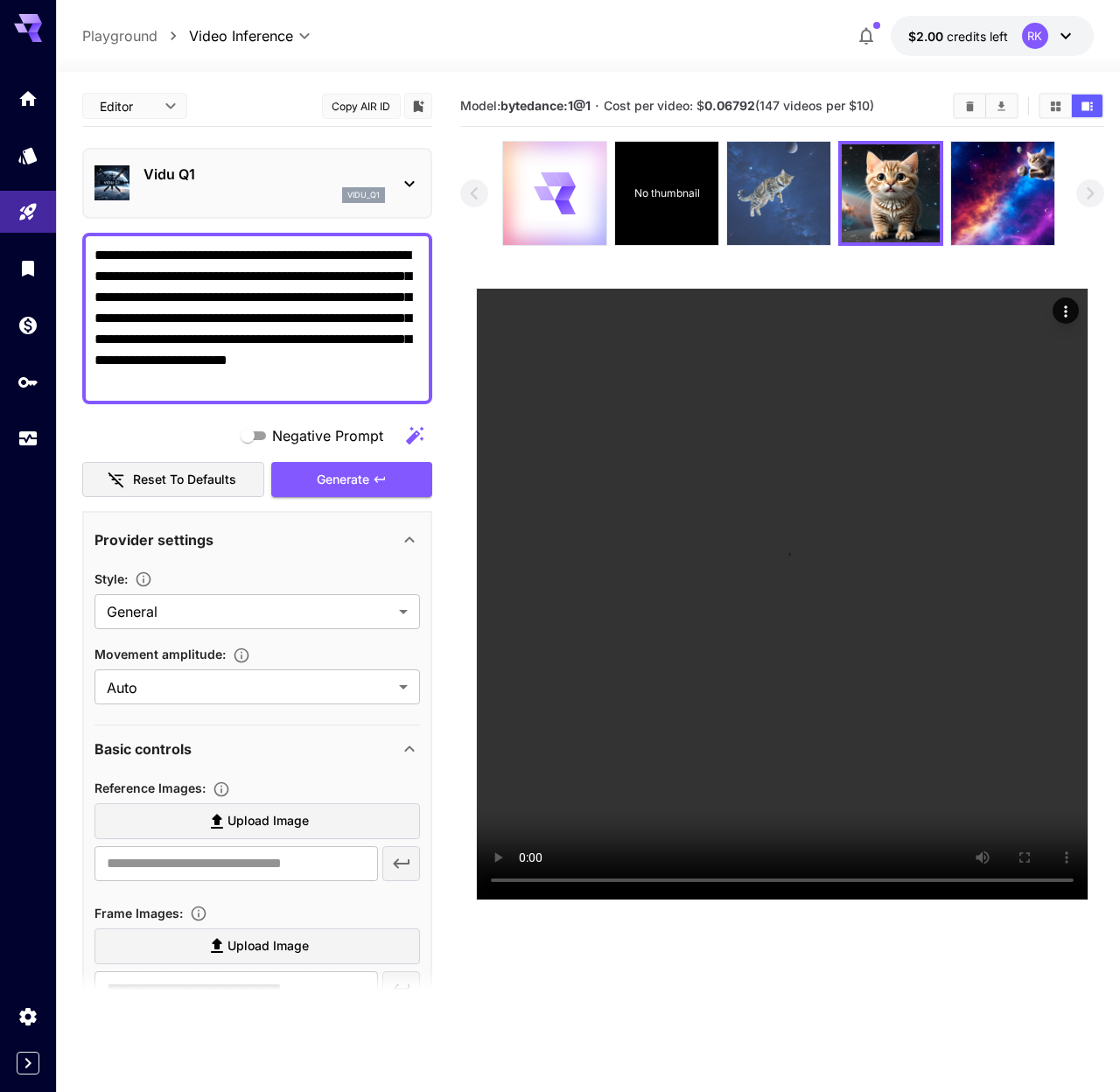 click at bounding box center [779, 193] 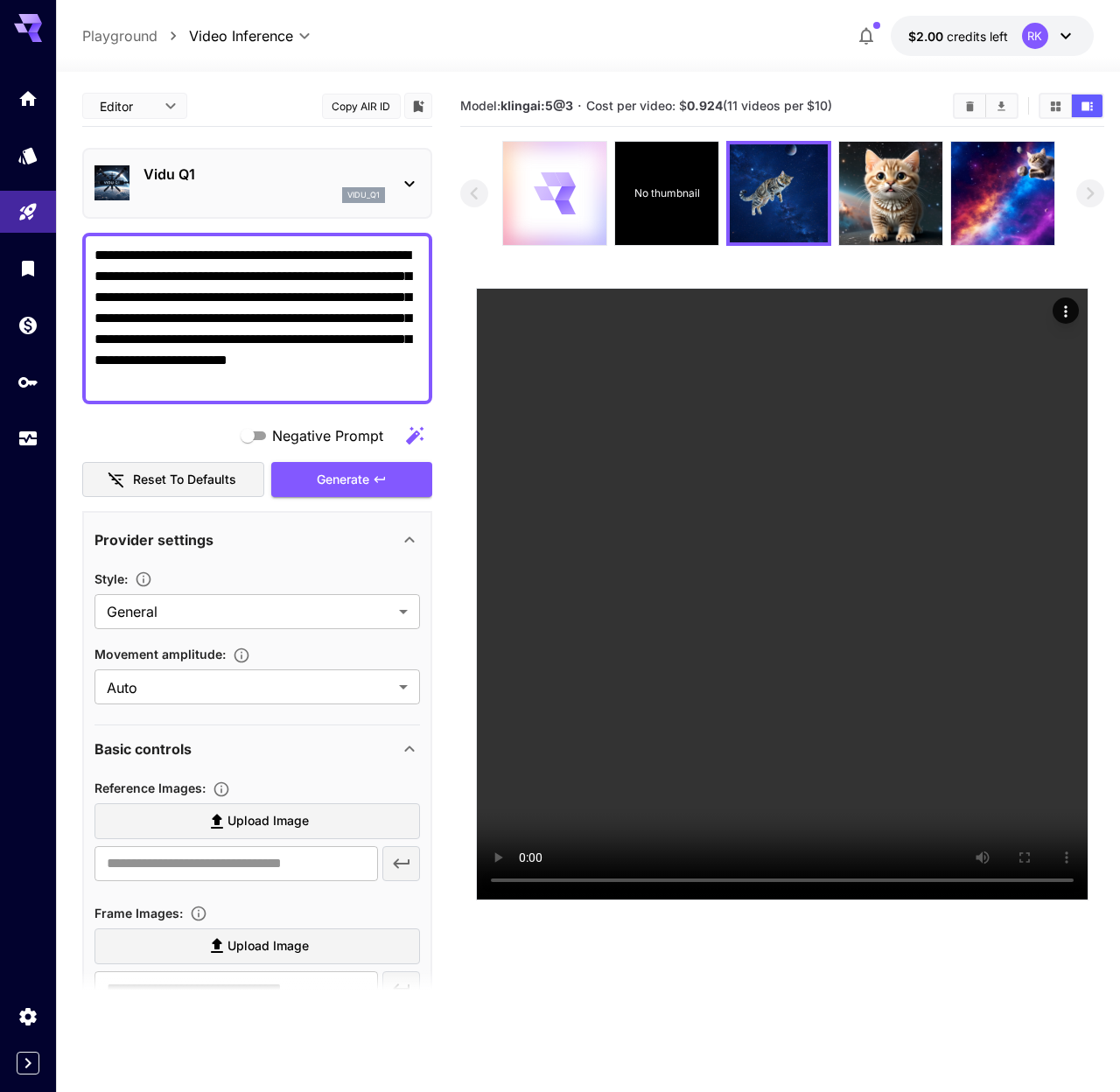 click at bounding box center [555, 193] 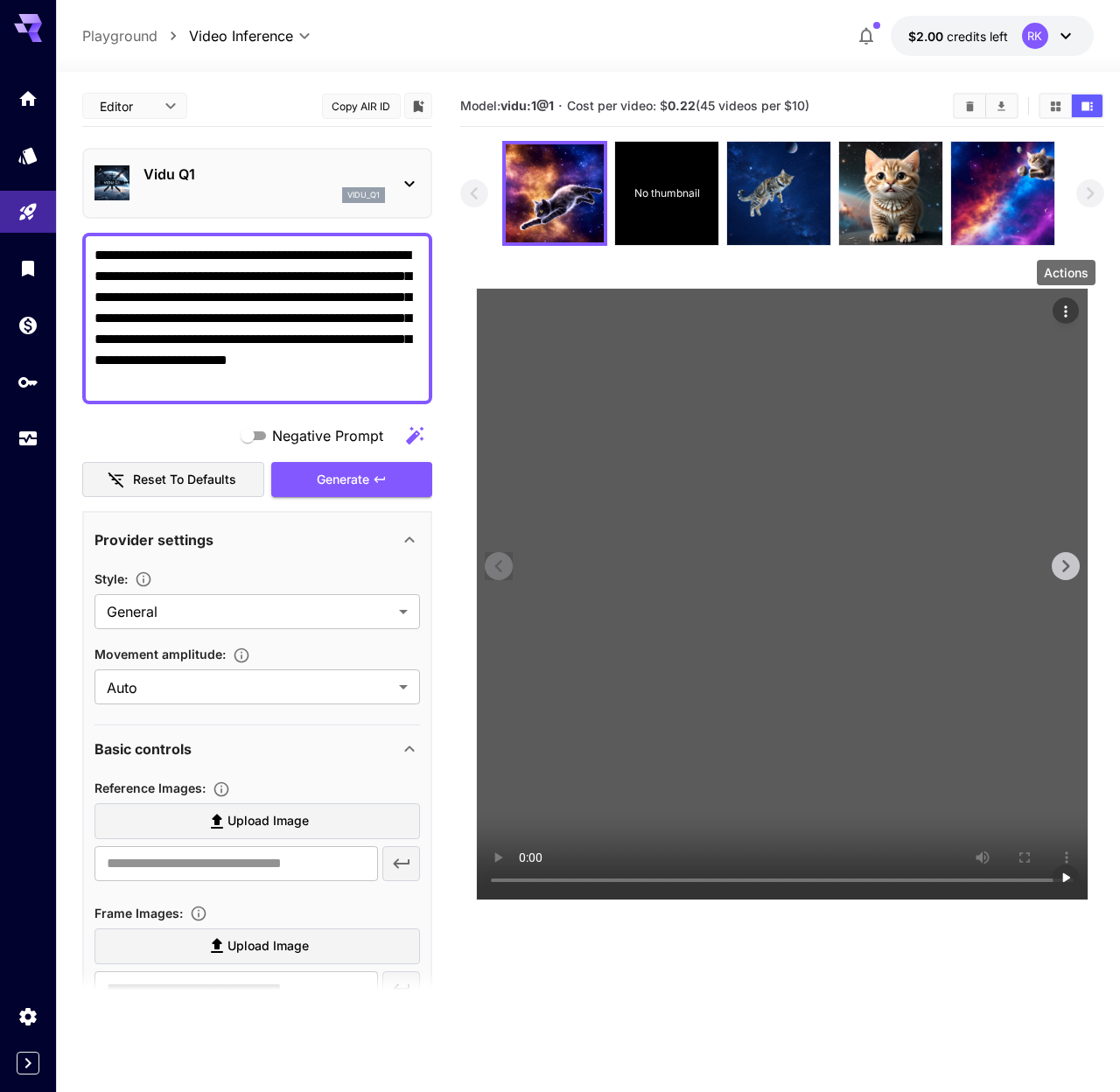 click 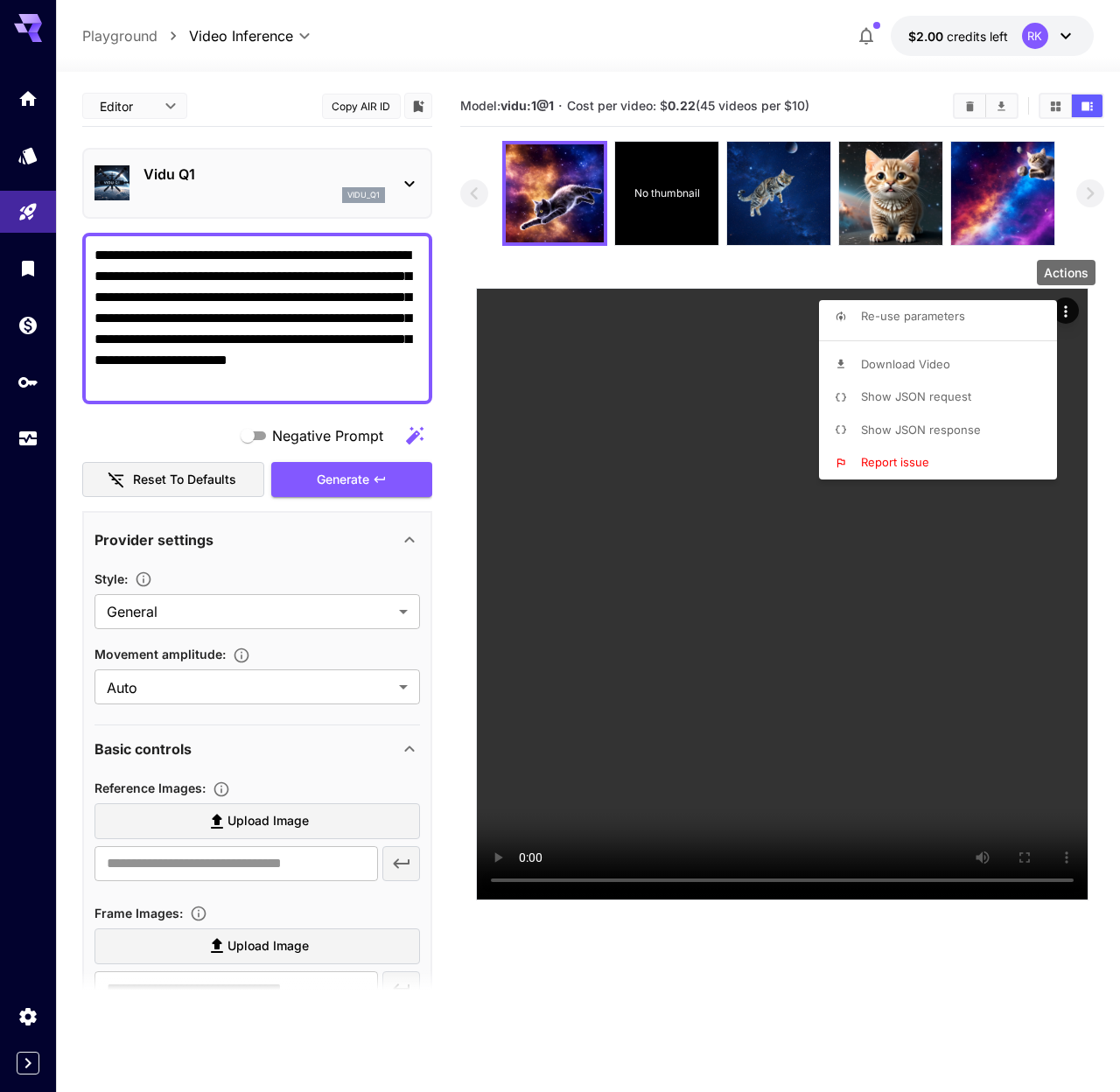 click on "Download Video" at bounding box center (943, 365) 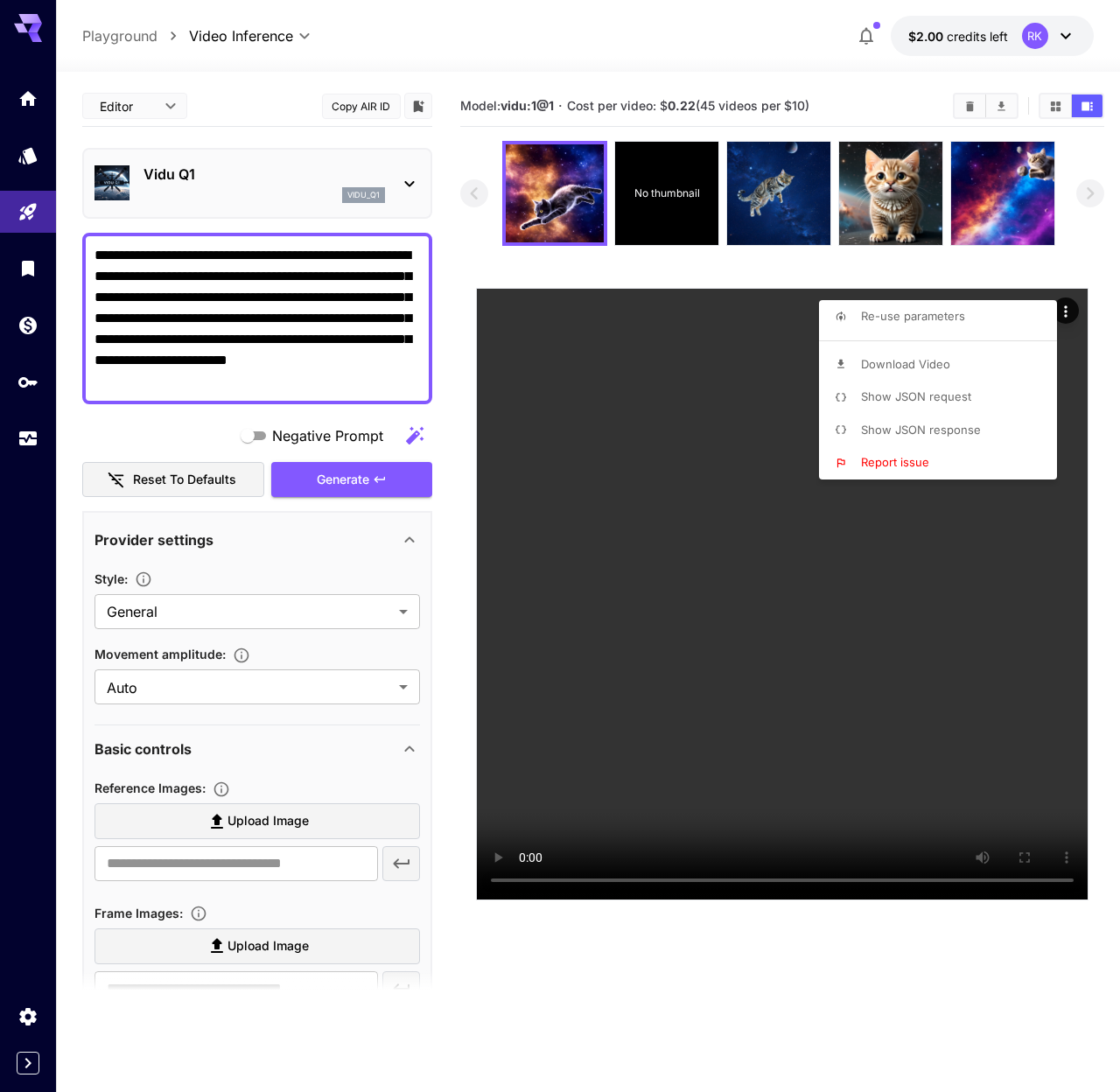 drag, startPoint x: 681, startPoint y: 984, endPoint x: 592, endPoint y: 944, distance: 97.57561 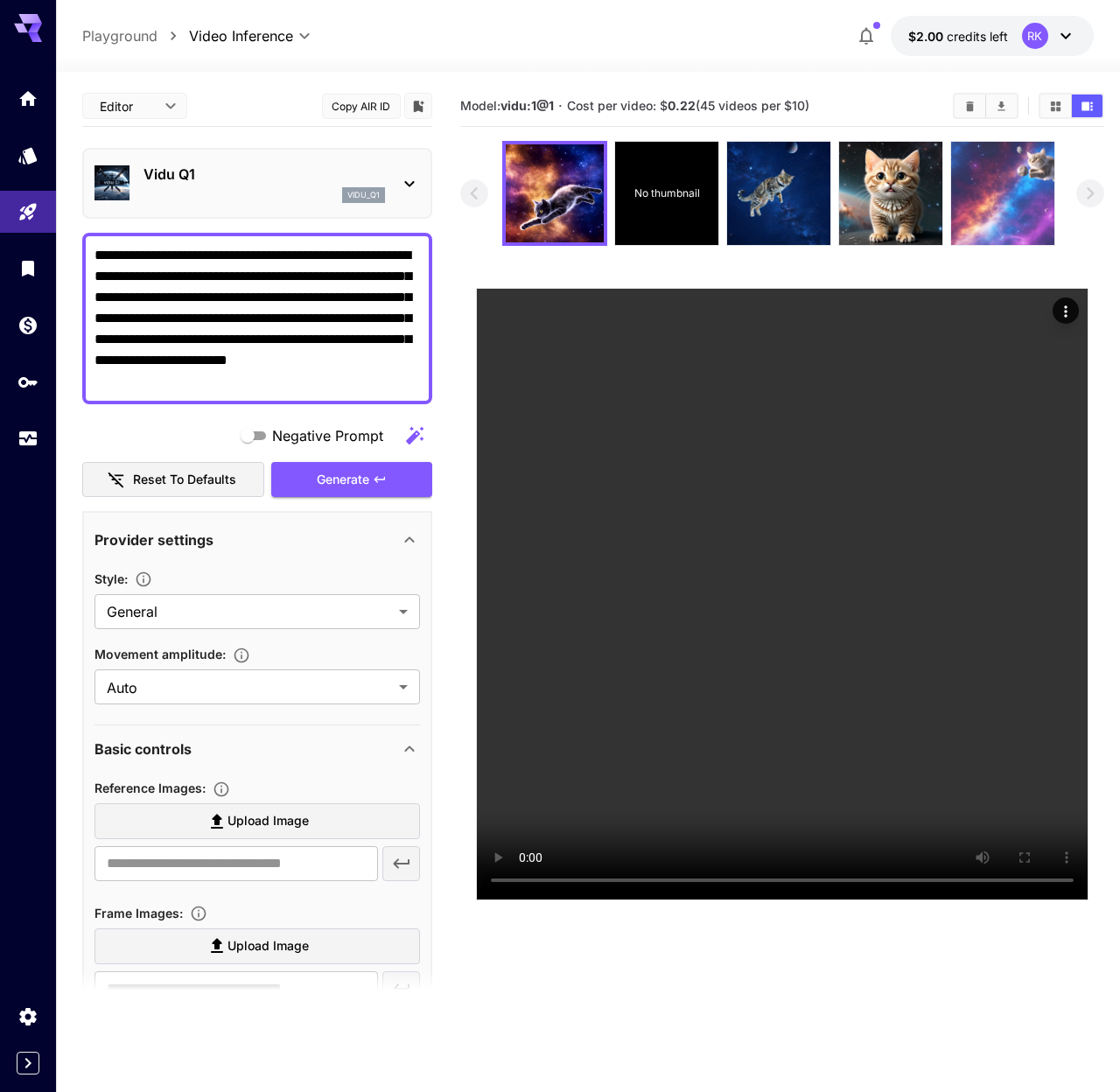 click at bounding box center (1003, 193) 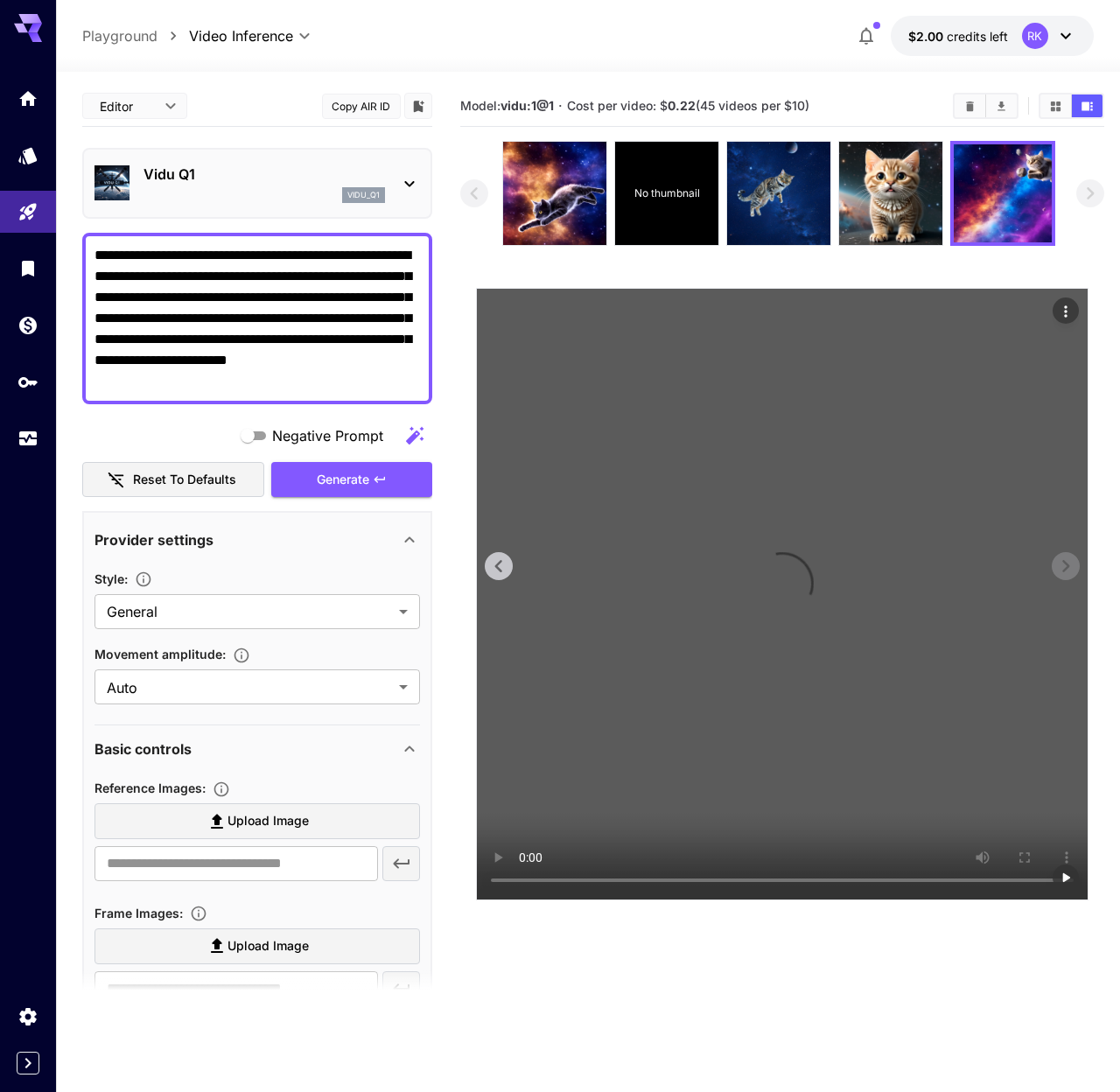 type 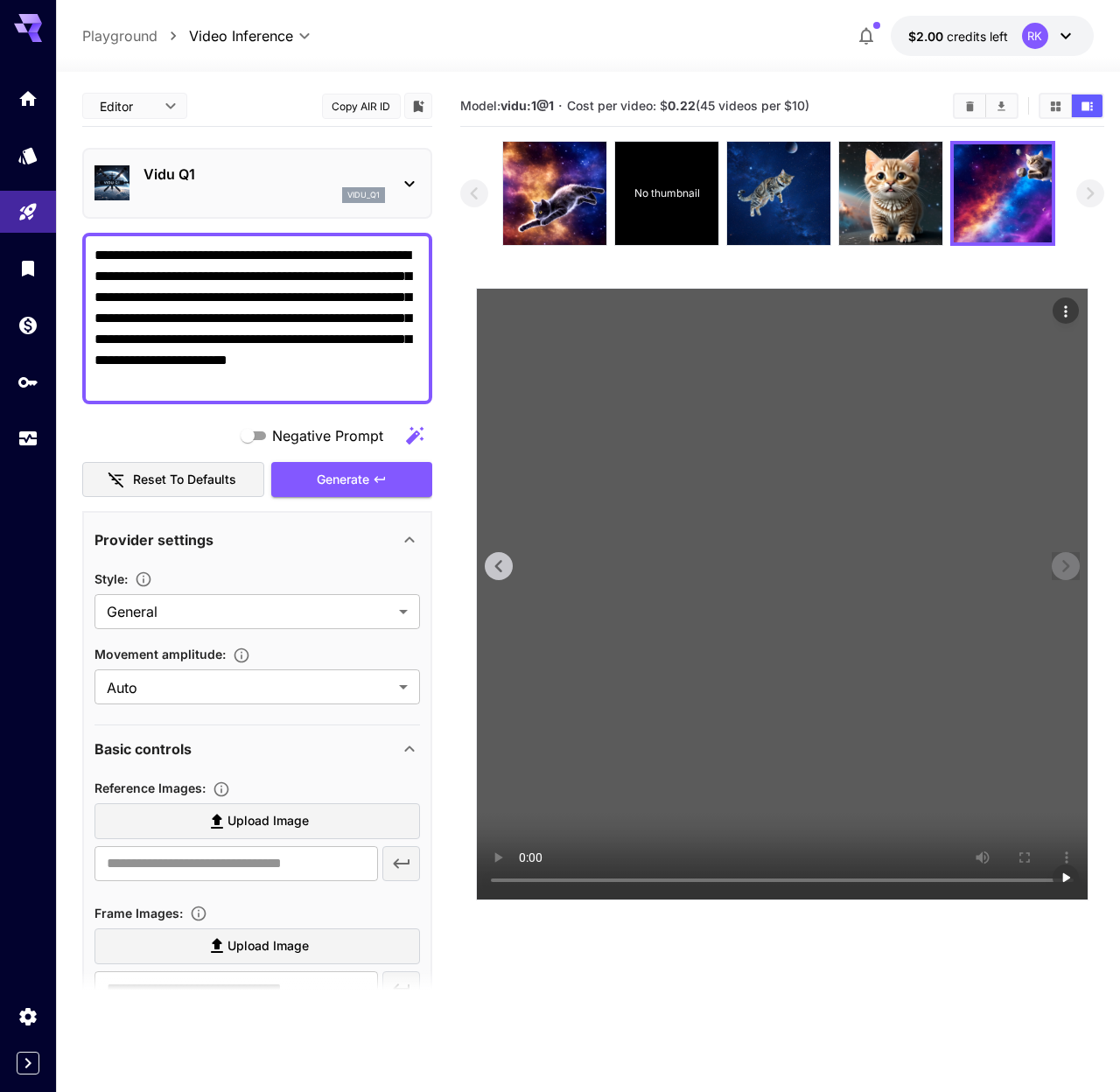 click at bounding box center [782, 594] 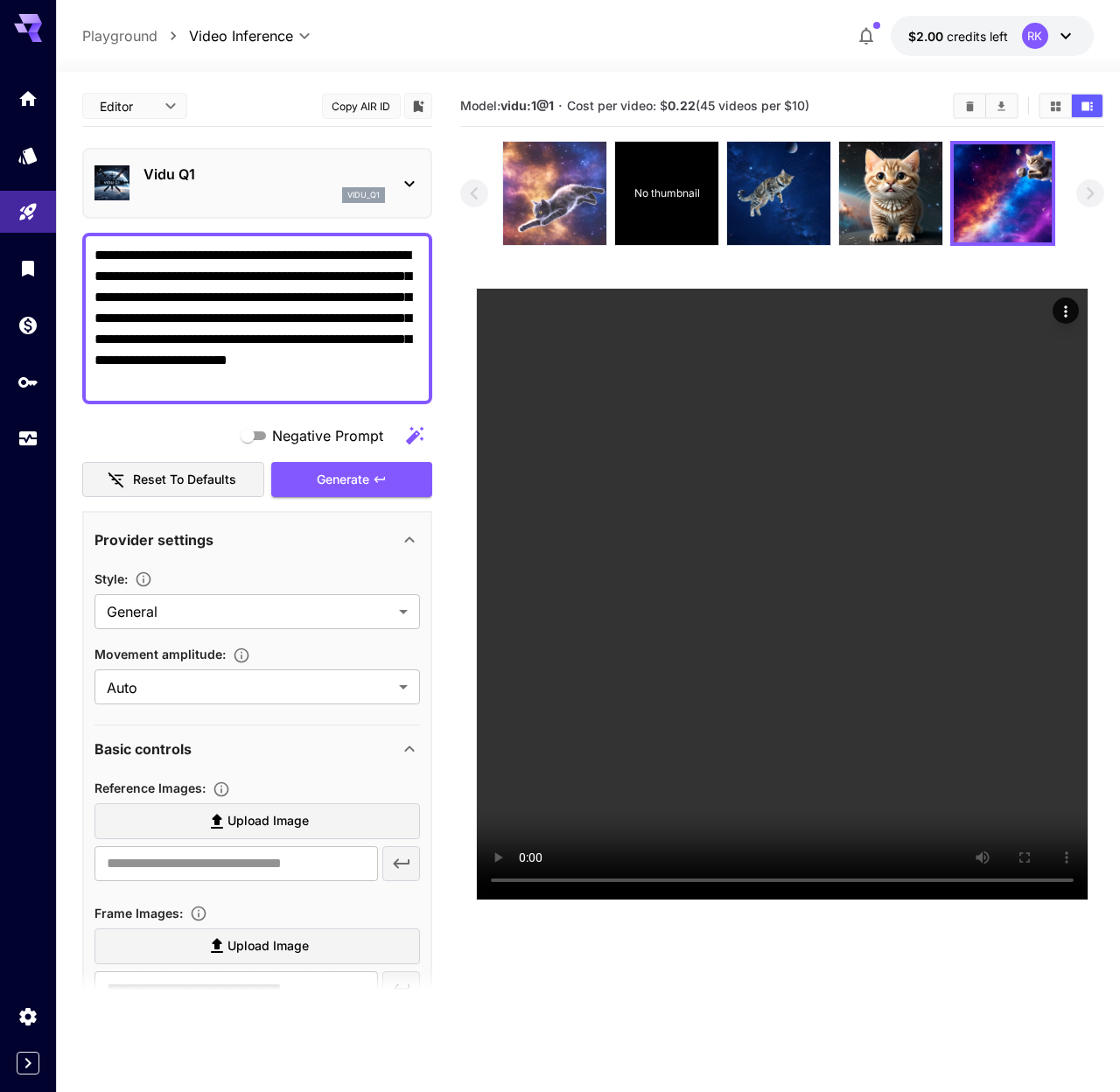 click at bounding box center [555, 193] 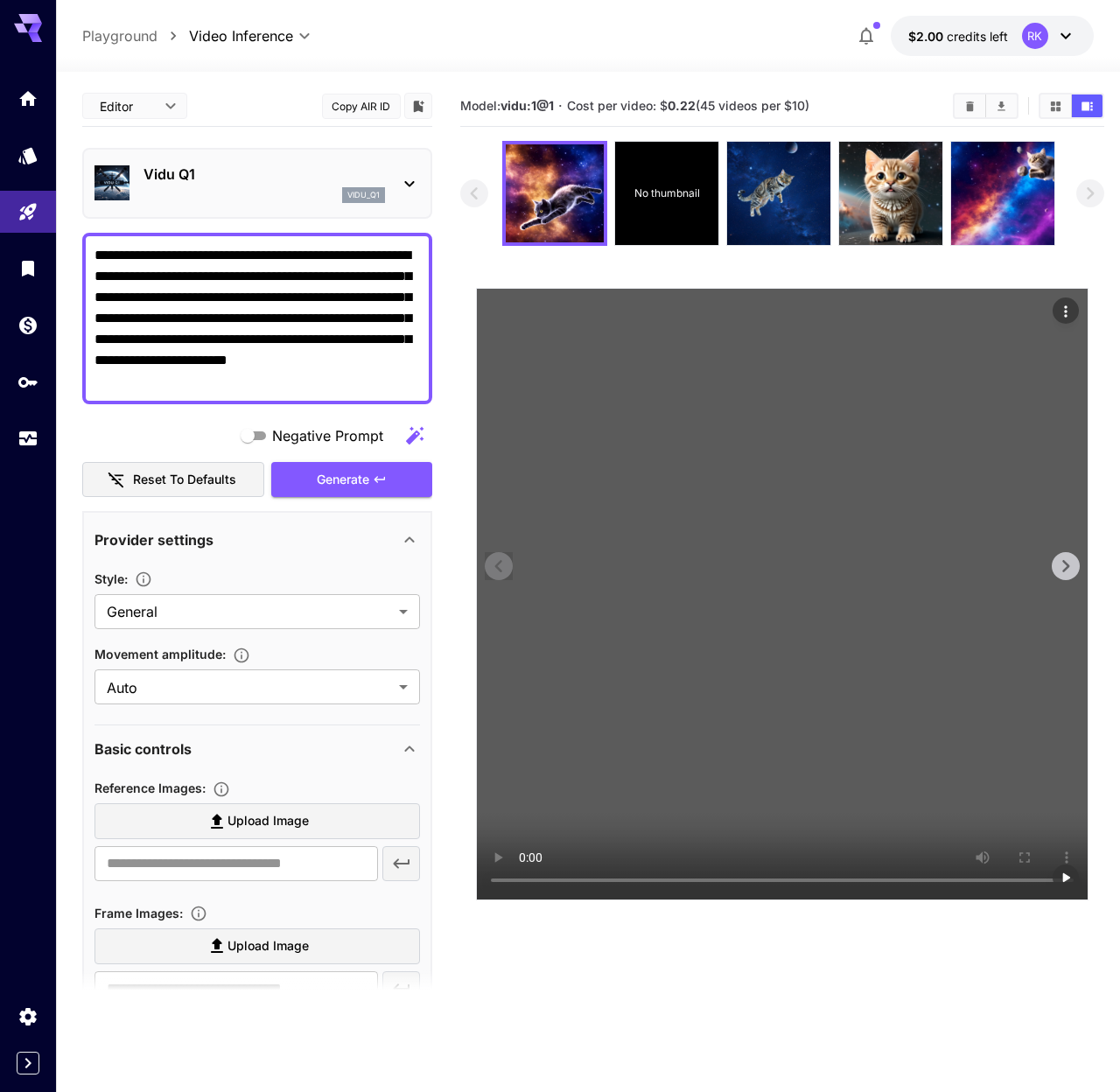 click at bounding box center (782, 594) 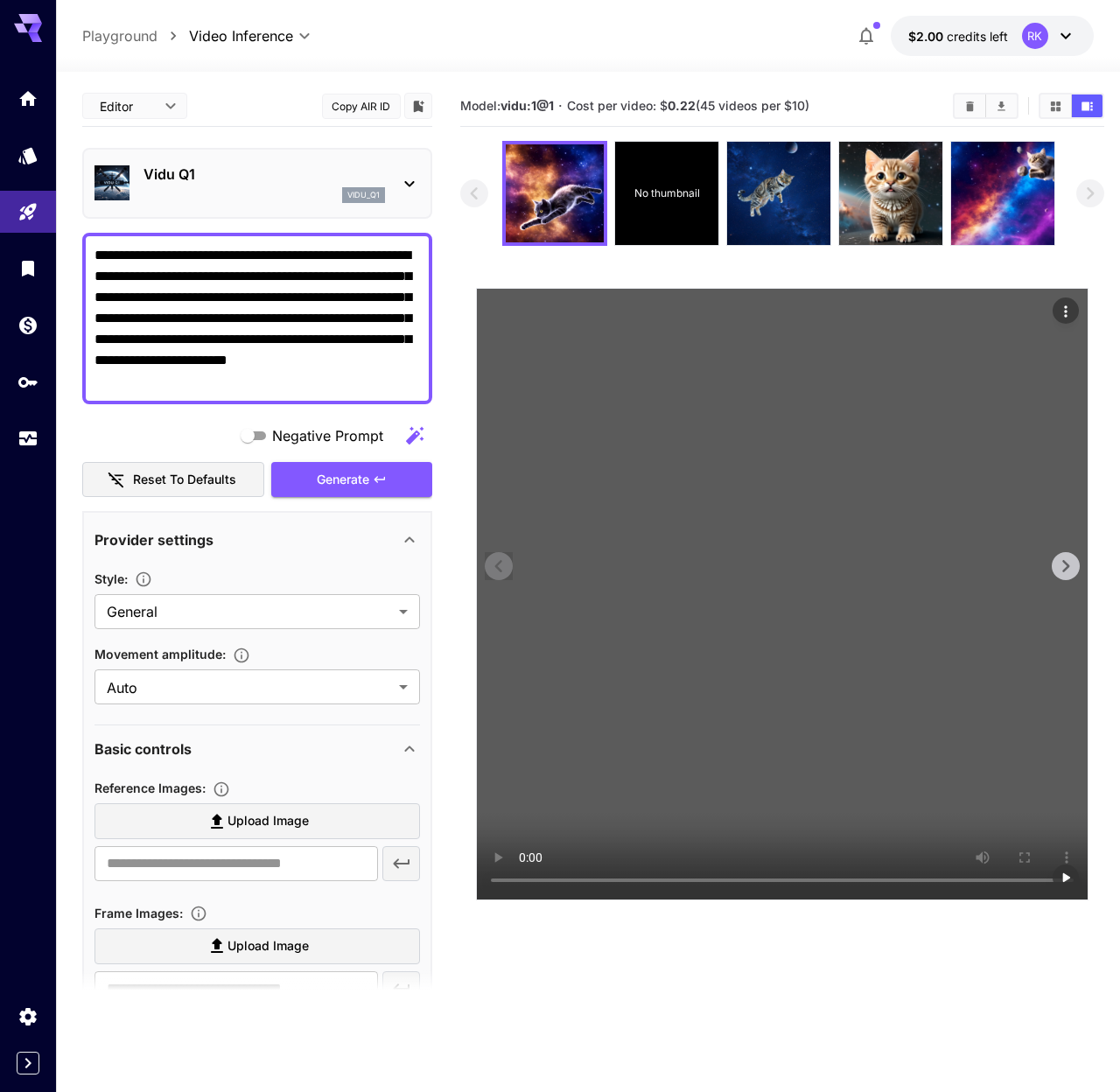 click at bounding box center [782, 594] 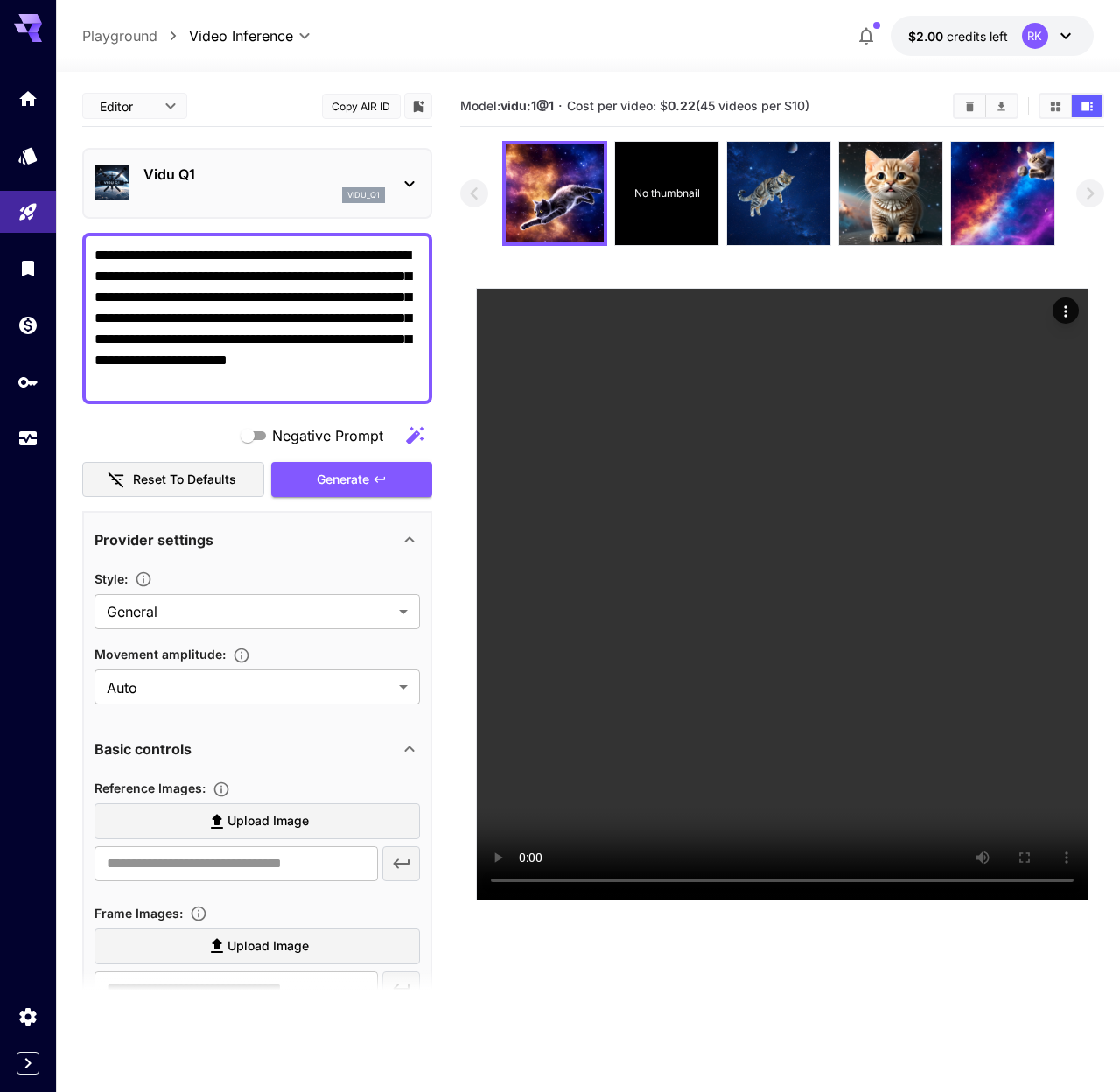 scroll, scrollTop: 138, scrollLeft: 0, axis: vertical 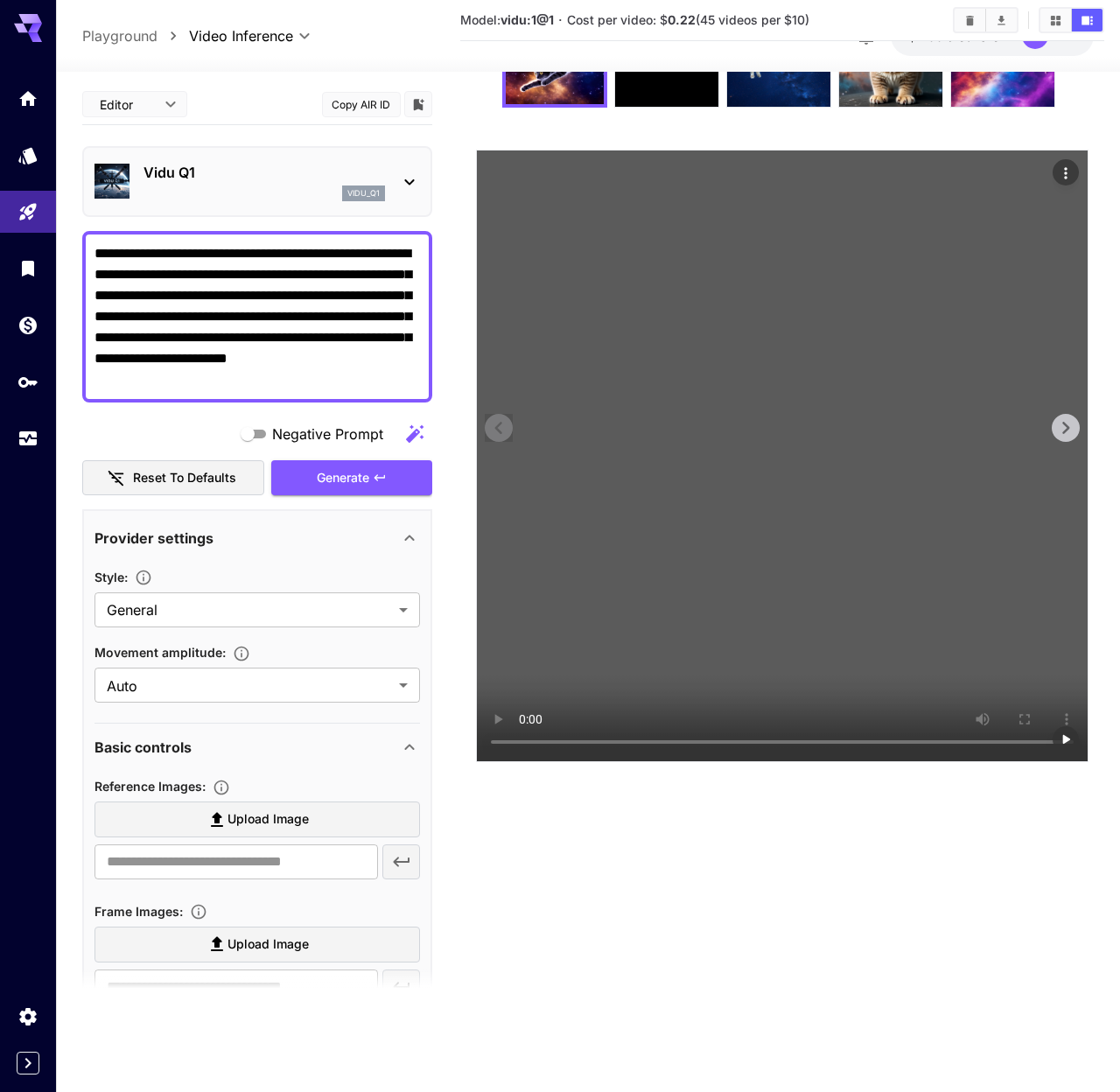 click at bounding box center (782, 456) 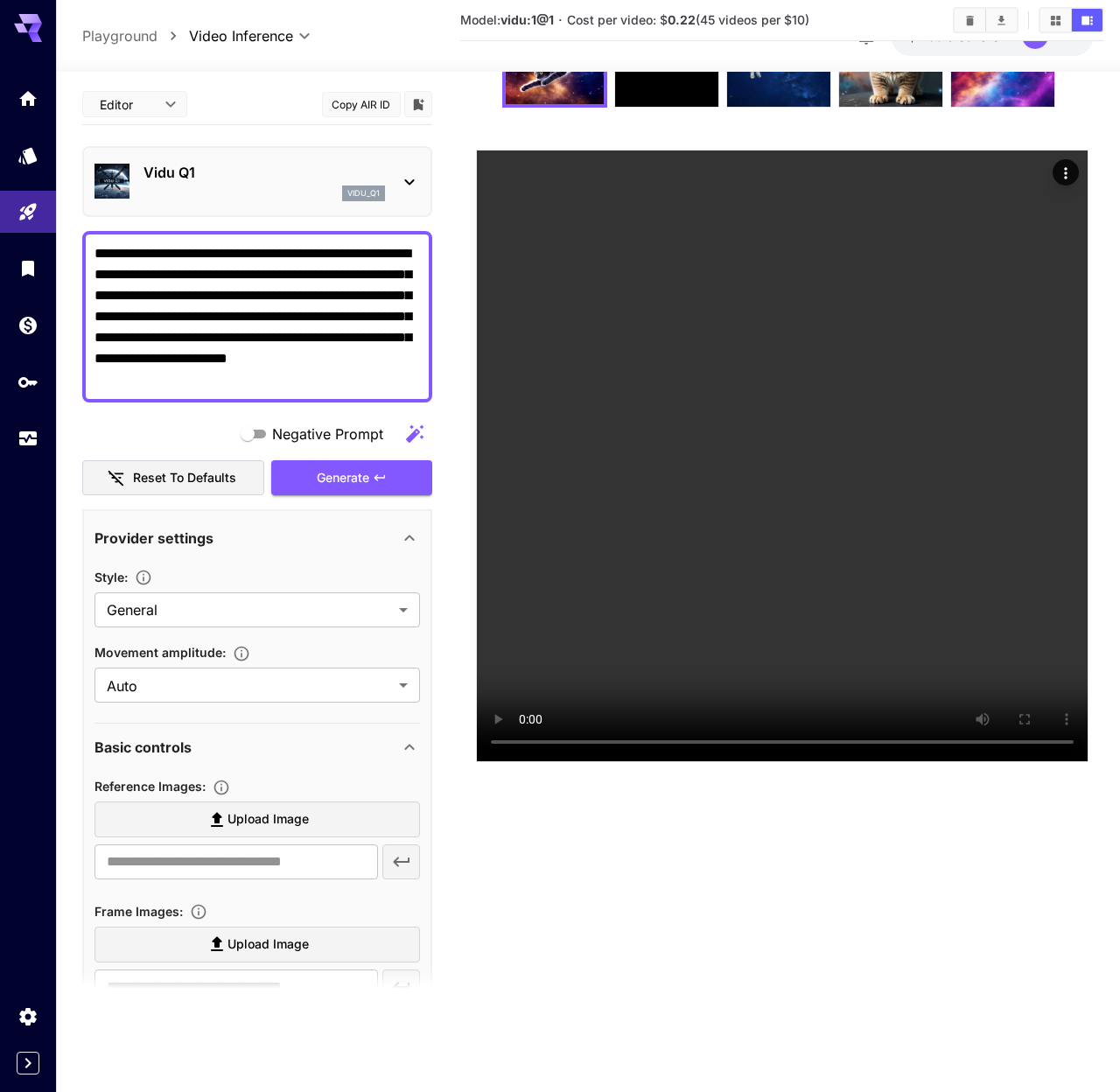 scroll, scrollTop: 0, scrollLeft: 0, axis: both 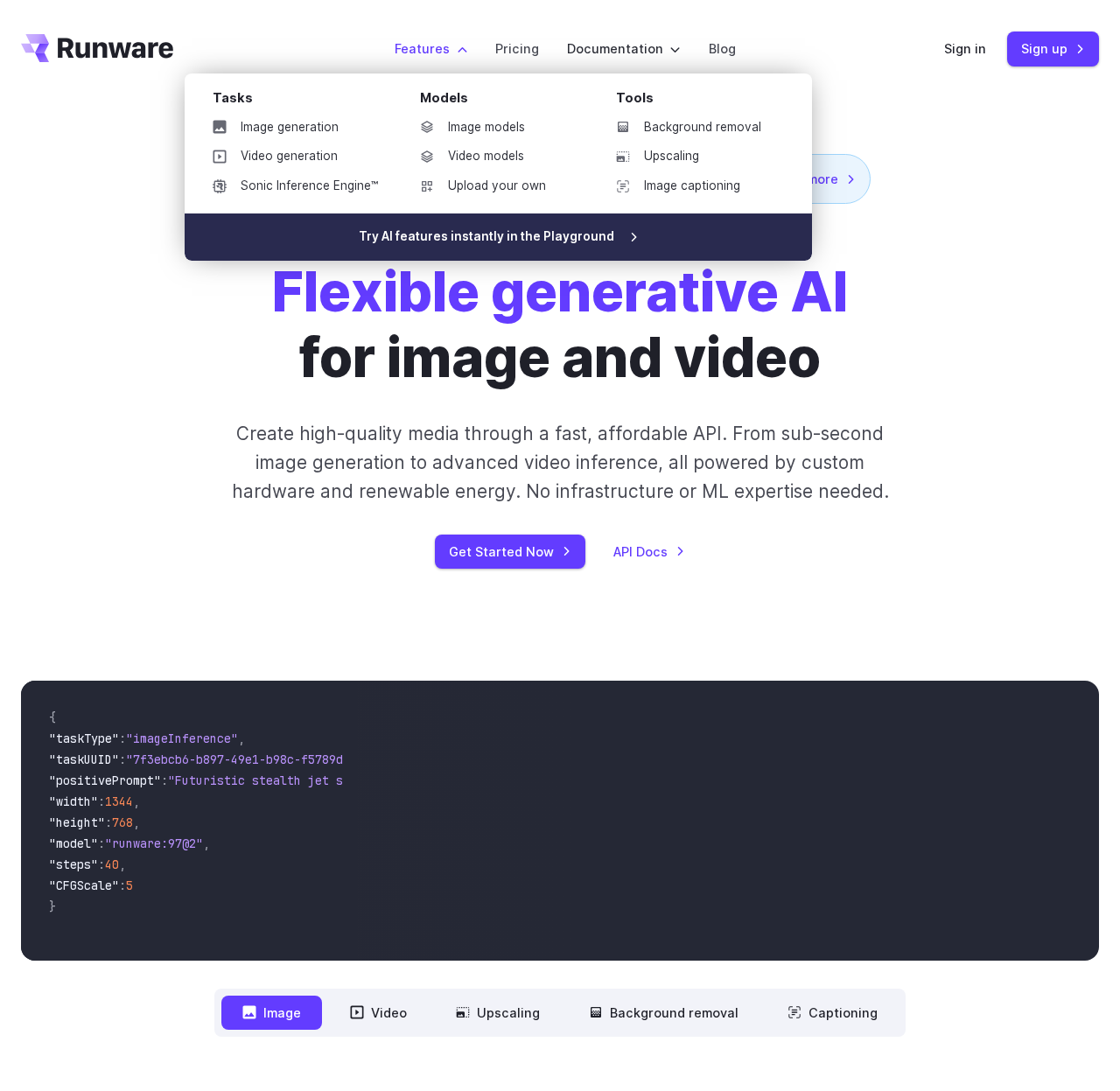 click on "Try AI features instantly in the Playground" at bounding box center (498, 237) 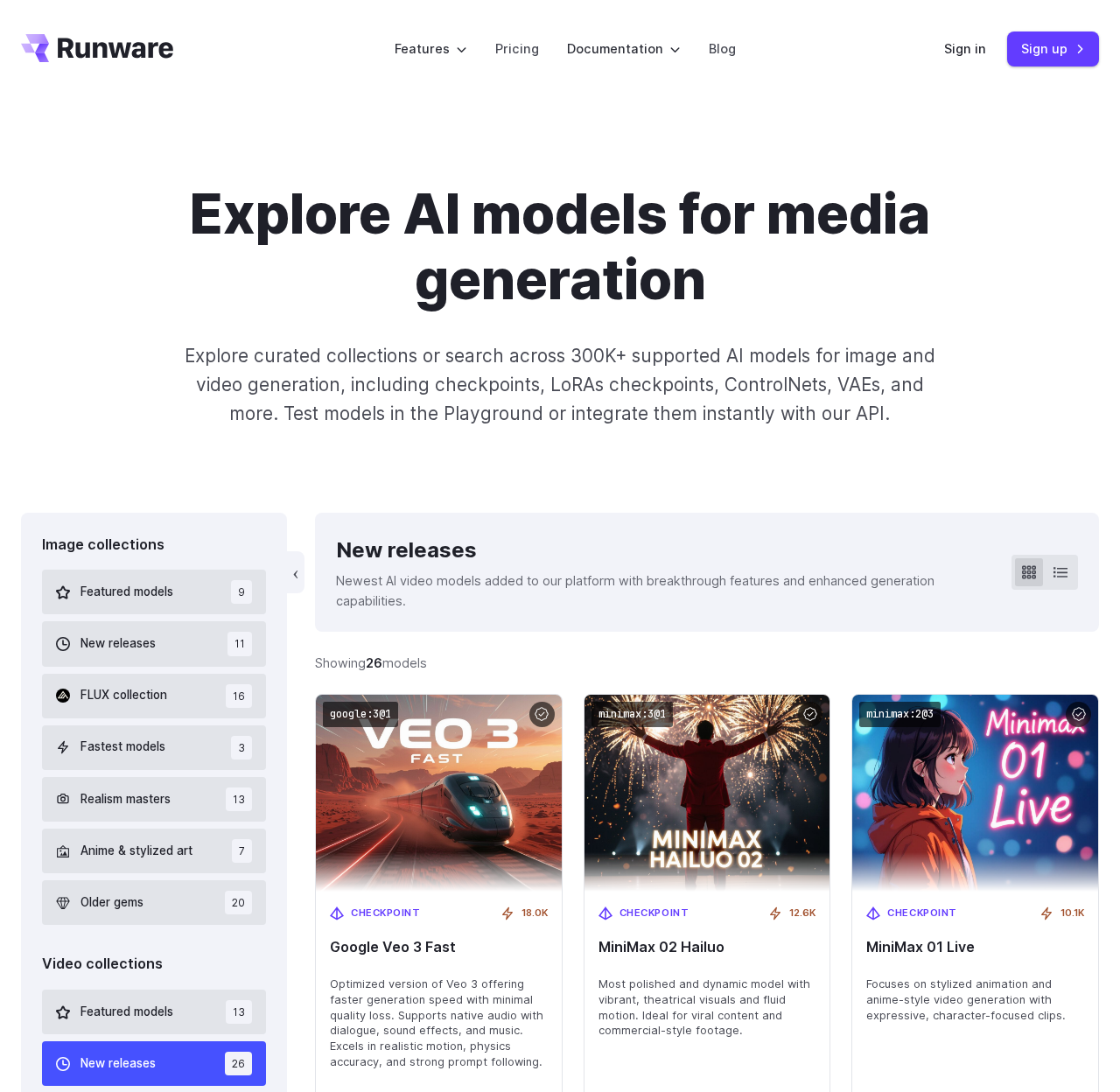 scroll, scrollTop: 0, scrollLeft: 0, axis: both 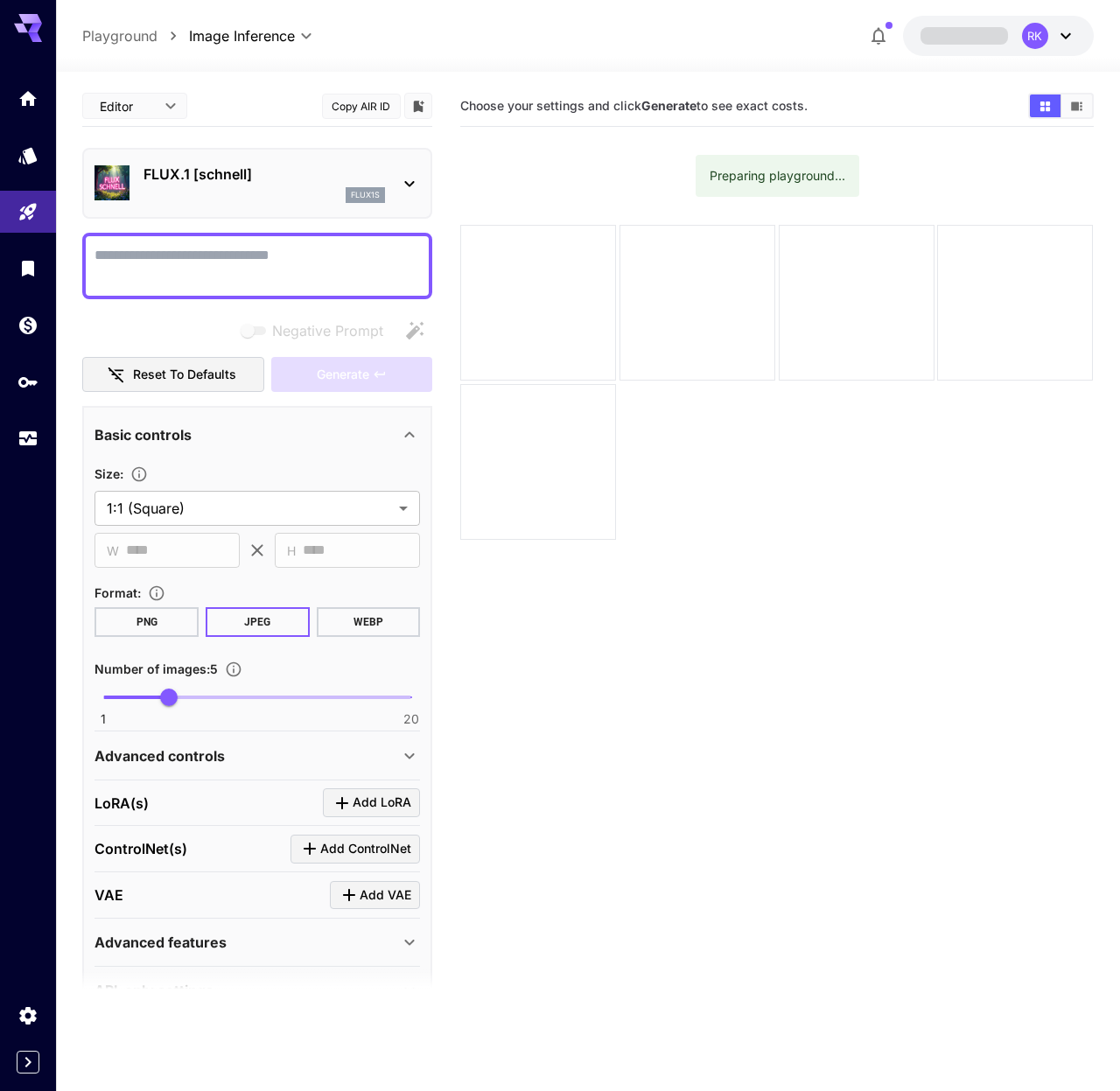 click on "FLUX.1 [schnell]" at bounding box center (264, 174) 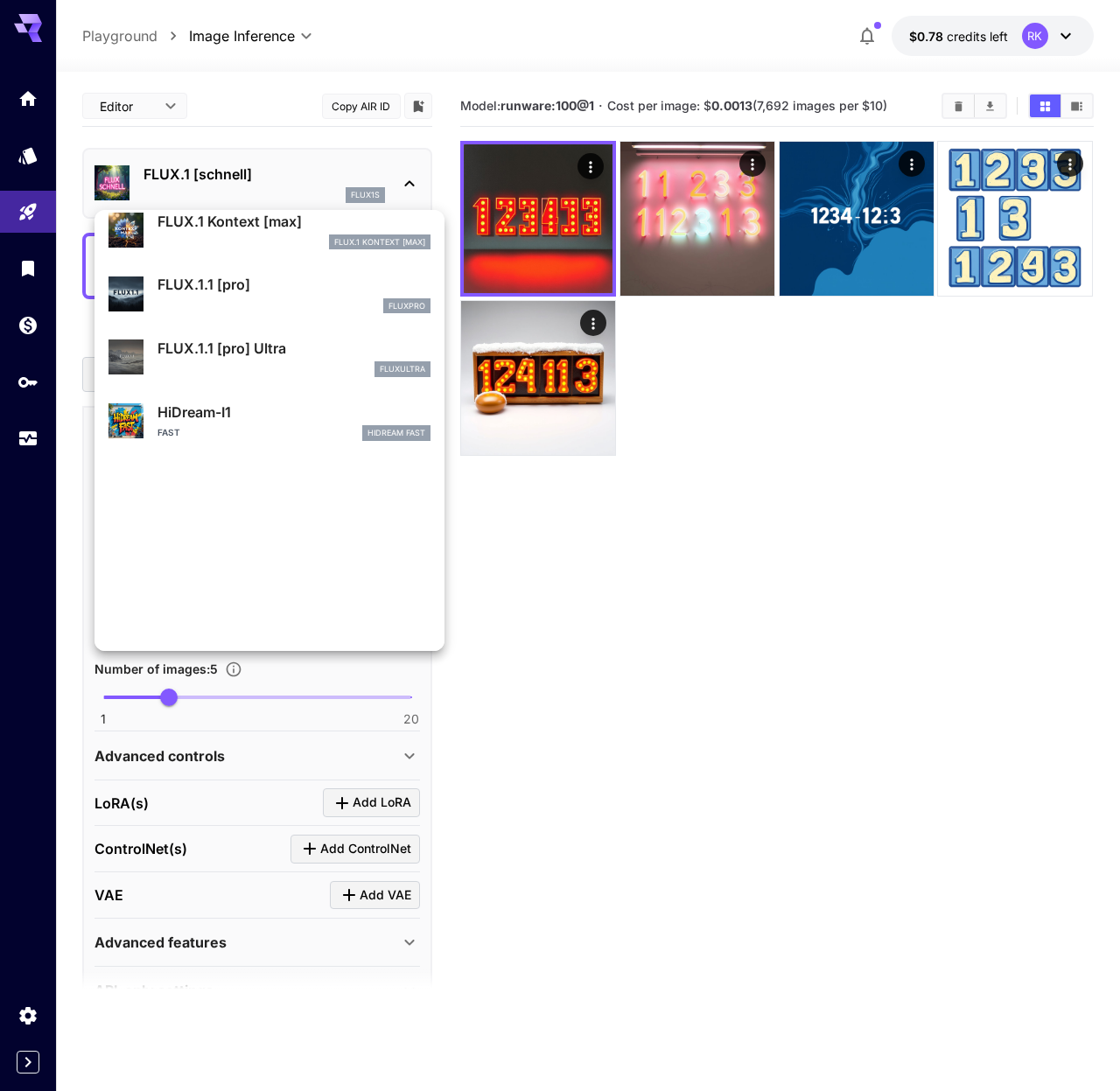 scroll, scrollTop: 0, scrollLeft: 0, axis: both 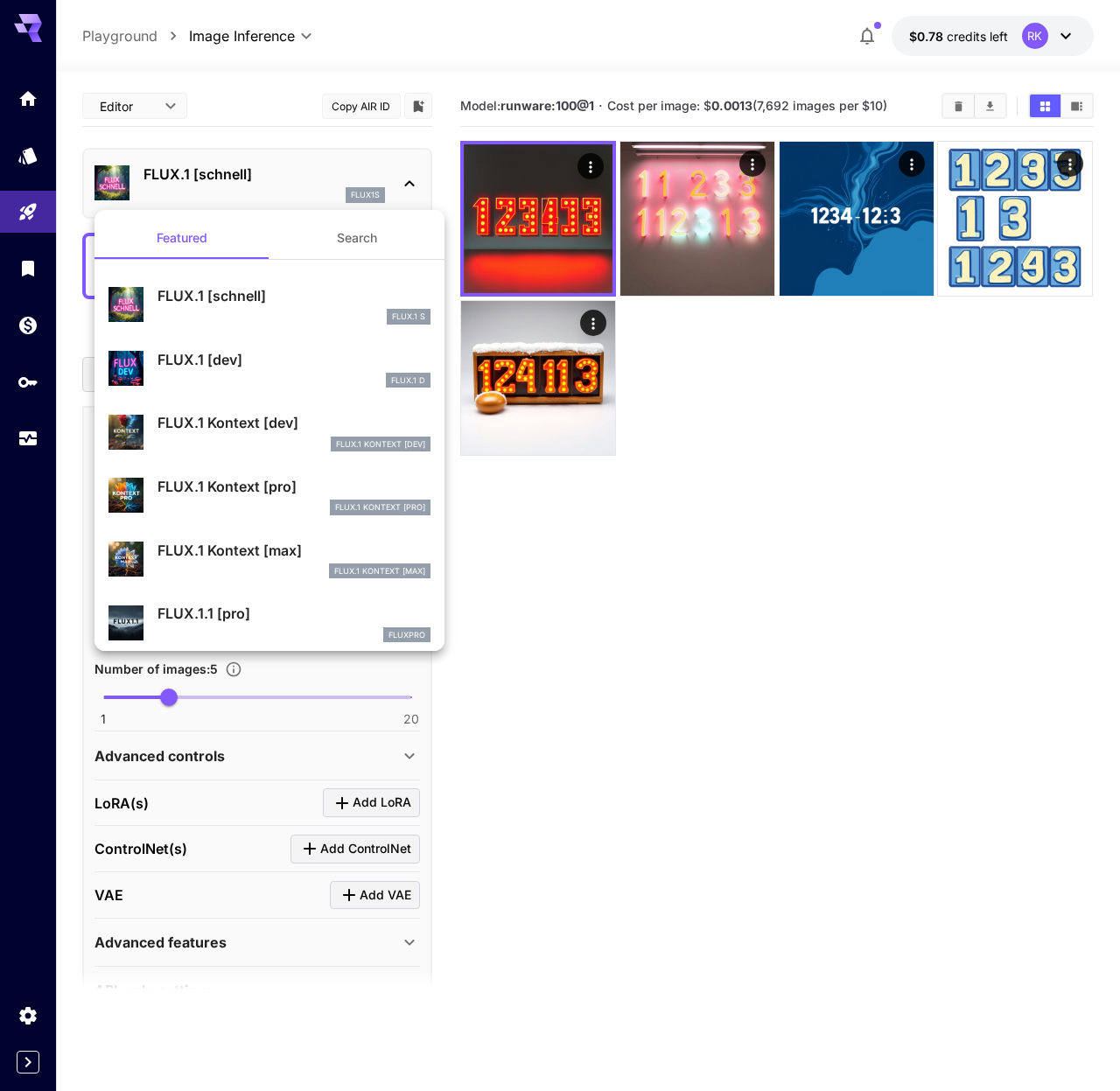 click on "Search" at bounding box center (357, 238) 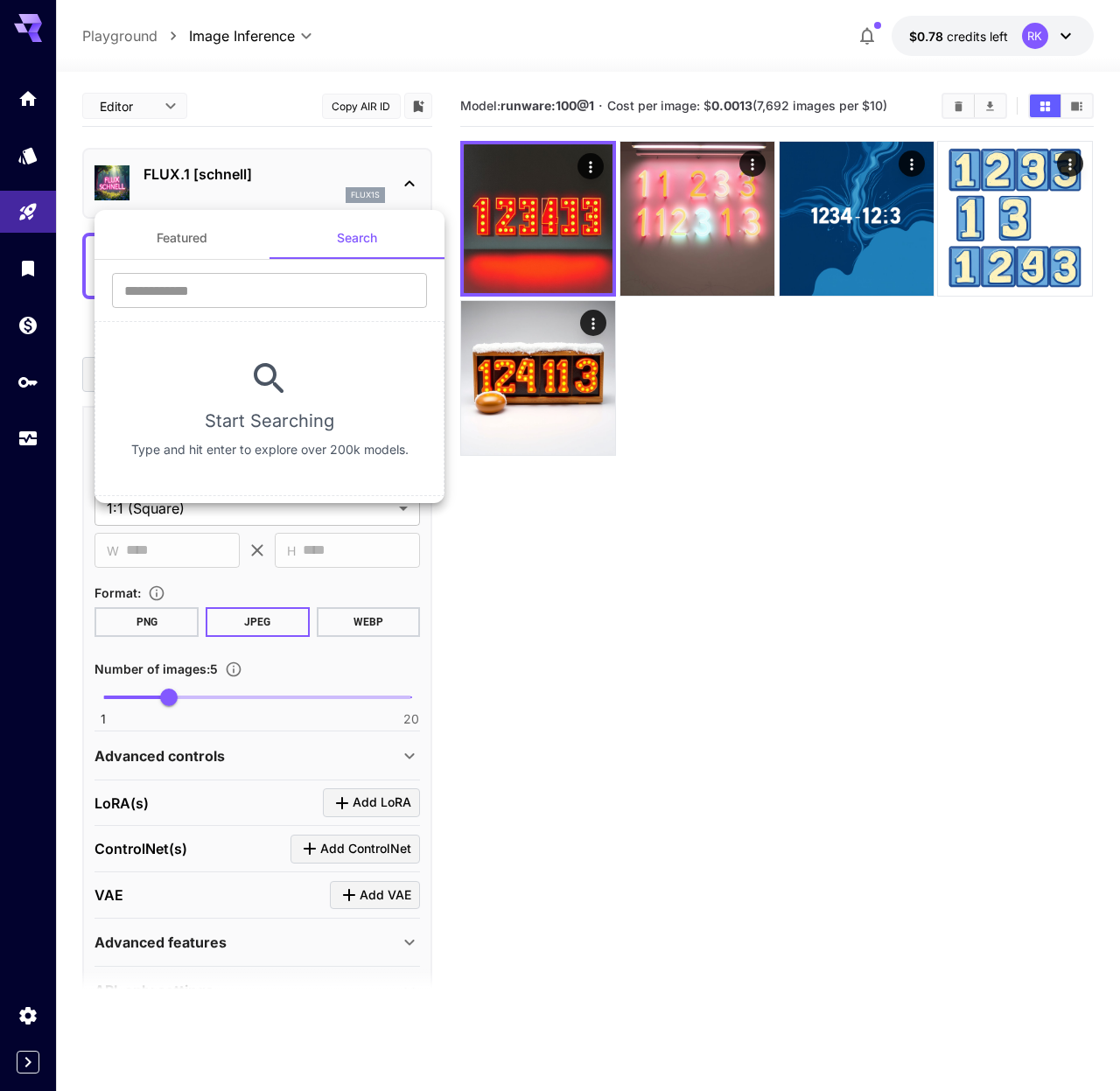 click on "​" at bounding box center (270, 297) 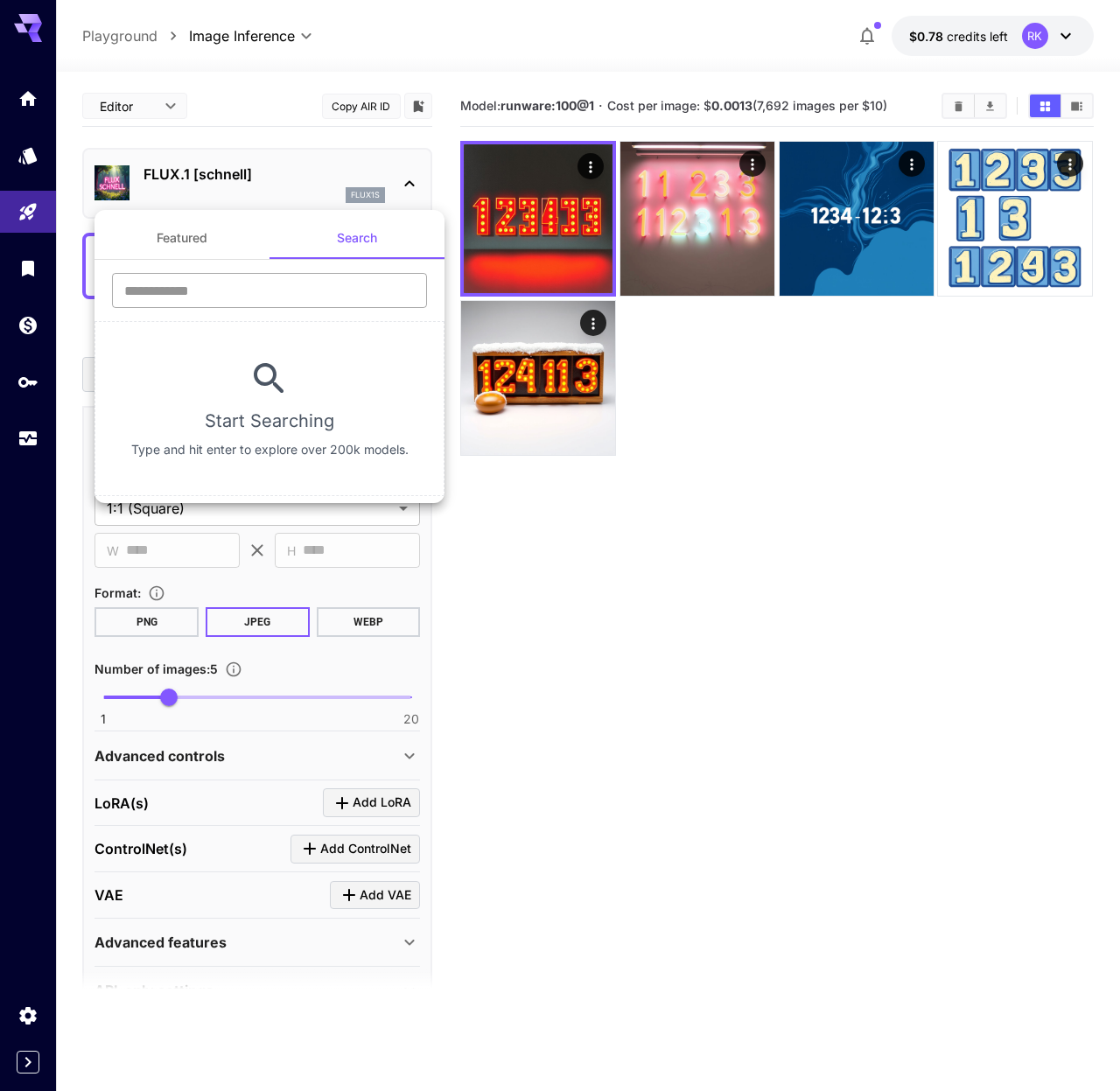 click at bounding box center [270, 290] 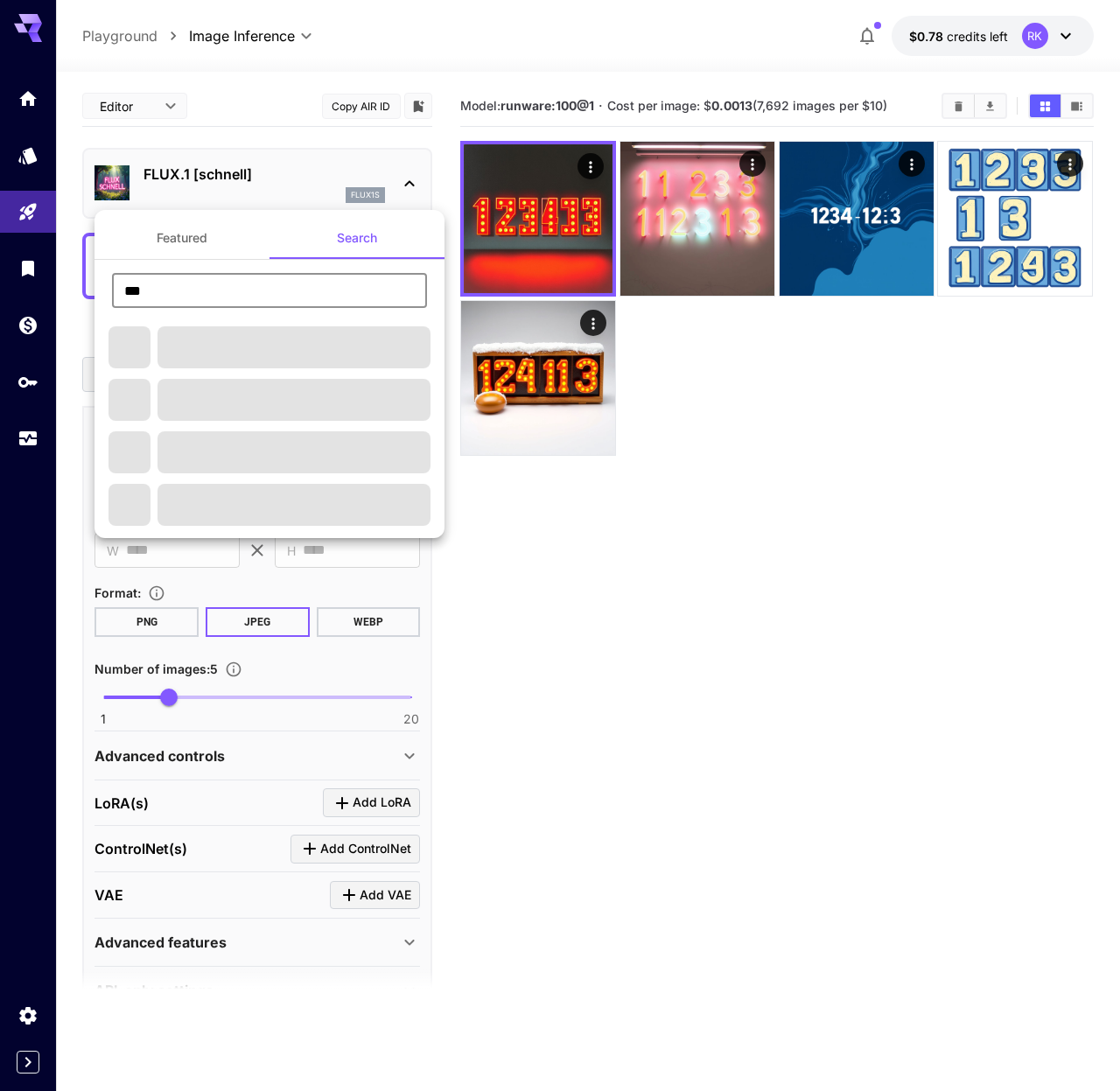 click at bounding box center (294, 400) 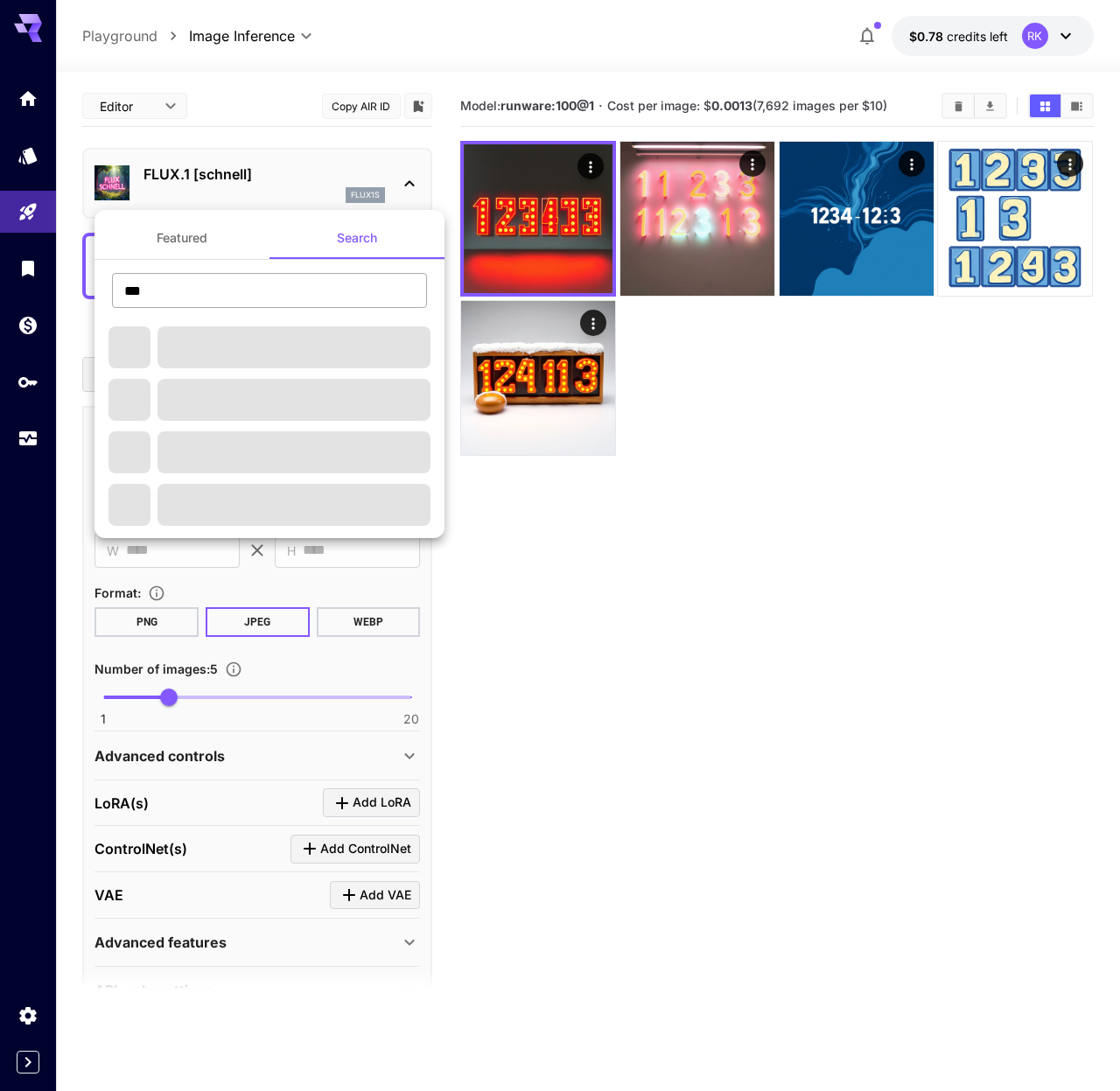 click on "***" at bounding box center (270, 290) 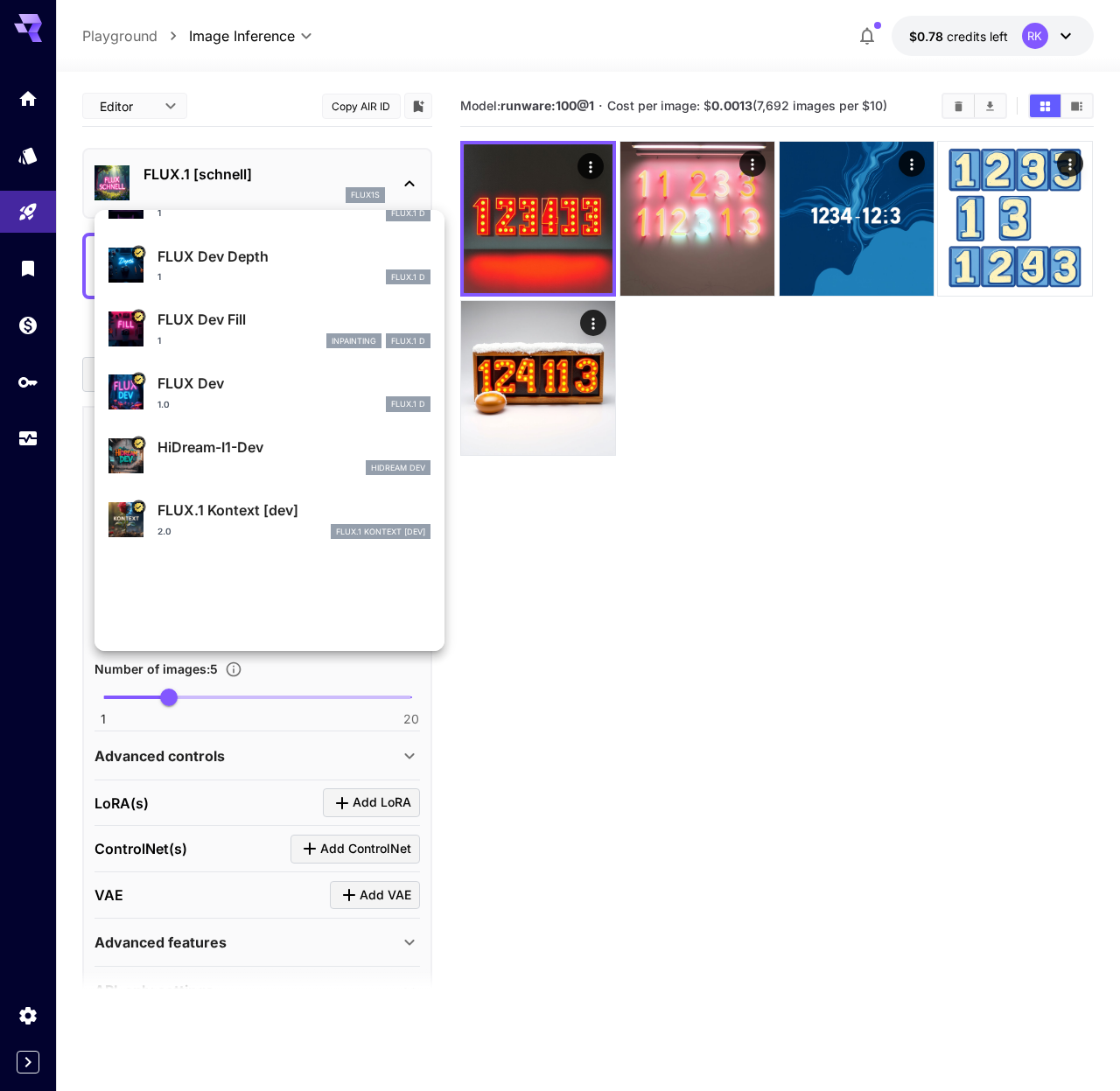 scroll, scrollTop: 0, scrollLeft: 0, axis: both 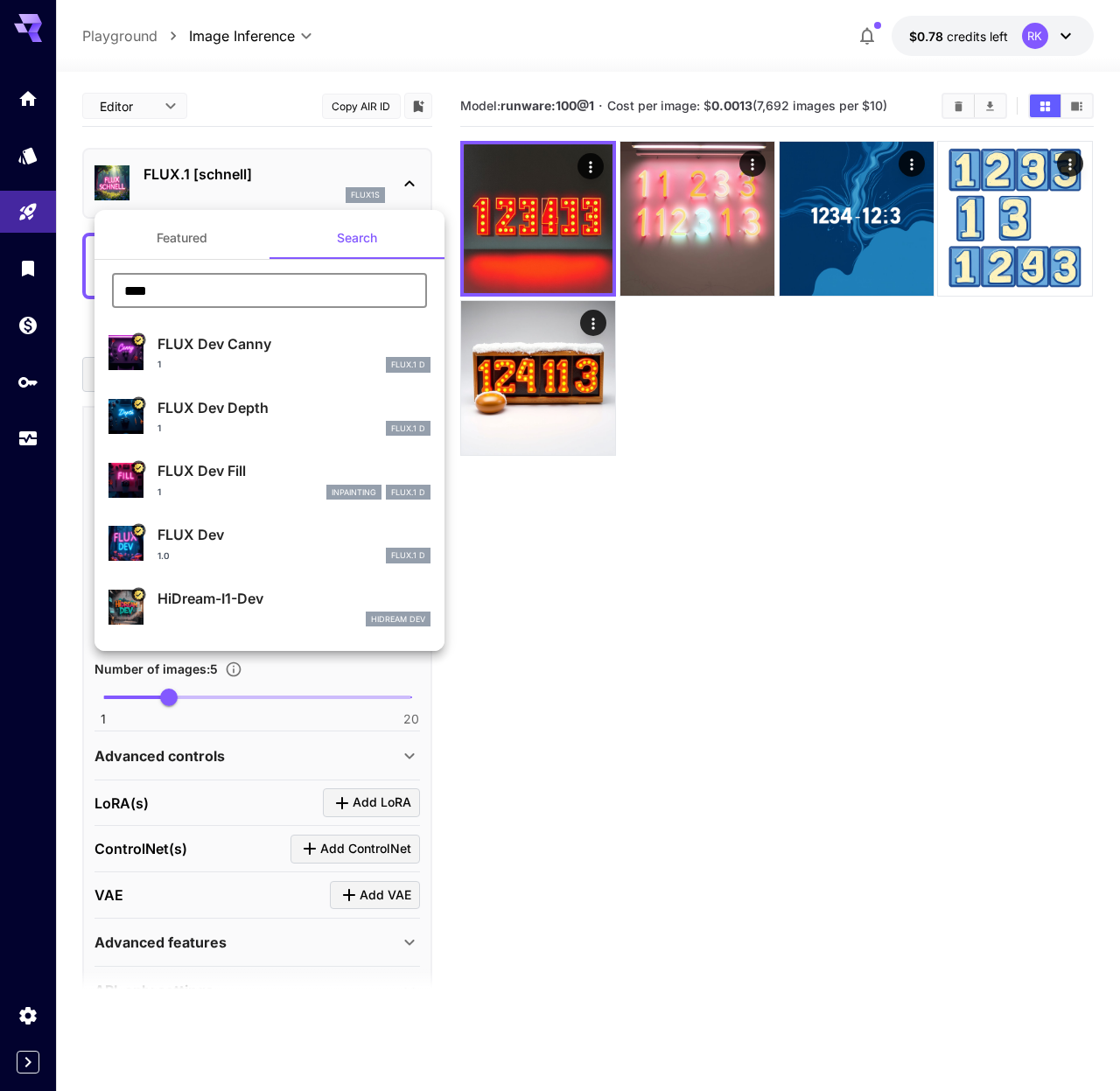 type on "****" 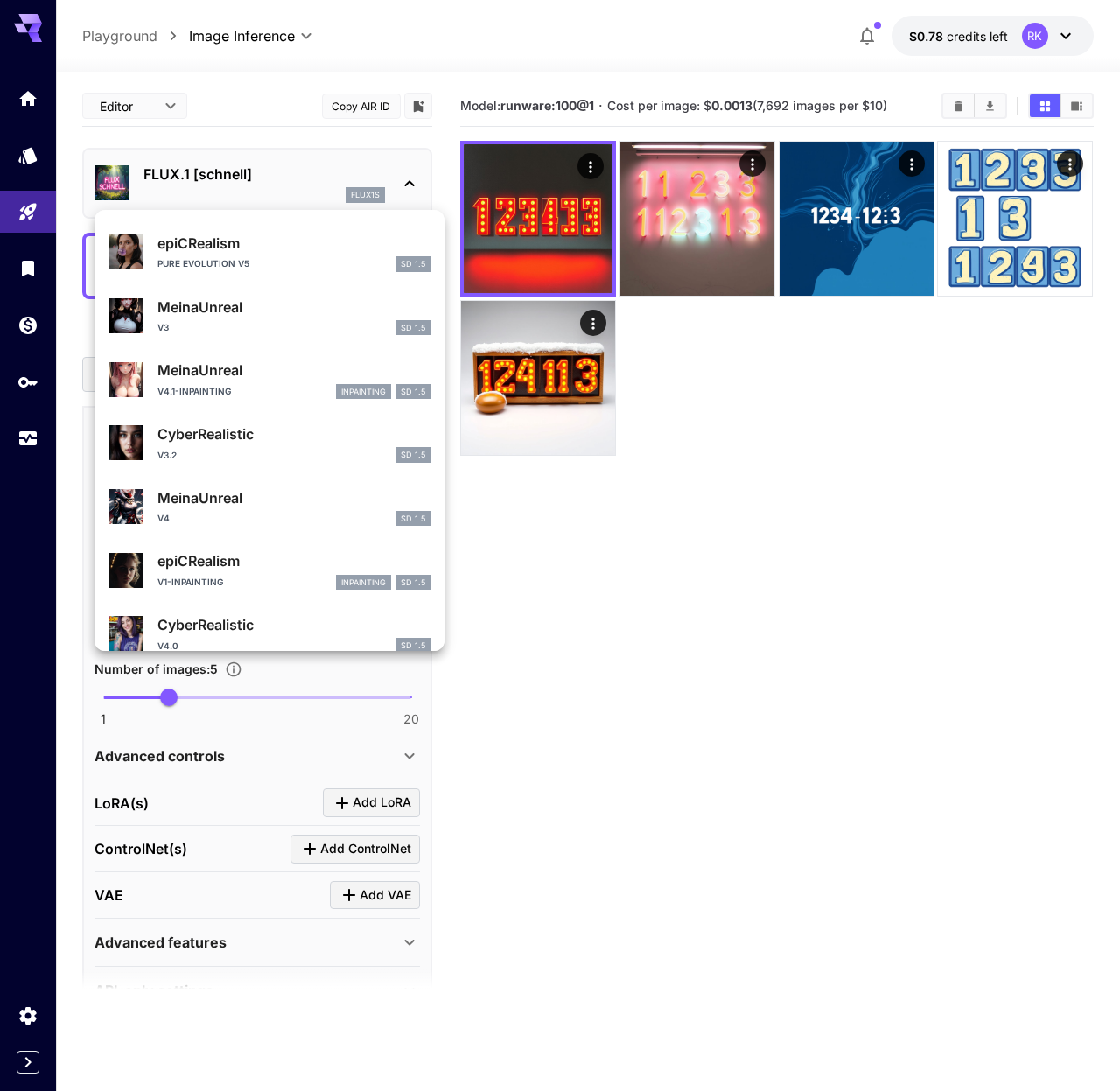 scroll, scrollTop: 1591, scrollLeft: 0, axis: vertical 